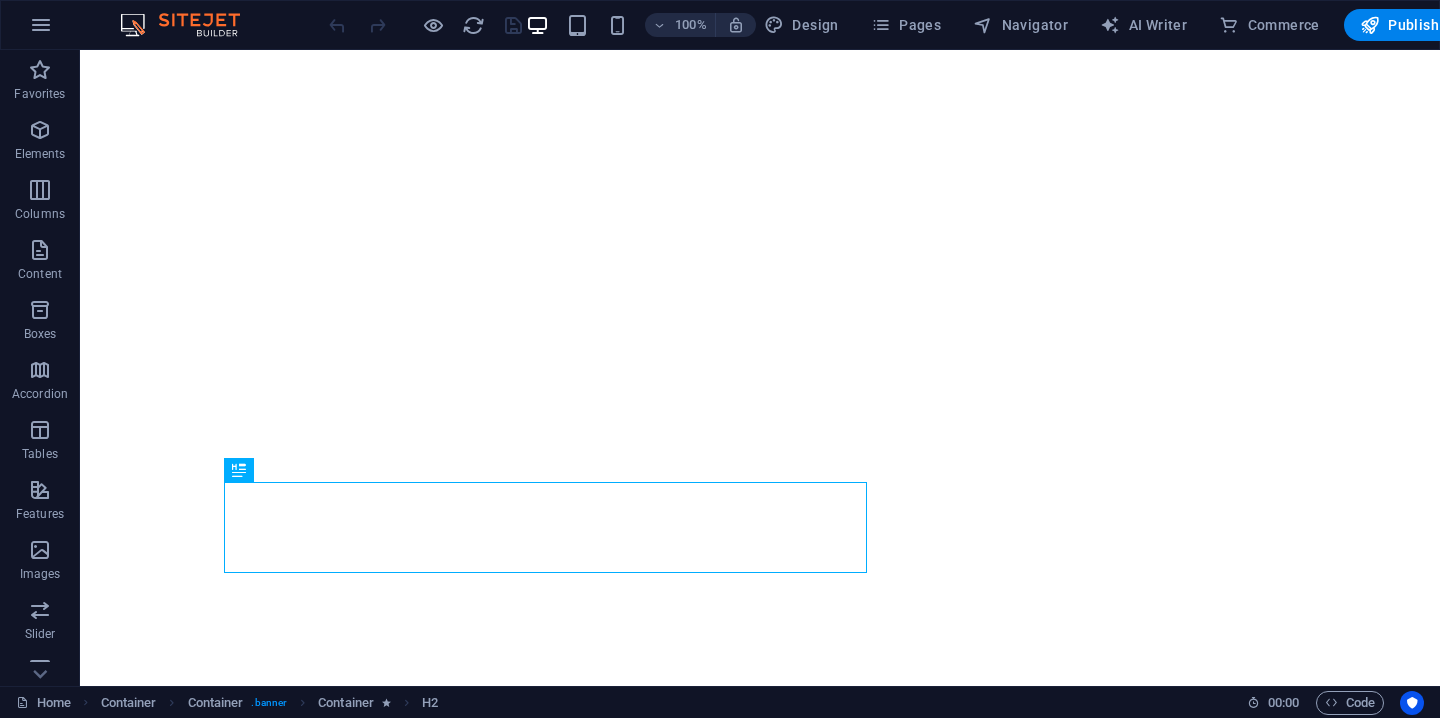scroll, scrollTop: 0, scrollLeft: 0, axis: both 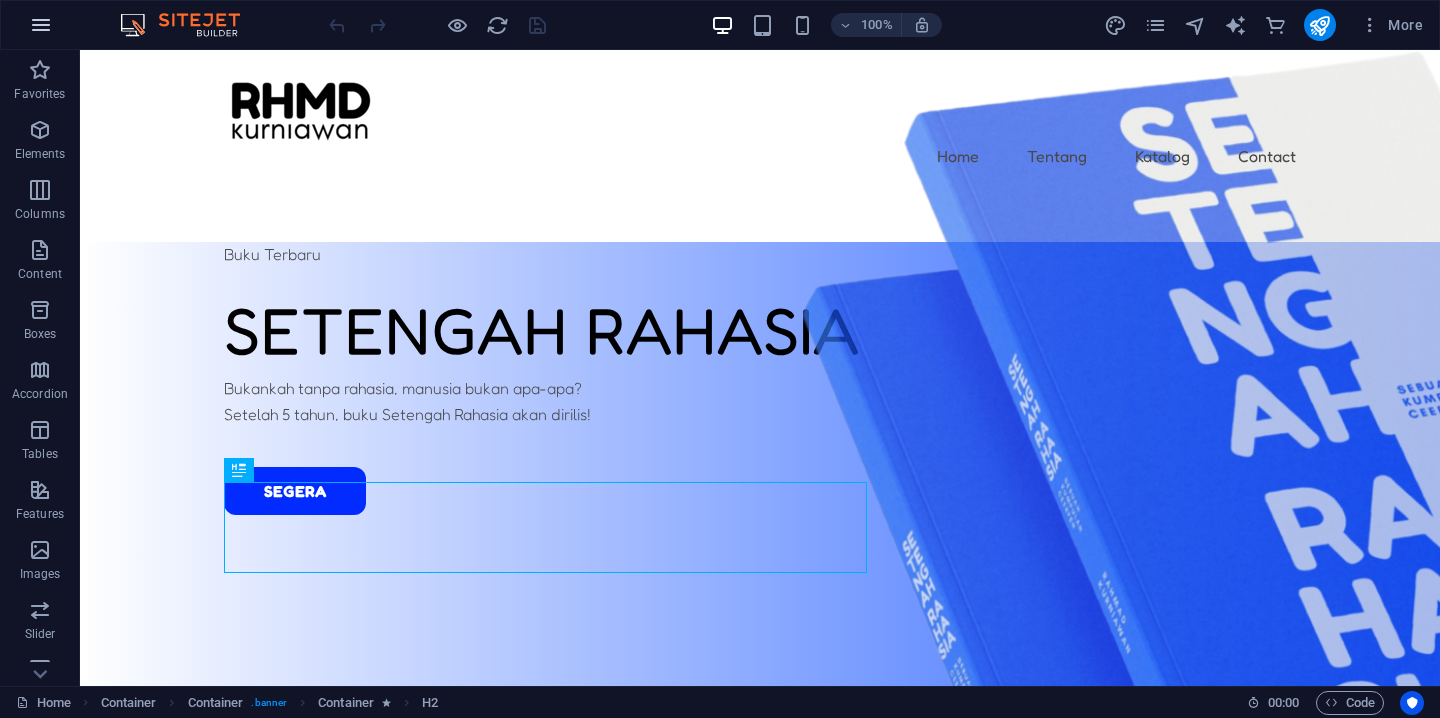 click at bounding box center [41, 25] 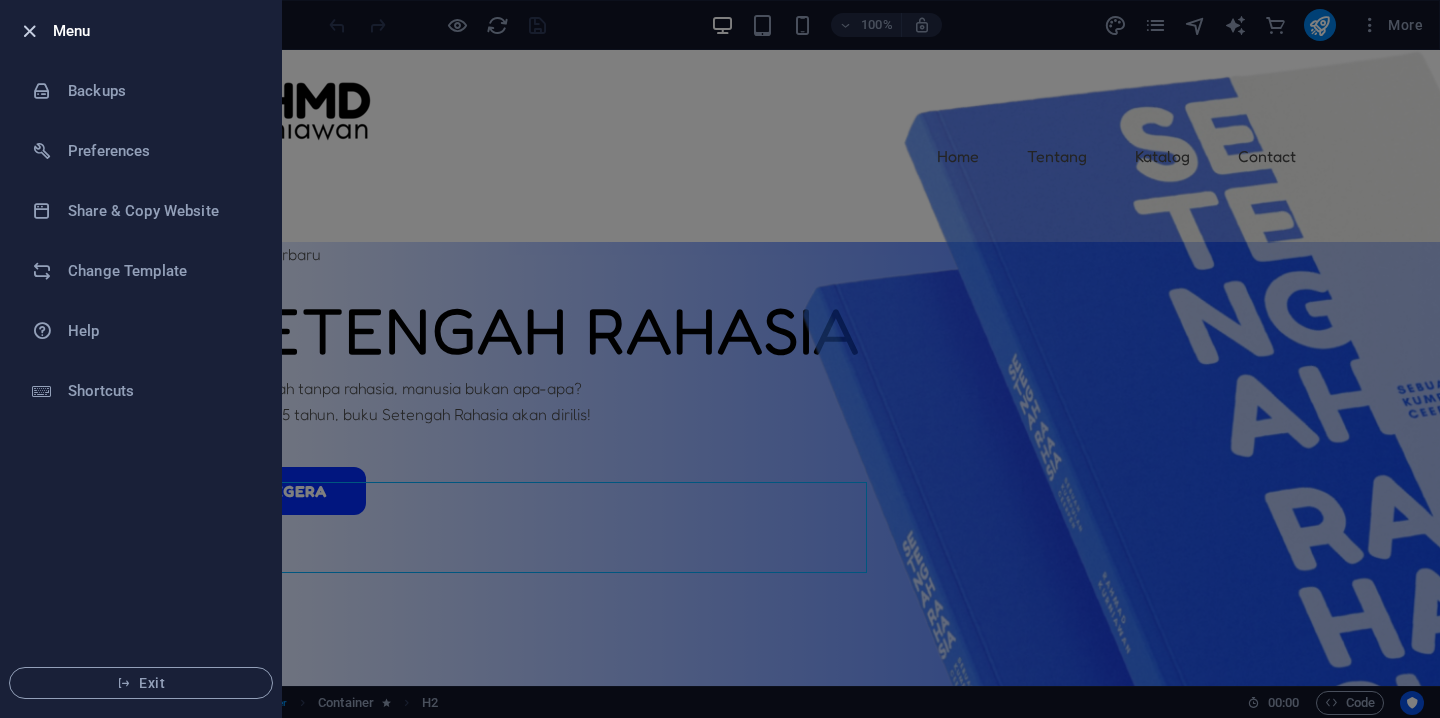 click at bounding box center (29, 31) 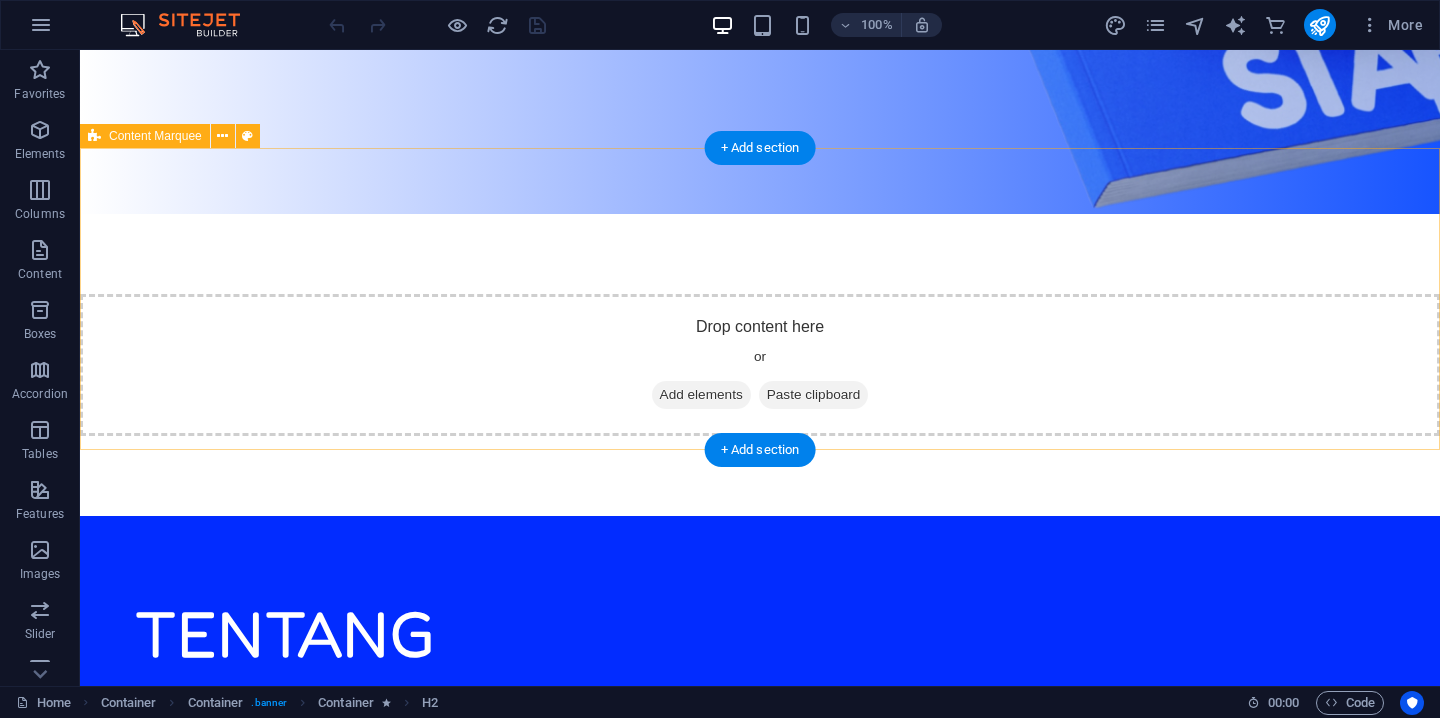 scroll, scrollTop: 823, scrollLeft: 0, axis: vertical 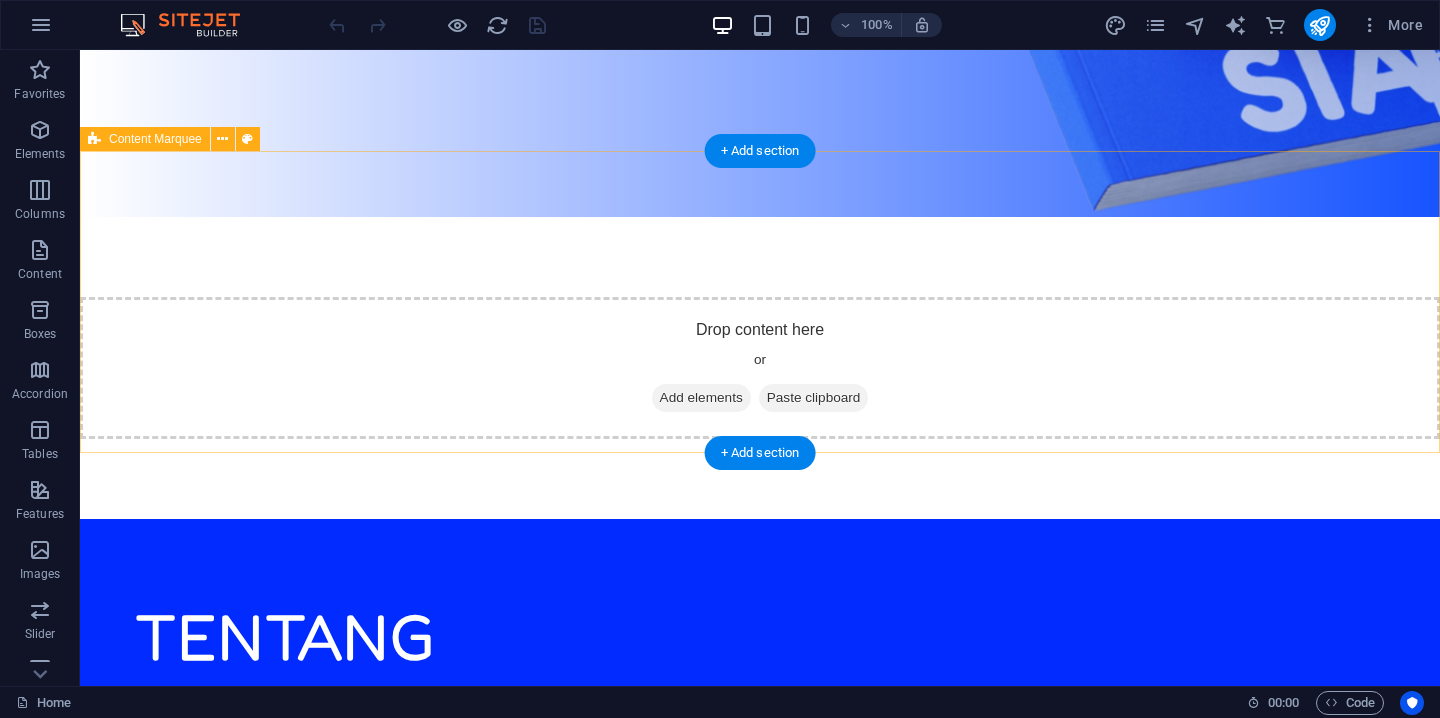 click on "Add elements" at bounding box center [701, 398] 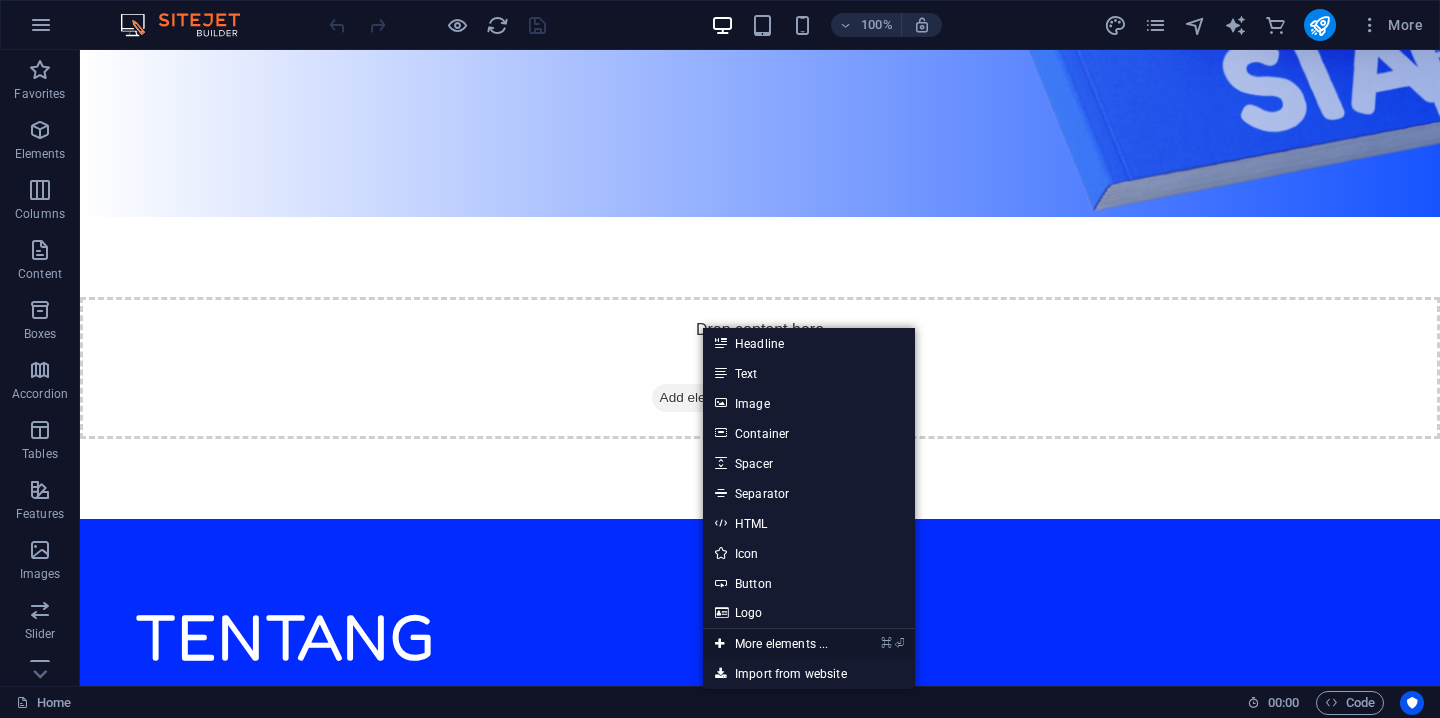 drag, startPoint x: 766, startPoint y: 642, endPoint x: 342, endPoint y: 569, distance: 430.2383 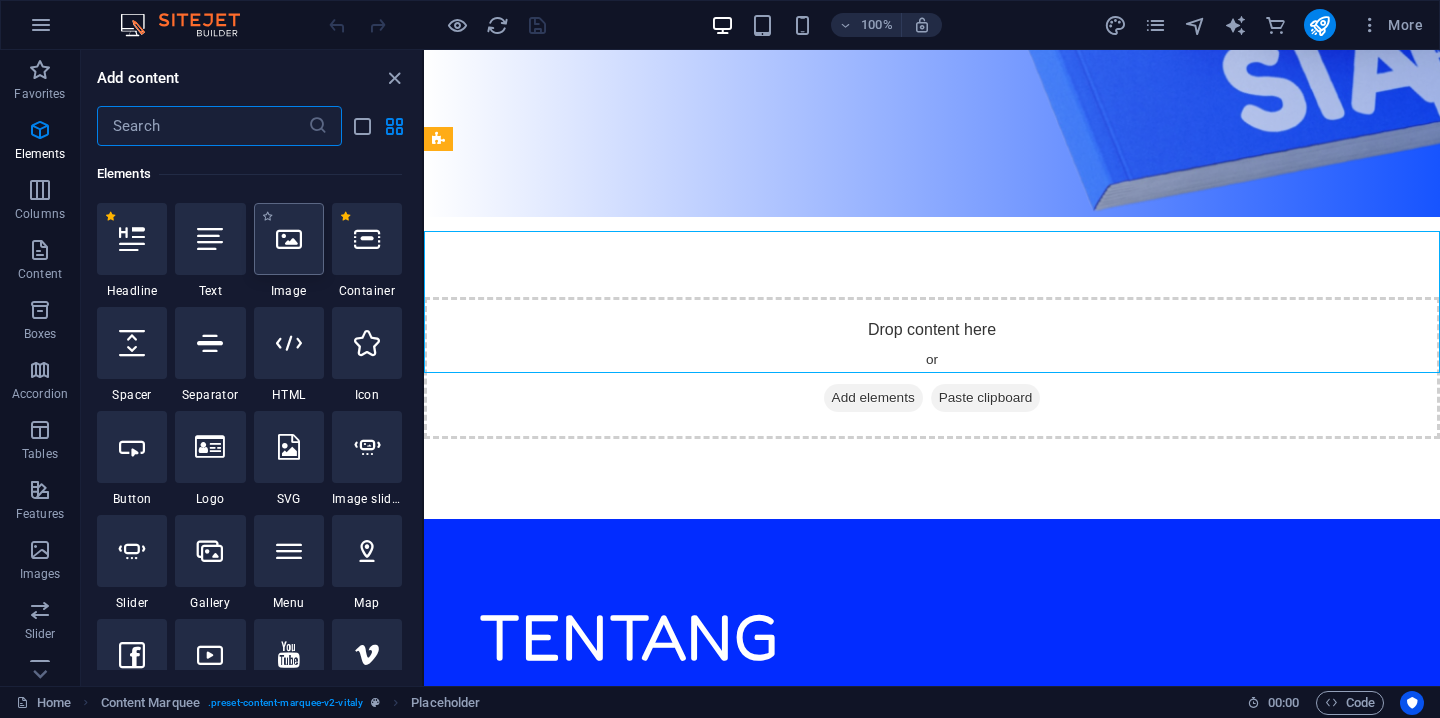 scroll, scrollTop: 213, scrollLeft: 0, axis: vertical 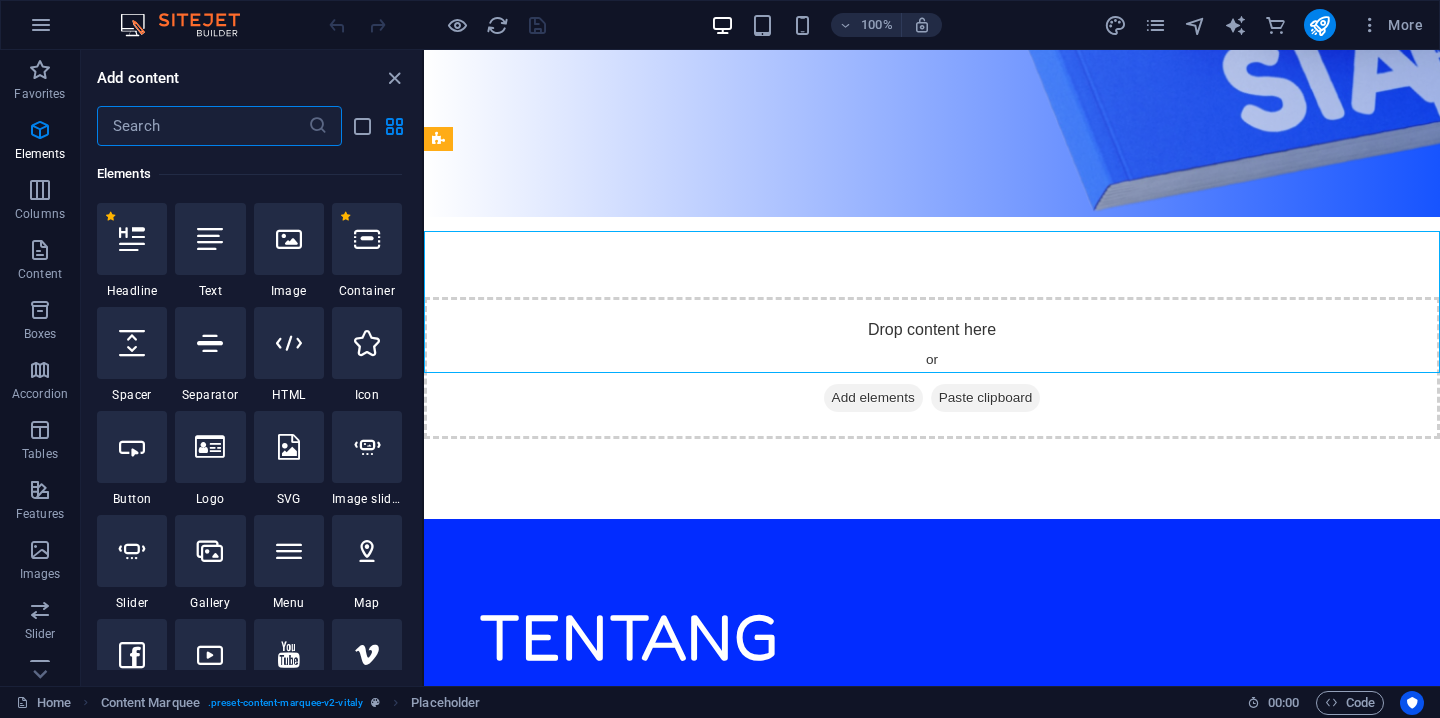 click at bounding box center [202, 126] 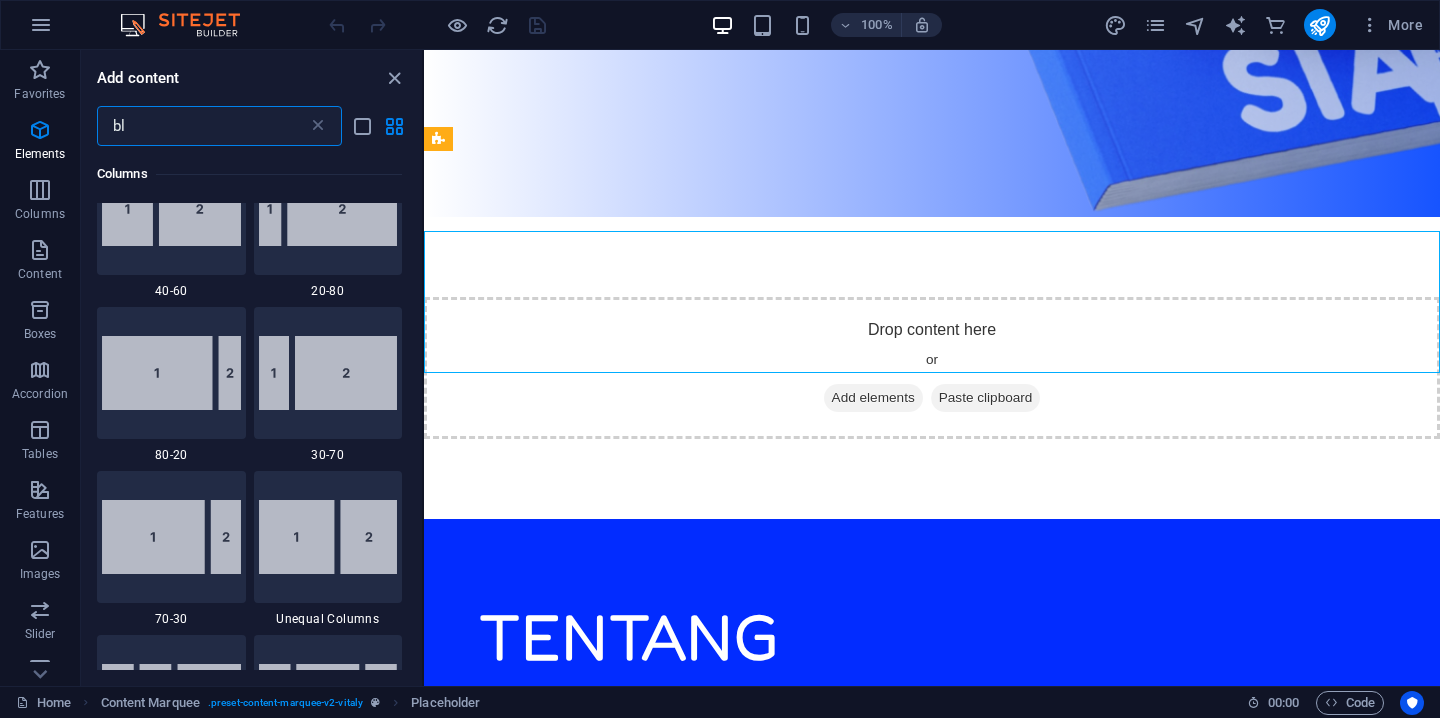 scroll, scrollTop: 0, scrollLeft: 0, axis: both 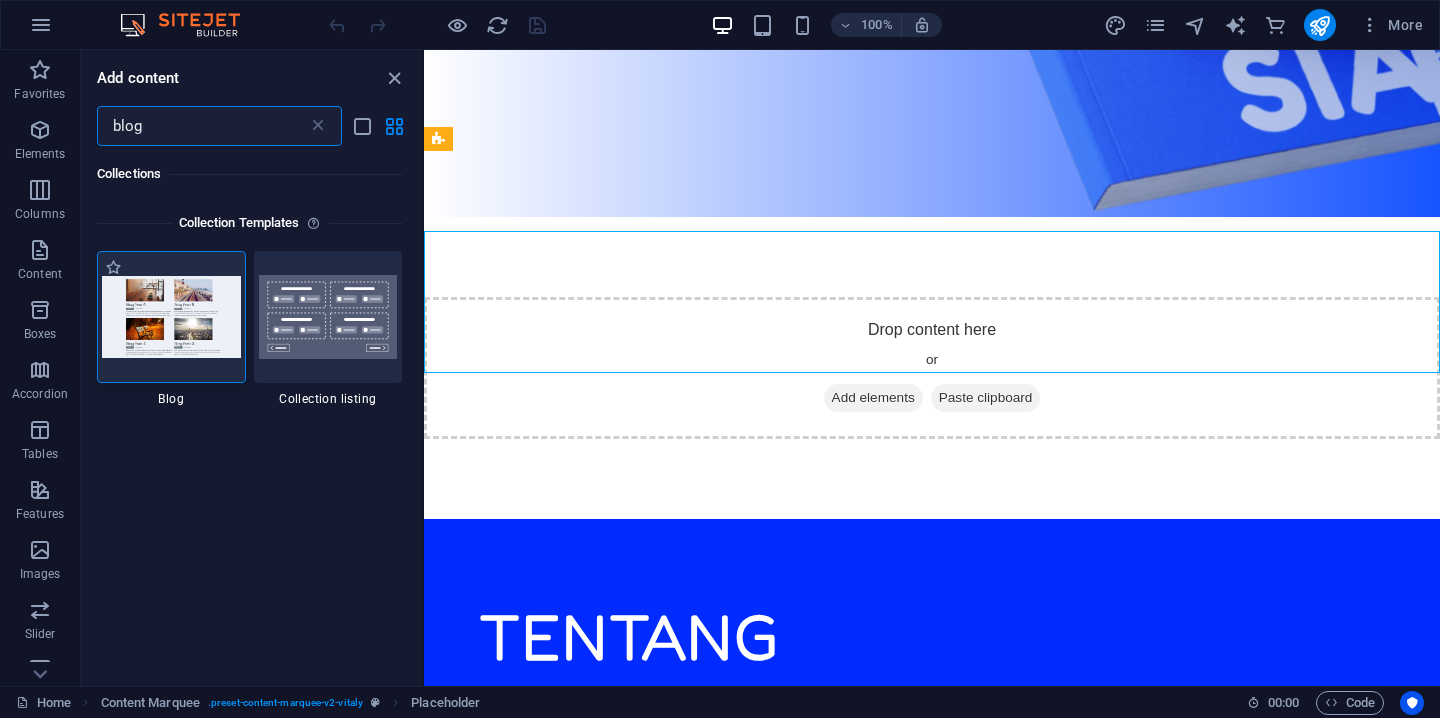type on "blog" 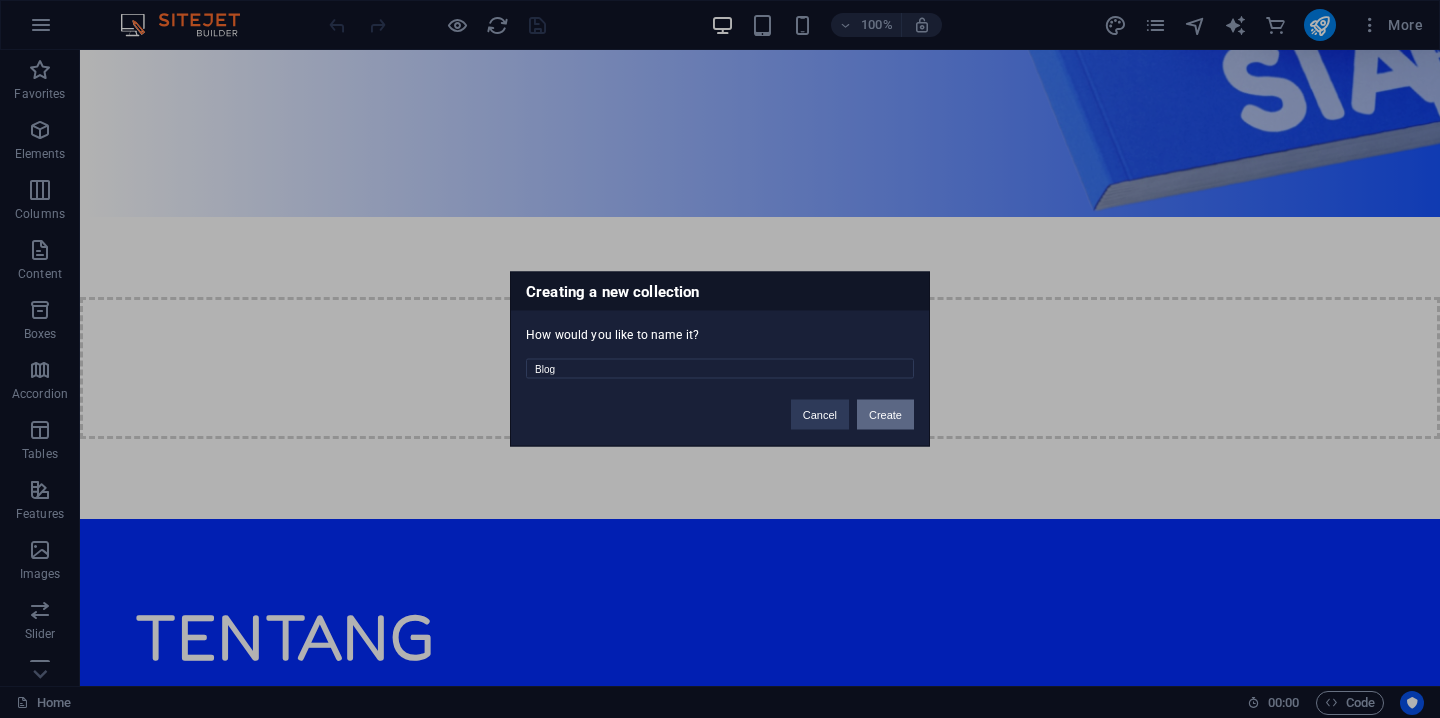 click on "Create" at bounding box center (885, 415) 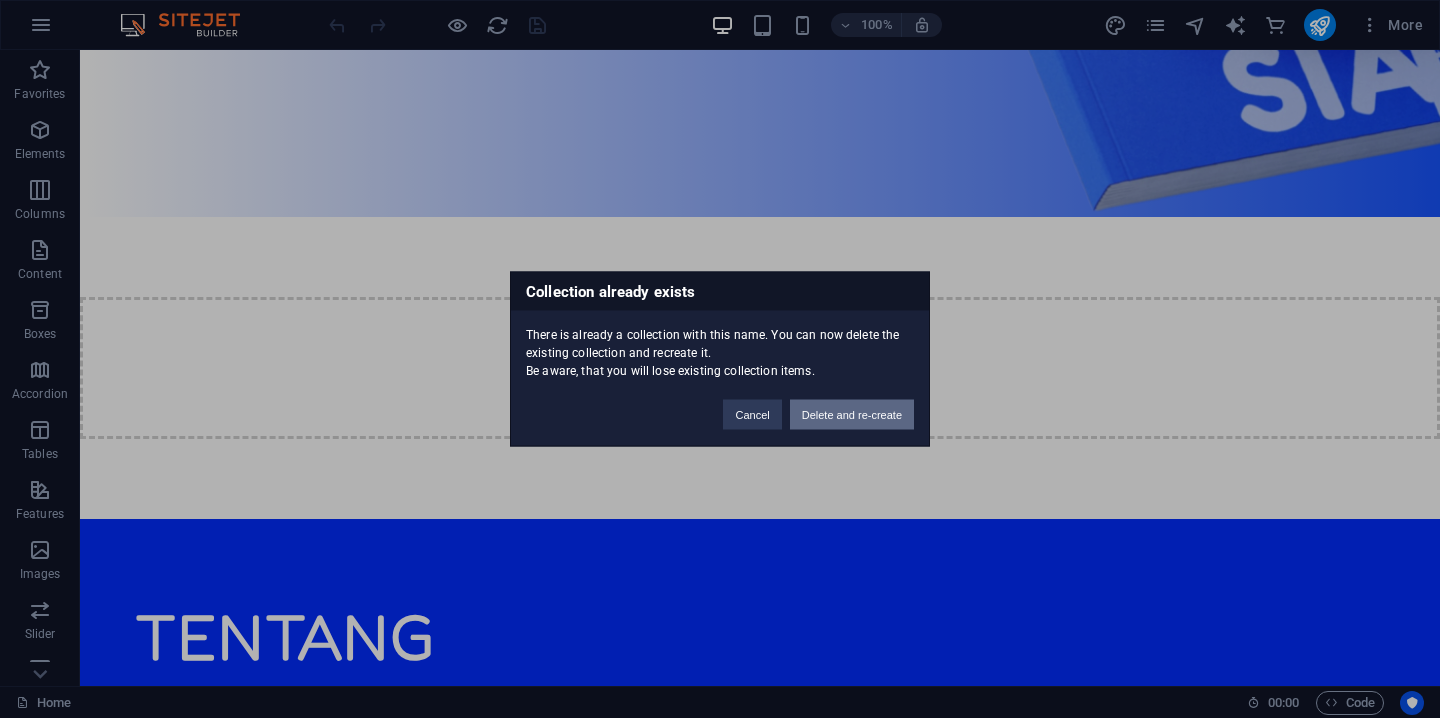 click on "Delete and re-create" at bounding box center (852, 415) 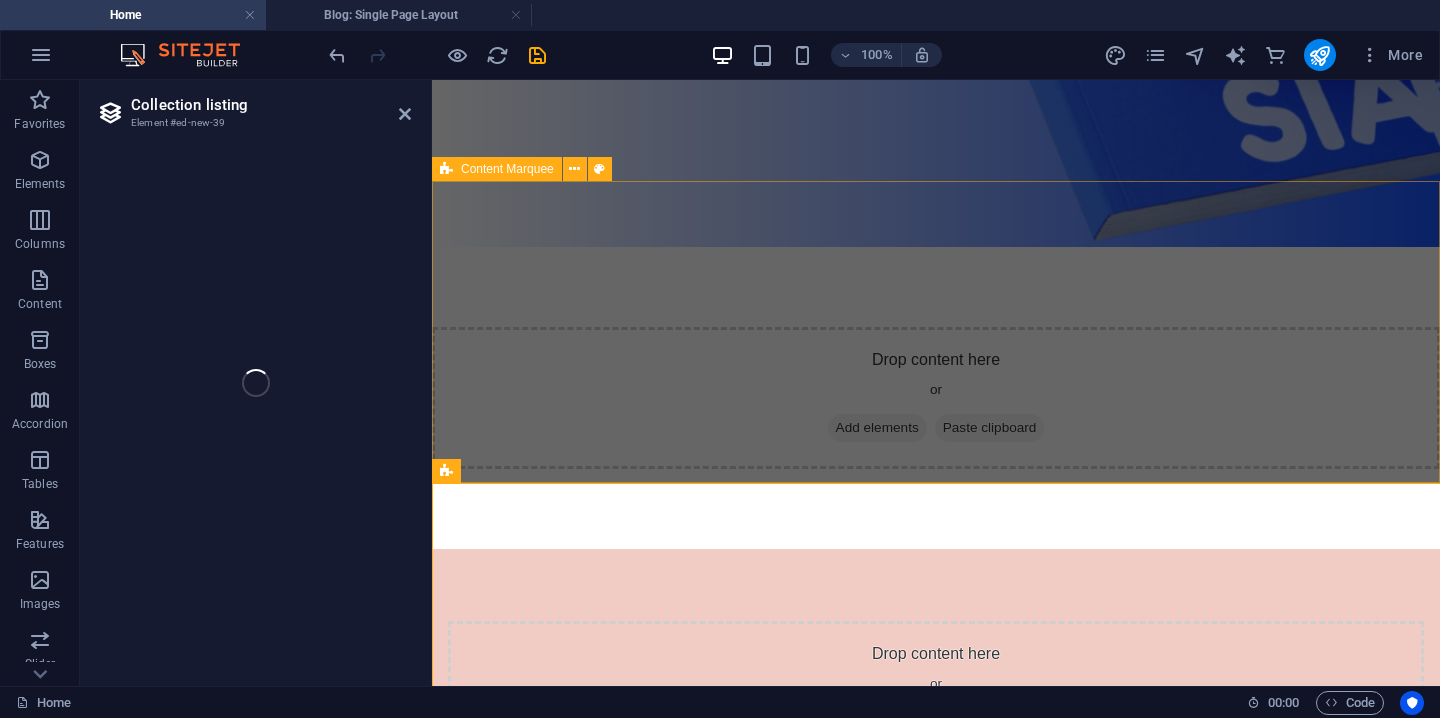select 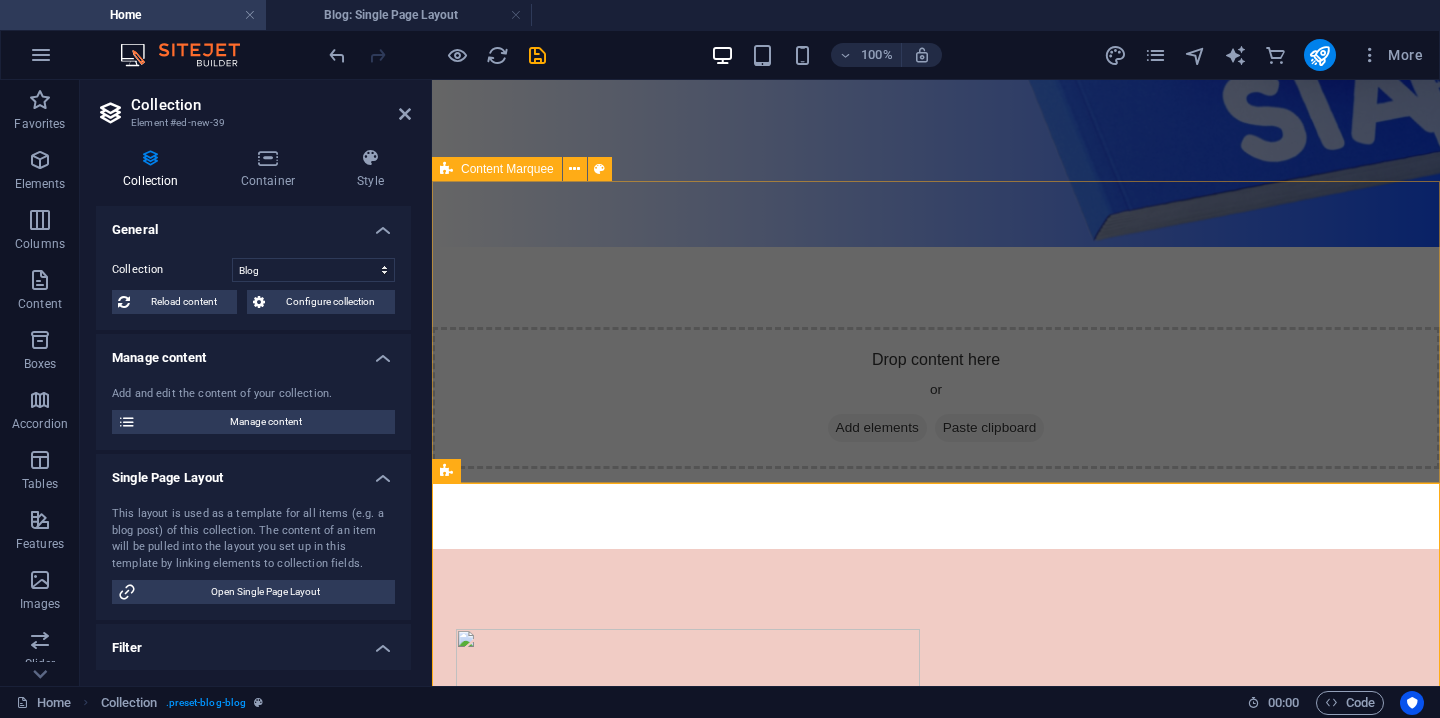 select on "columns.status" 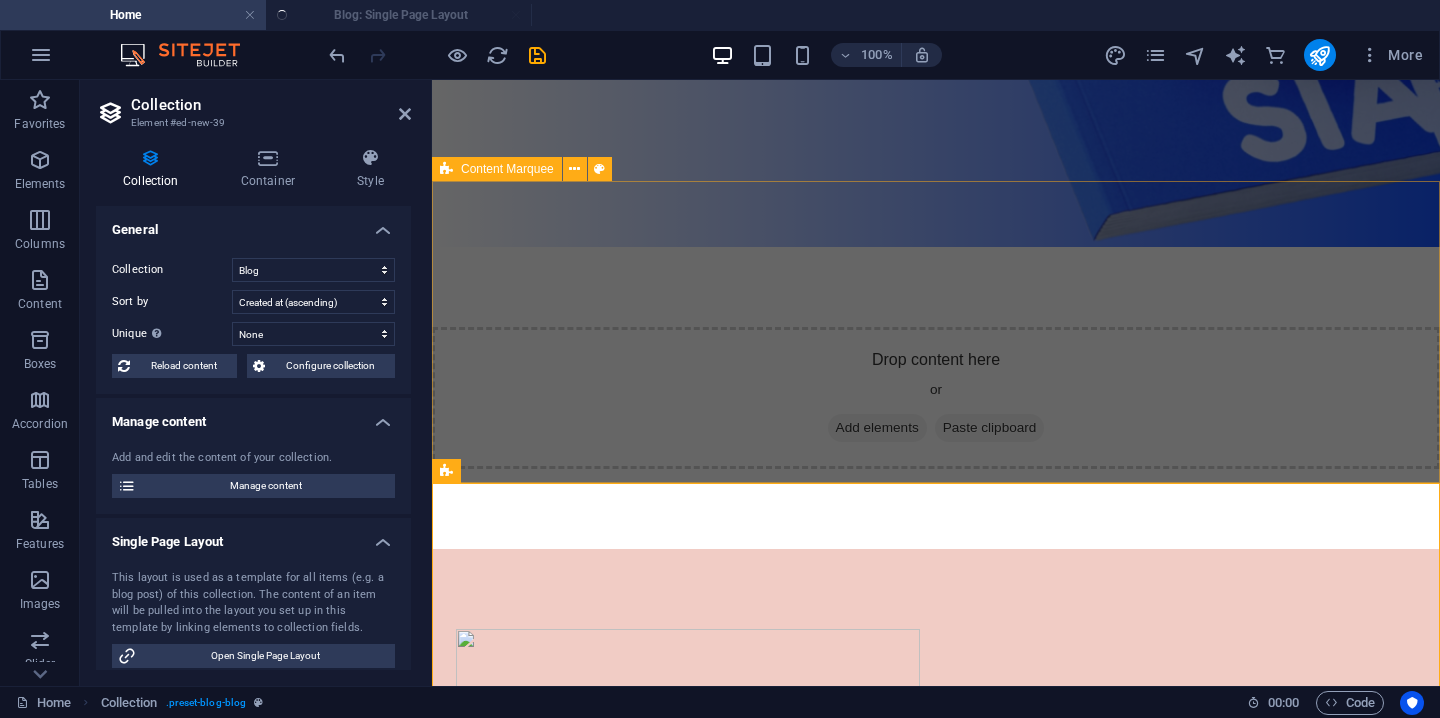 select on "columns.publishing_date_DESC" 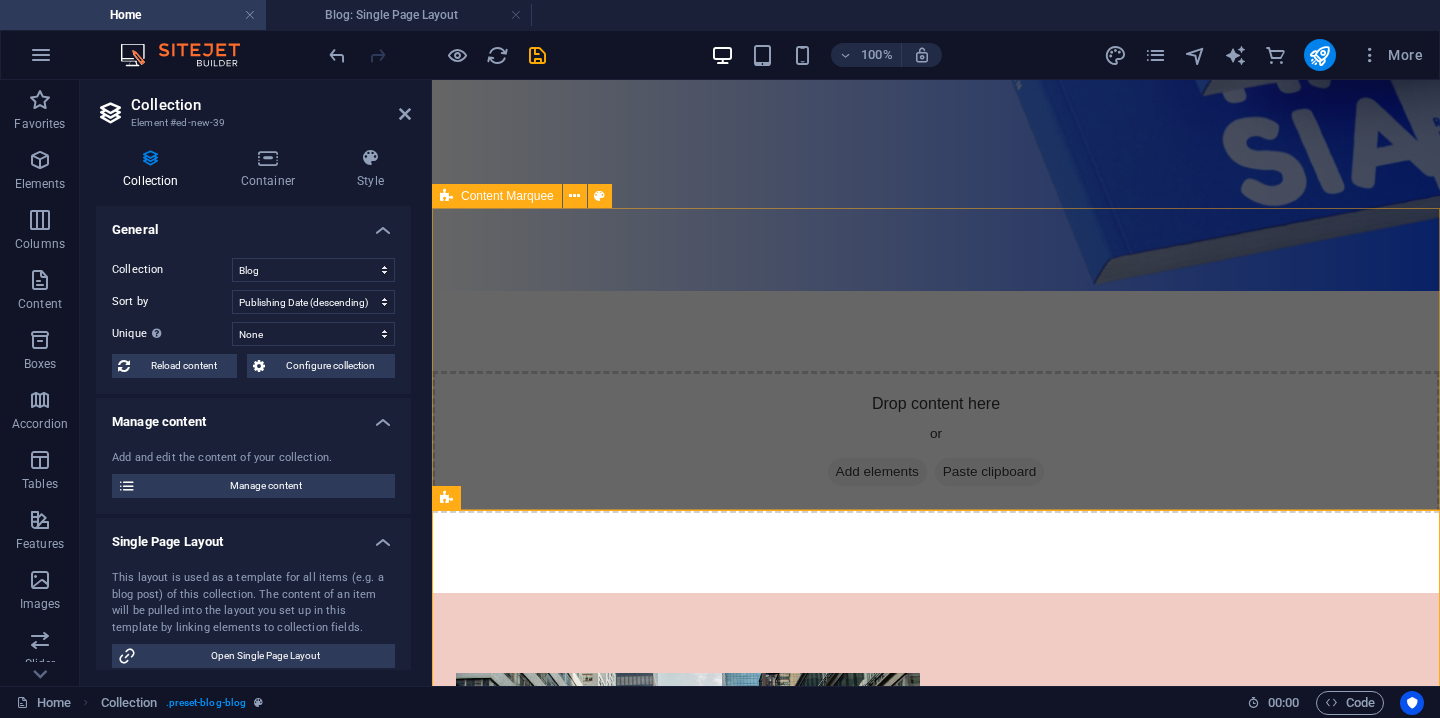scroll, scrollTop: 796, scrollLeft: 0, axis: vertical 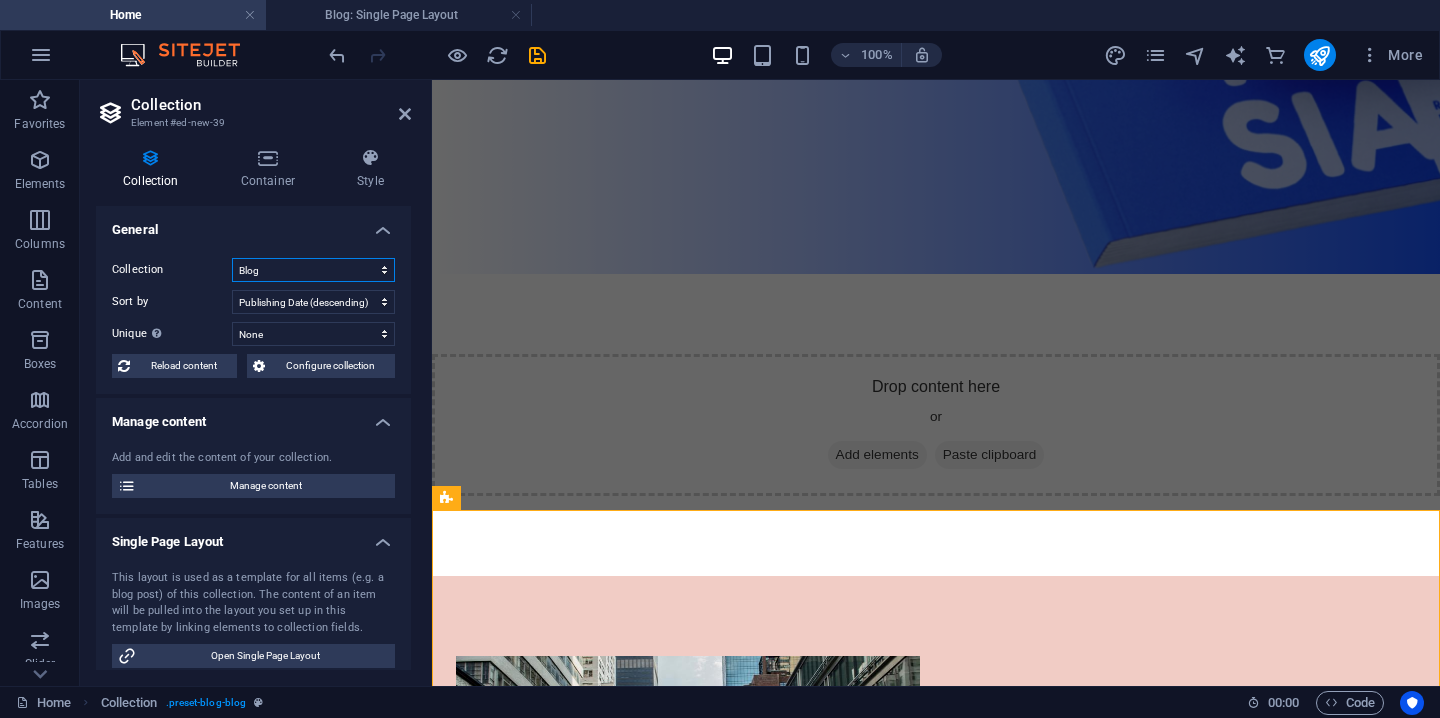 click on "Blog Buku" at bounding box center (313, 270) 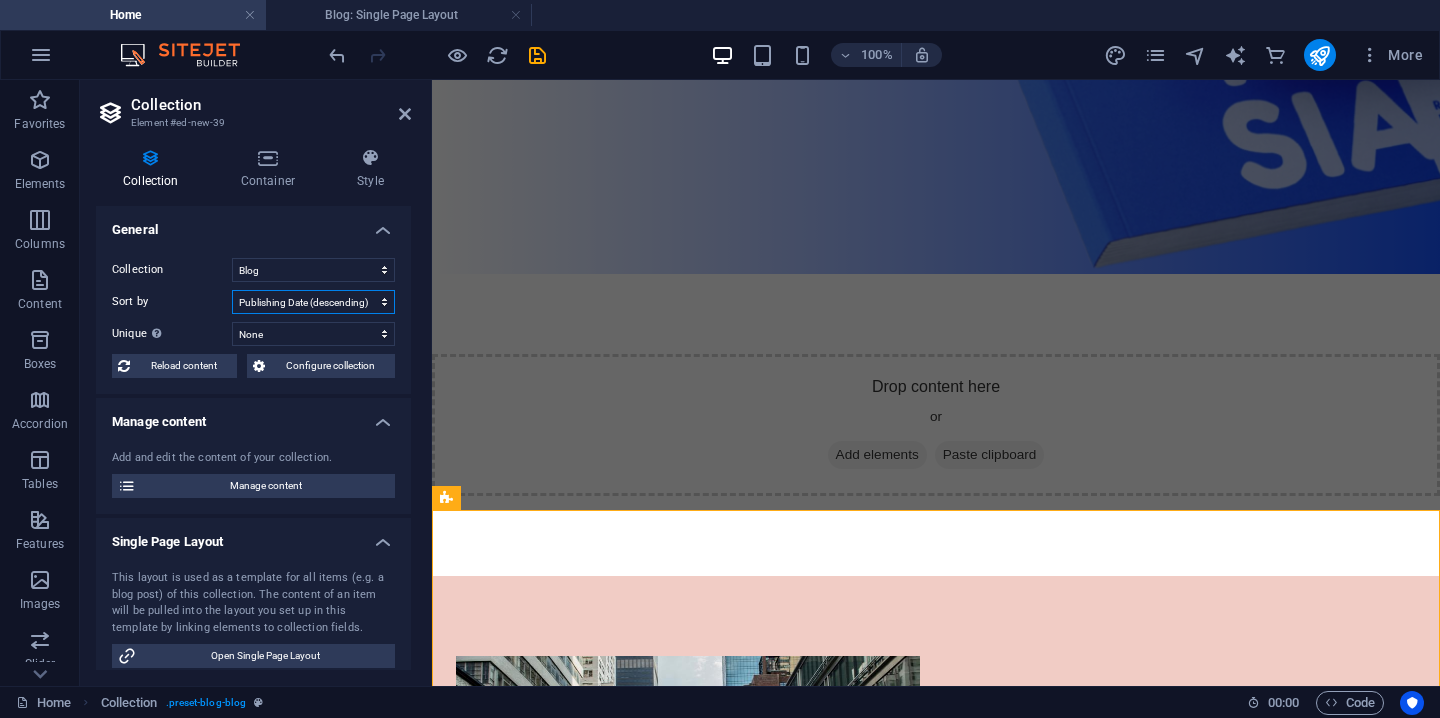 click on "Created at (ascending) Created at (descending) Updated at (ascending) Updated at (descending) Name (ascending) Name (descending) Slug (ascending) Slug (descending) Category (ascending) Category (descending) Author (ascending) Author (descending) Publishing Date (ascending) Publishing Date (descending) Status (ascending) Status (descending) Random" at bounding box center [313, 302] 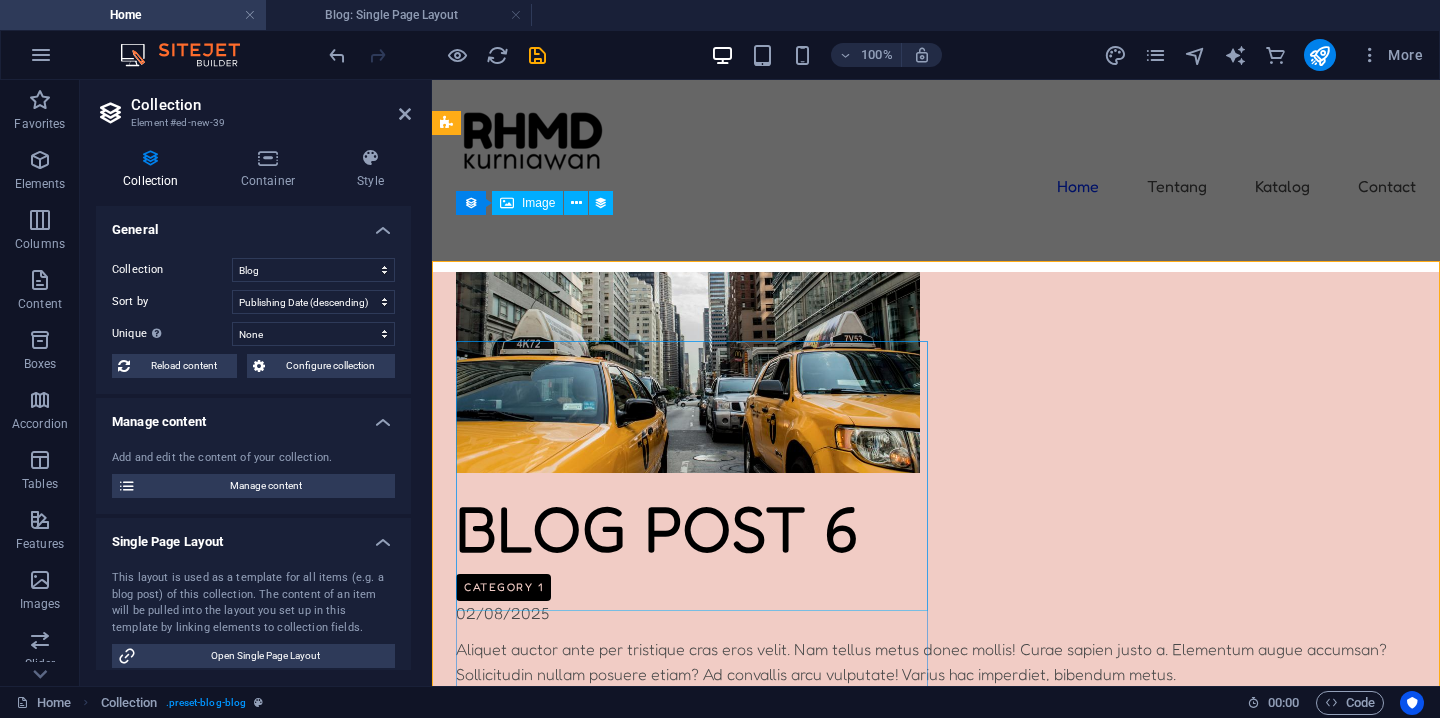 scroll, scrollTop: 1061, scrollLeft: 0, axis: vertical 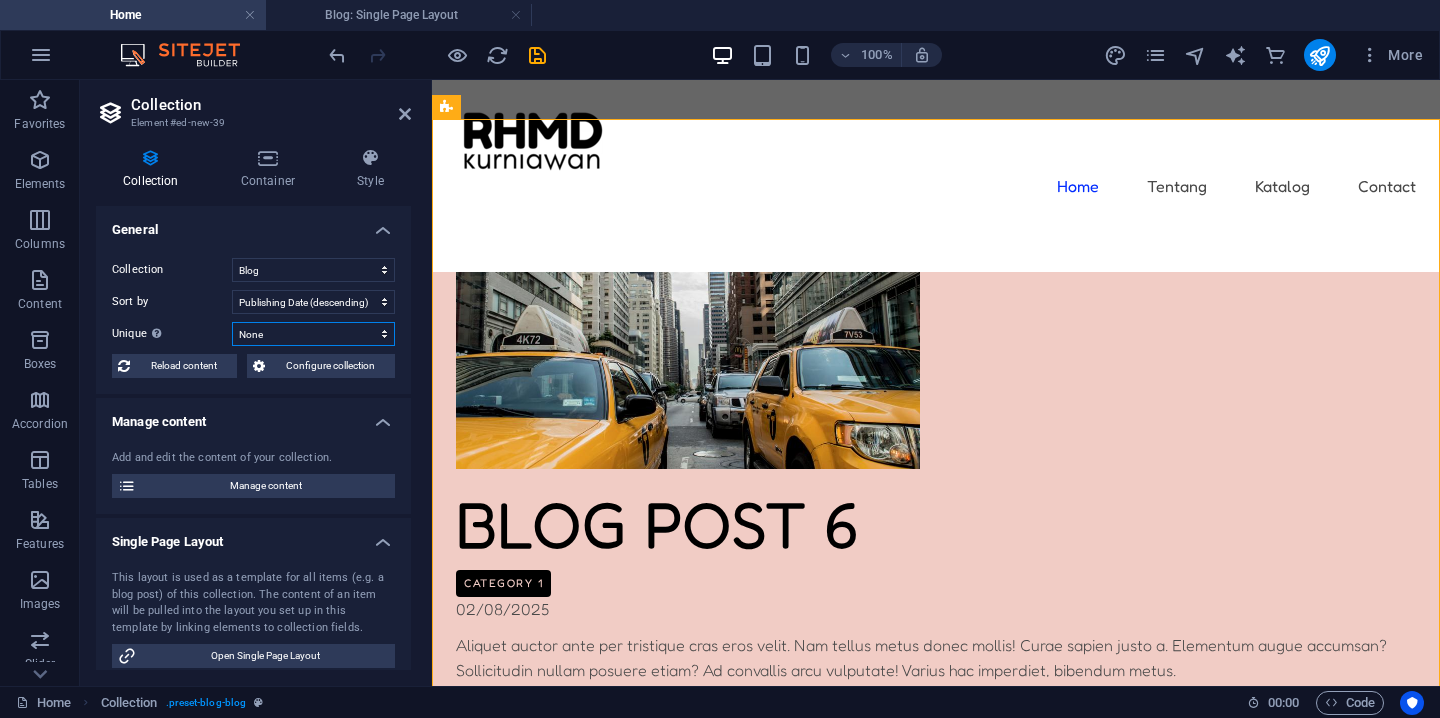 click on "None Name Slug Description Content Category Author Image Publishing Date Status" at bounding box center (313, 334) 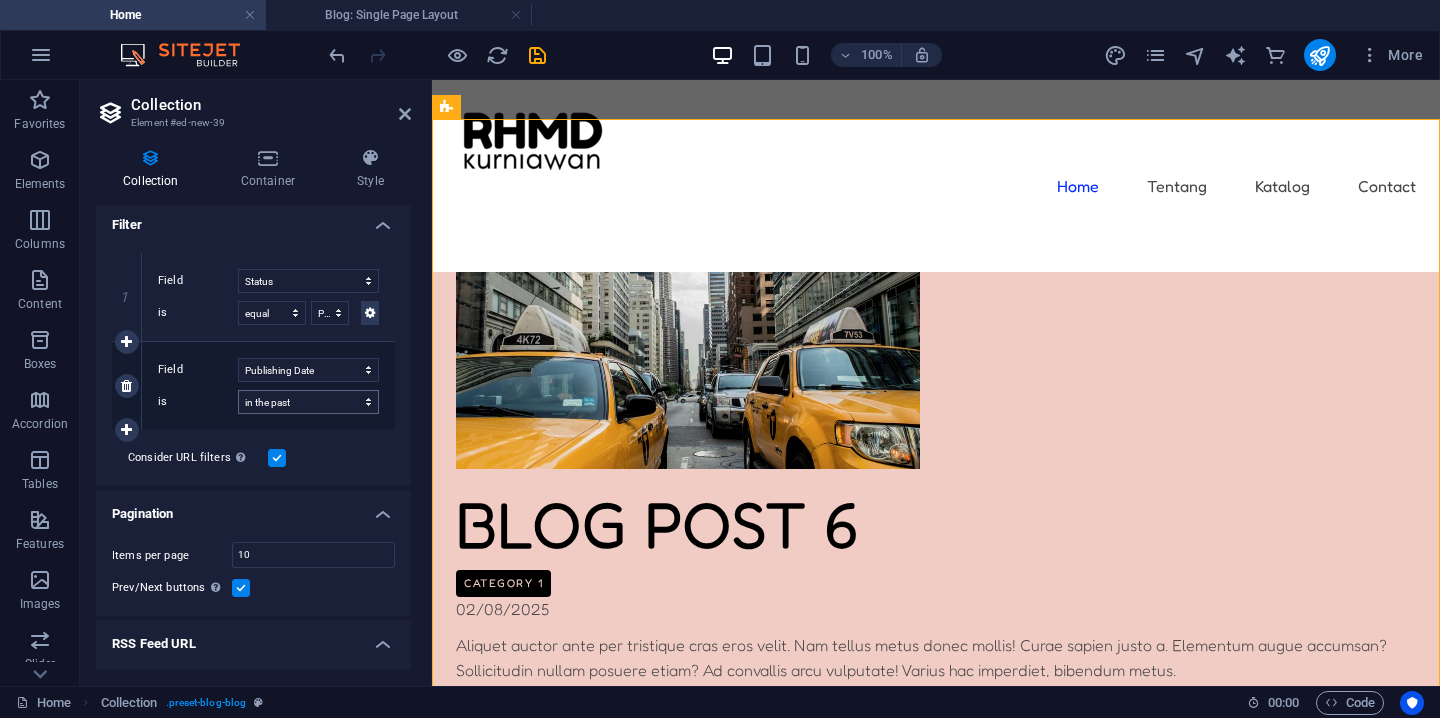 scroll, scrollTop: 492, scrollLeft: 0, axis: vertical 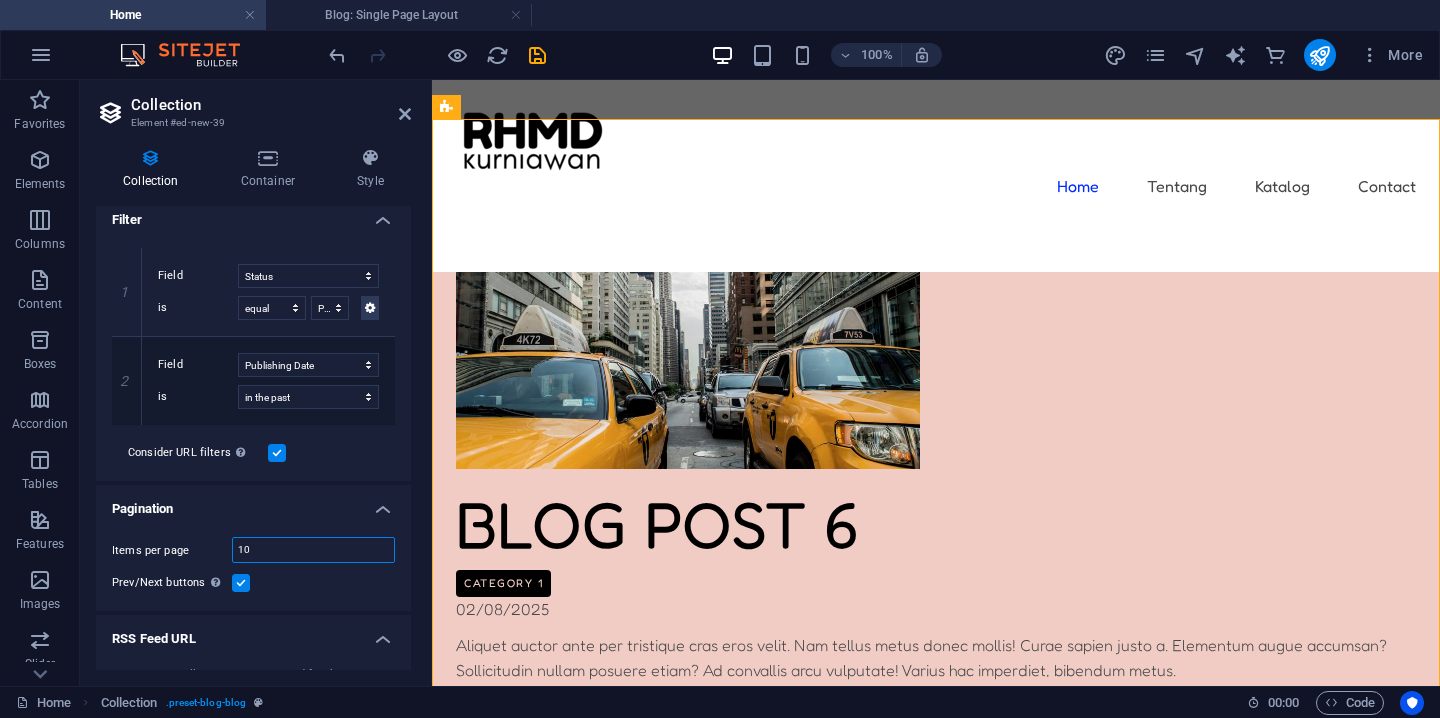 drag, startPoint x: 271, startPoint y: 549, endPoint x: 223, endPoint y: 547, distance: 48.04165 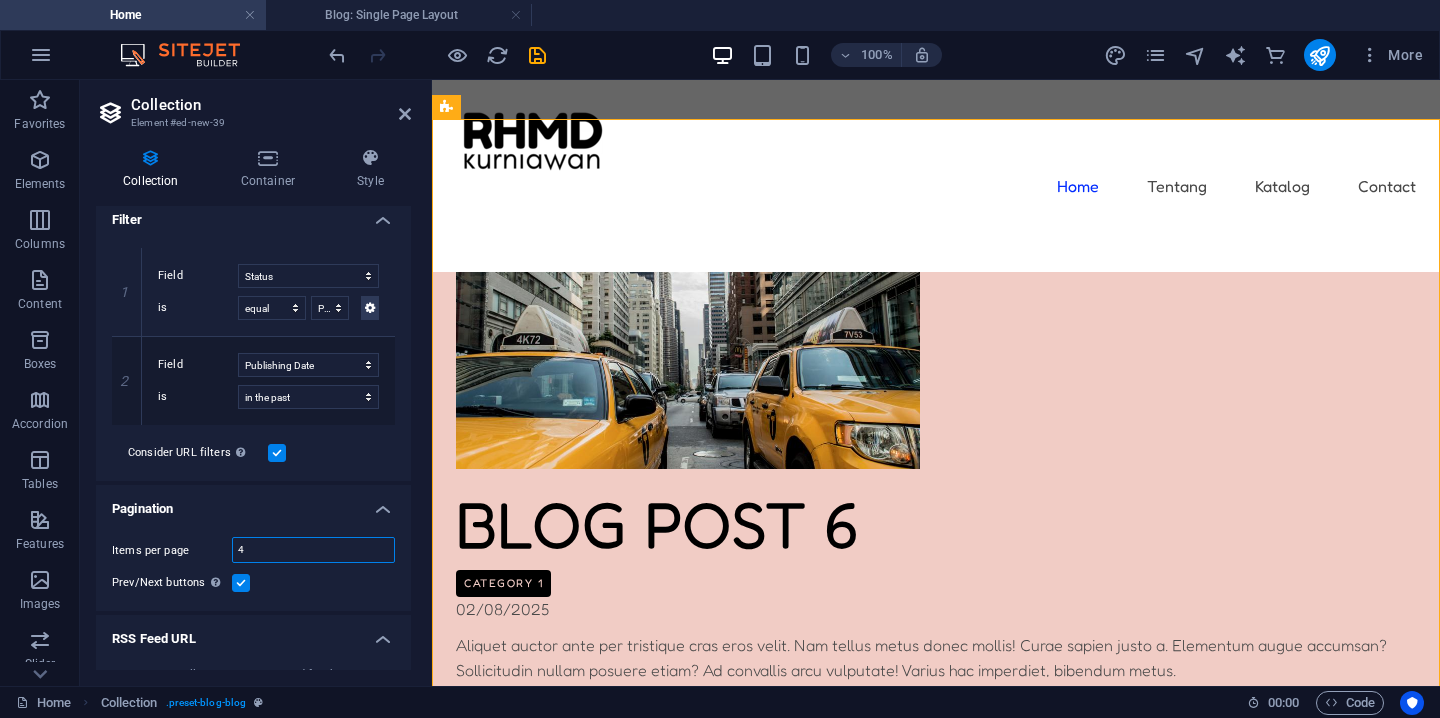 select on "columns.publishing_date_DESC" 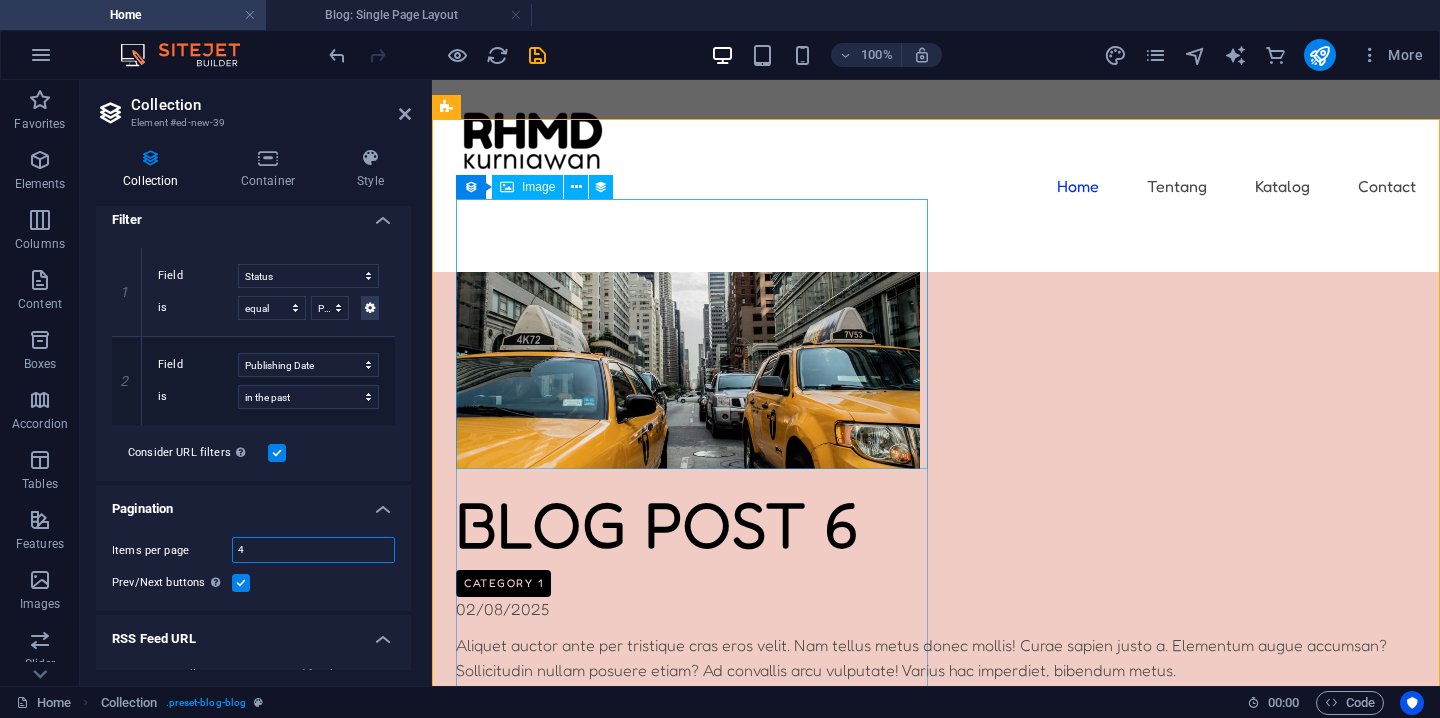 type on "4" 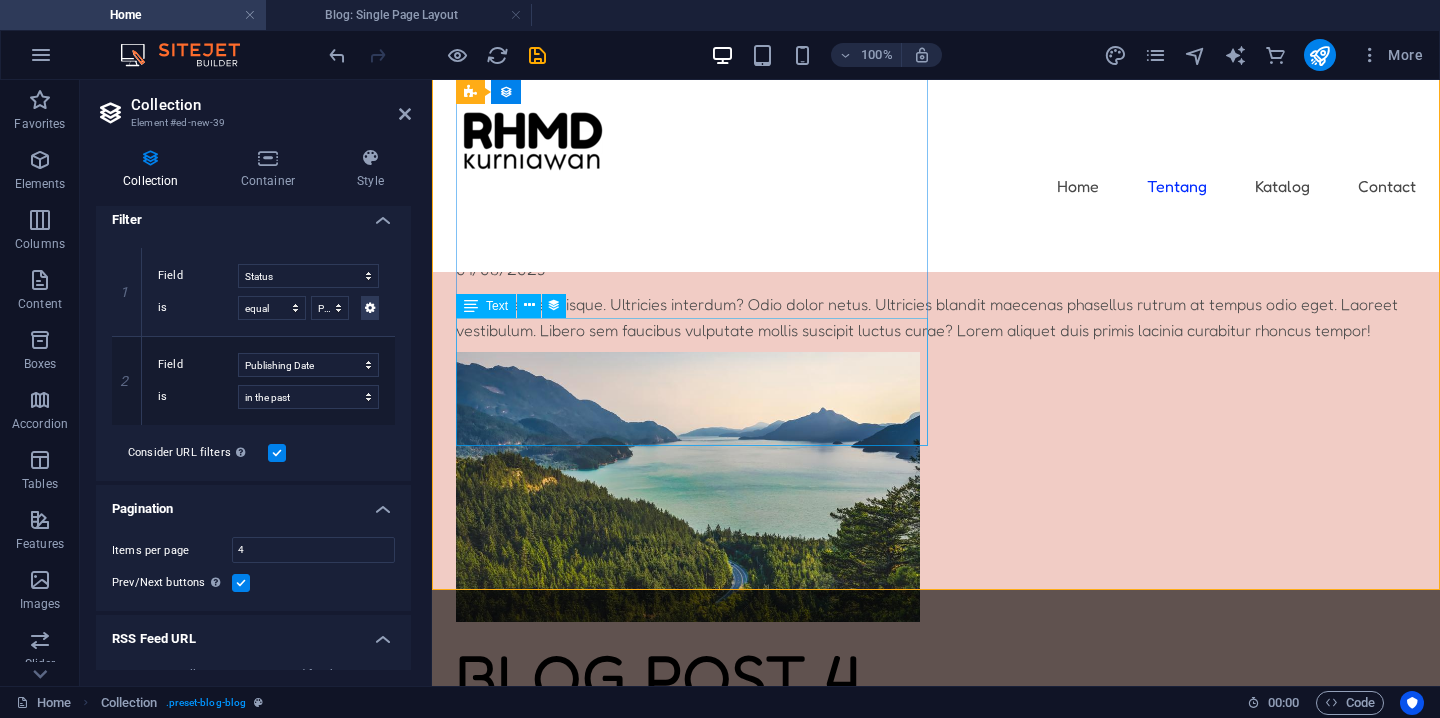 scroll, scrollTop: 1902, scrollLeft: 0, axis: vertical 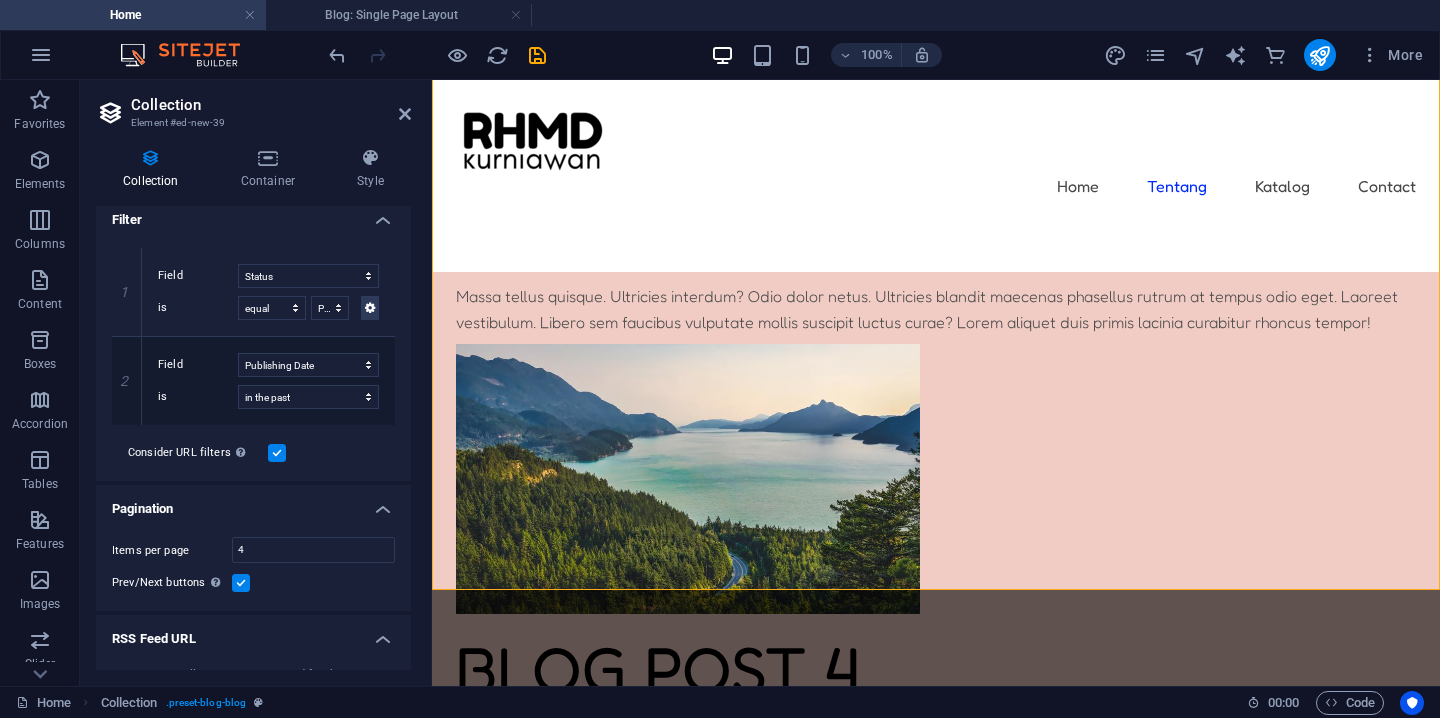 click at bounding box center (241, 583) 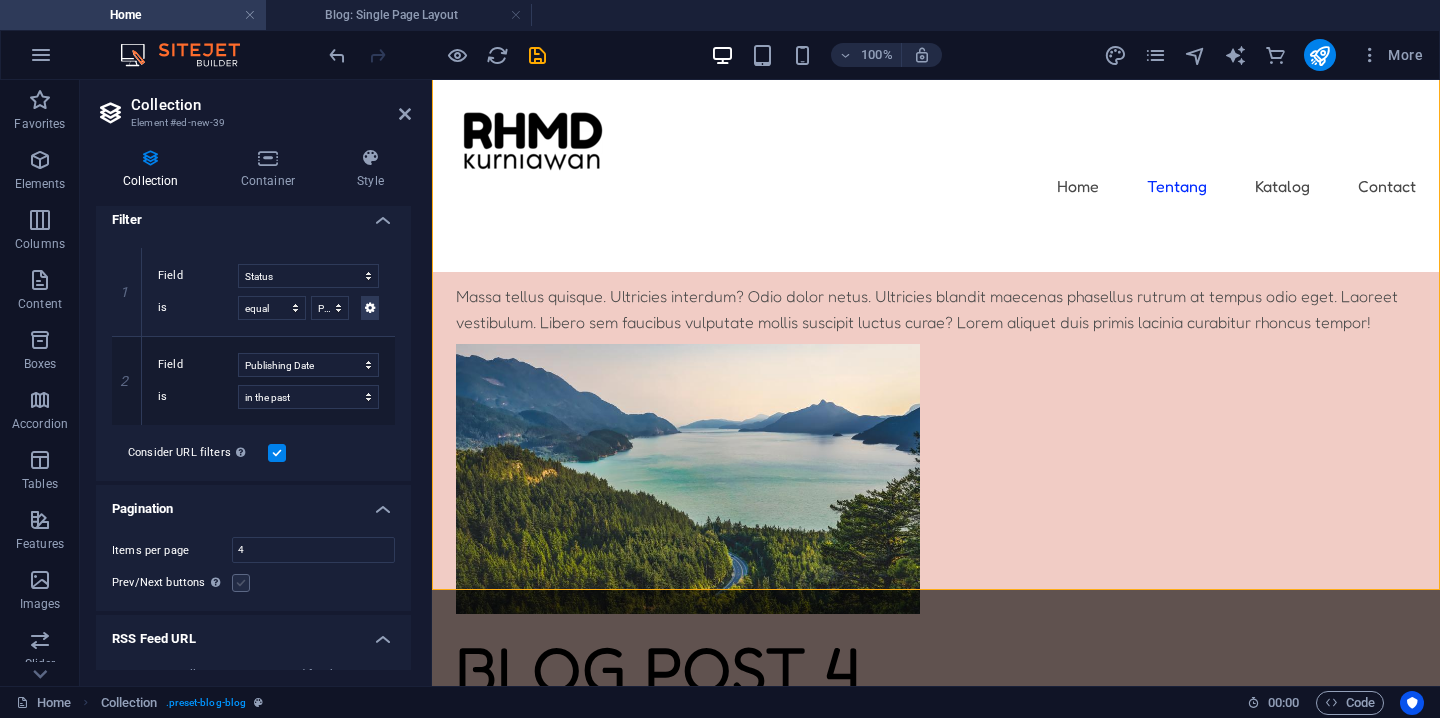 select on "columns.publishing_date_DESC" 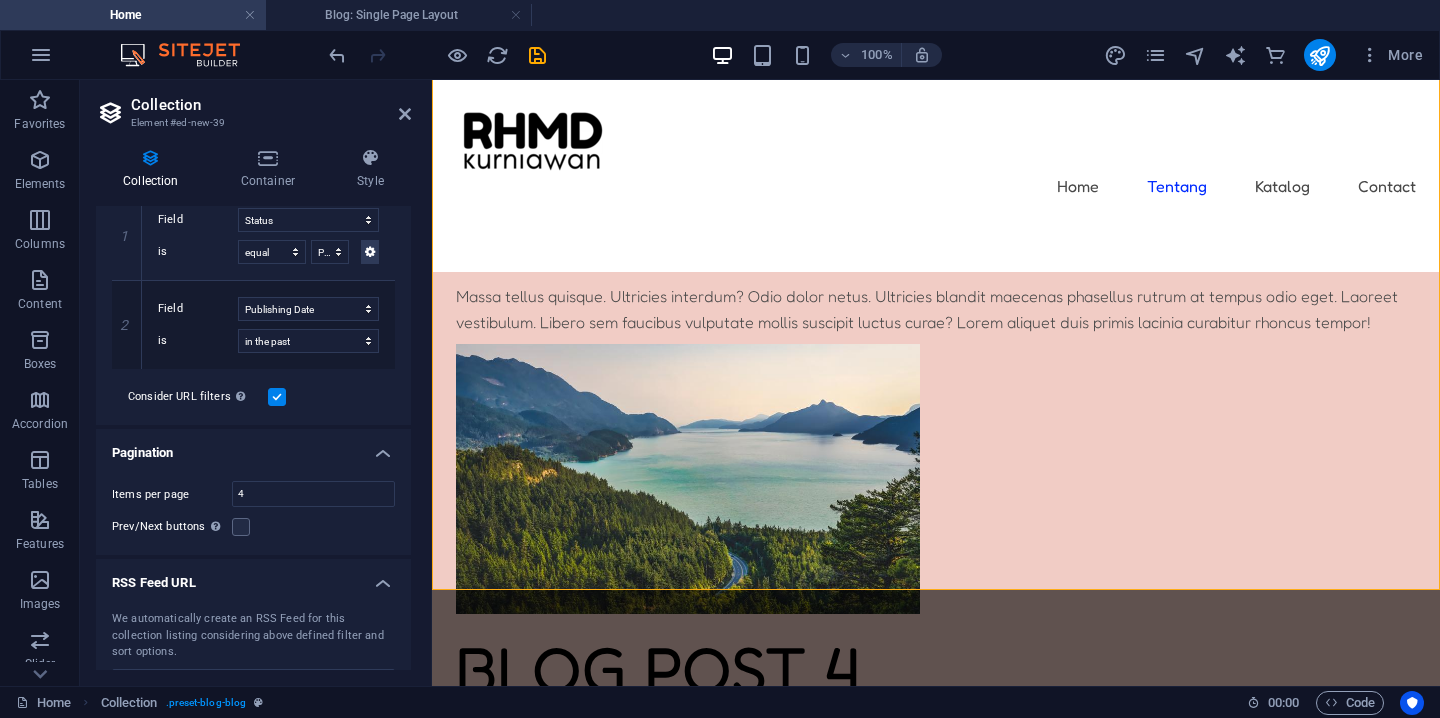scroll, scrollTop: 586, scrollLeft: 0, axis: vertical 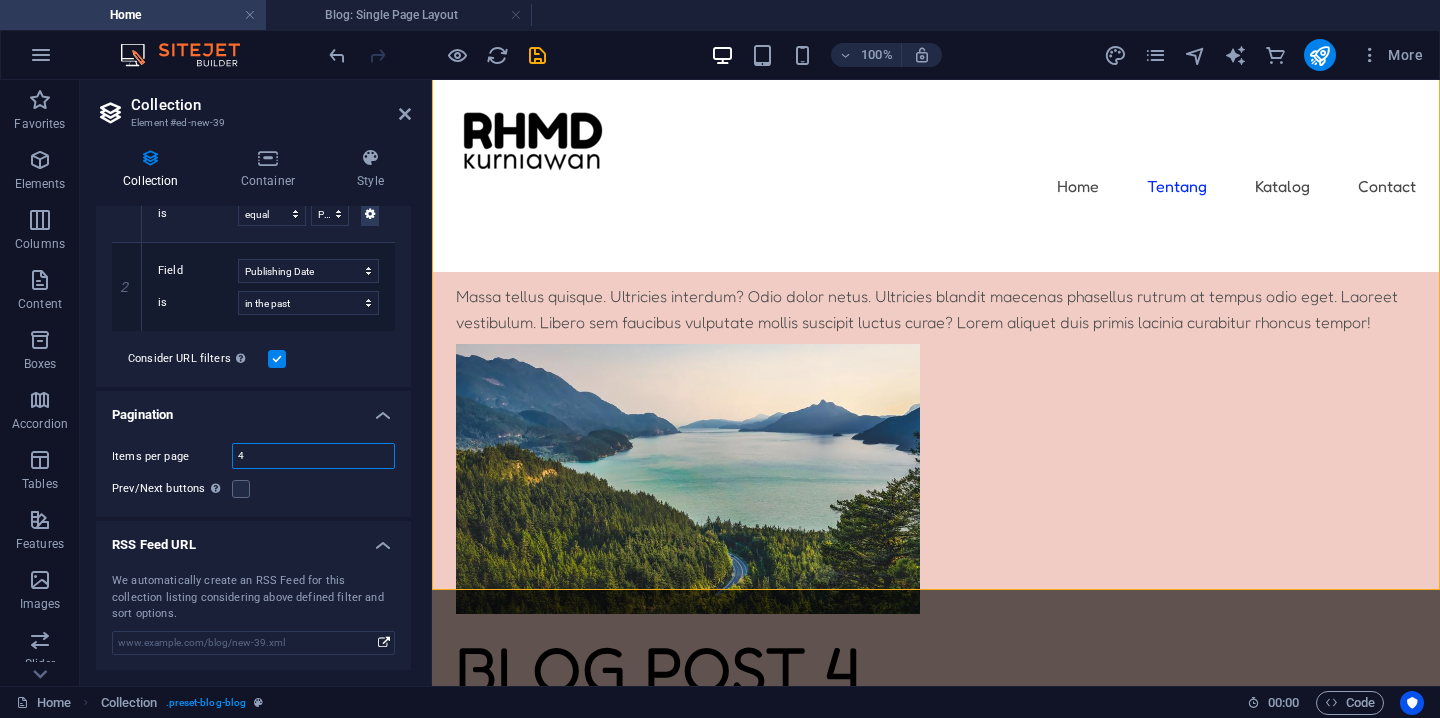 drag, startPoint x: 253, startPoint y: 452, endPoint x: 235, endPoint y: 452, distance: 18 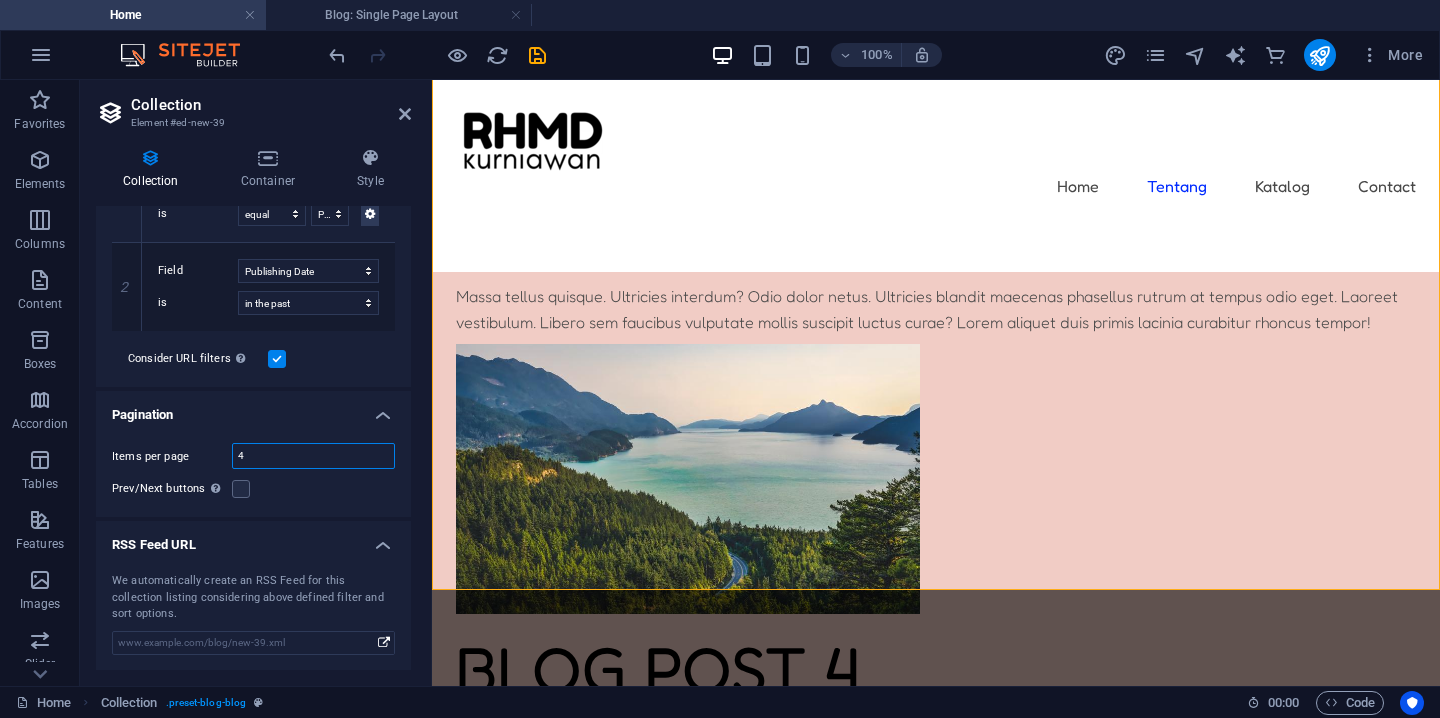 type on "3" 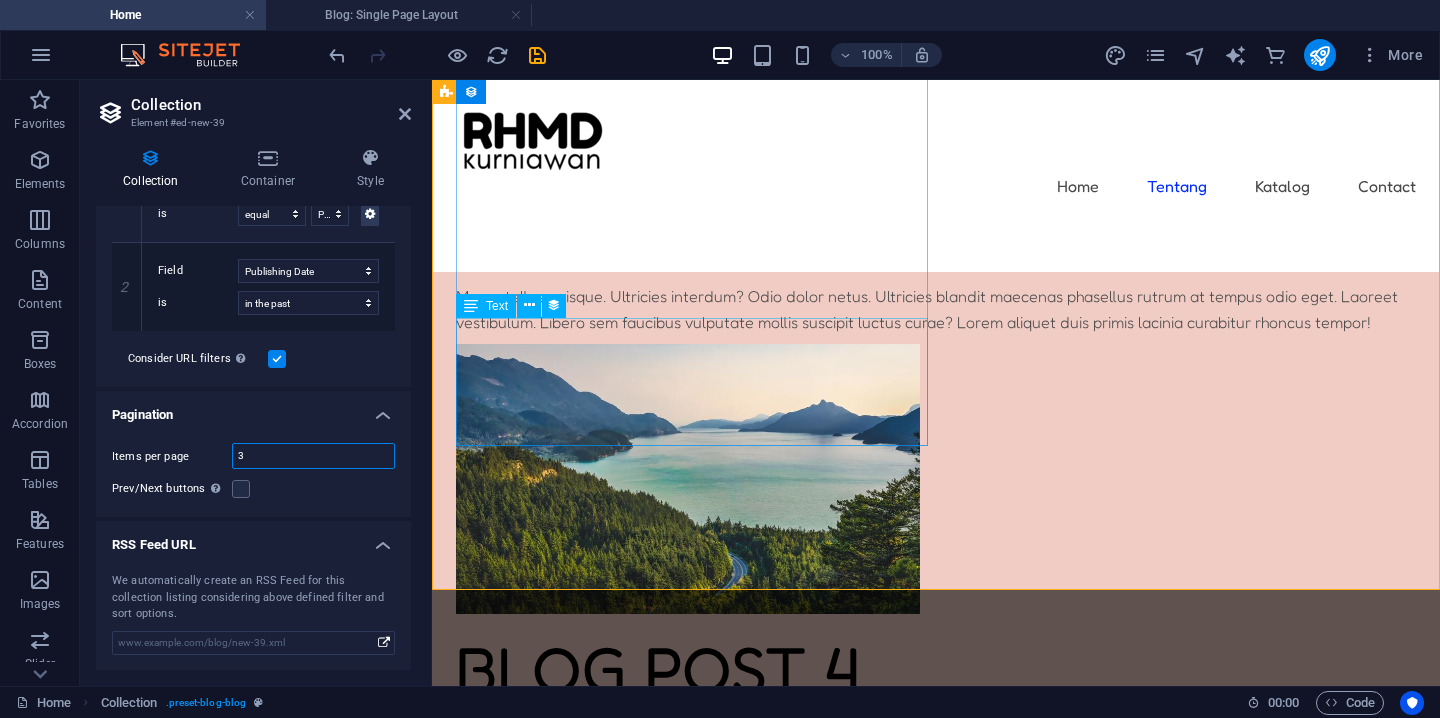 select on "columns.publishing_date_DESC" 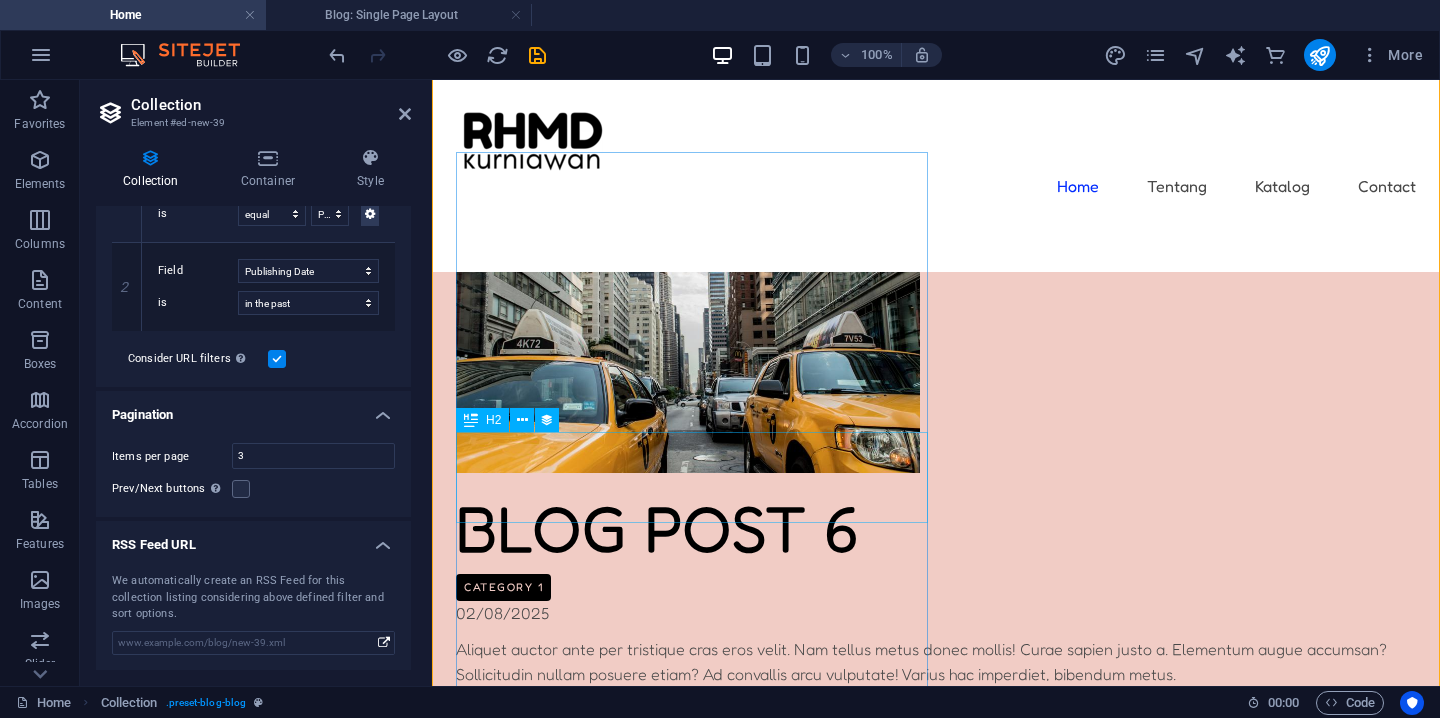 scroll, scrollTop: 1163, scrollLeft: 0, axis: vertical 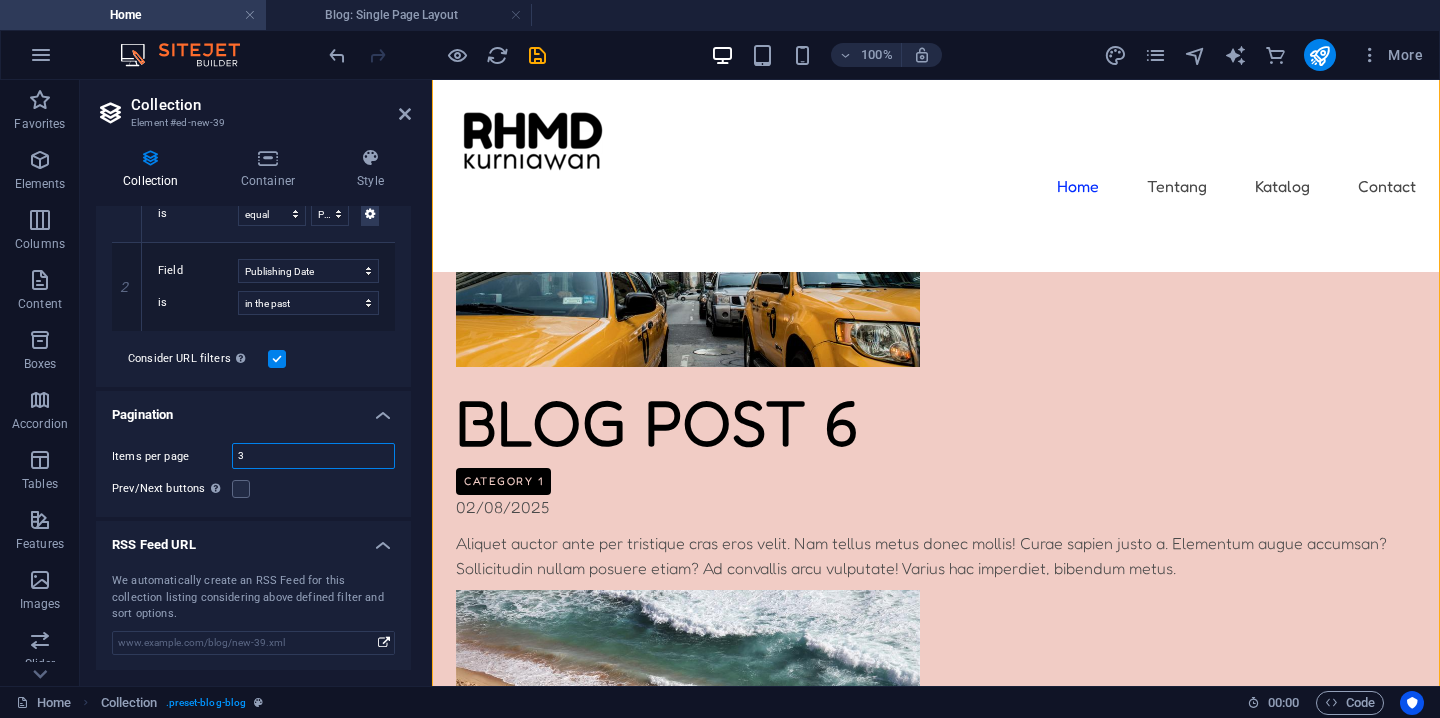 drag, startPoint x: 261, startPoint y: 453, endPoint x: 226, endPoint y: 453, distance: 35 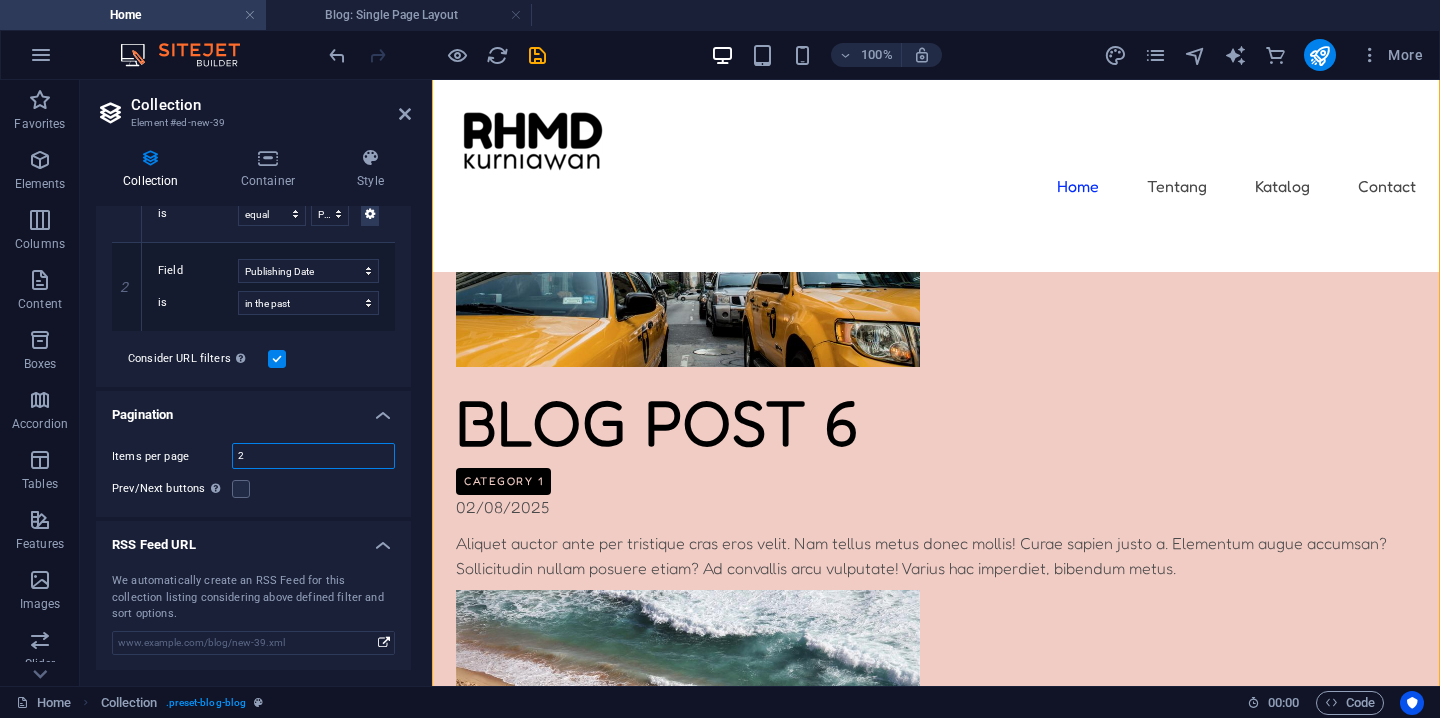 select on "columns.publishing_date_DESC" 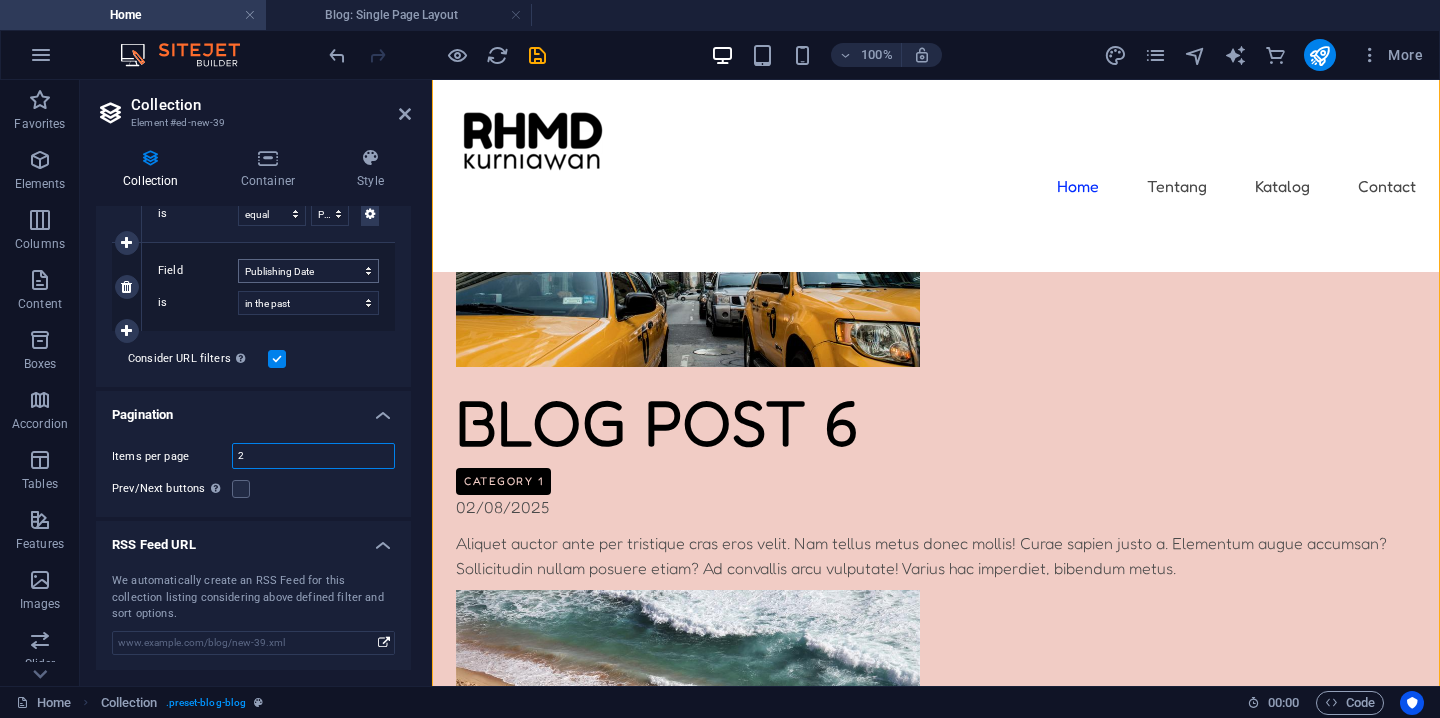 type on "2" 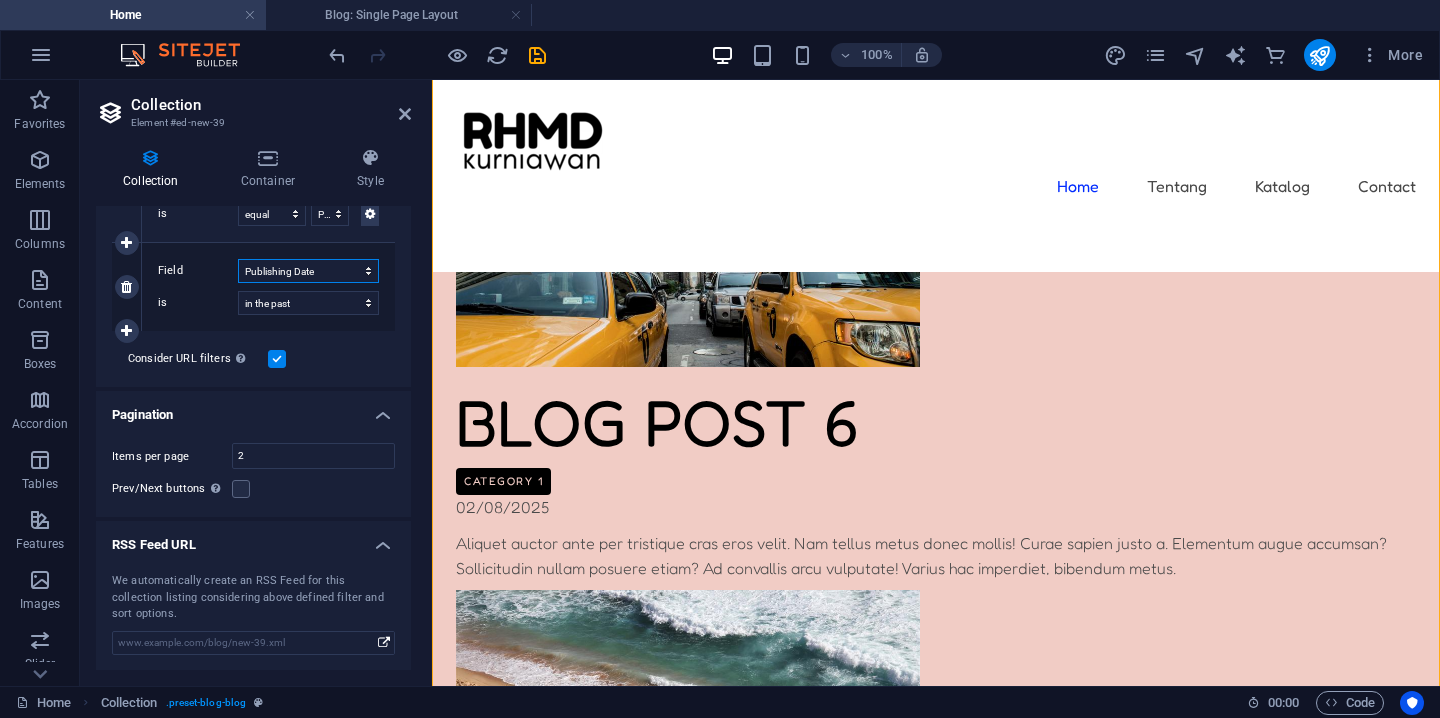 click on "Created at Updated at Name Slug Category Author Publishing Date Status" at bounding box center (308, 271) 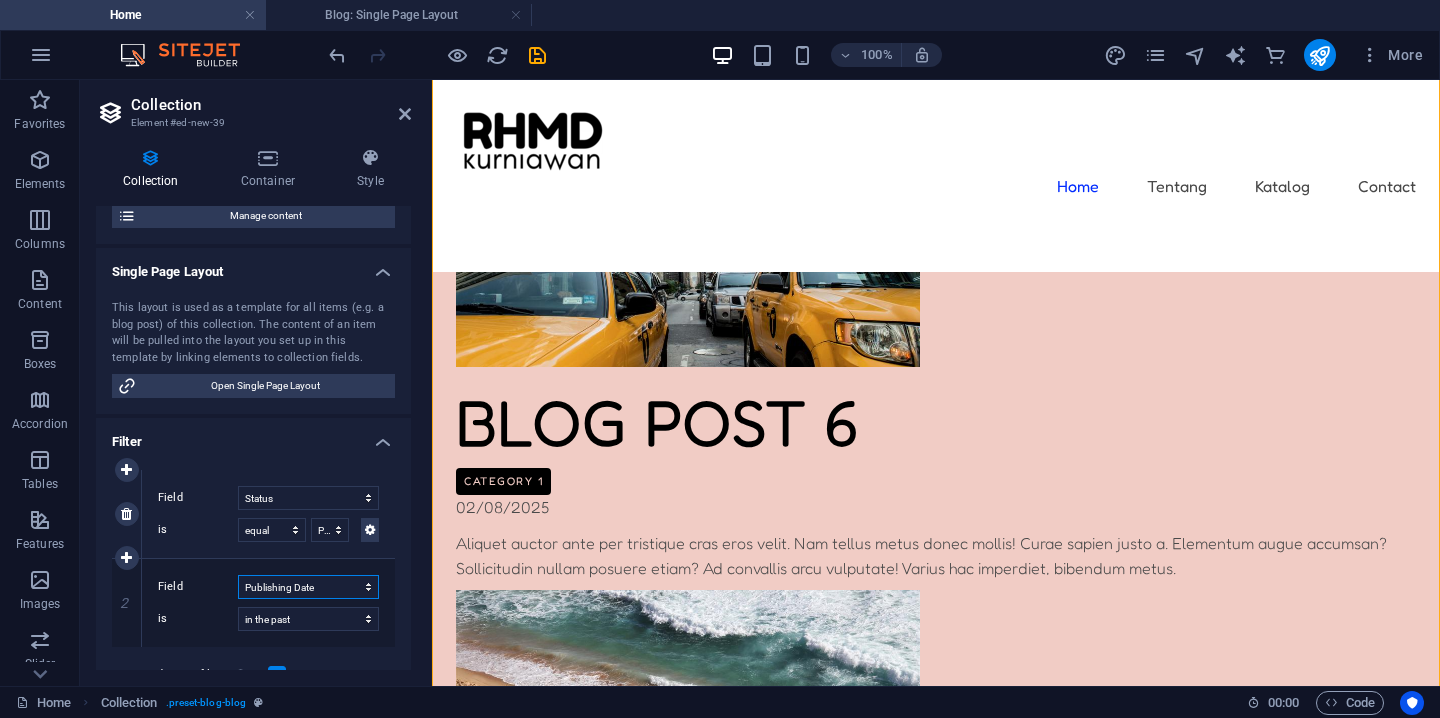 scroll, scrollTop: 0, scrollLeft: 0, axis: both 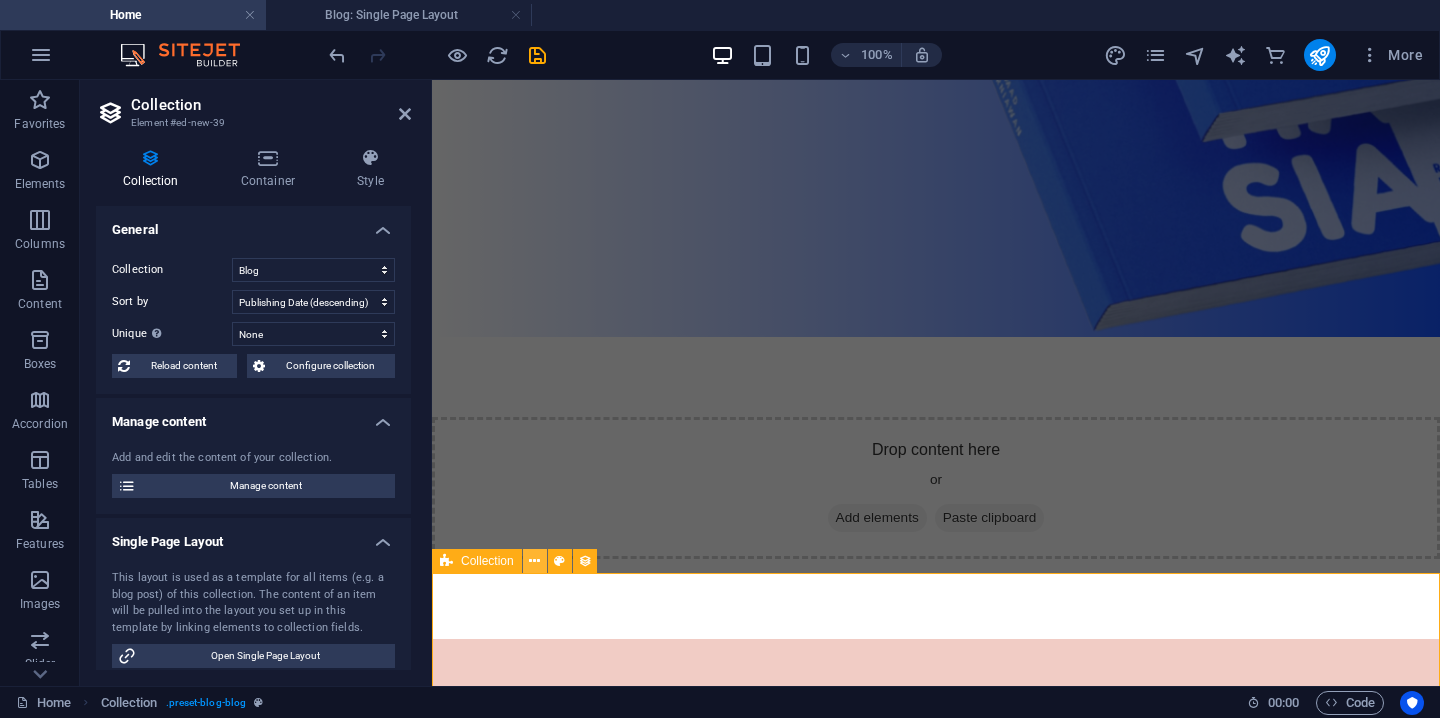 click at bounding box center [534, 561] 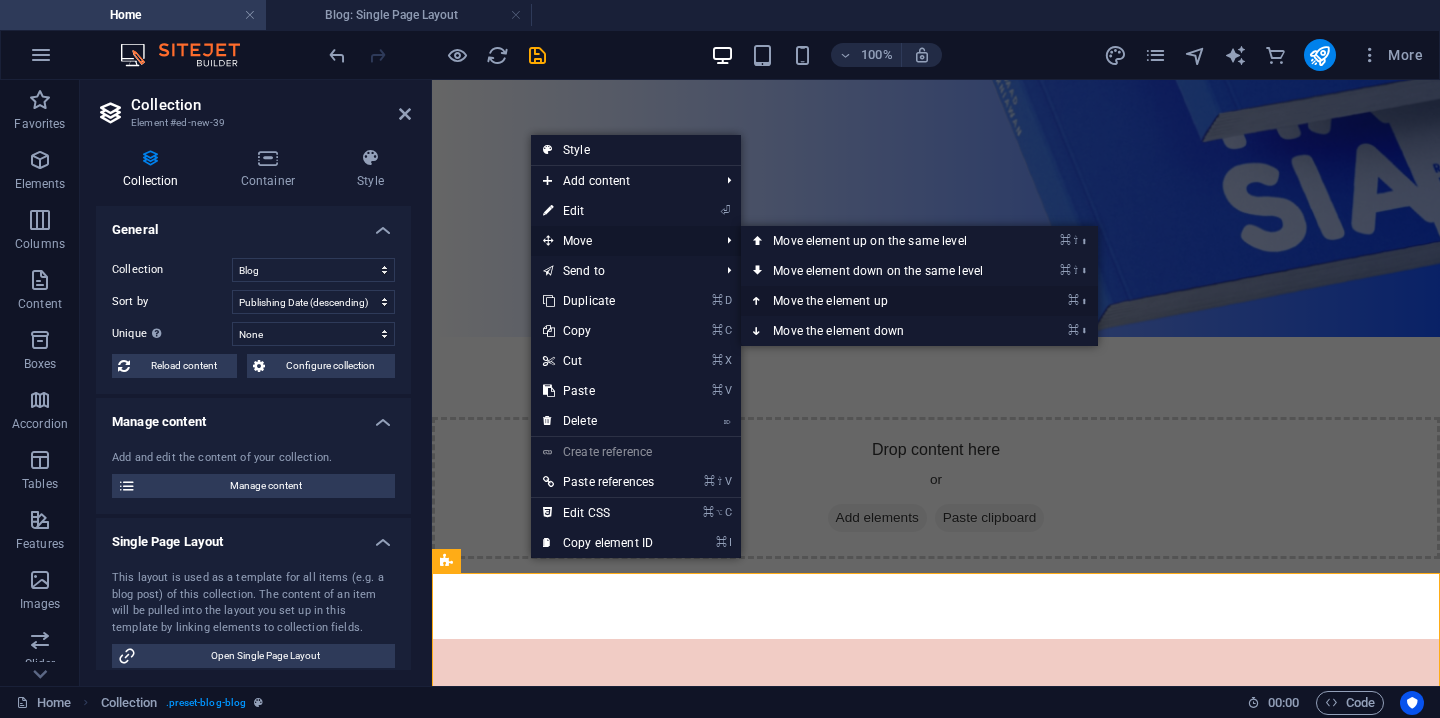 click on "⌘ ⬆  Move the element up" at bounding box center (882, 301) 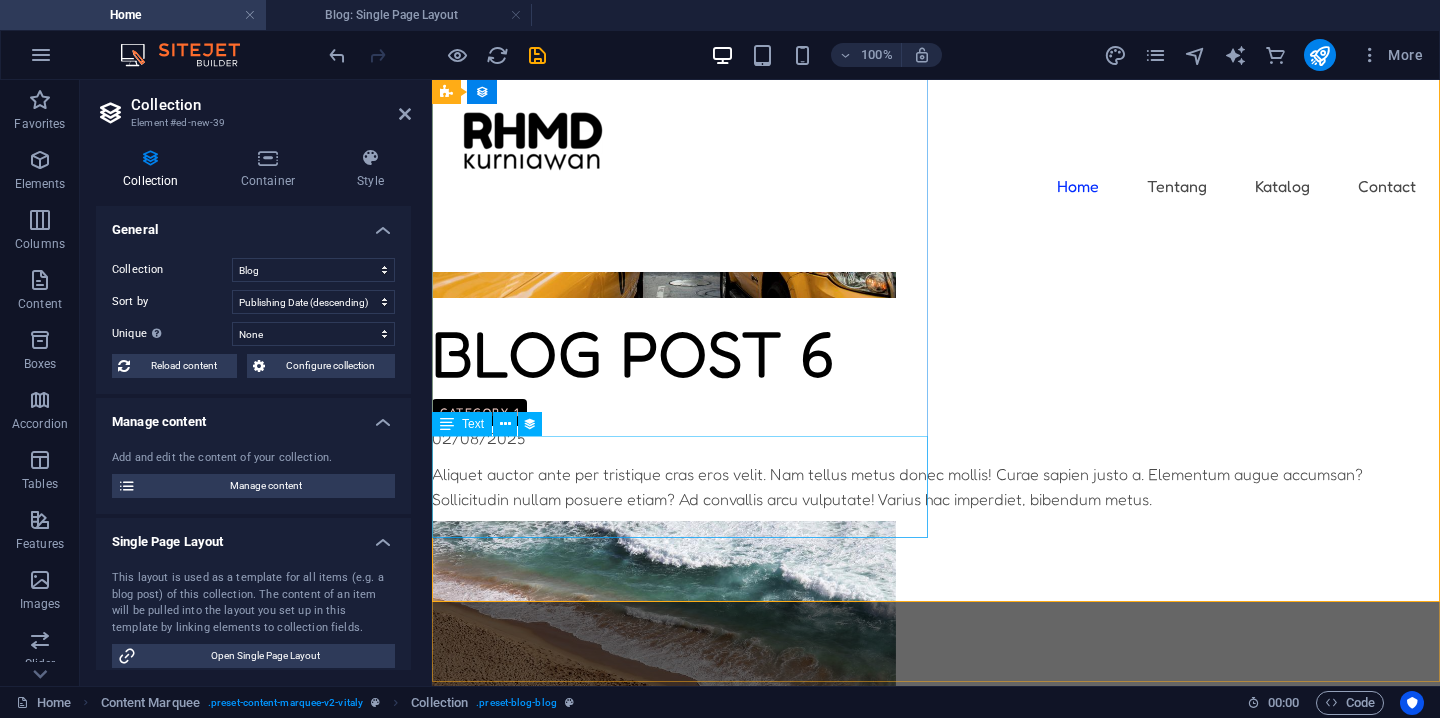 scroll, scrollTop: 1004, scrollLeft: 0, axis: vertical 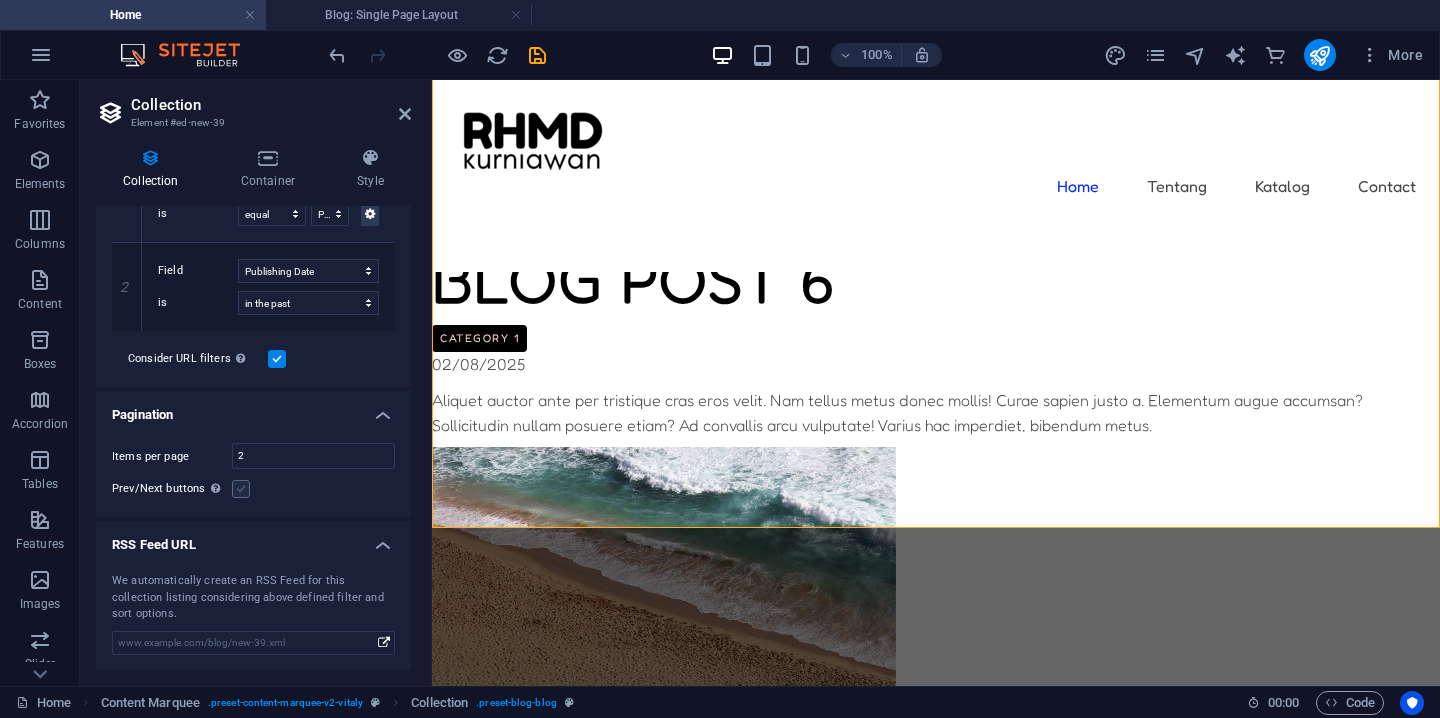 click at bounding box center [241, 489] 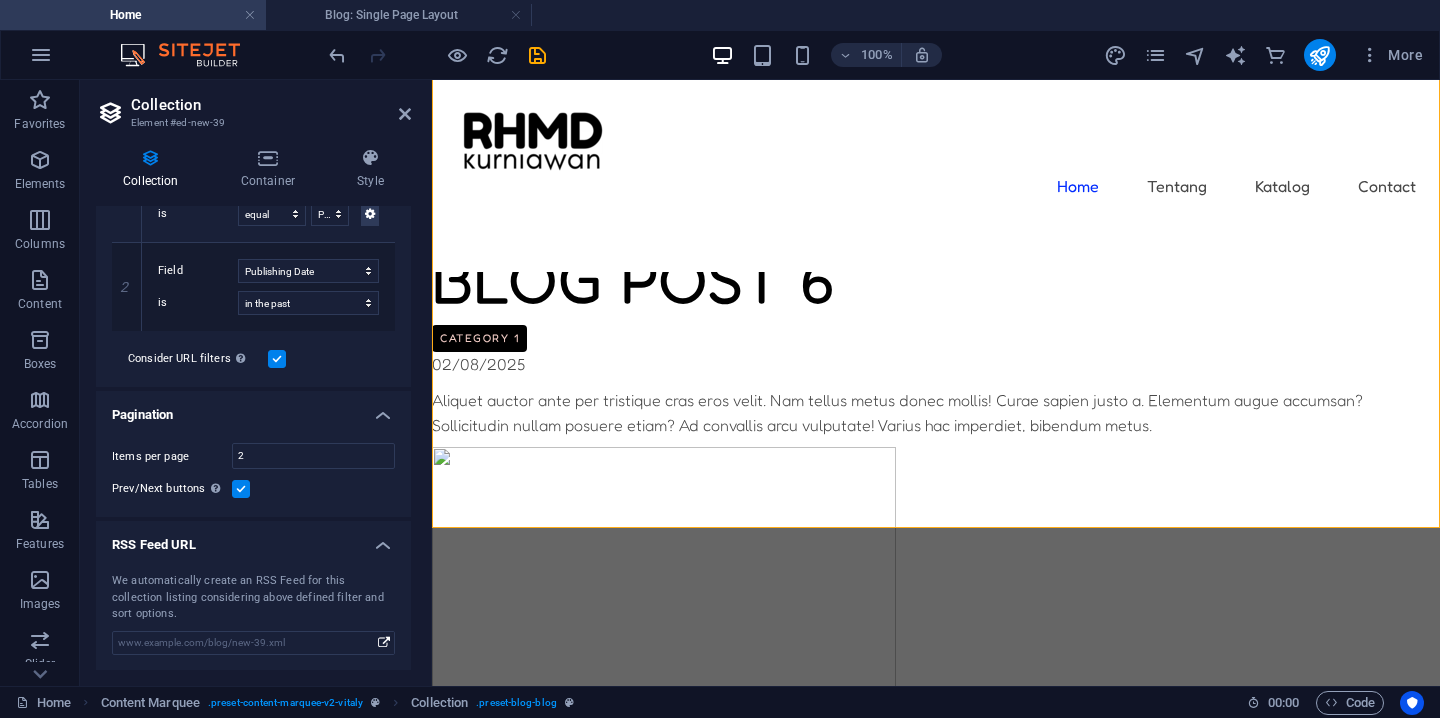 select on "columns.publishing_date_DESC" 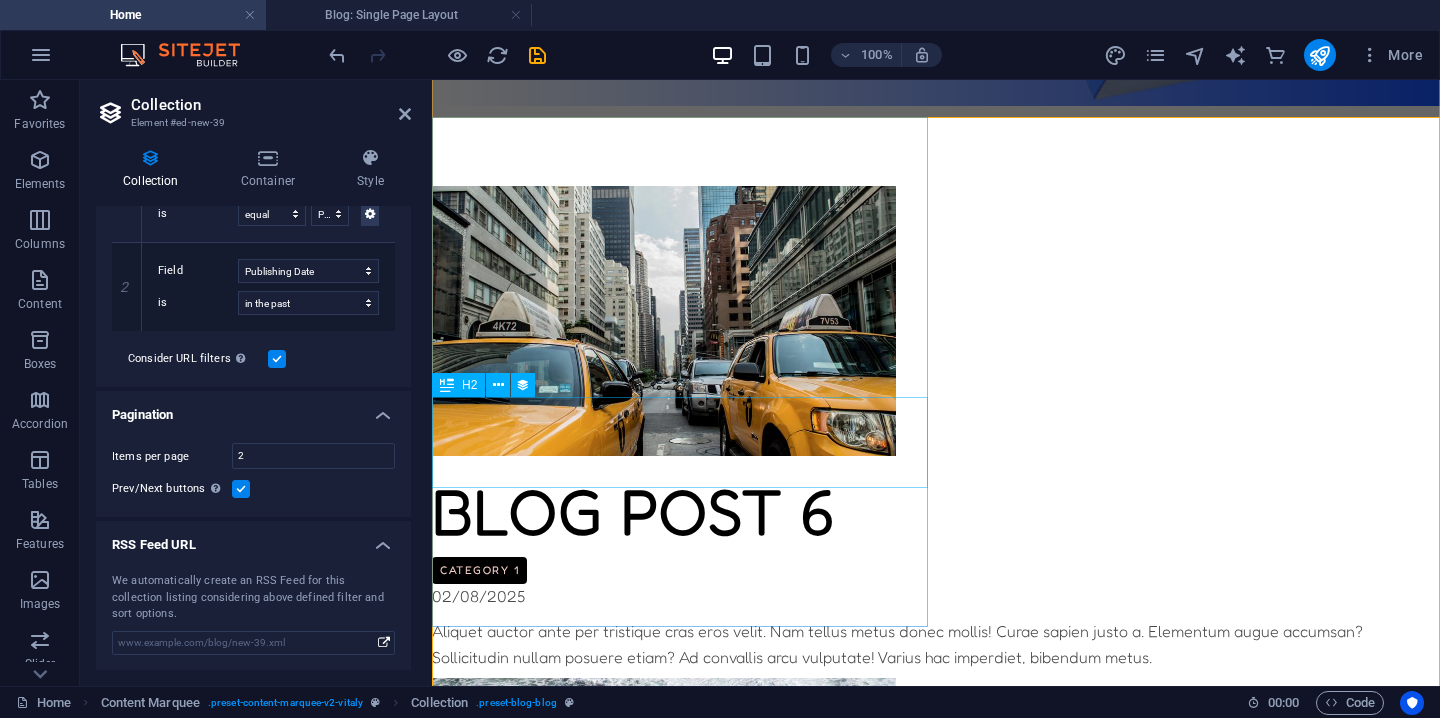 scroll, scrollTop: 967, scrollLeft: 0, axis: vertical 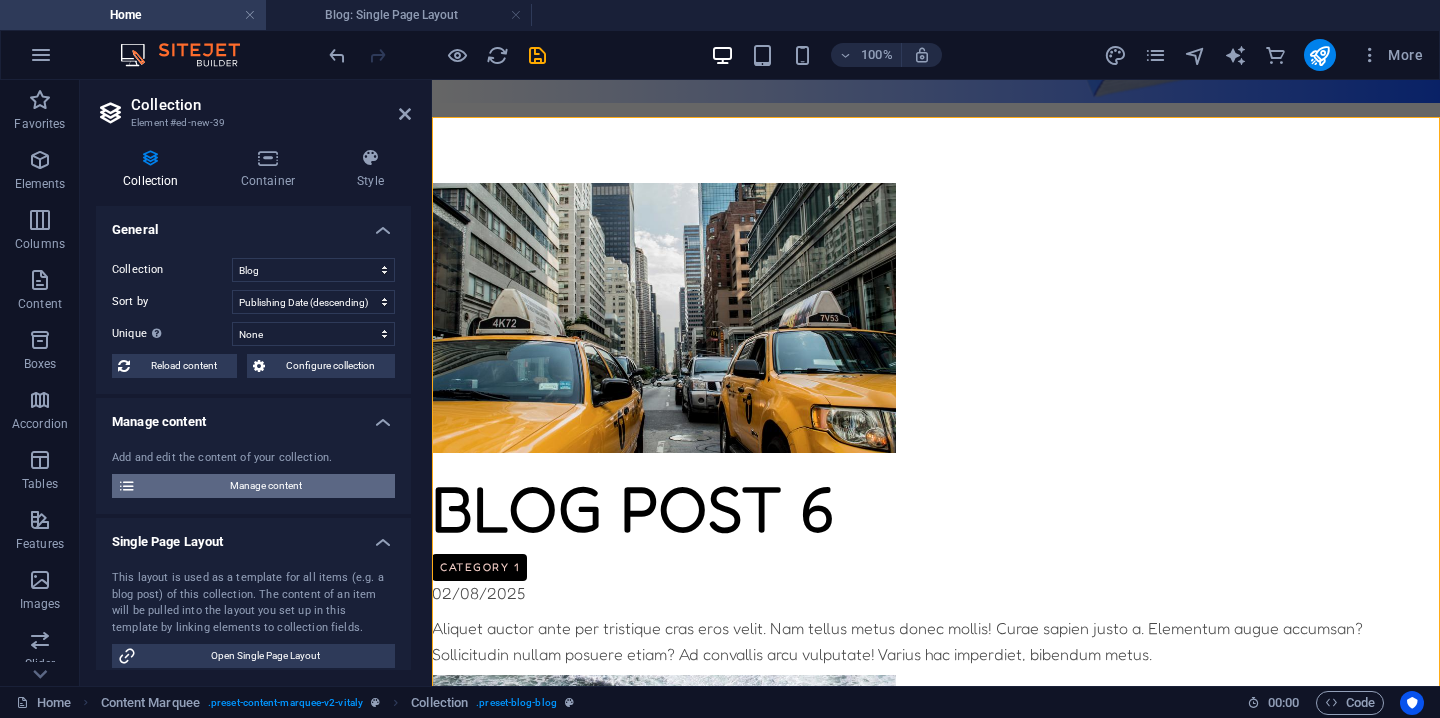 click on "Manage content" at bounding box center [265, 486] 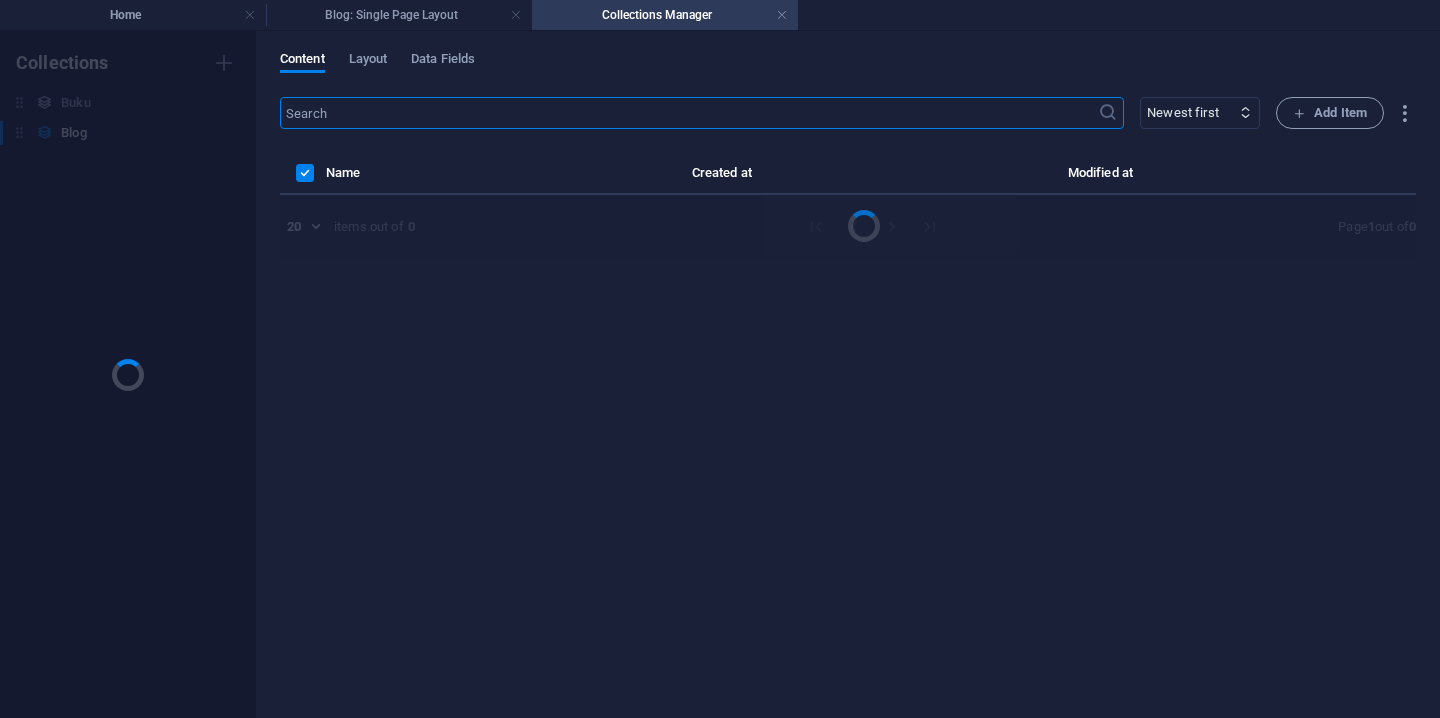 scroll, scrollTop: 0, scrollLeft: 0, axis: both 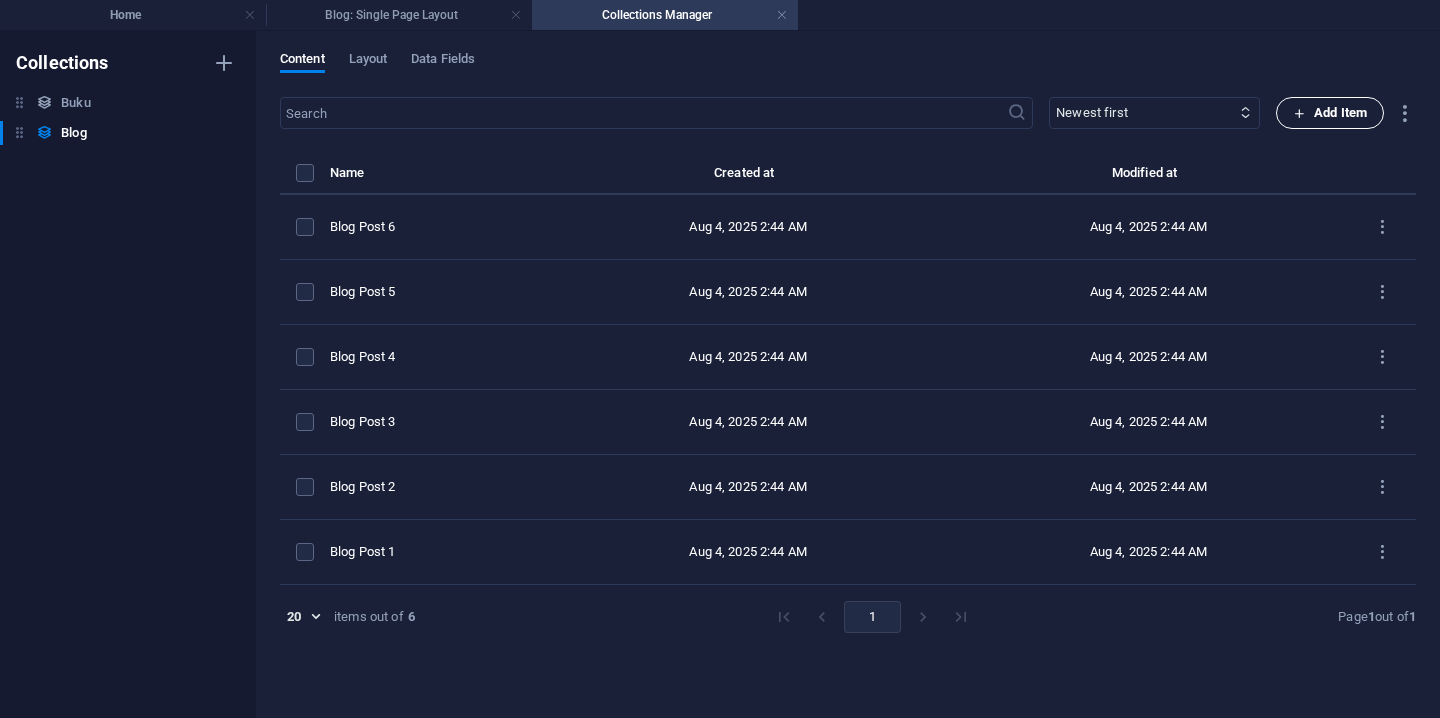 click on "Add Item" at bounding box center [1330, 113] 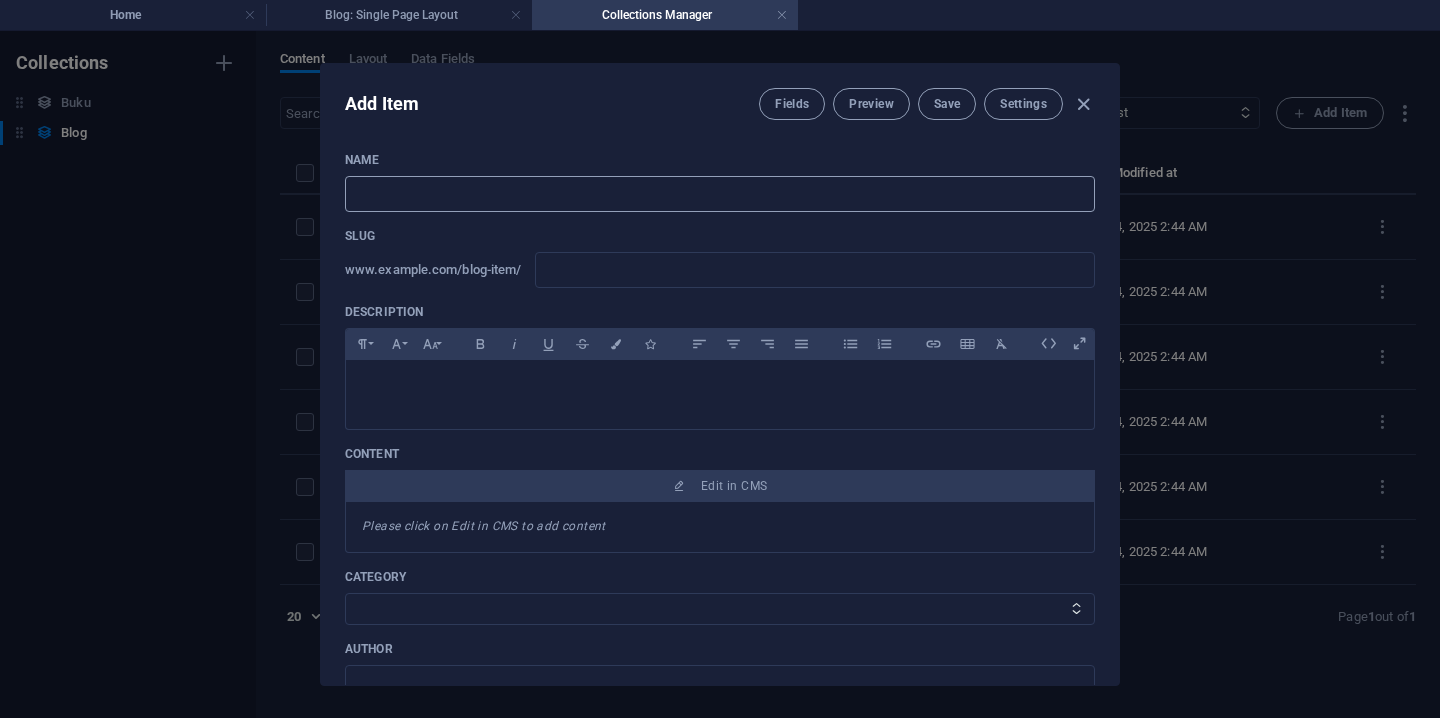 click at bounding box center (720, 194) 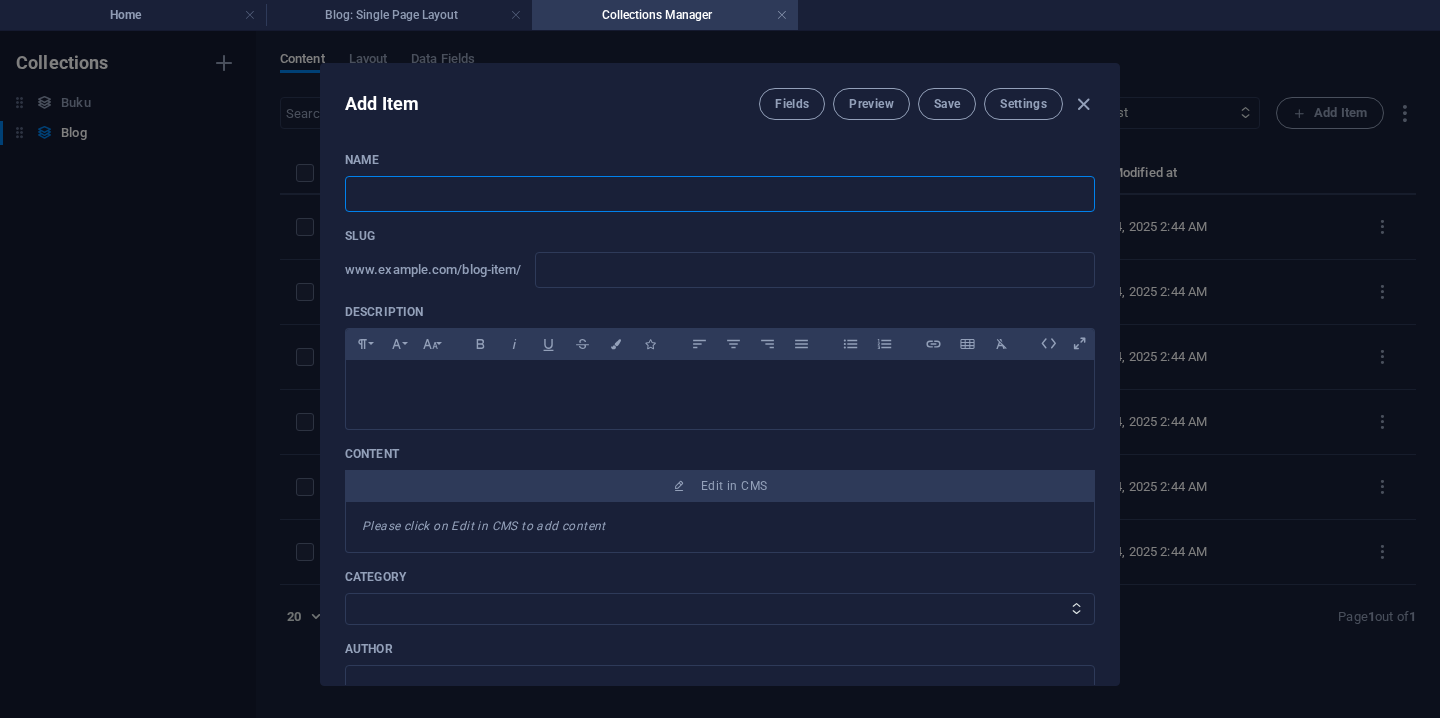 click on "www.example.com/blog-item/" at bounding box center [433, 270] 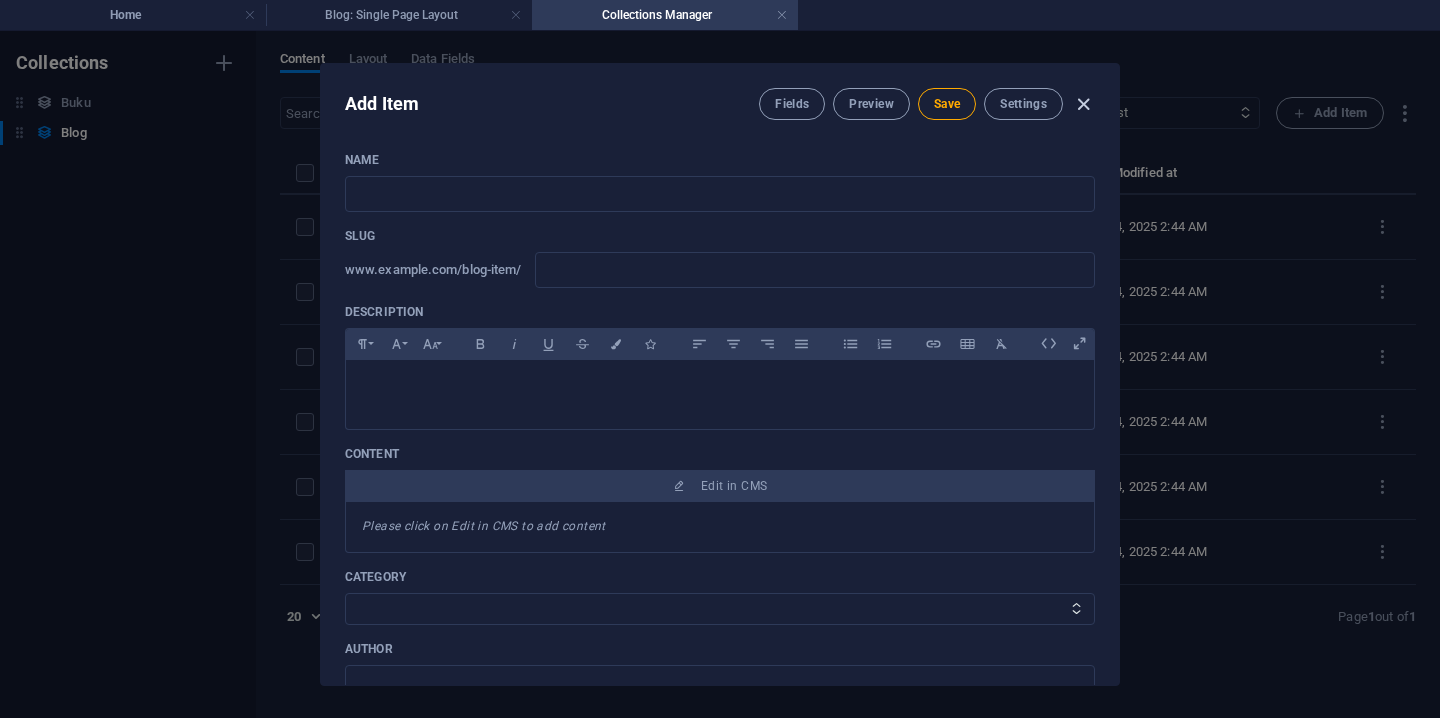 click at bounding box center [1083, 104] 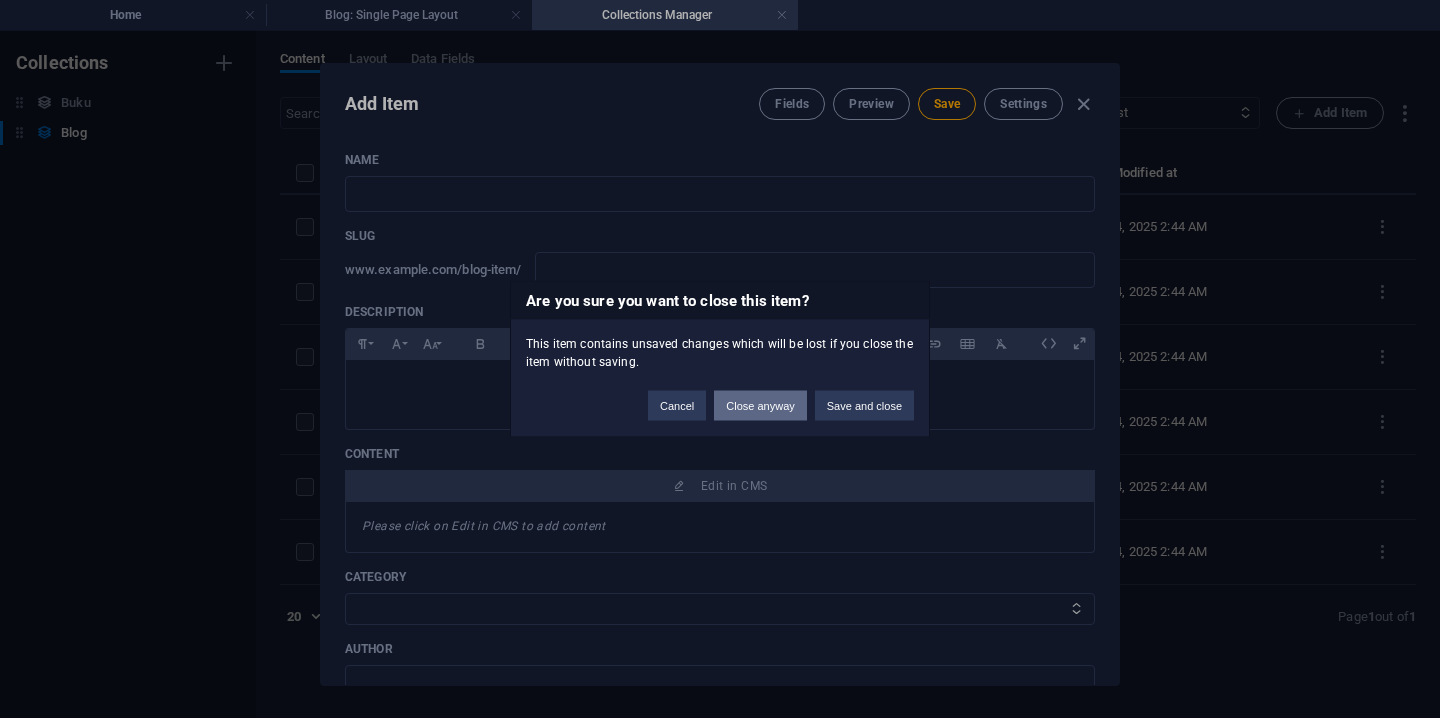 click on "Close anyway" at bounding box center (760, 406) 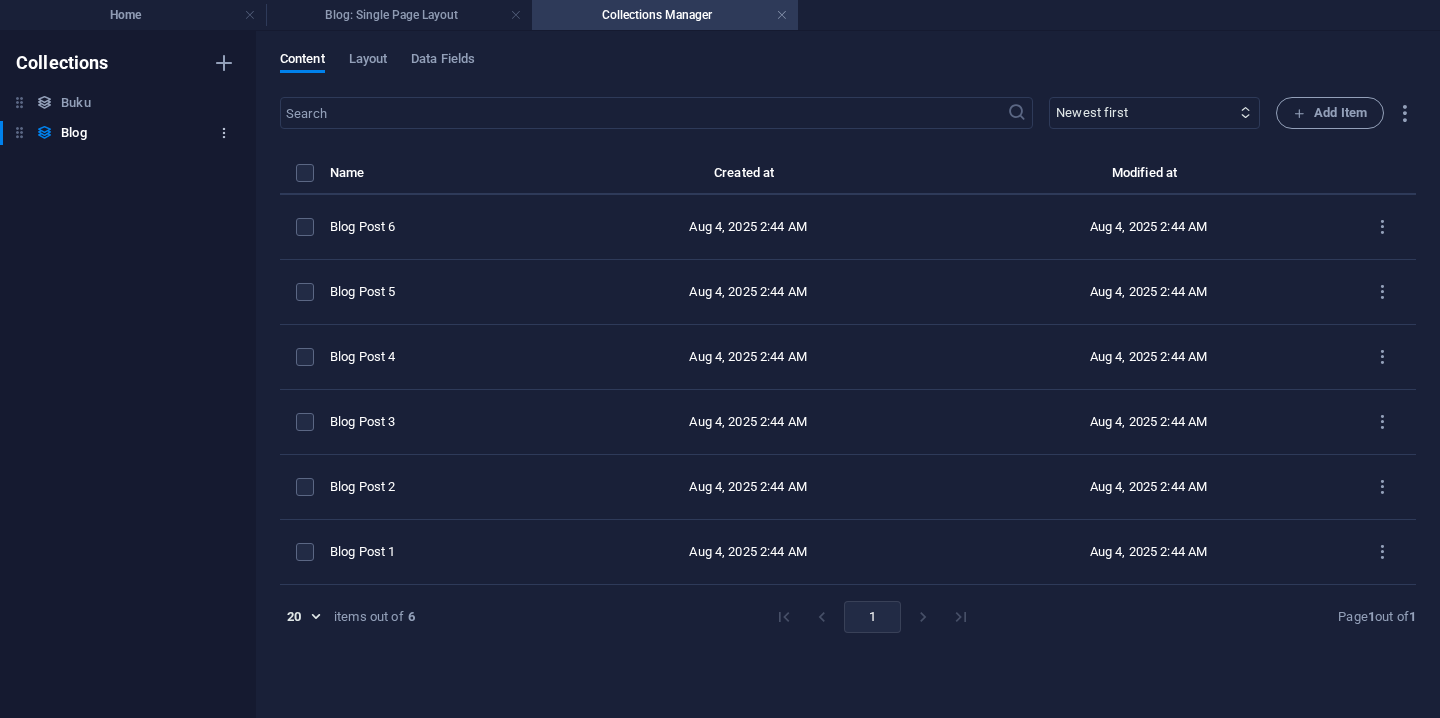 click at bounding box center (224, 133) 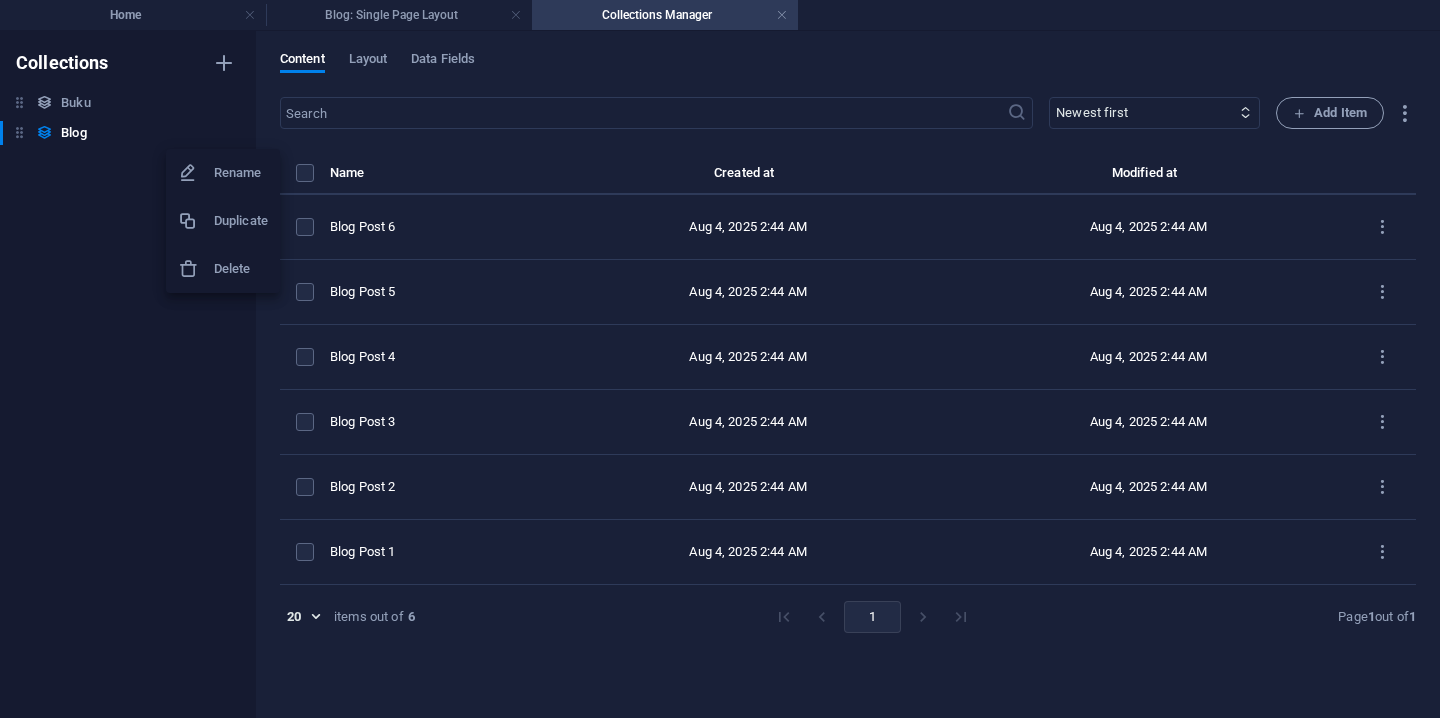 click at bounding box center (720, 359) 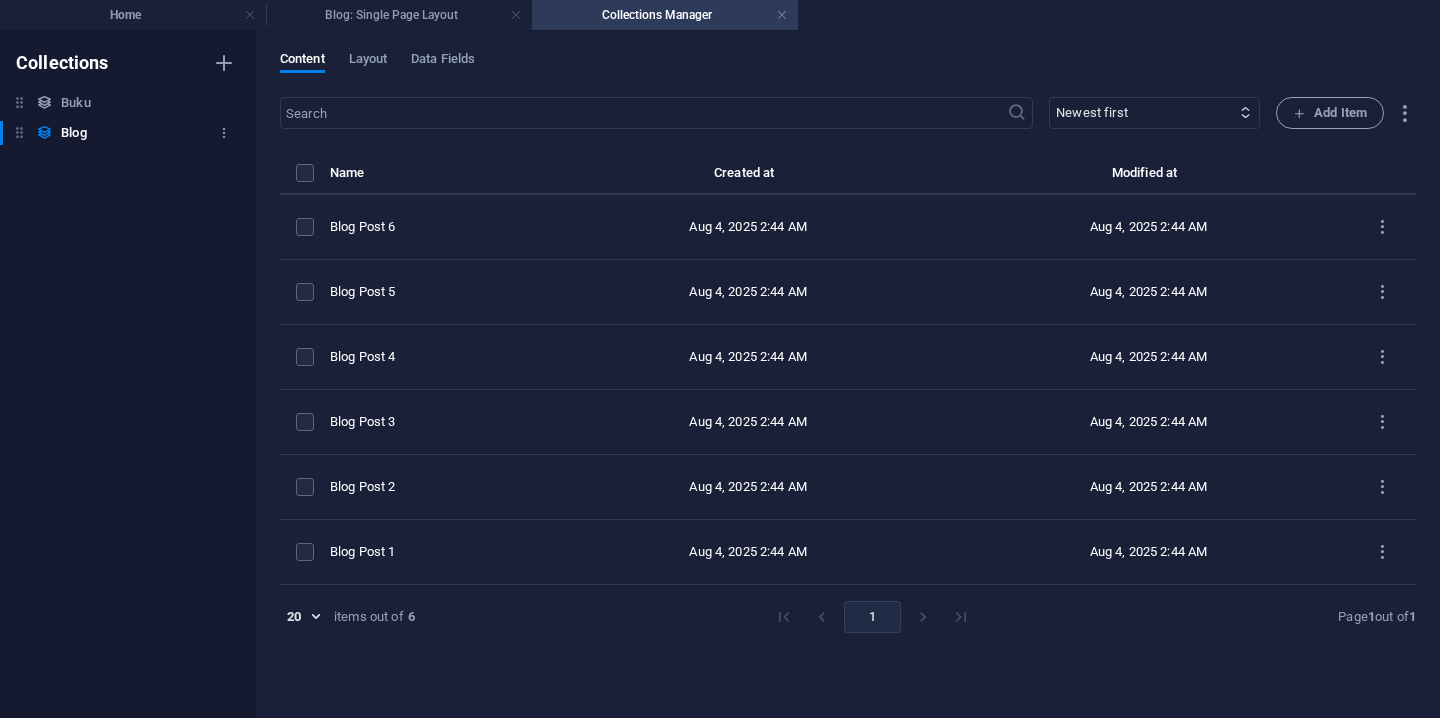 click on "Blog" at bounding box center [73, 133] 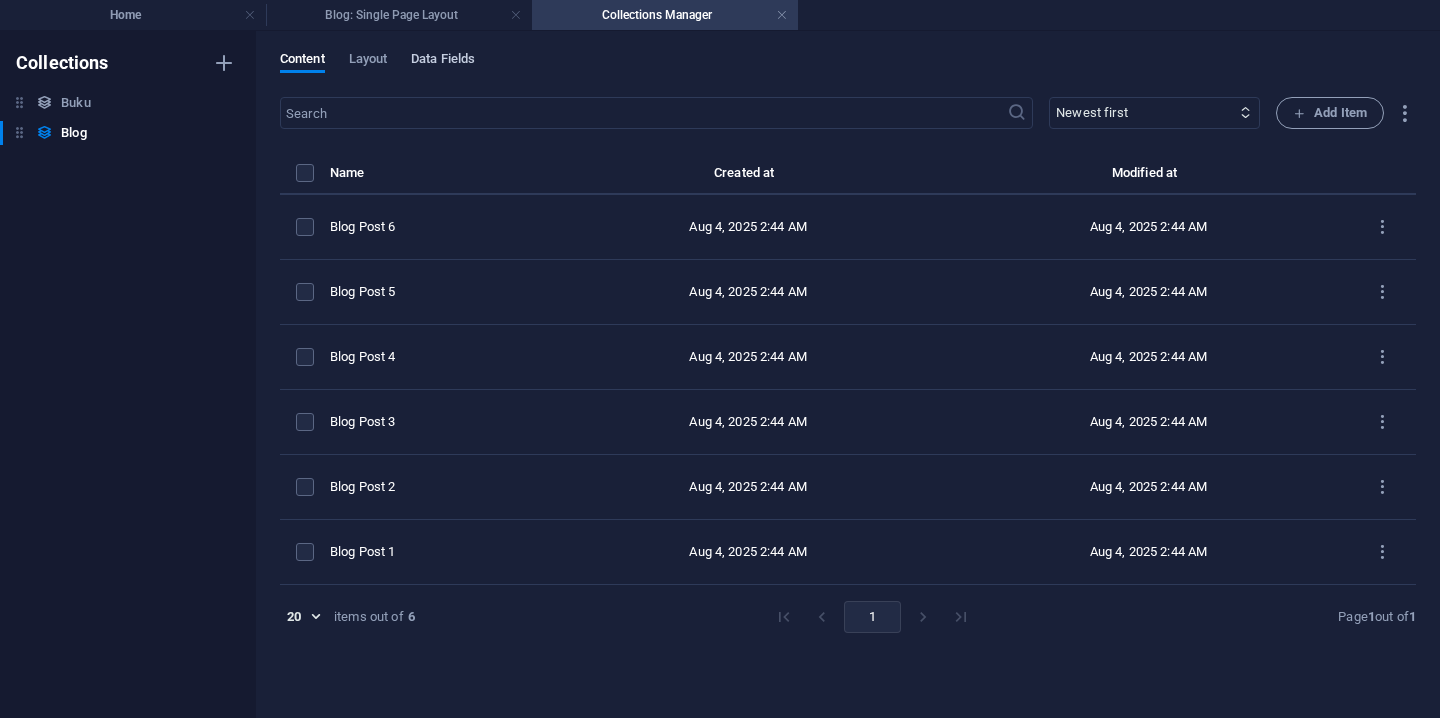 click on "Data Fields" at bounding box center [443, 61] 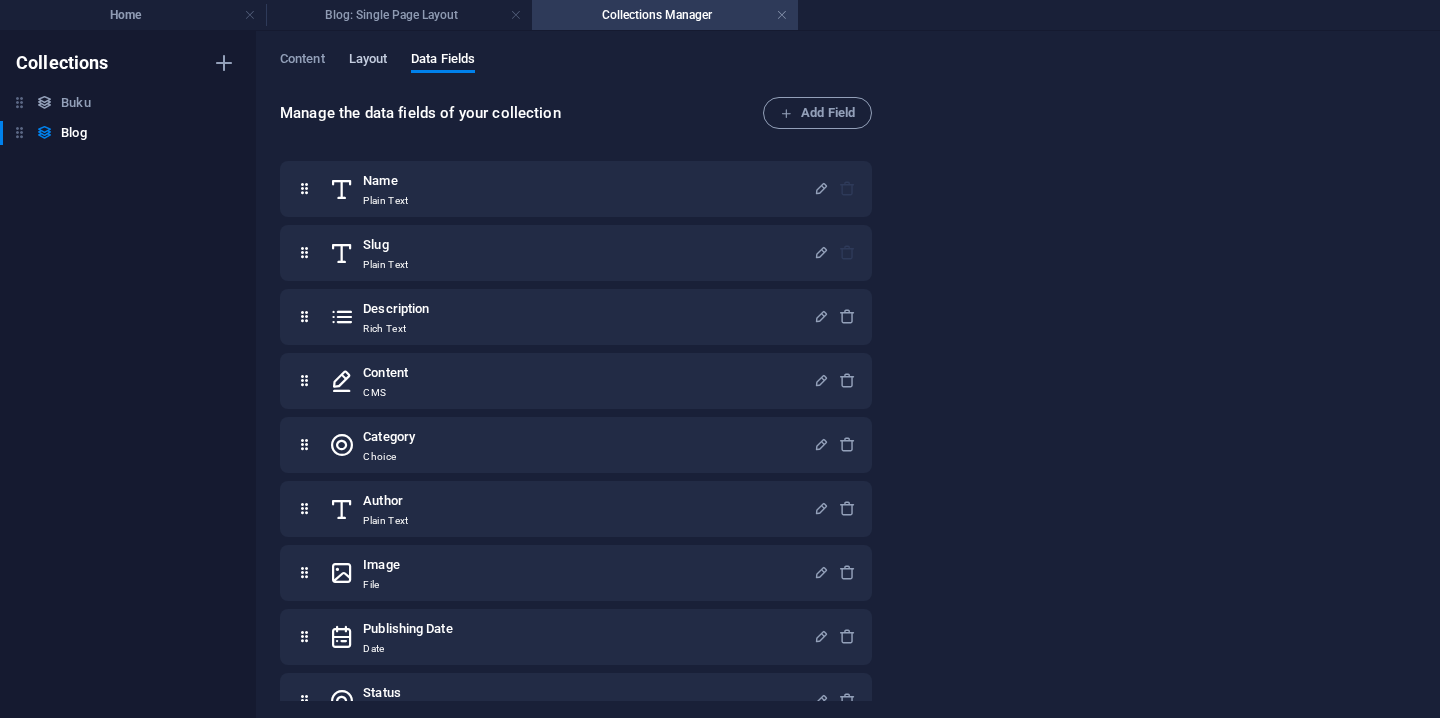 click on "Layout" at bounding box center (368, 61) 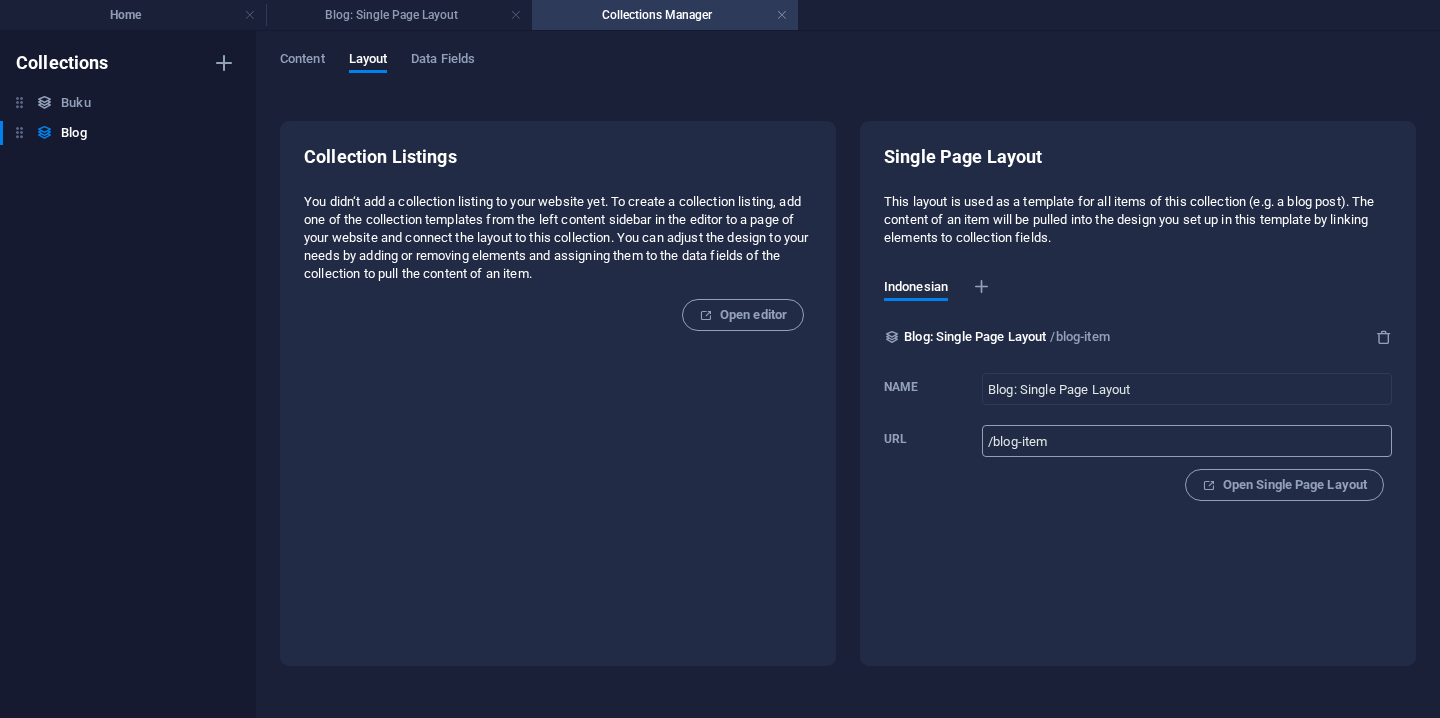 click on "/blog-item" at bounding box center [1187, 441] 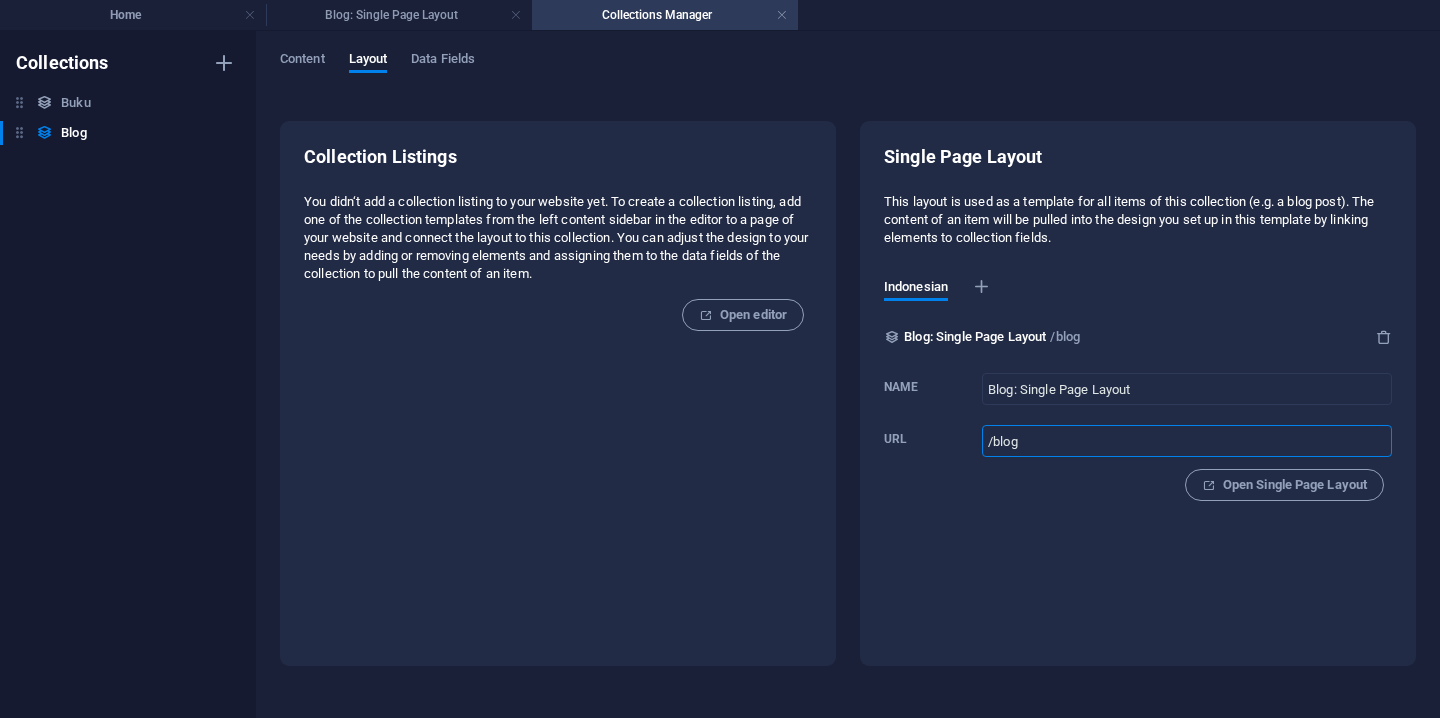 type on "/blog" 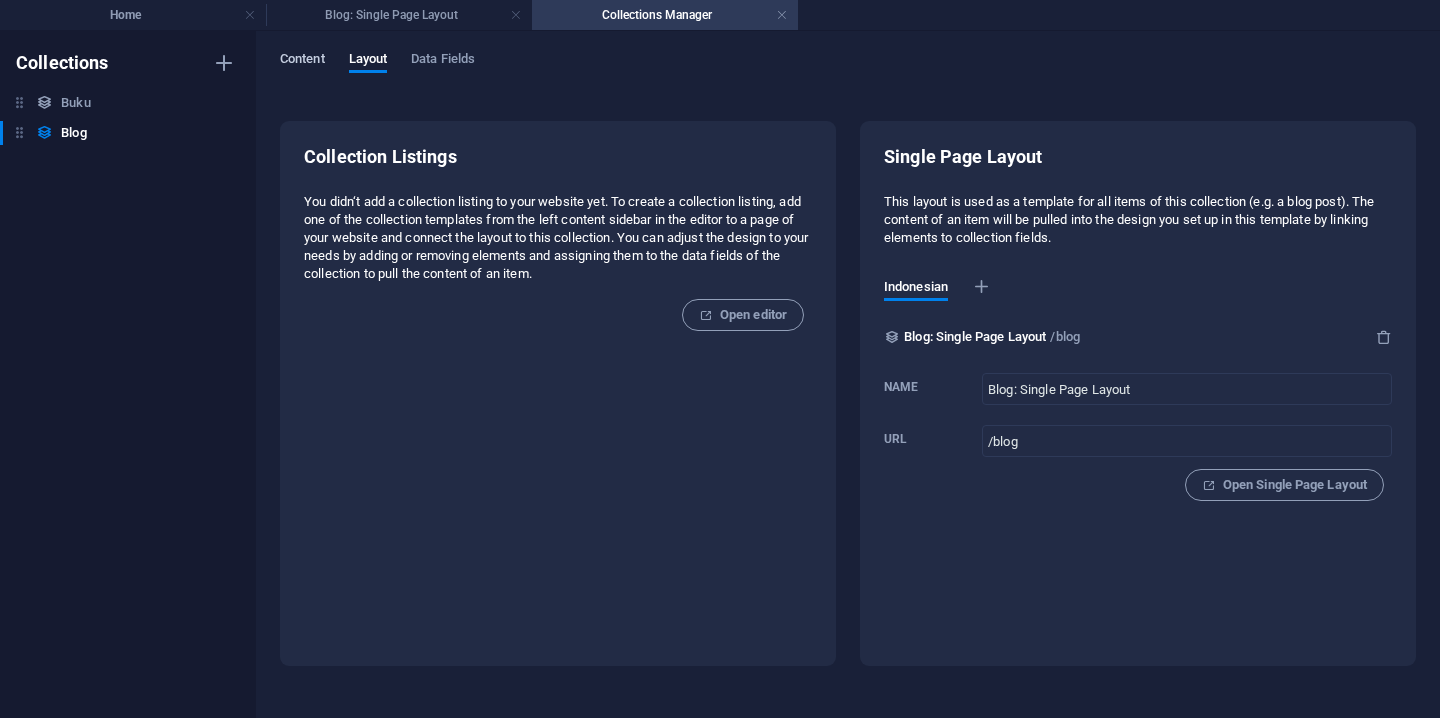 click on "Content" at bounding box center [302, 61] 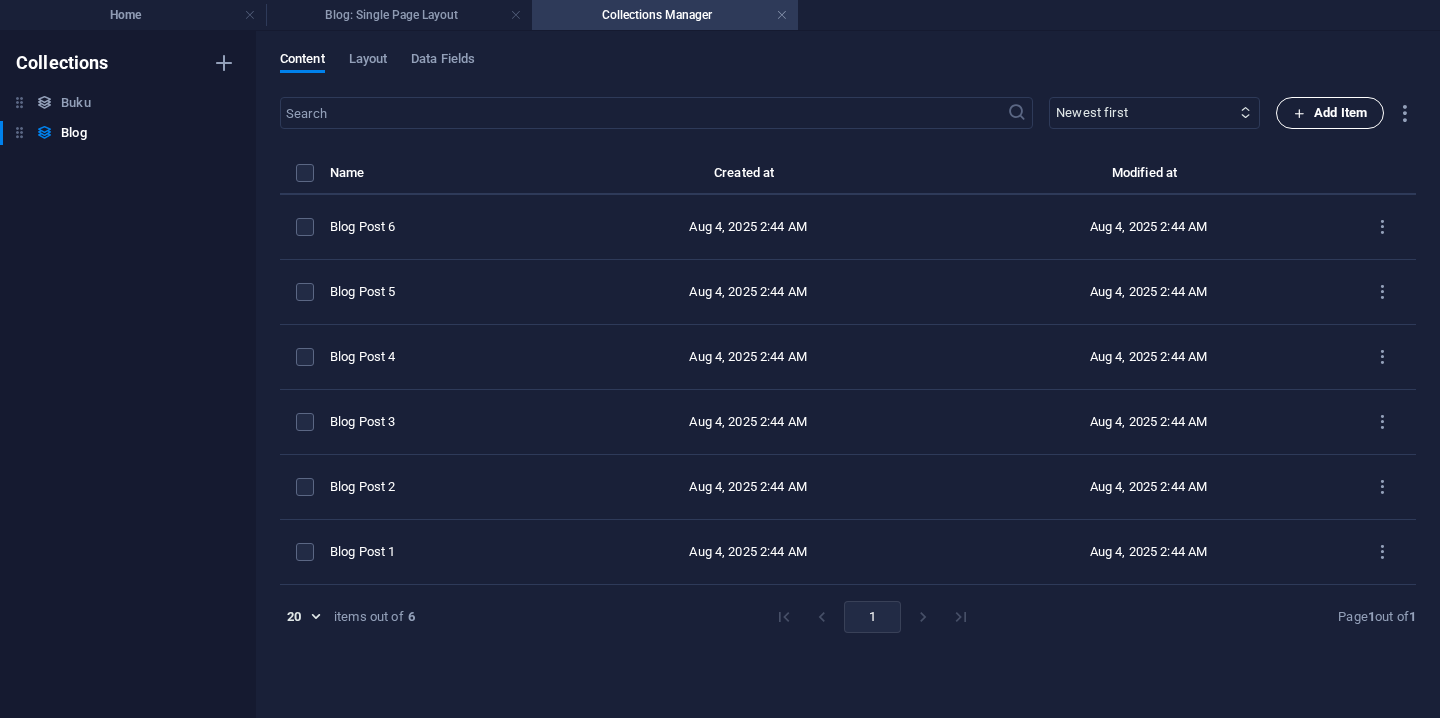 click on "Add Item" at bounding box center (1330, 113) 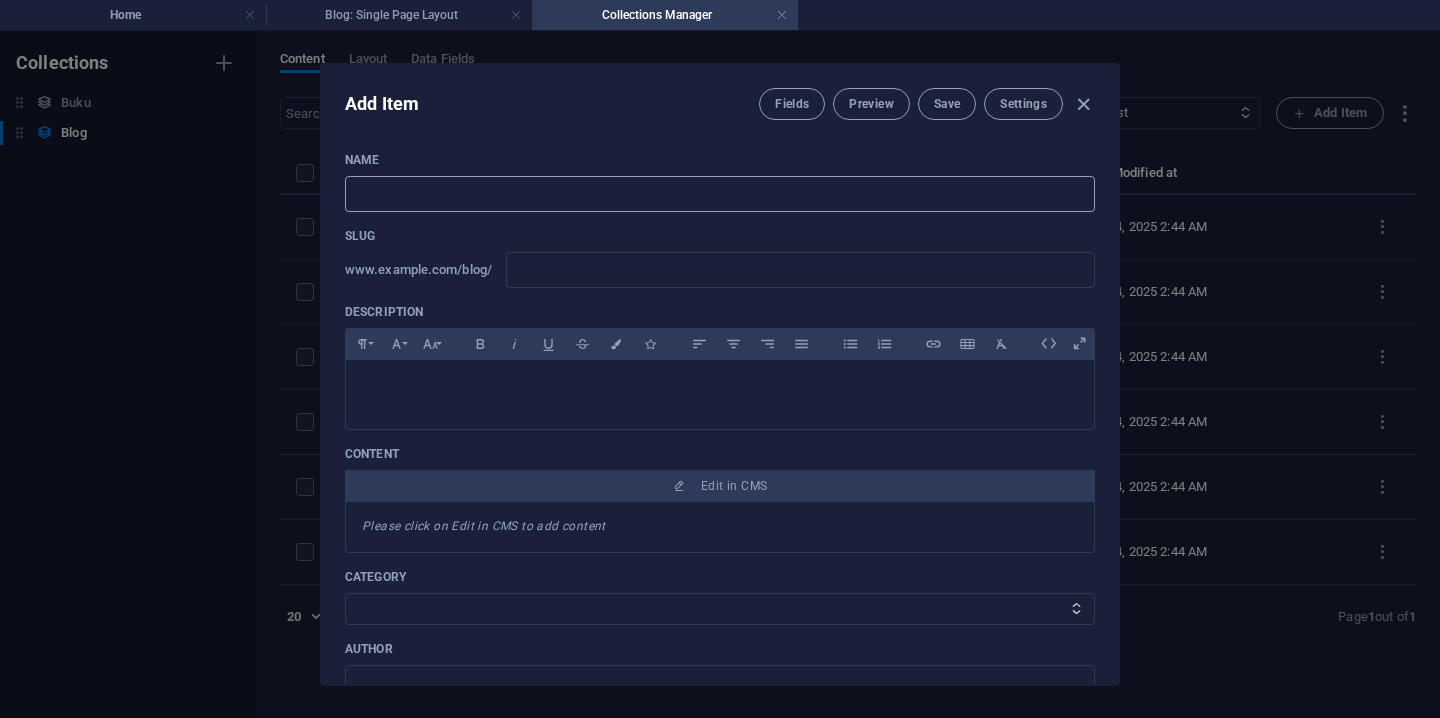 click at bounding box center (720, 194) 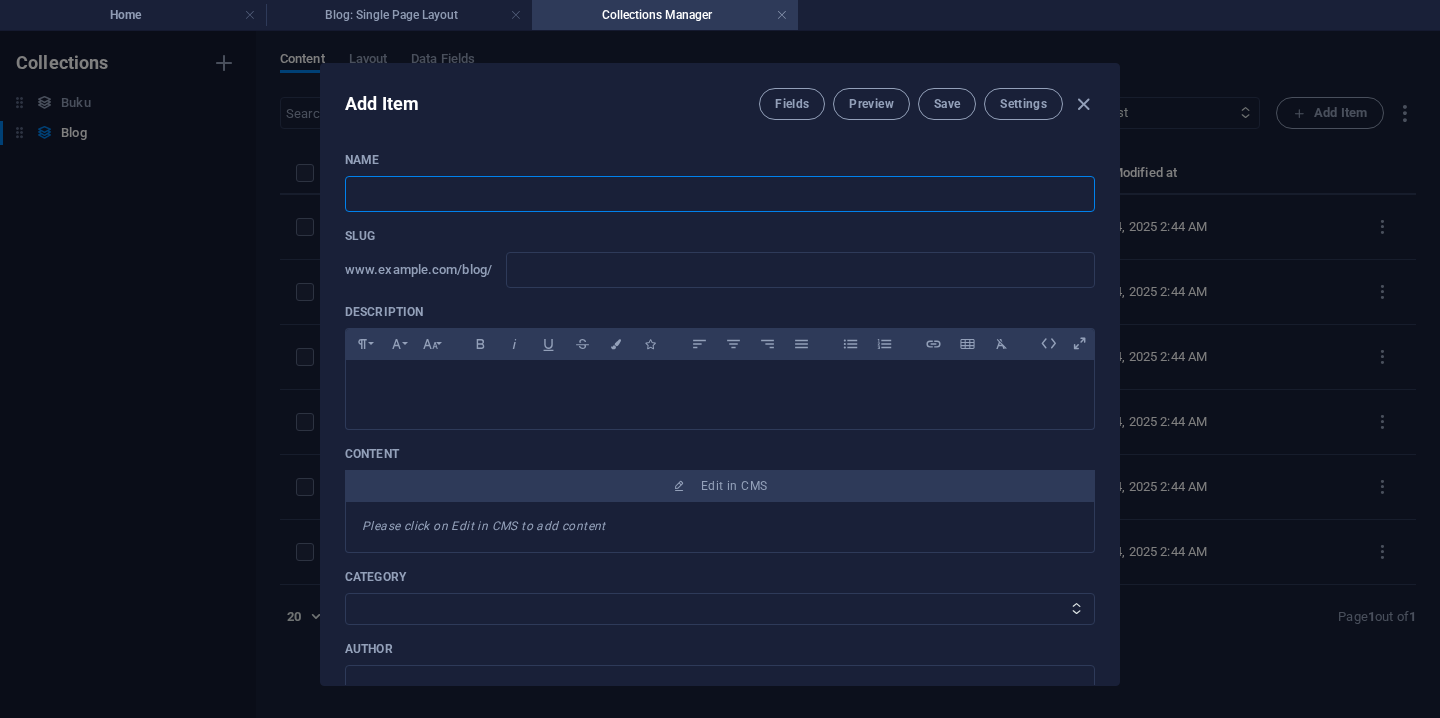 type on "C" 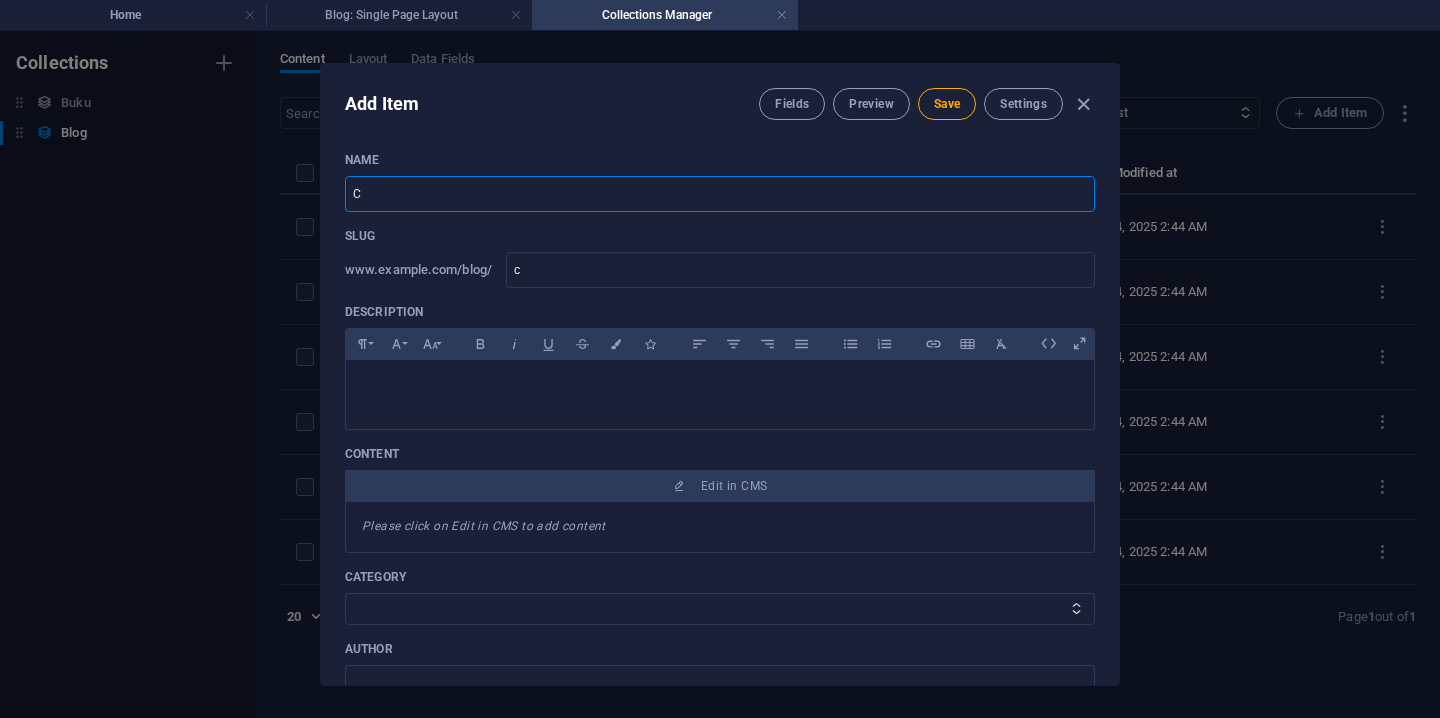 type 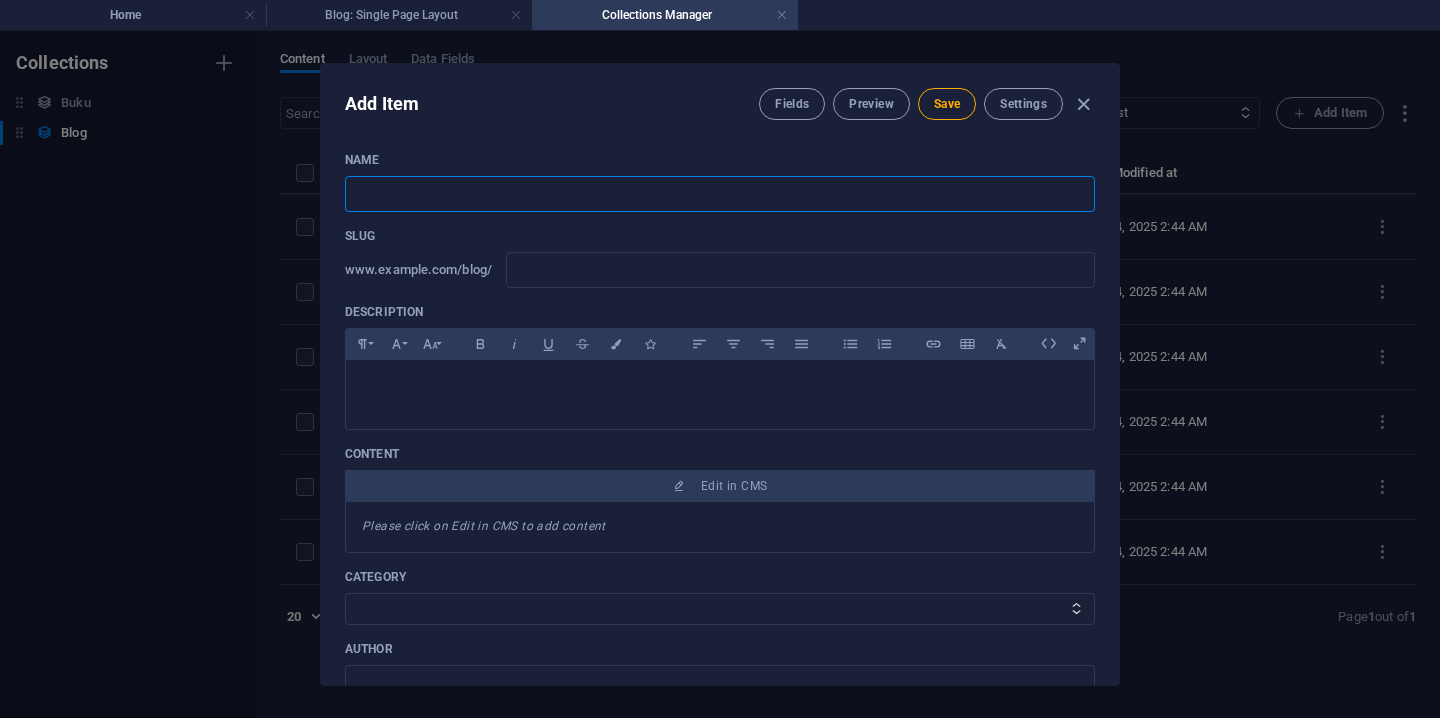 type on "T" 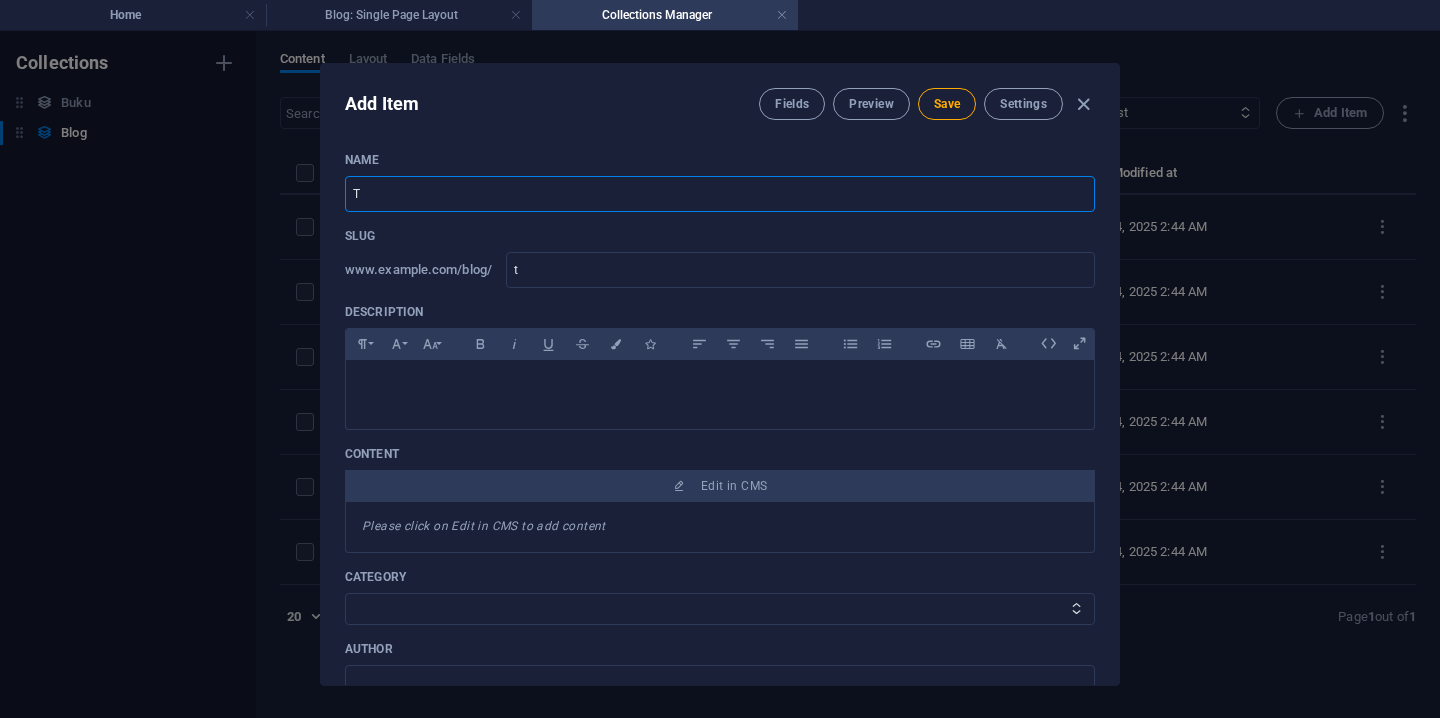 type on "Te" 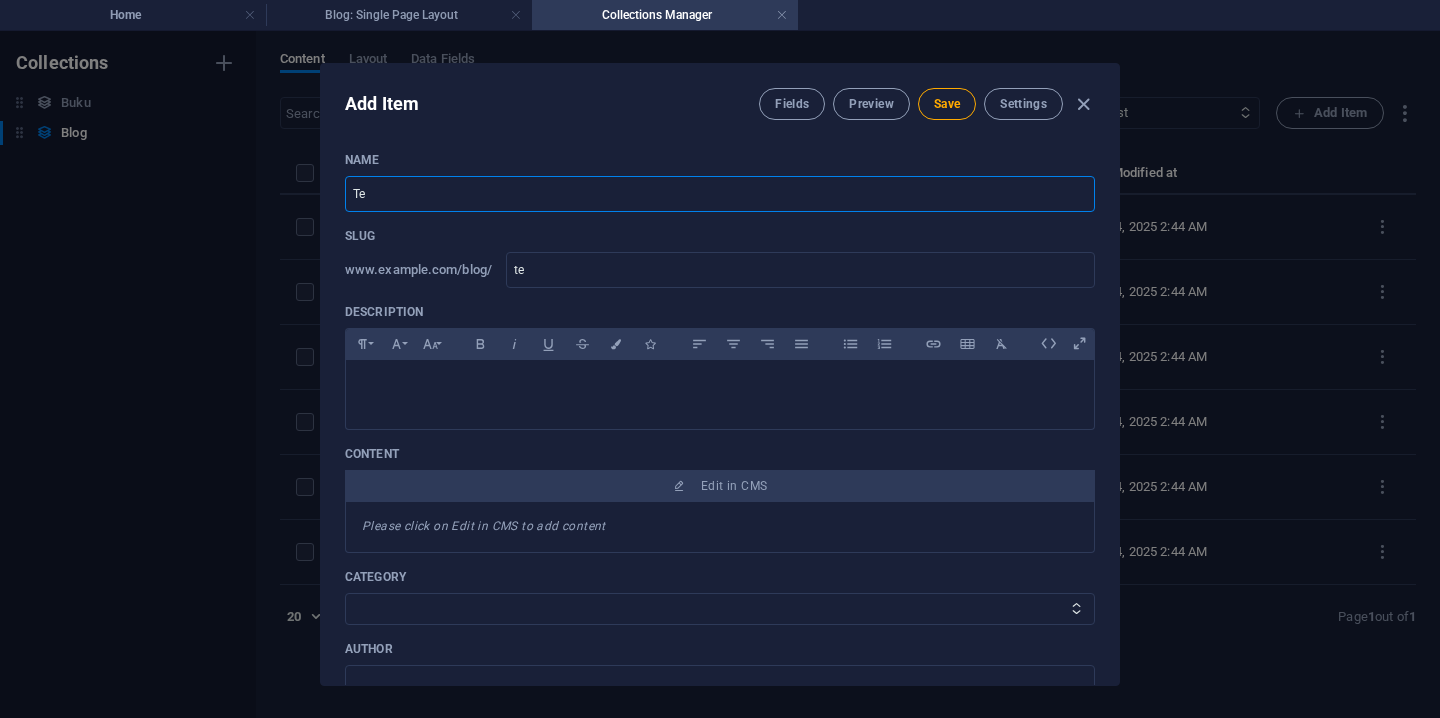 type on "Tem" 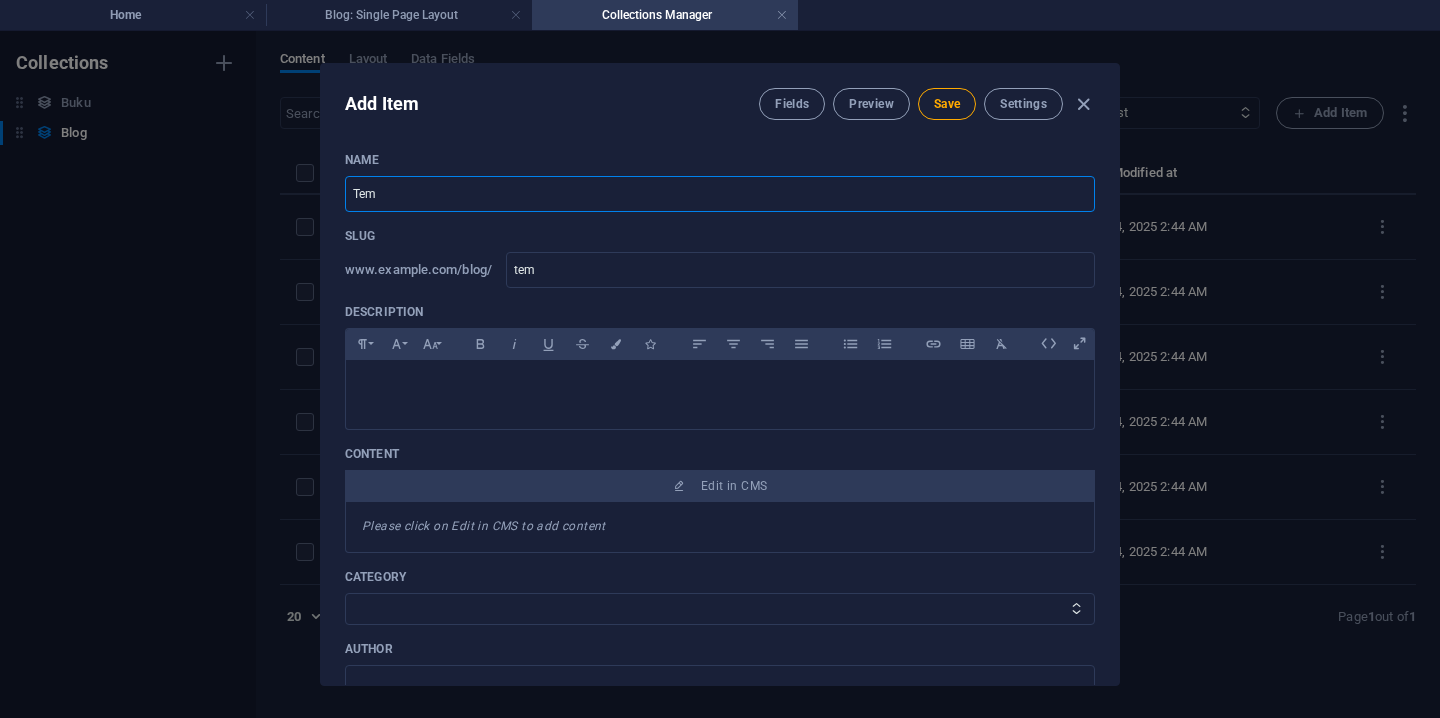 type on "Tema" 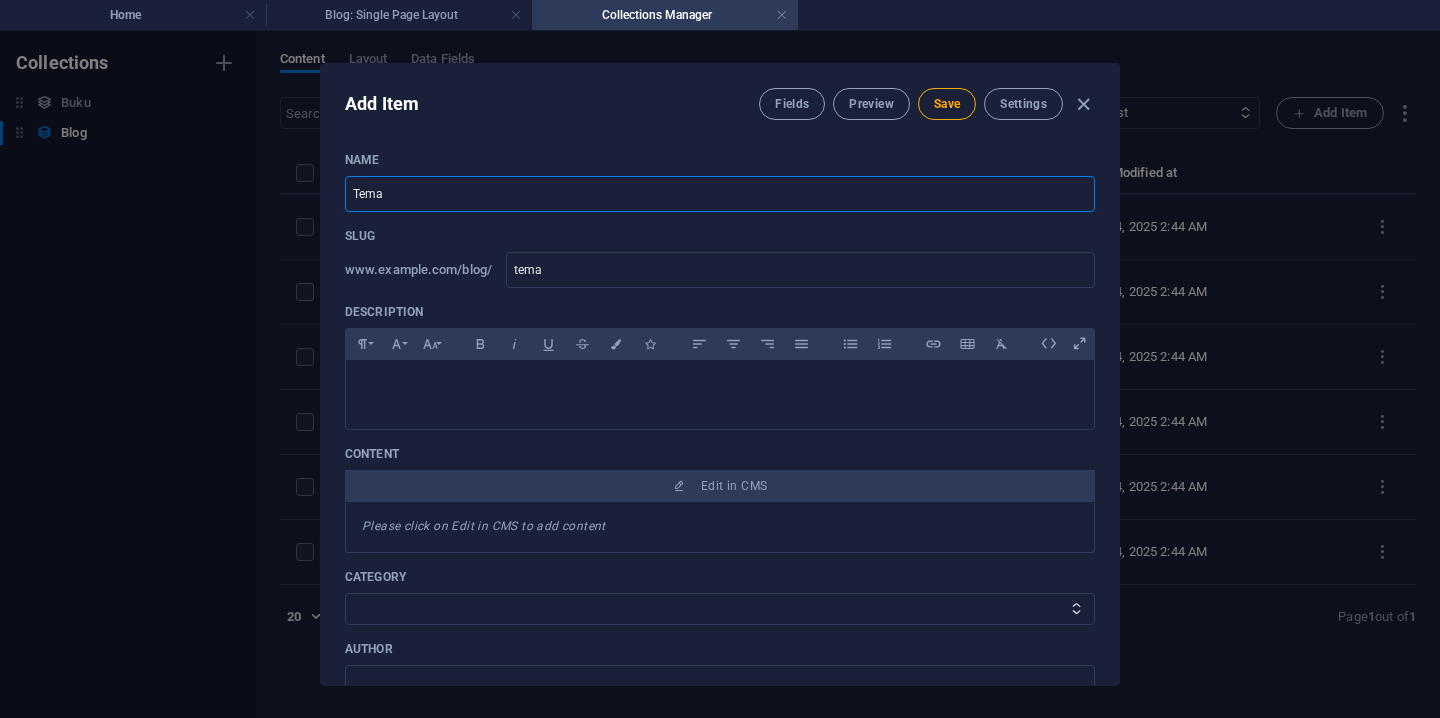 type on "Teman" 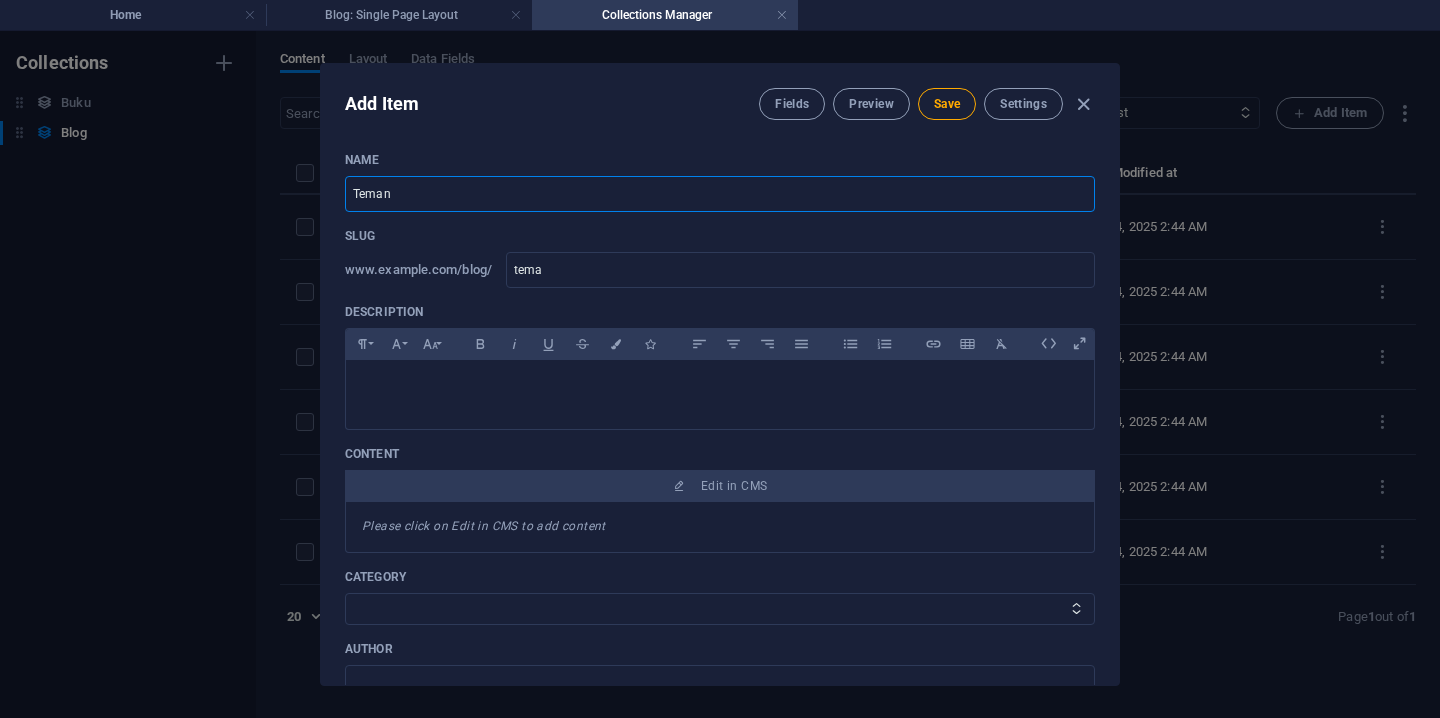 type on "teman" 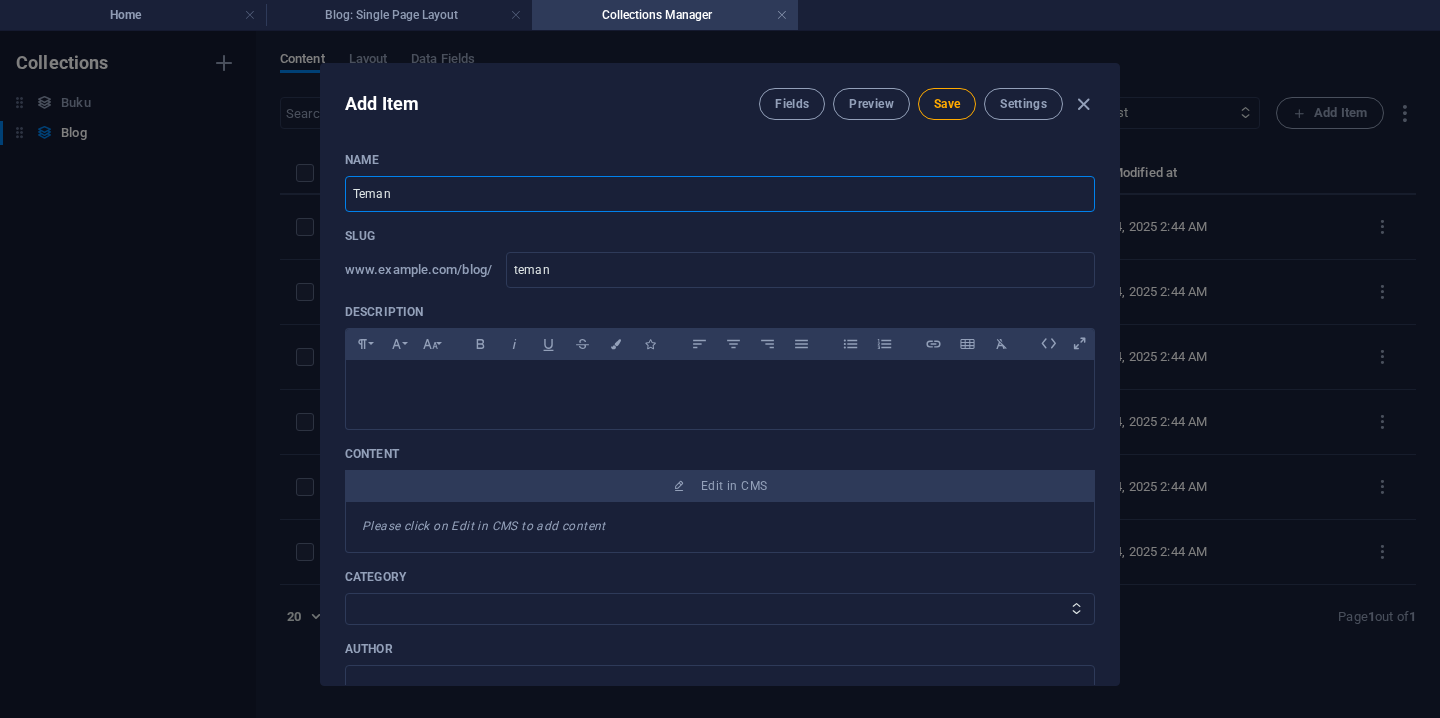 type on "Teman P" 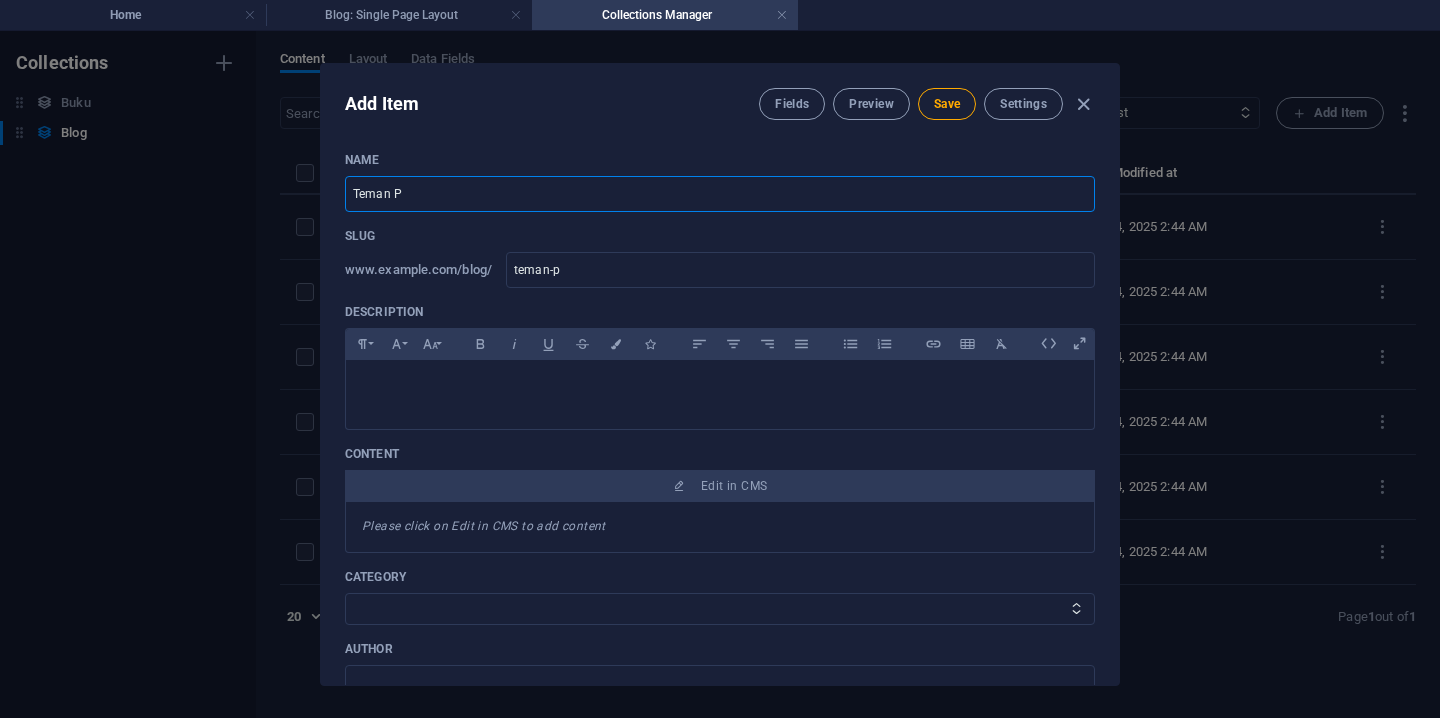 type on "Teman Pa" 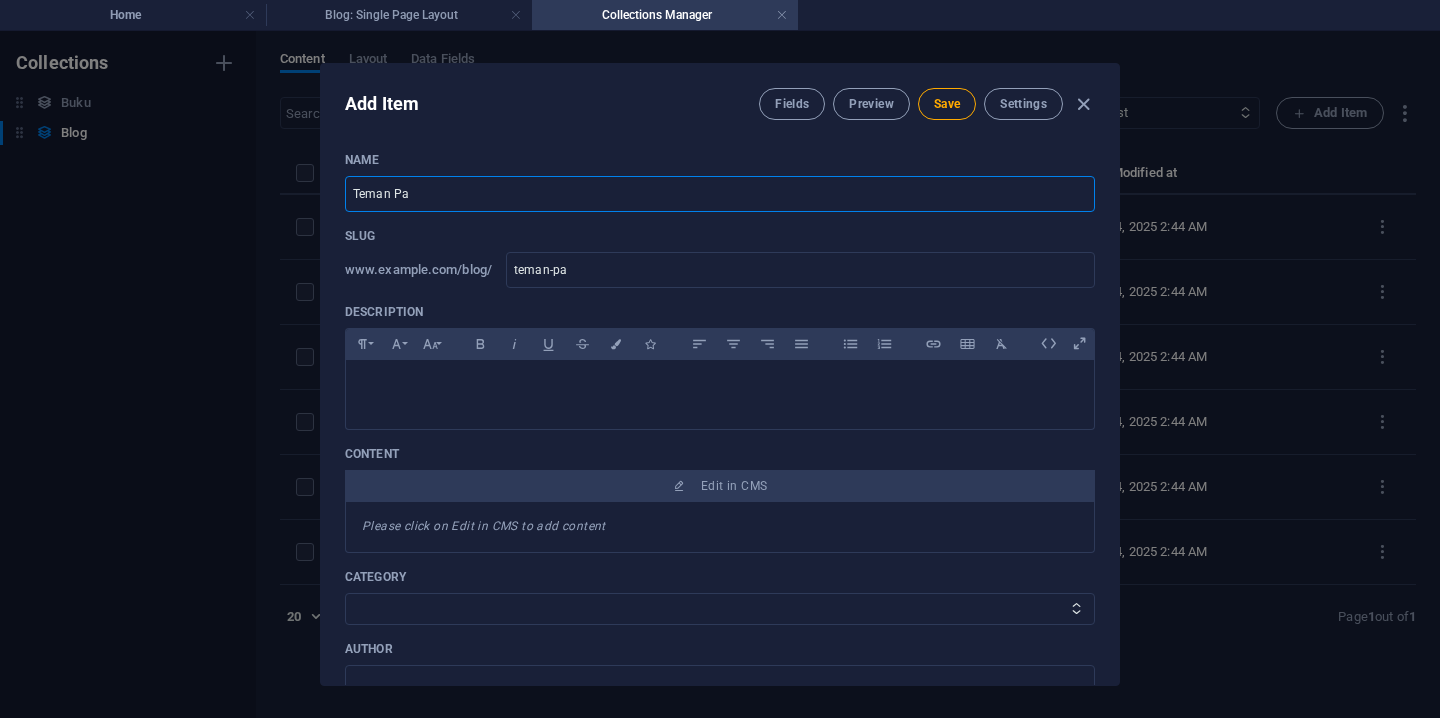 type on "Teman Pal" 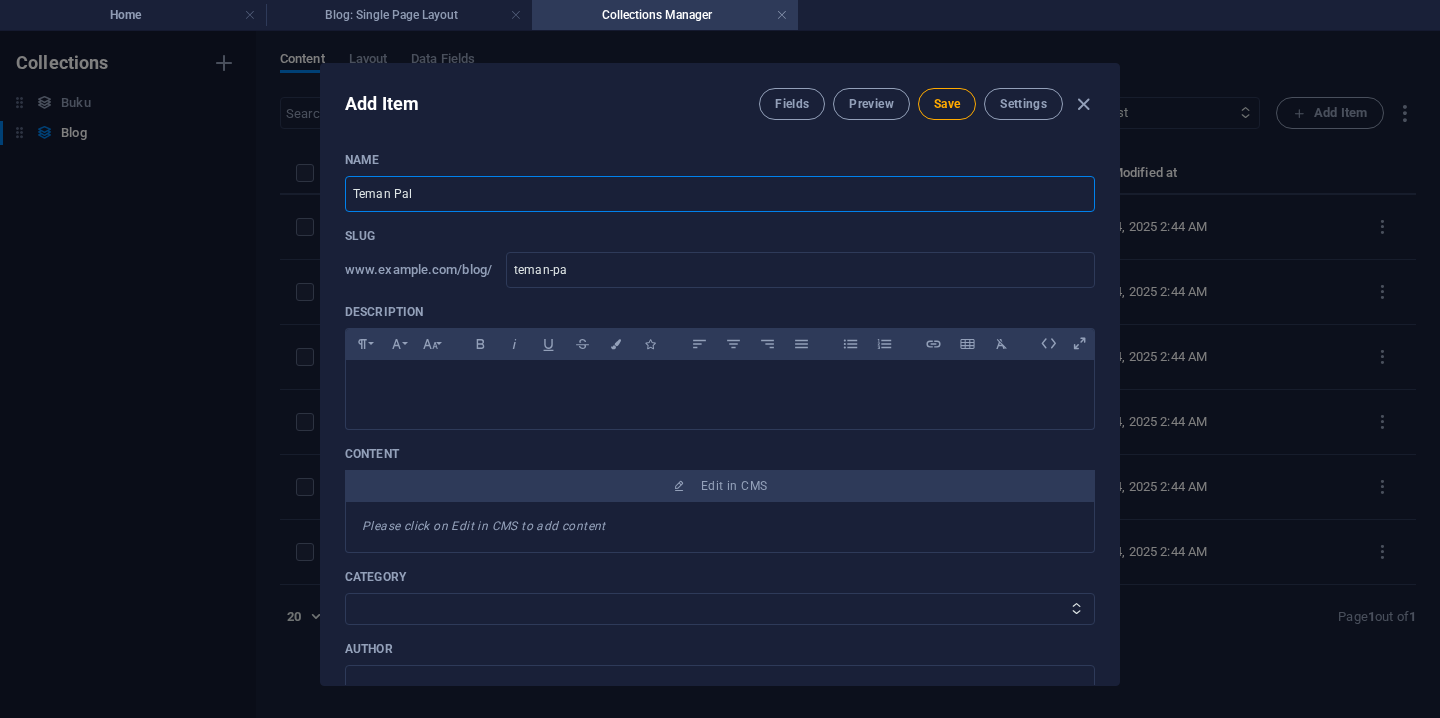 type on "teman-pal" 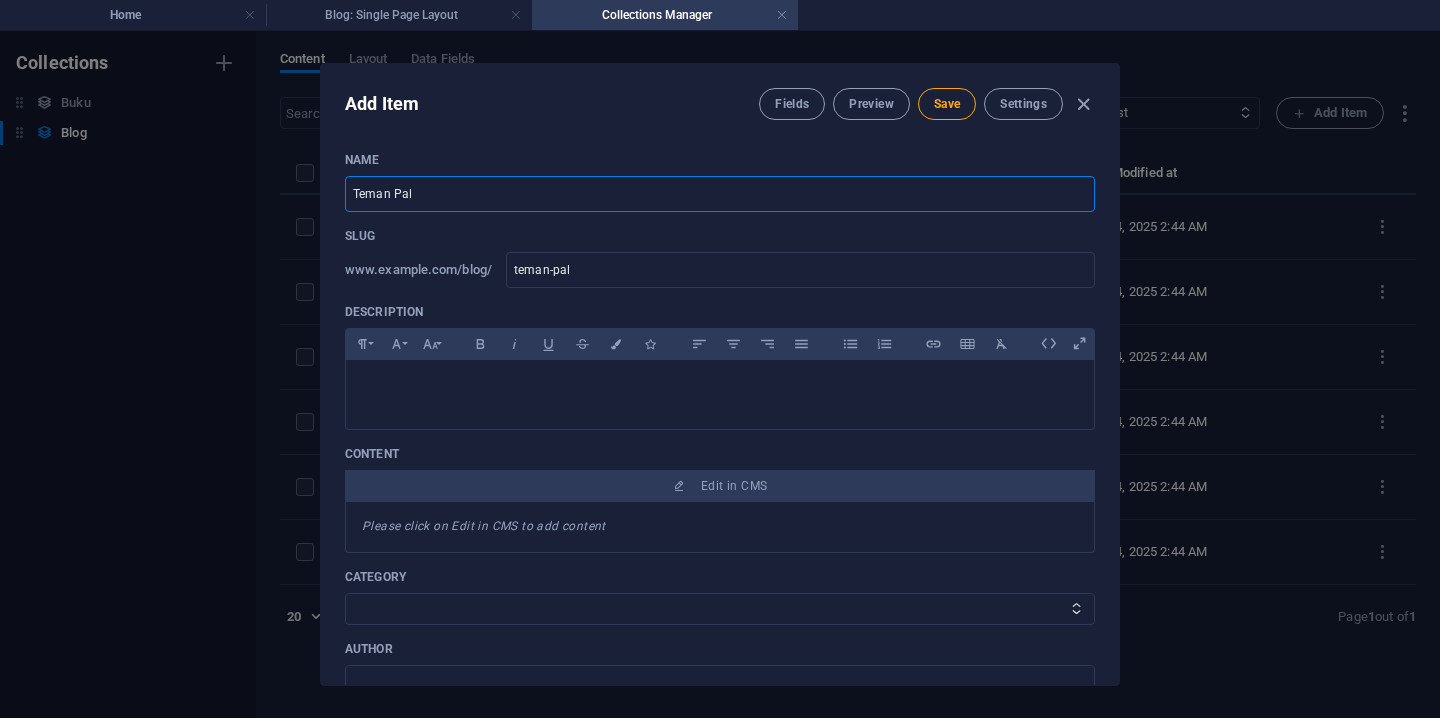 type on "Teman Pals" 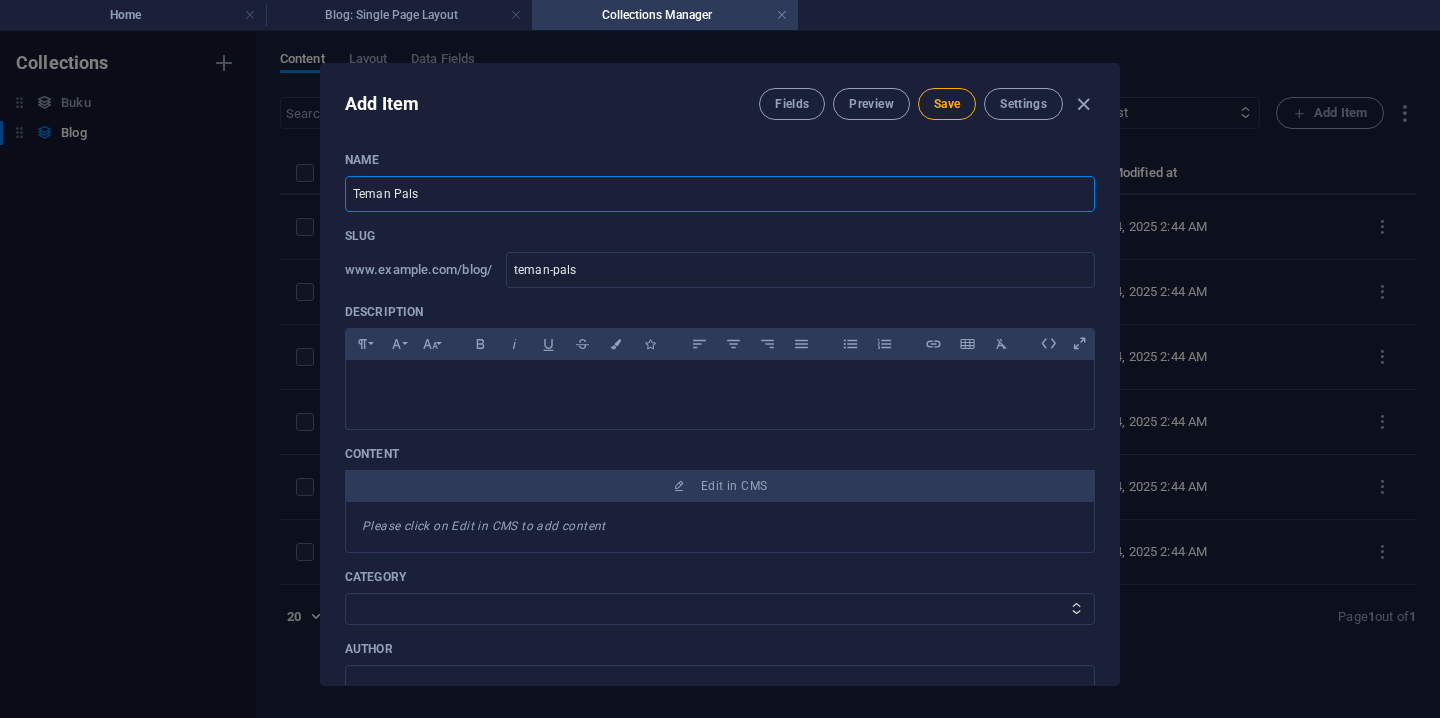 type on "Teman Palsu" 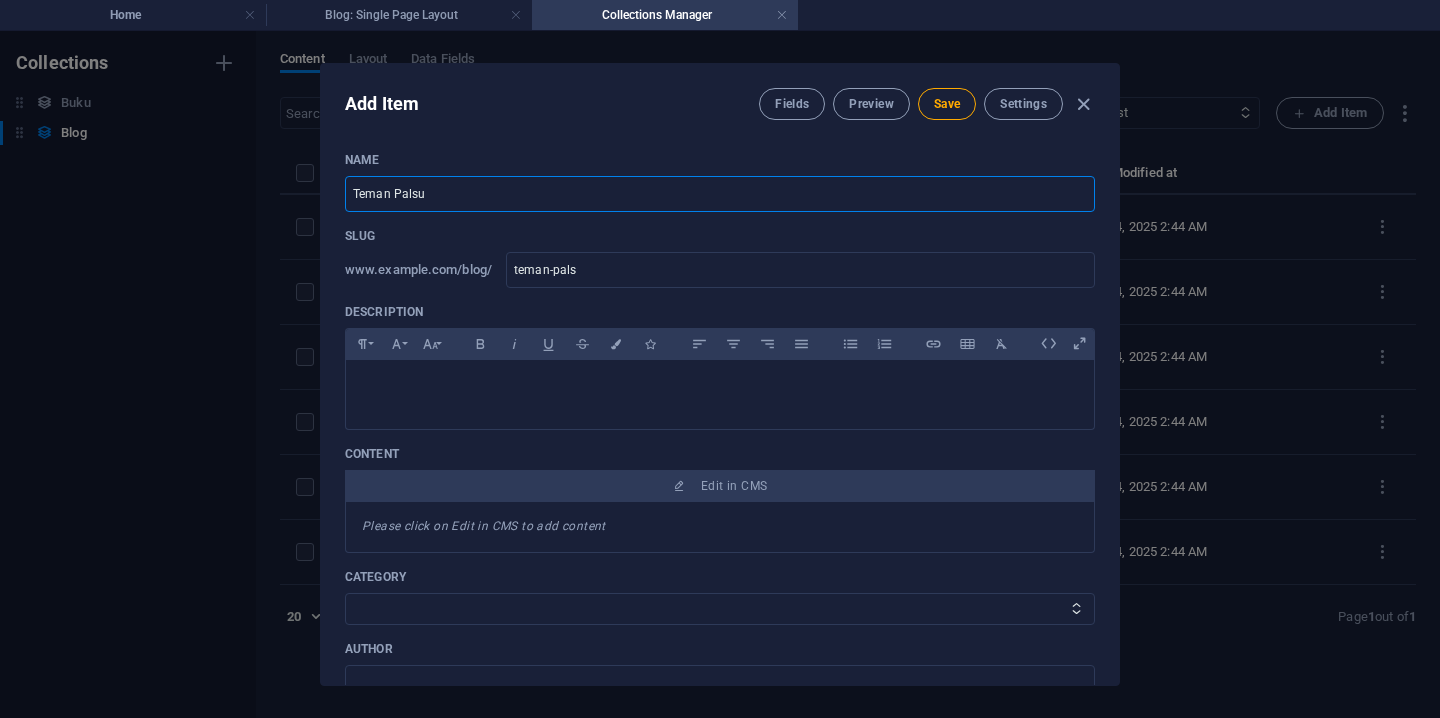 type on "teman-palsu" 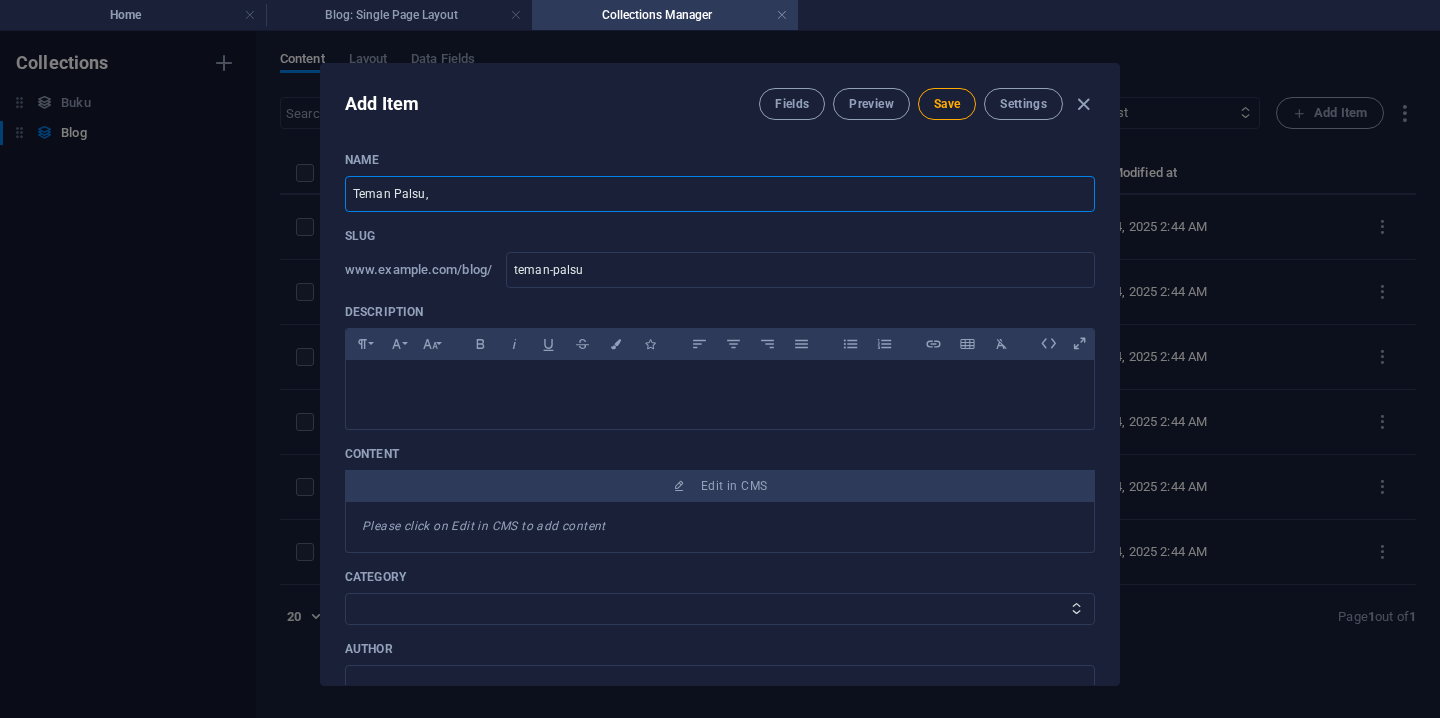 type on "Teman Palsu, B" 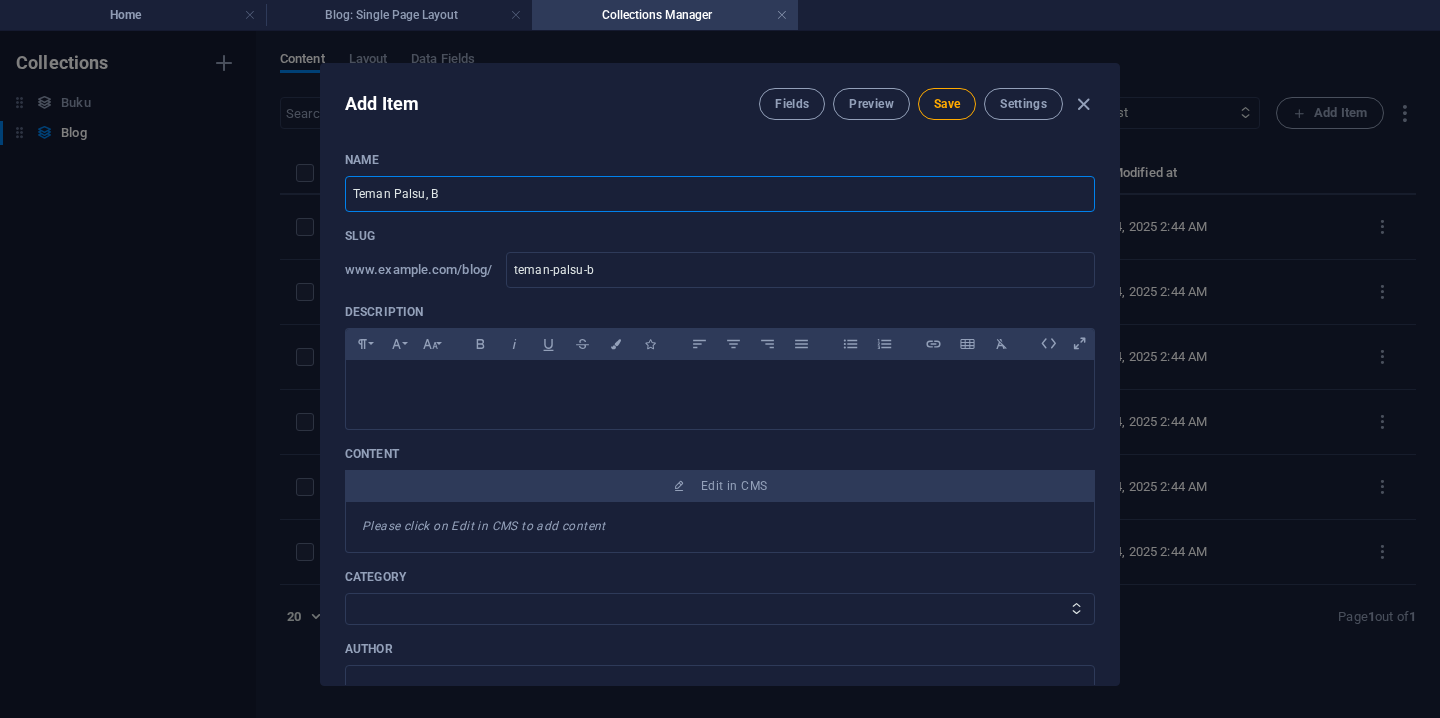 type on "Teman Palsu, Bo" 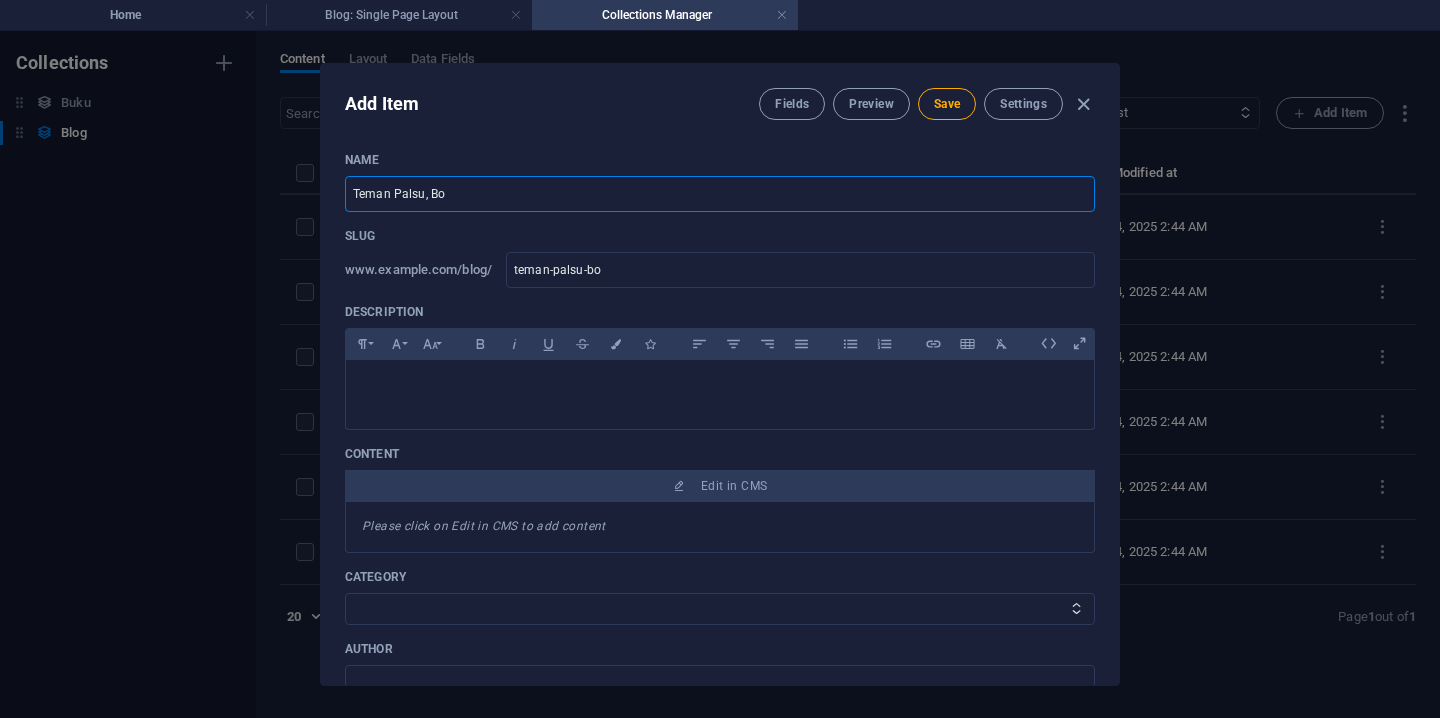 type on "Teman Palsu, Bon" 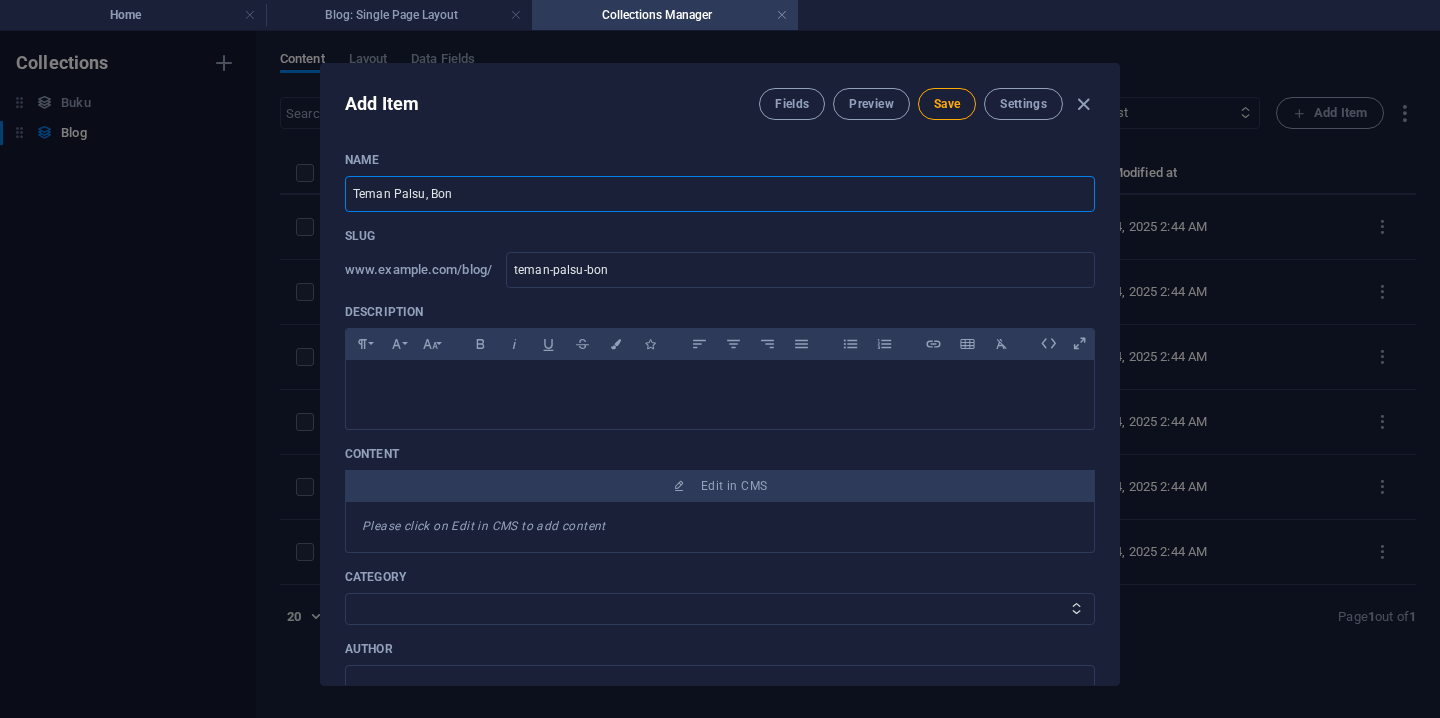 type on "Teman Palsu, Bone" 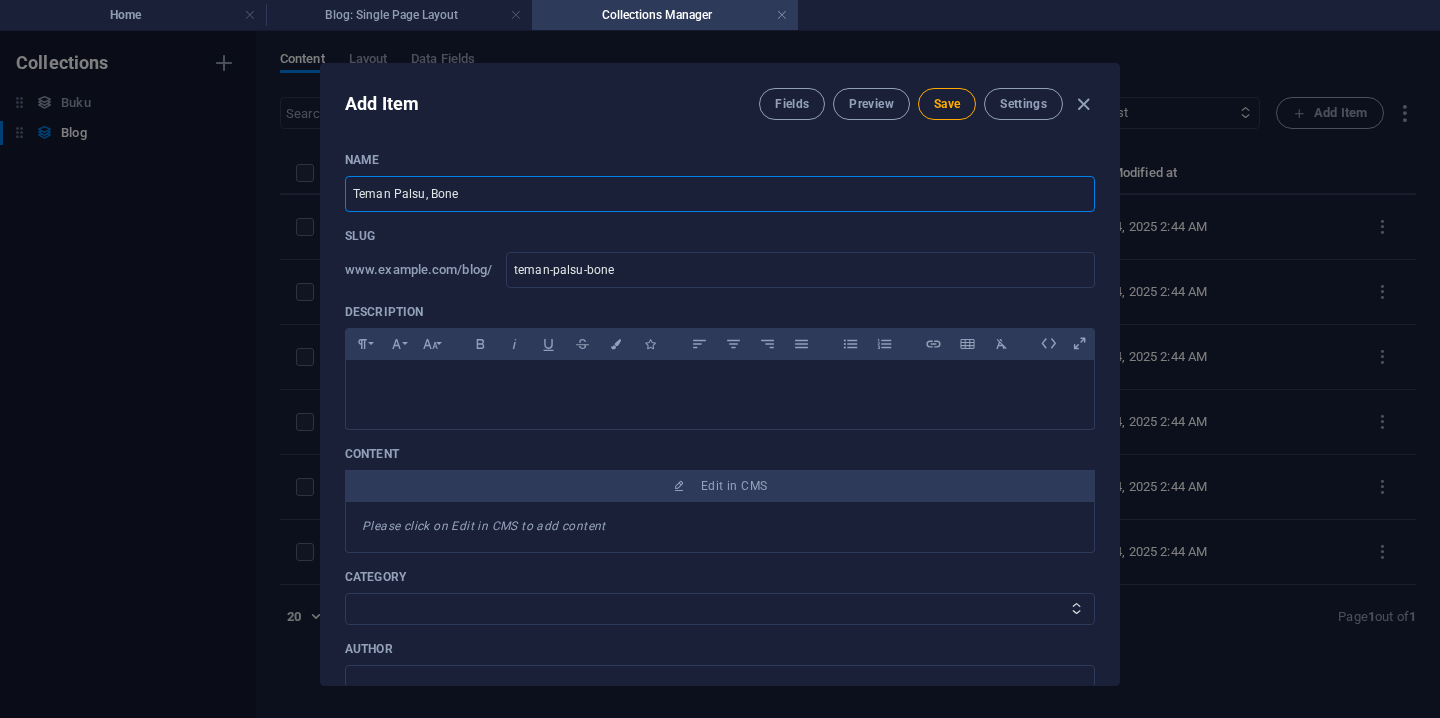 type on "Teman Palsu, Bonek" 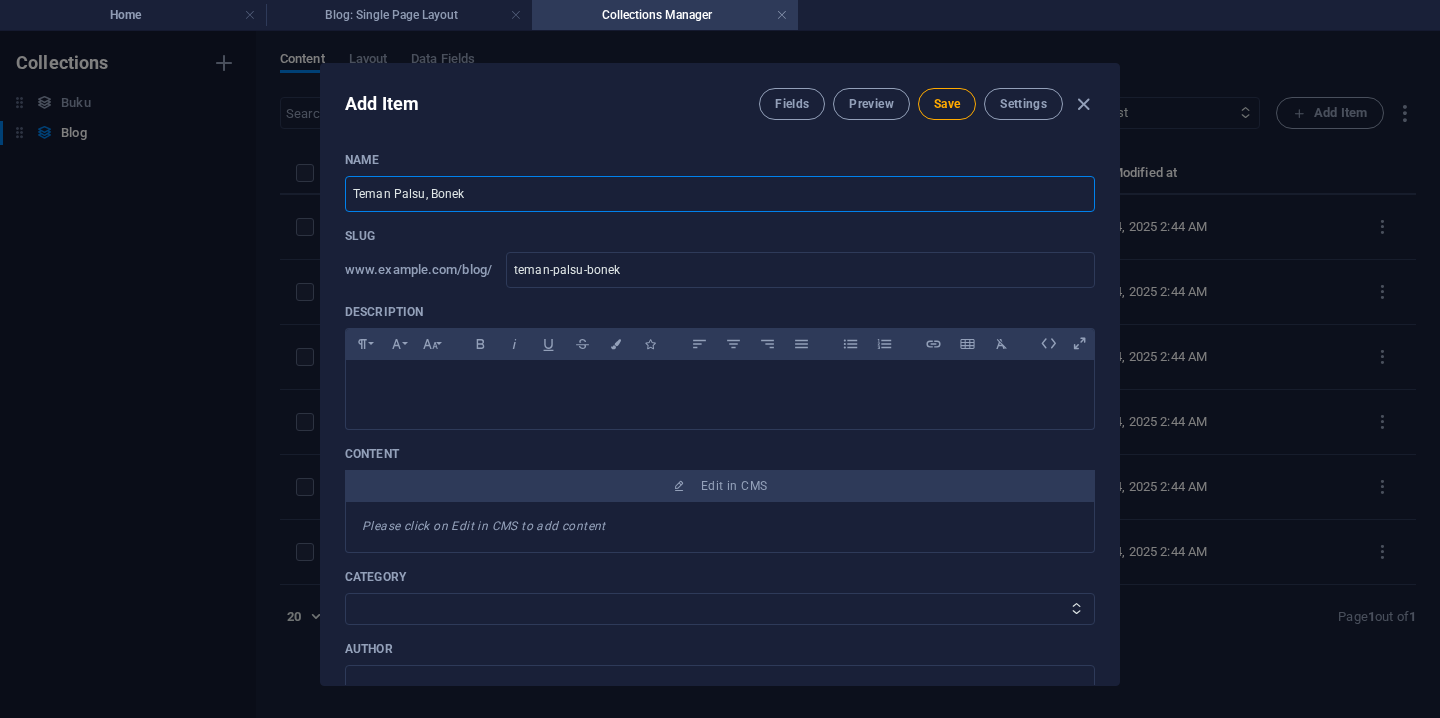 type on "Teman Palsu, Boneka" 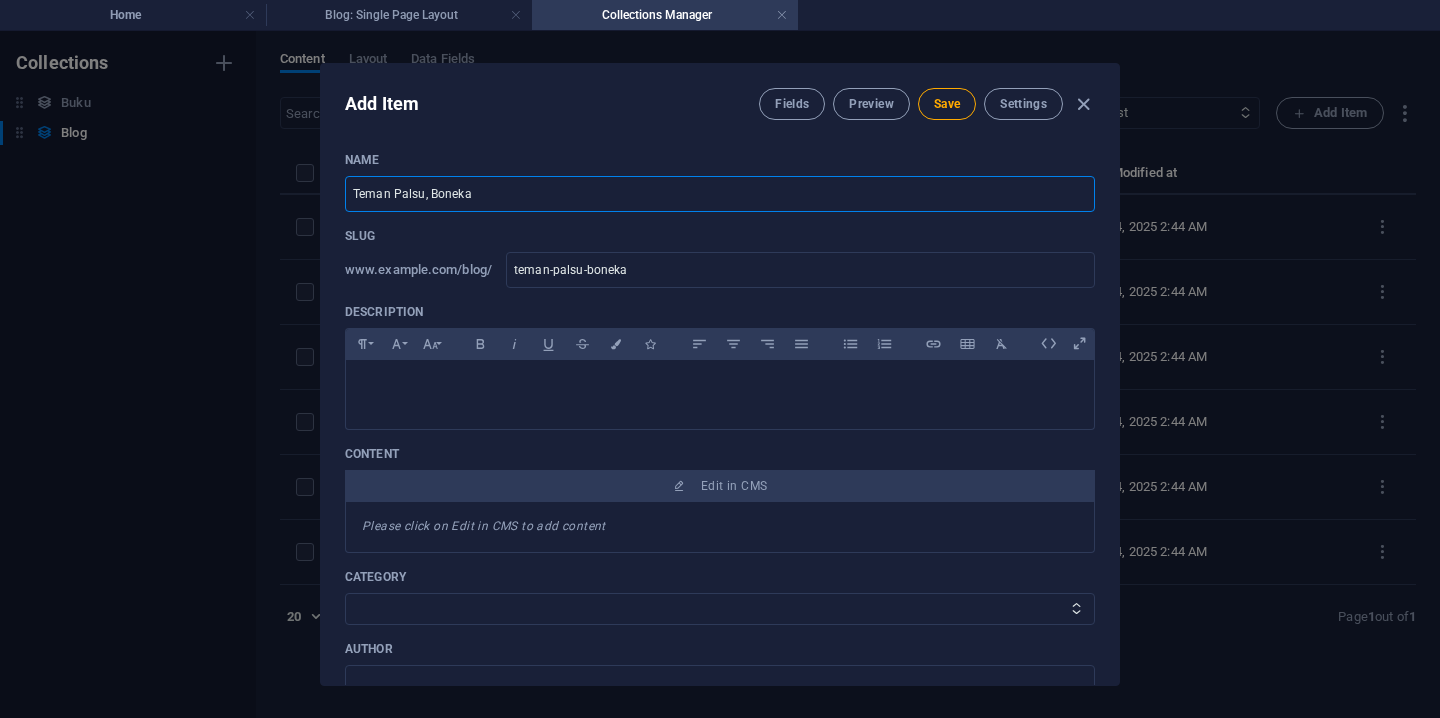 type on "Teman Palsu, Boneka K" 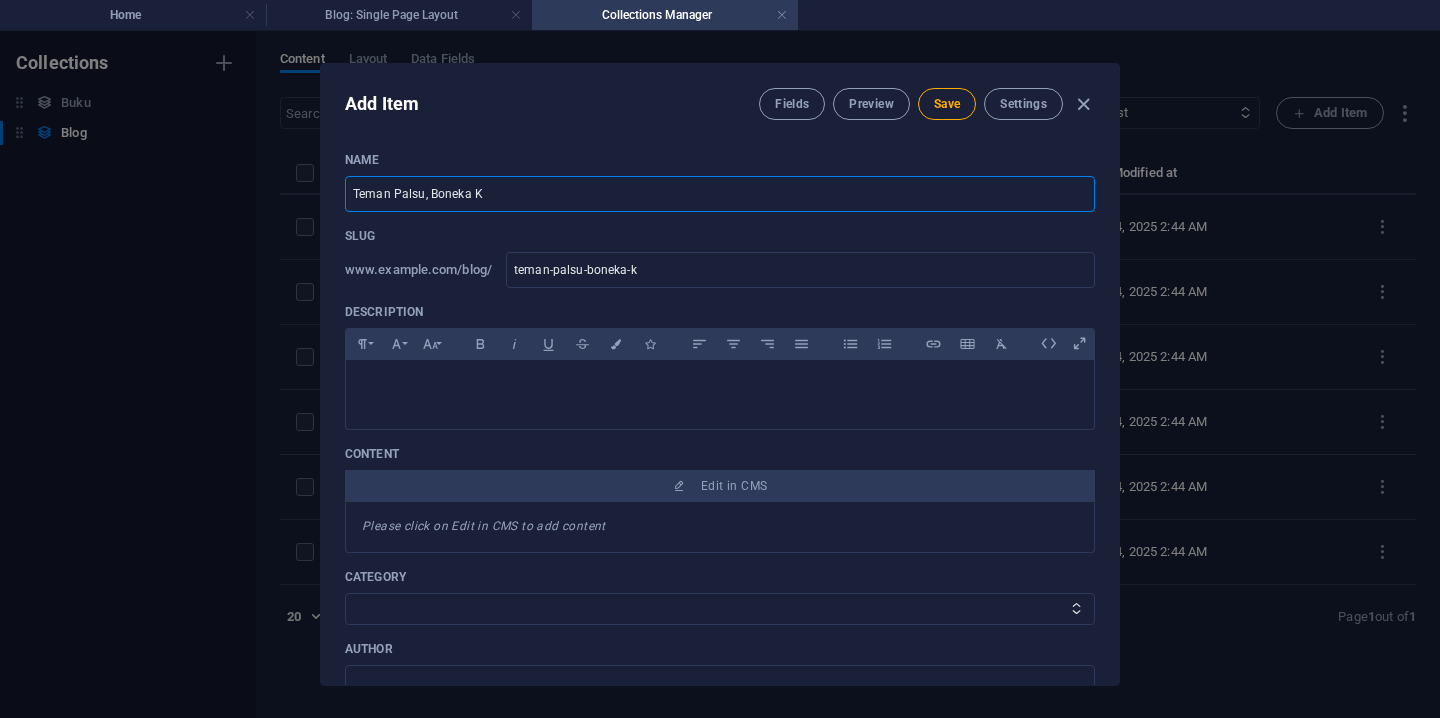 type on "Teman Palsu, Boneka Ka" 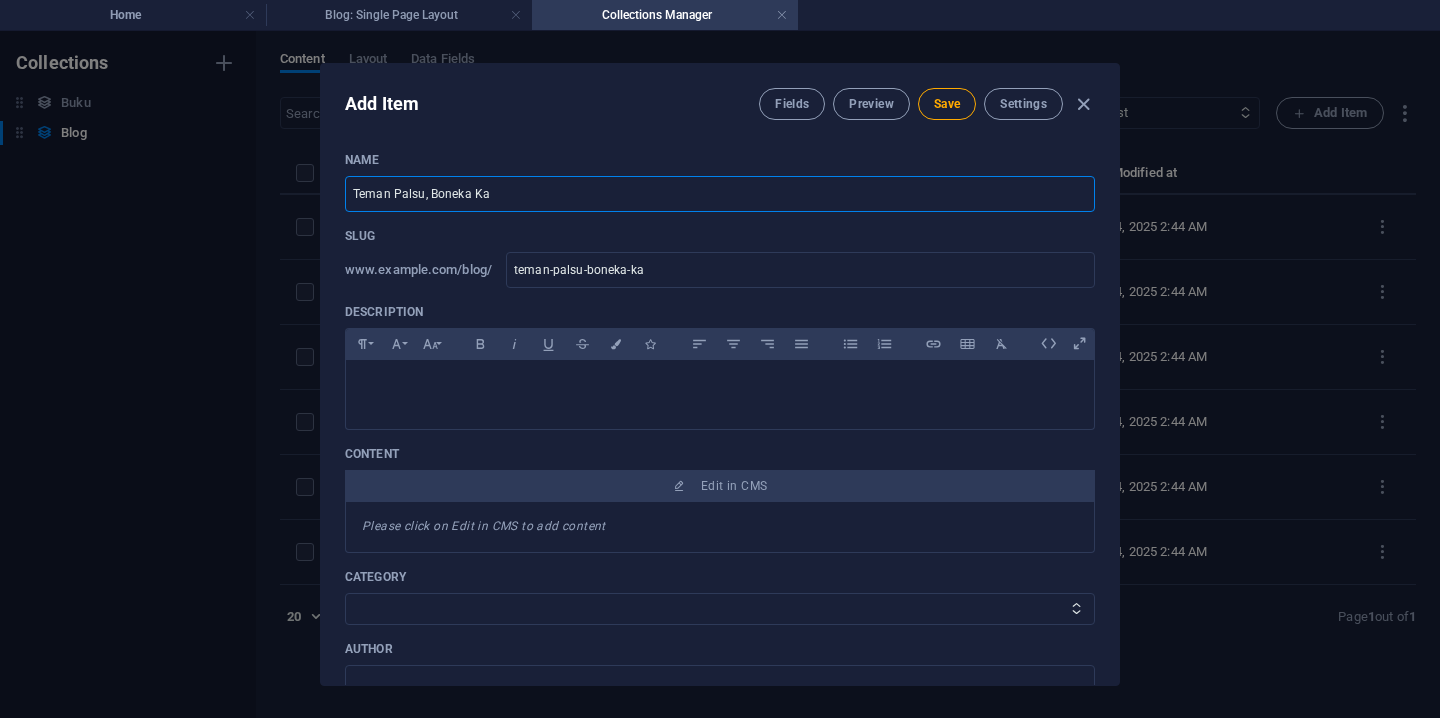 type on "Teman Palsu, Boneka Kay" 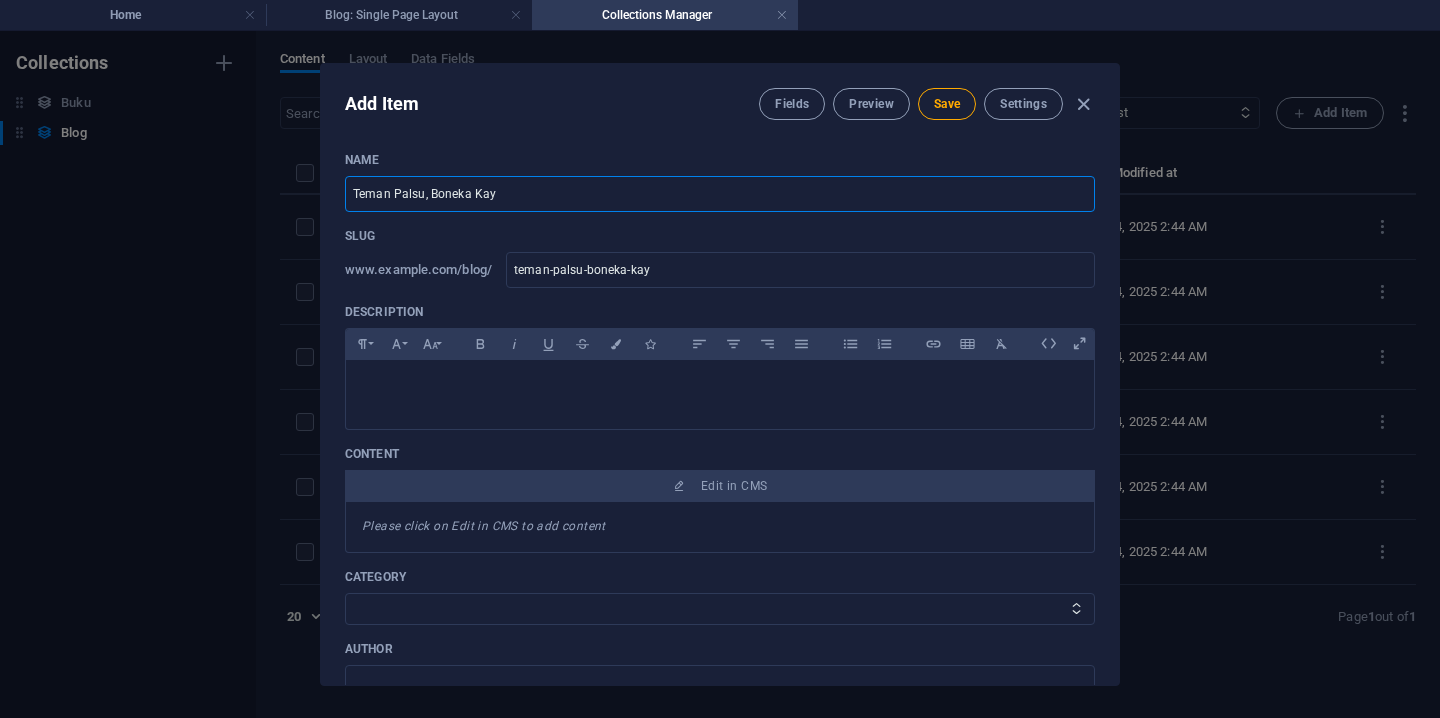 type on "Teman Palsu, Boneka Kayu" 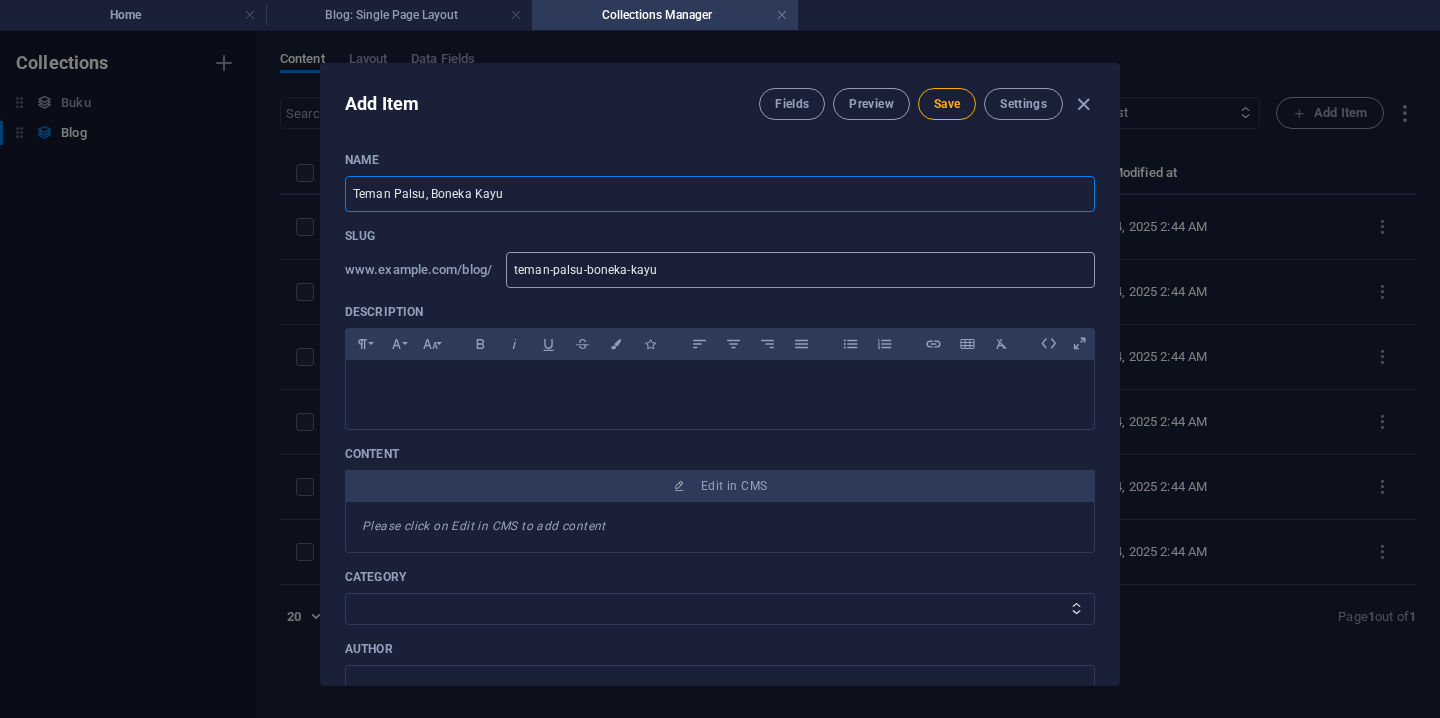 type on "Teman Palsu, Boneka Kayu" 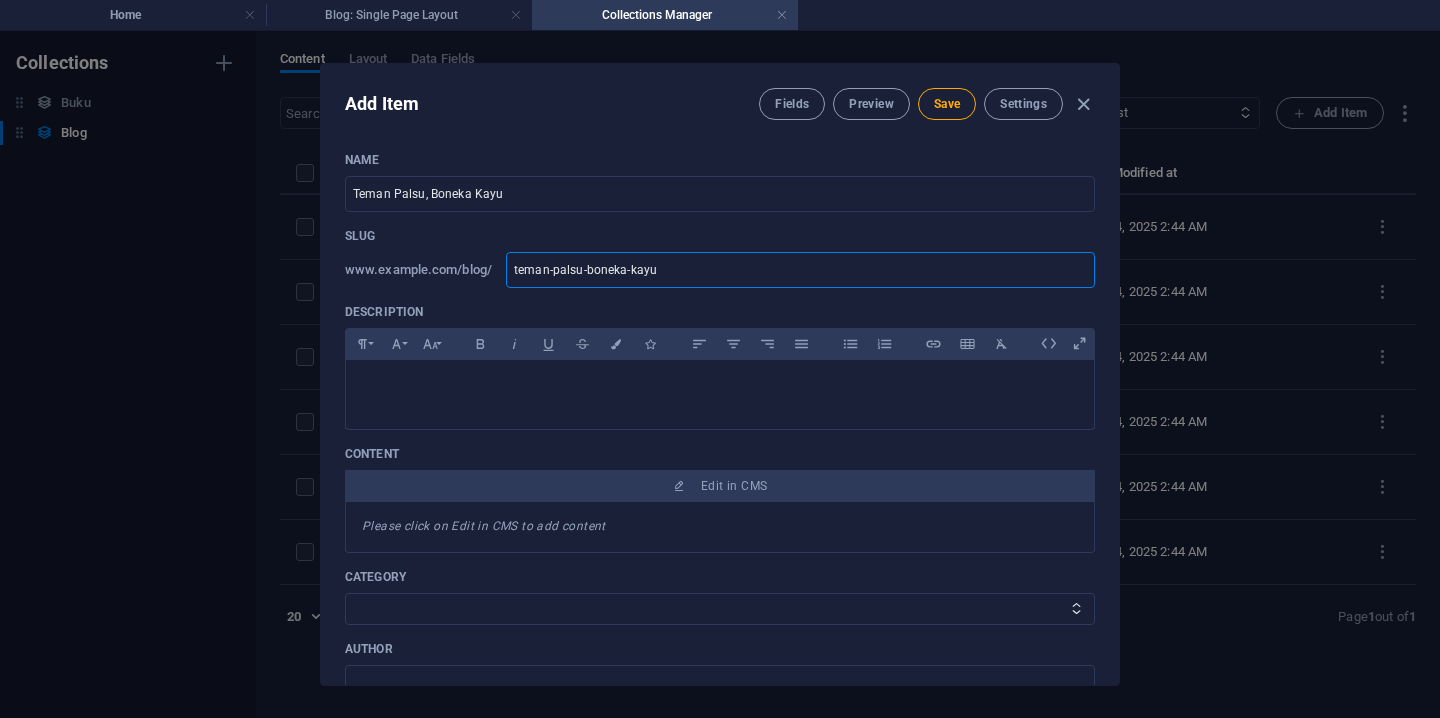 type on "teman-palsu-boneka-kayu-" 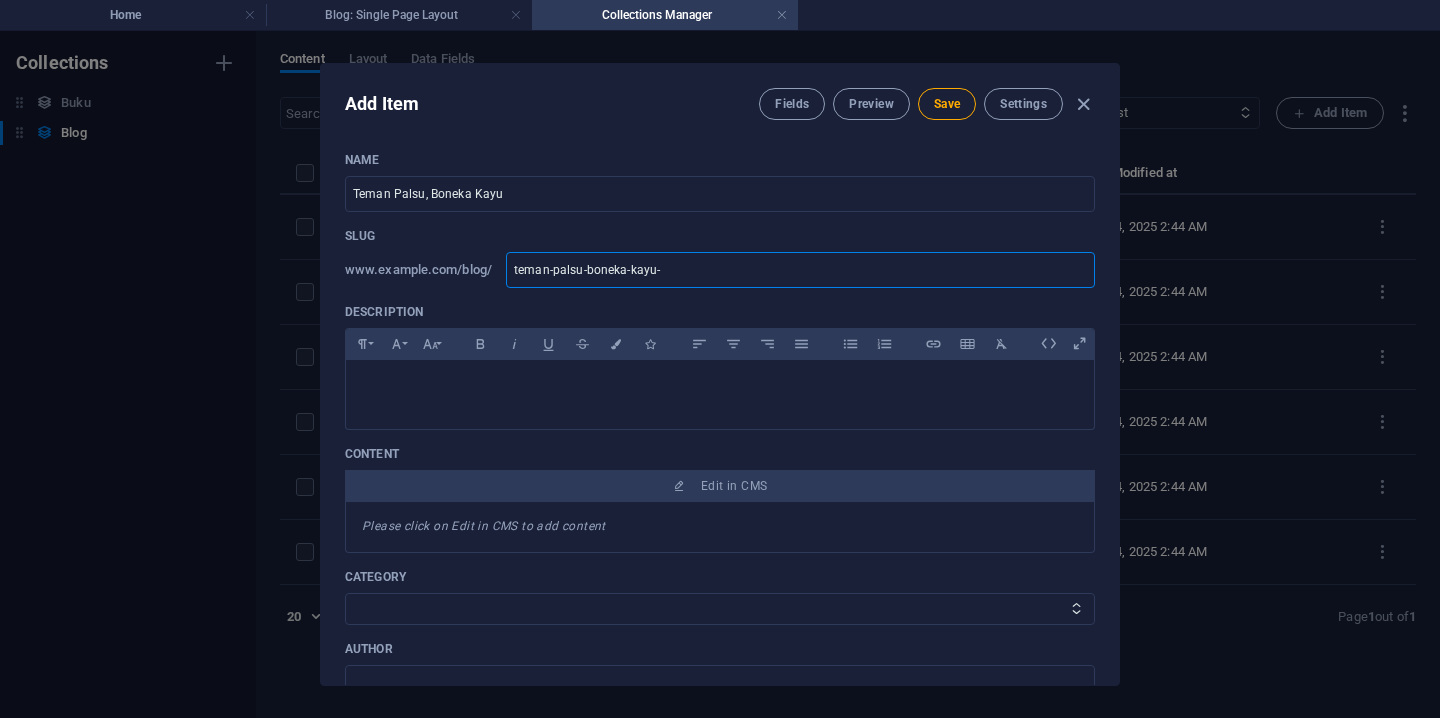 type on "teman-palsu-boneka-kayu-c" 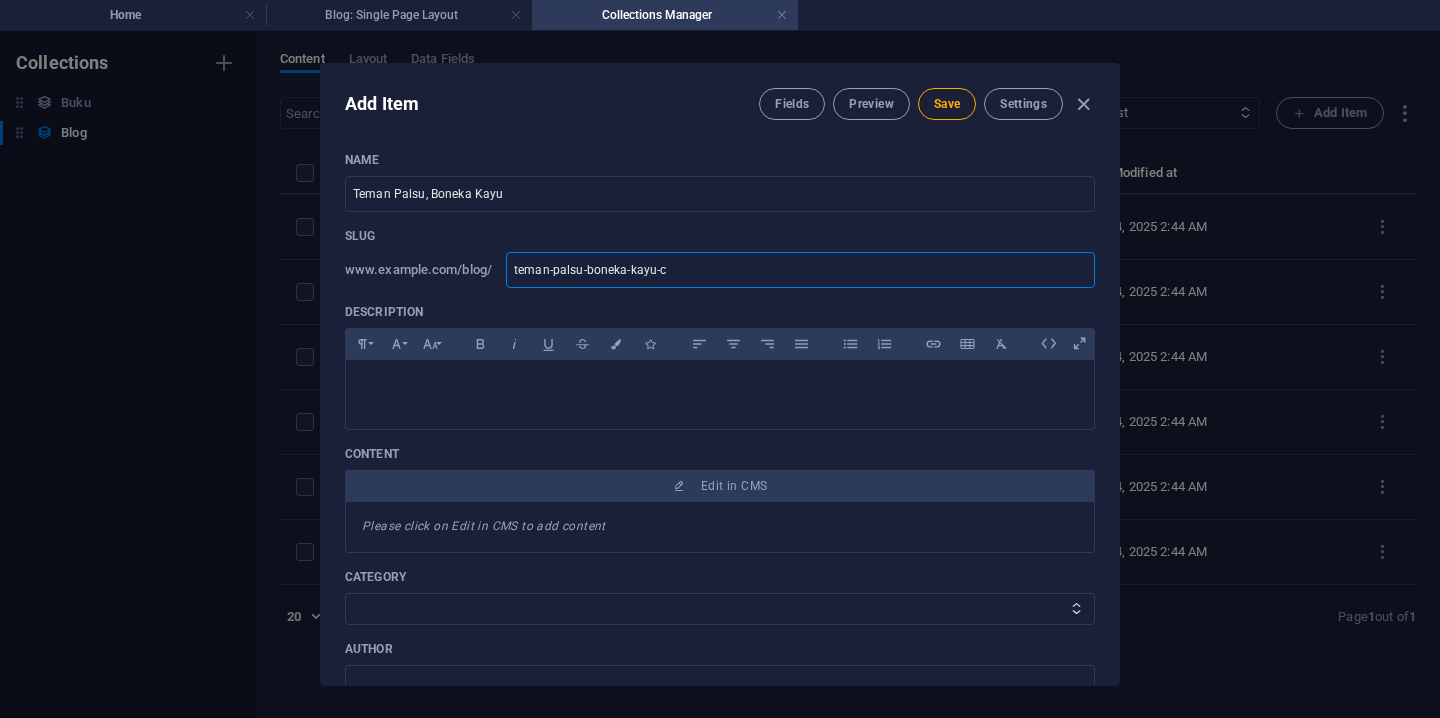 type on "teman-palsu-boneka-kayu-ce" 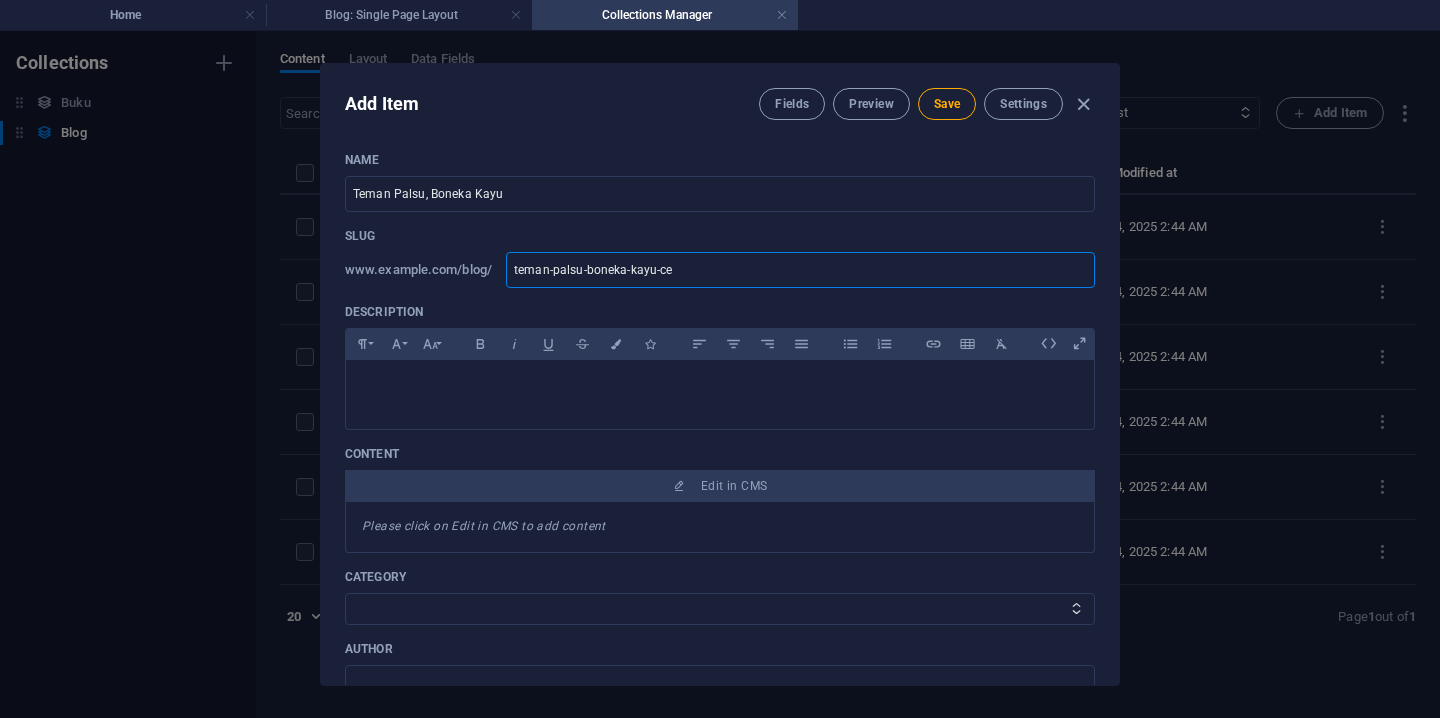 type on "teman-palsu-boneka-kayu-cer" 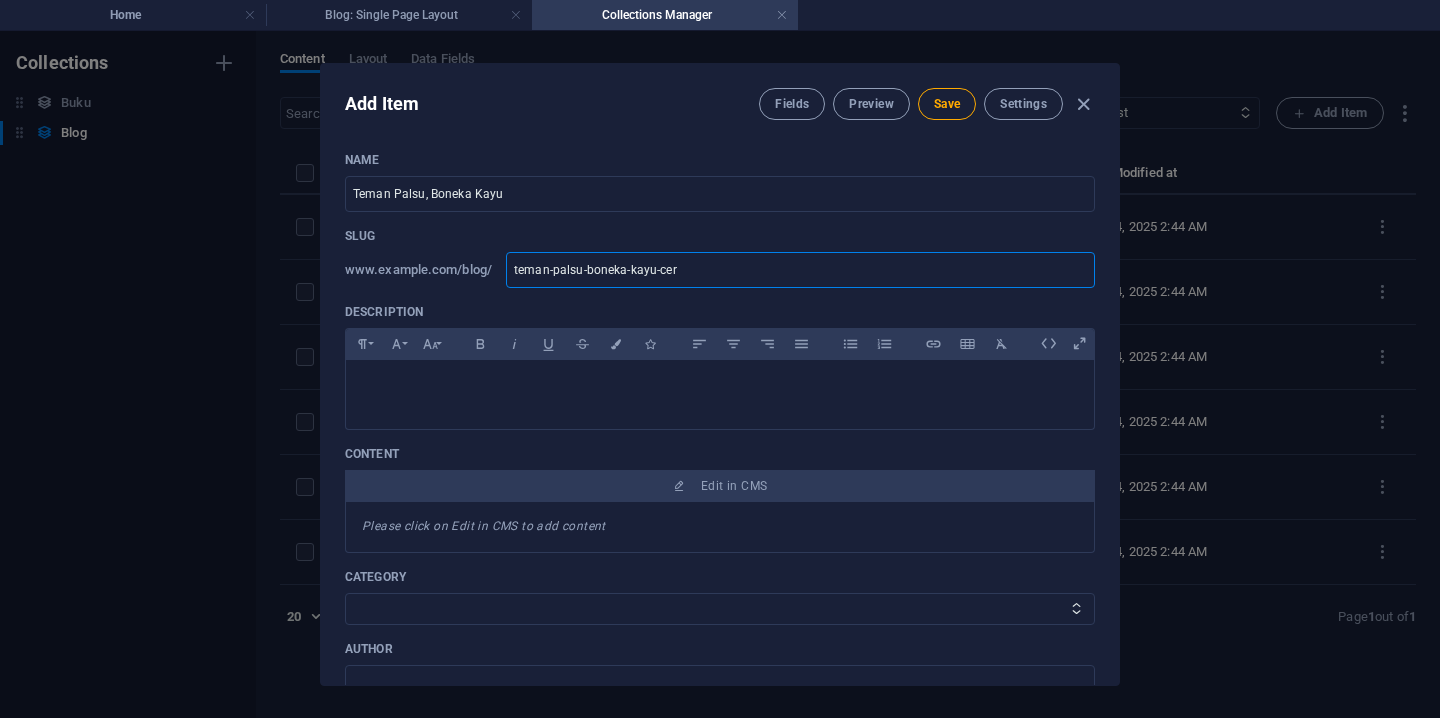 type on "teman-palsu-boneka-kayu-cerp" 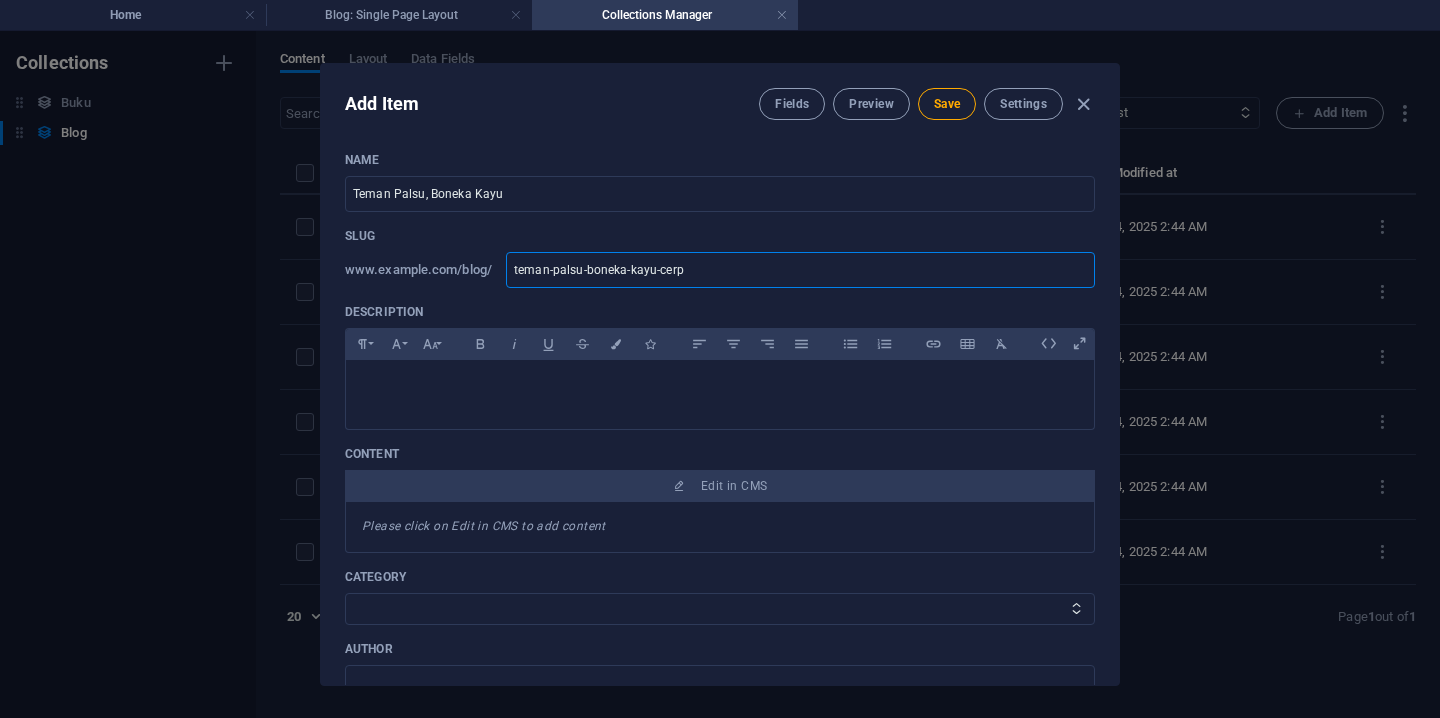 type on "teman-palsu-boneka-kayu-cerpe" 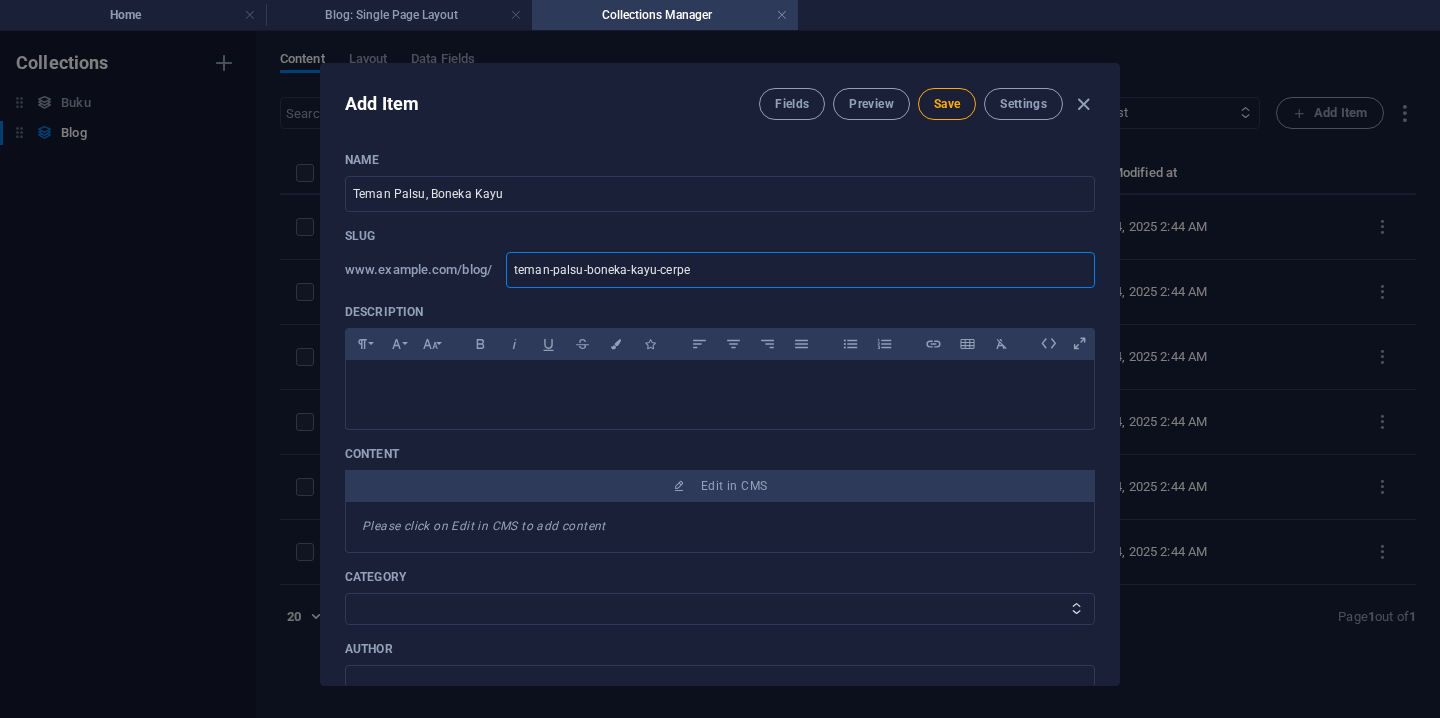 type on "teman-palsu-boneka-kayu-cerpen" 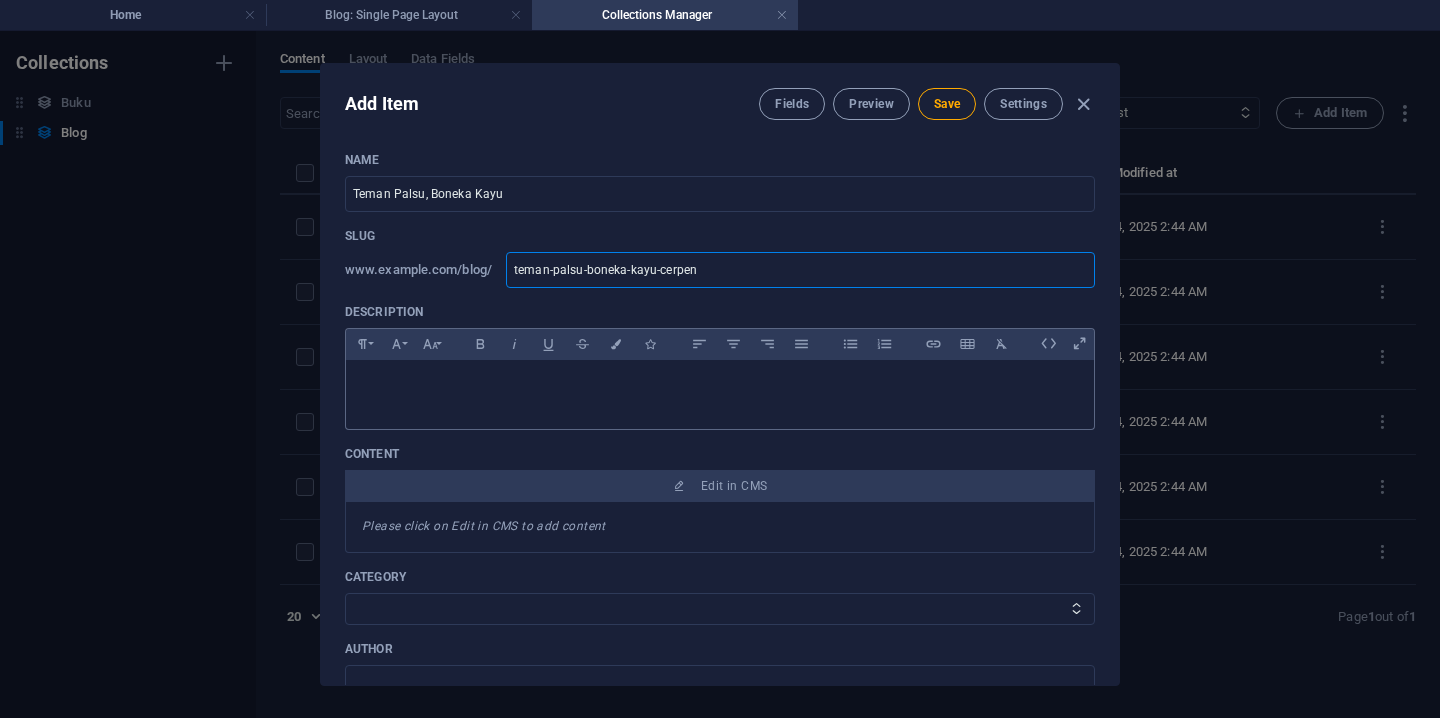type on "teman-palsu-boneka-kayu-cerpen" 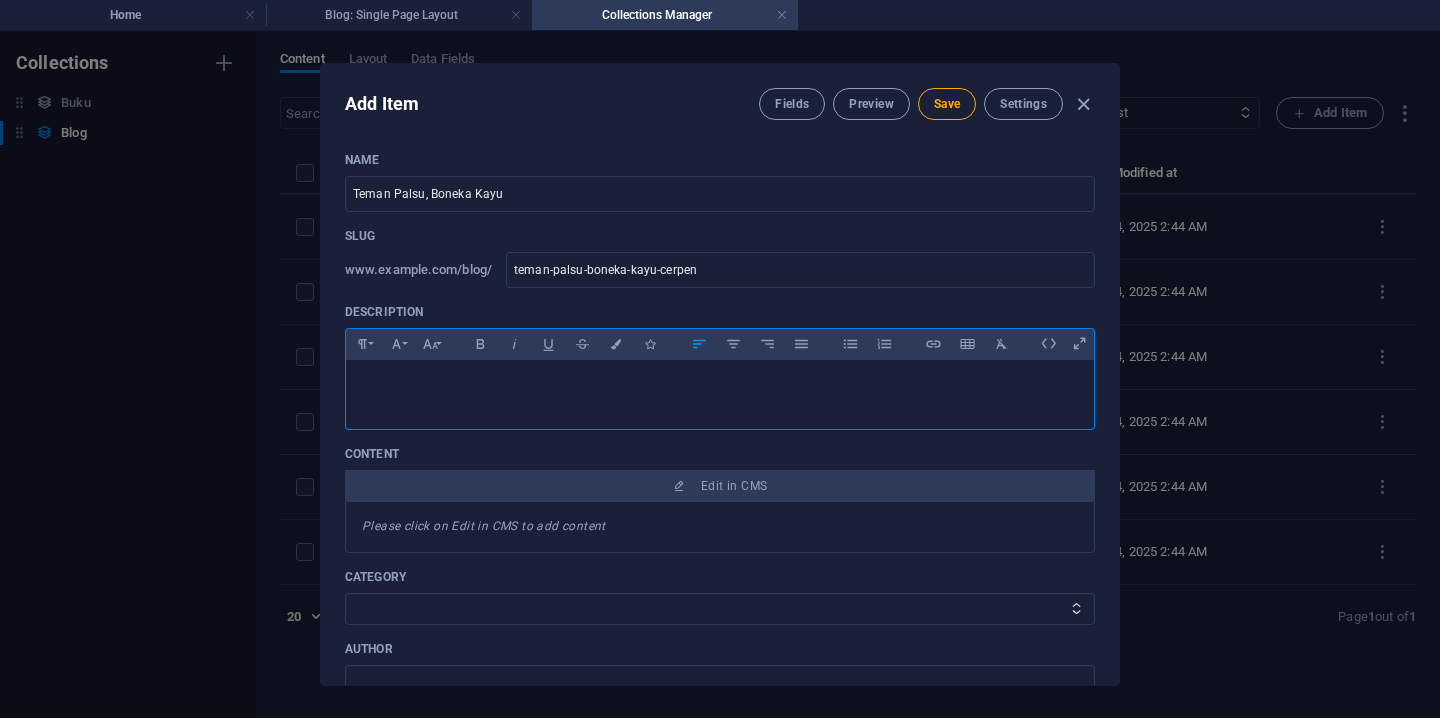 click at bounding box center (720, 385) 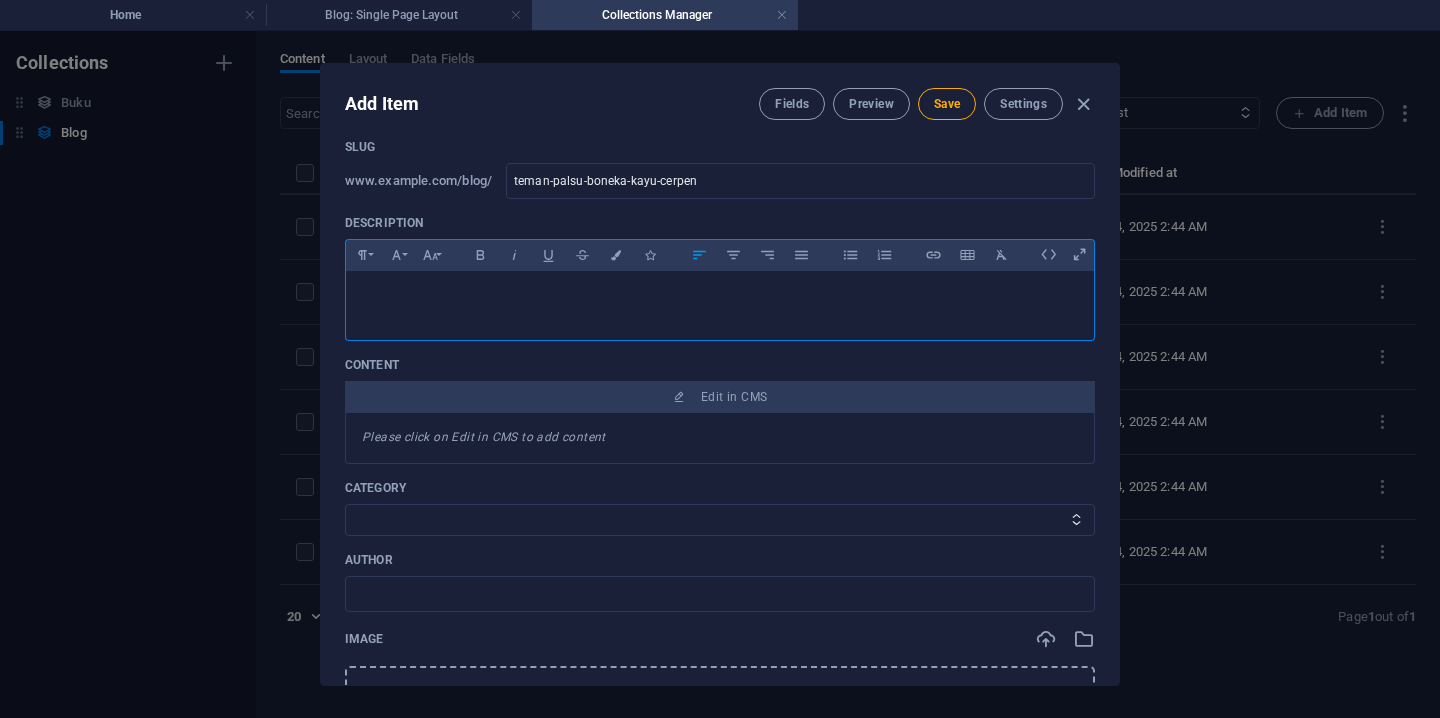 scroll, scrollTop: 0, scrollLeft: 0, axis: both 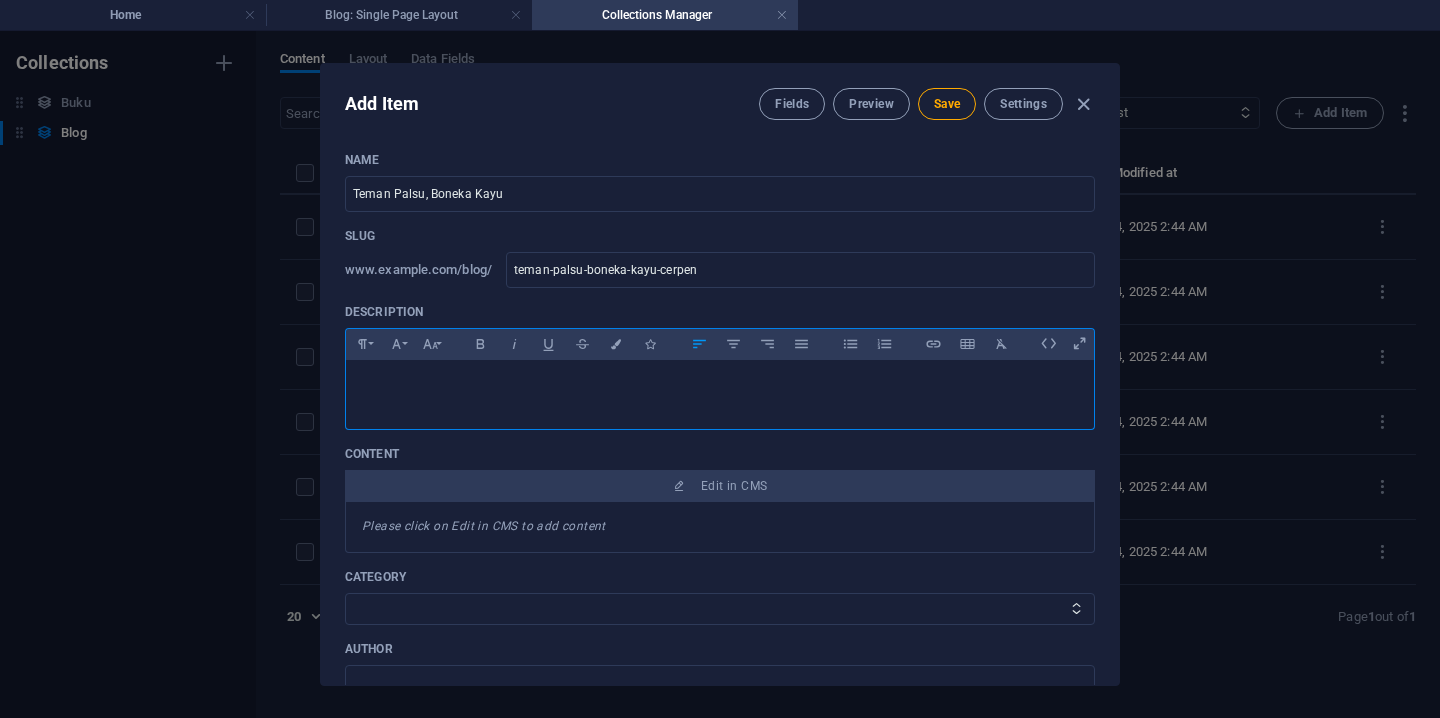 click at bounding box center (720, 385) 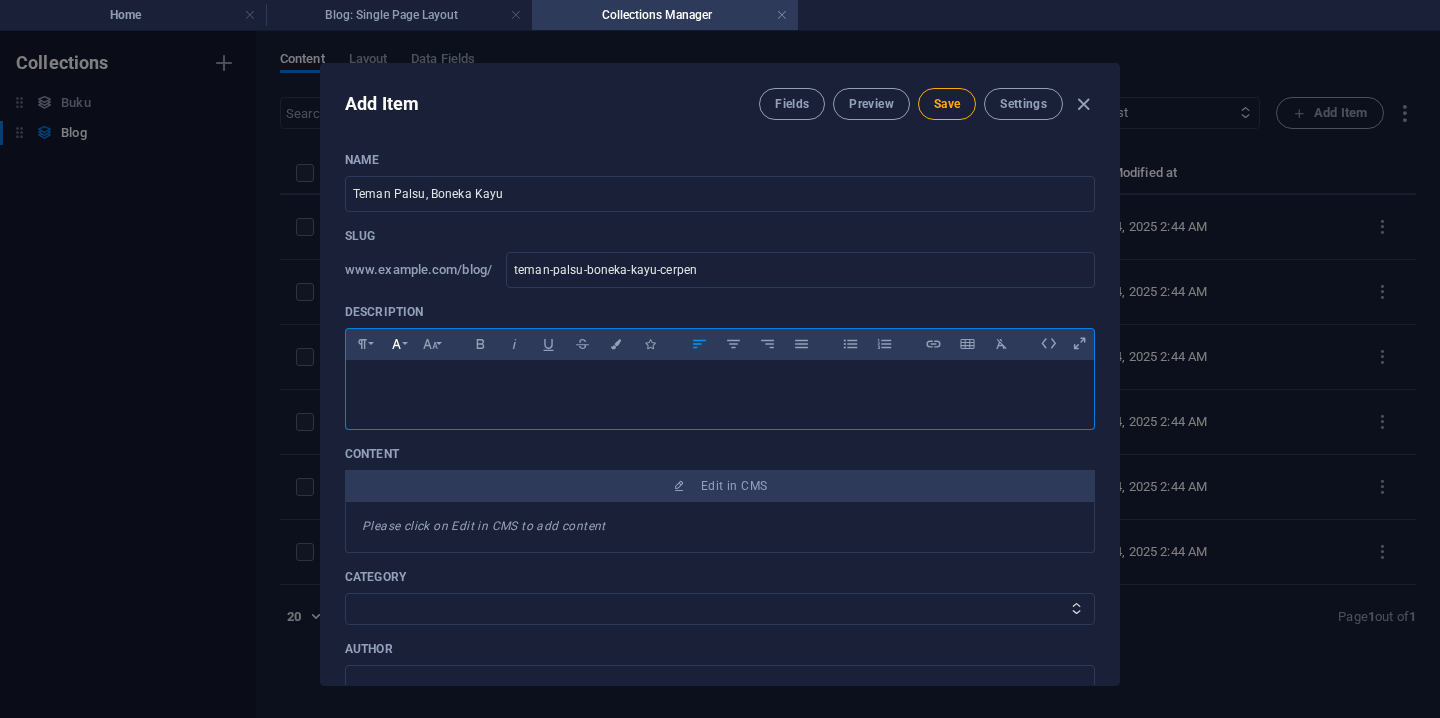 click on "Font Family" at bounding box center (396, 344) 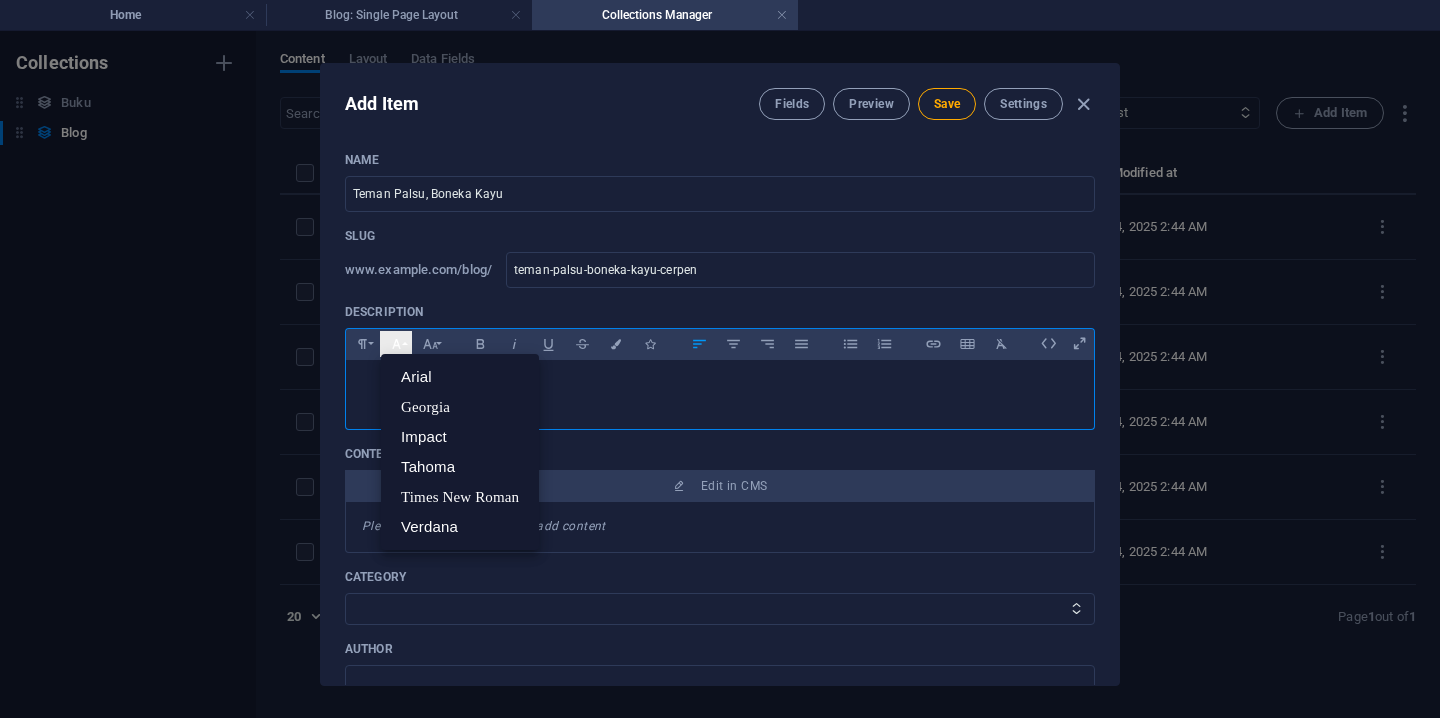 click on "Font Family" at bounding box center [396, 344] 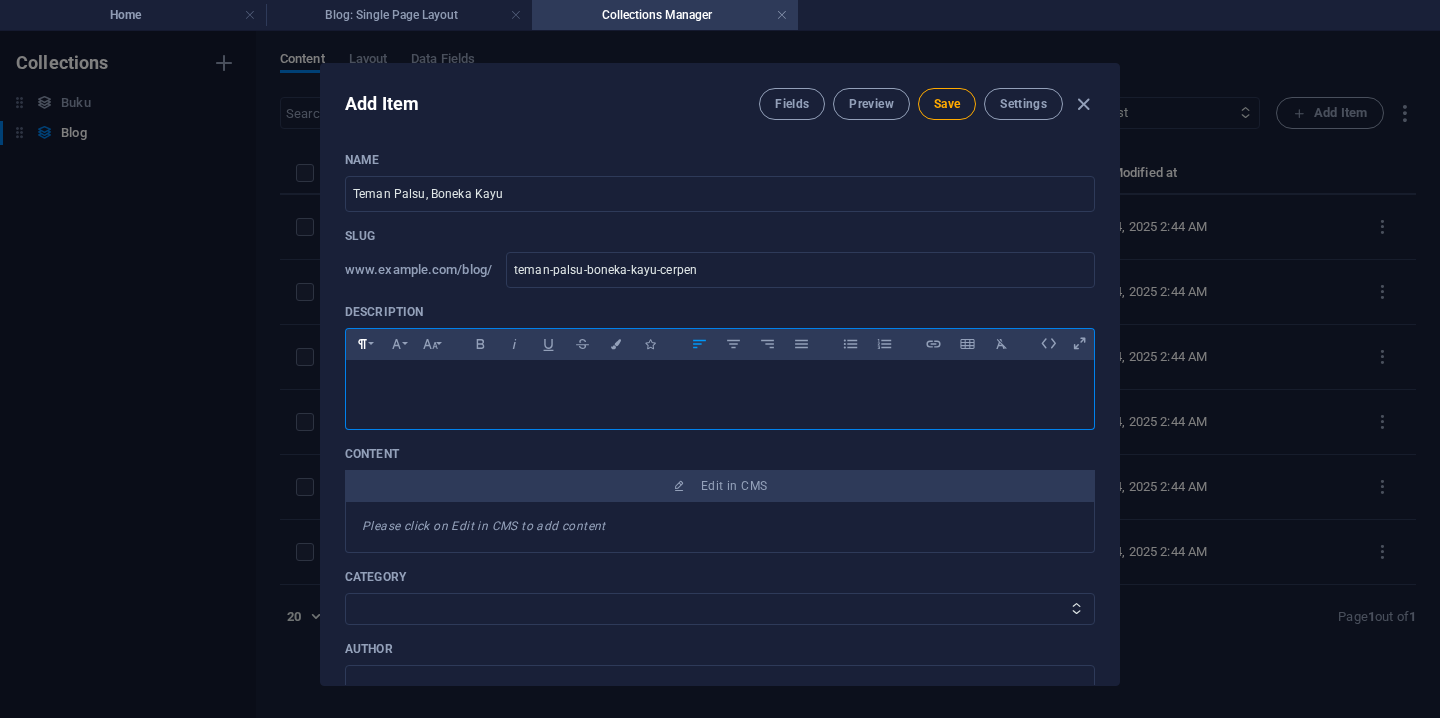 click on "Paragraph Format" at bounding box center [362, 344] 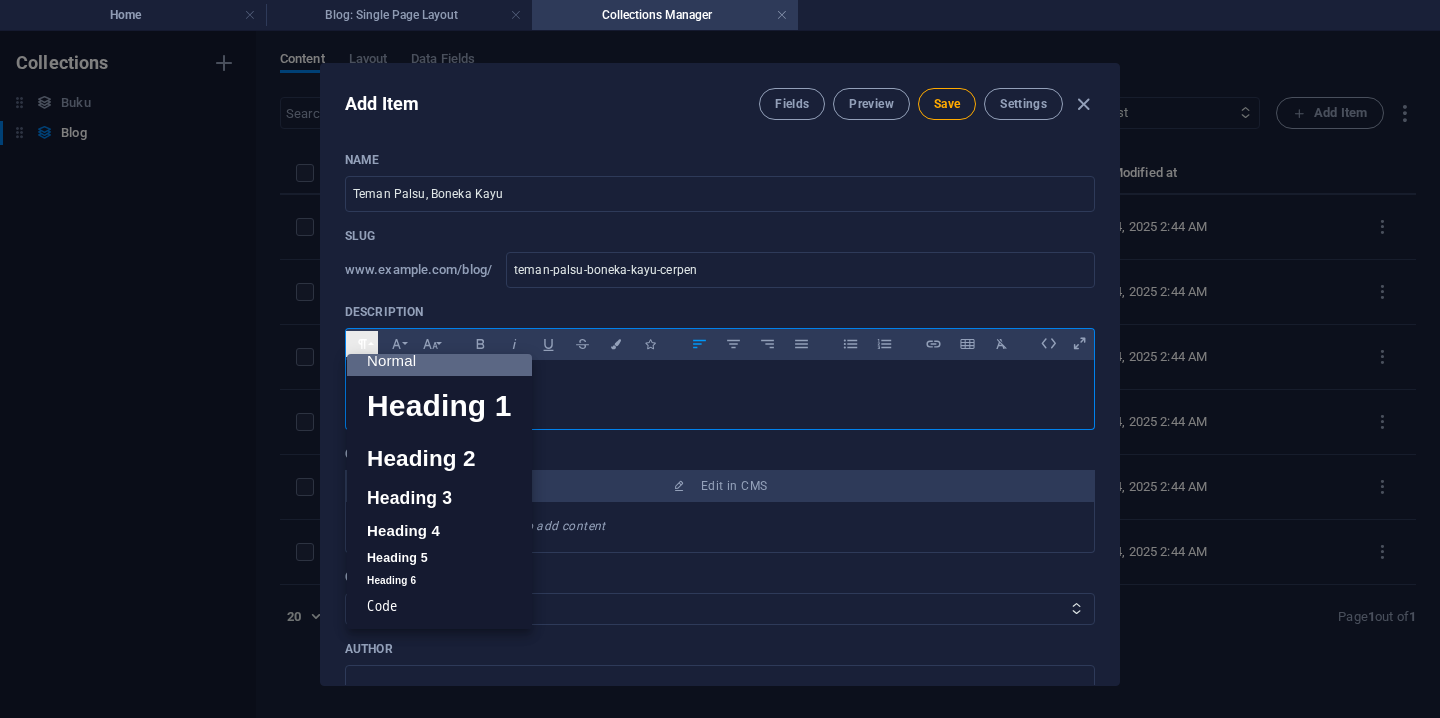 scroll, scrollTop: 16, scrollLeft: 0, axis: vertical 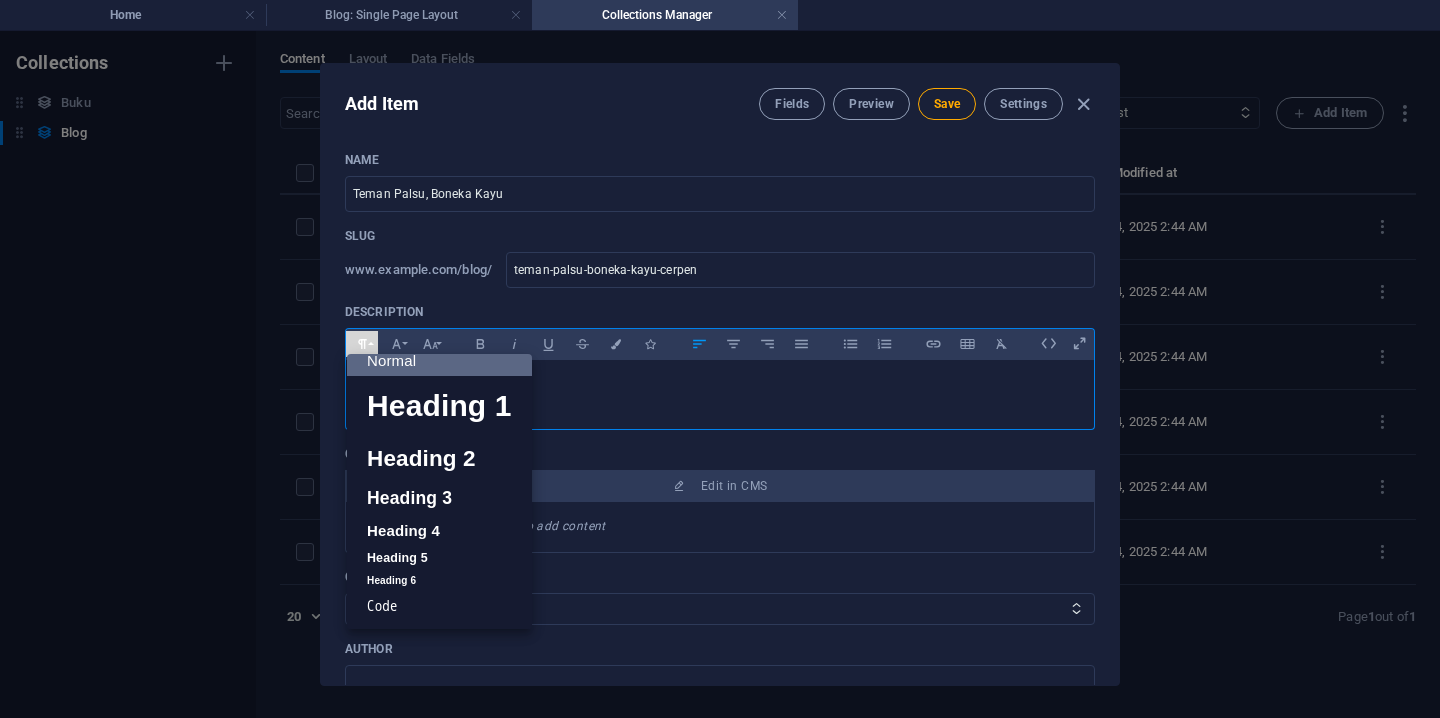click at bounding box center [720, 385] 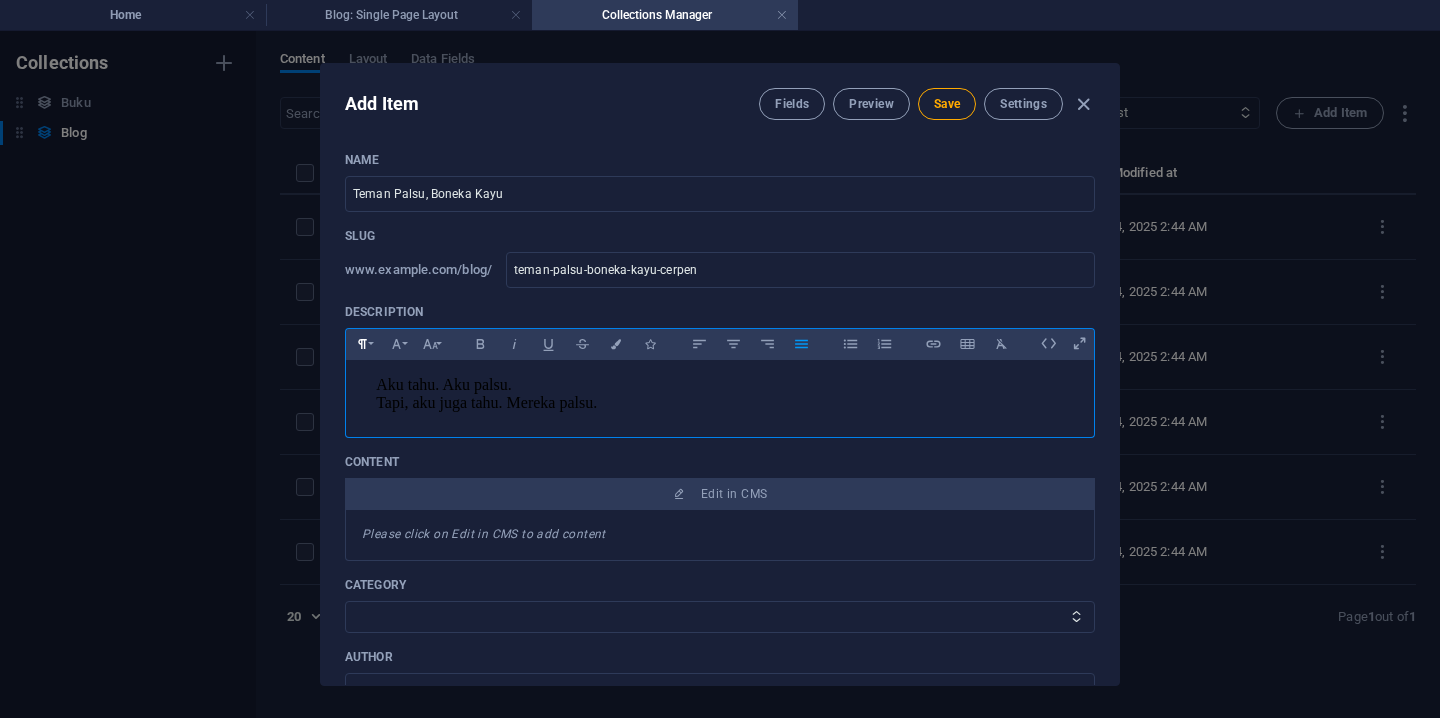 click 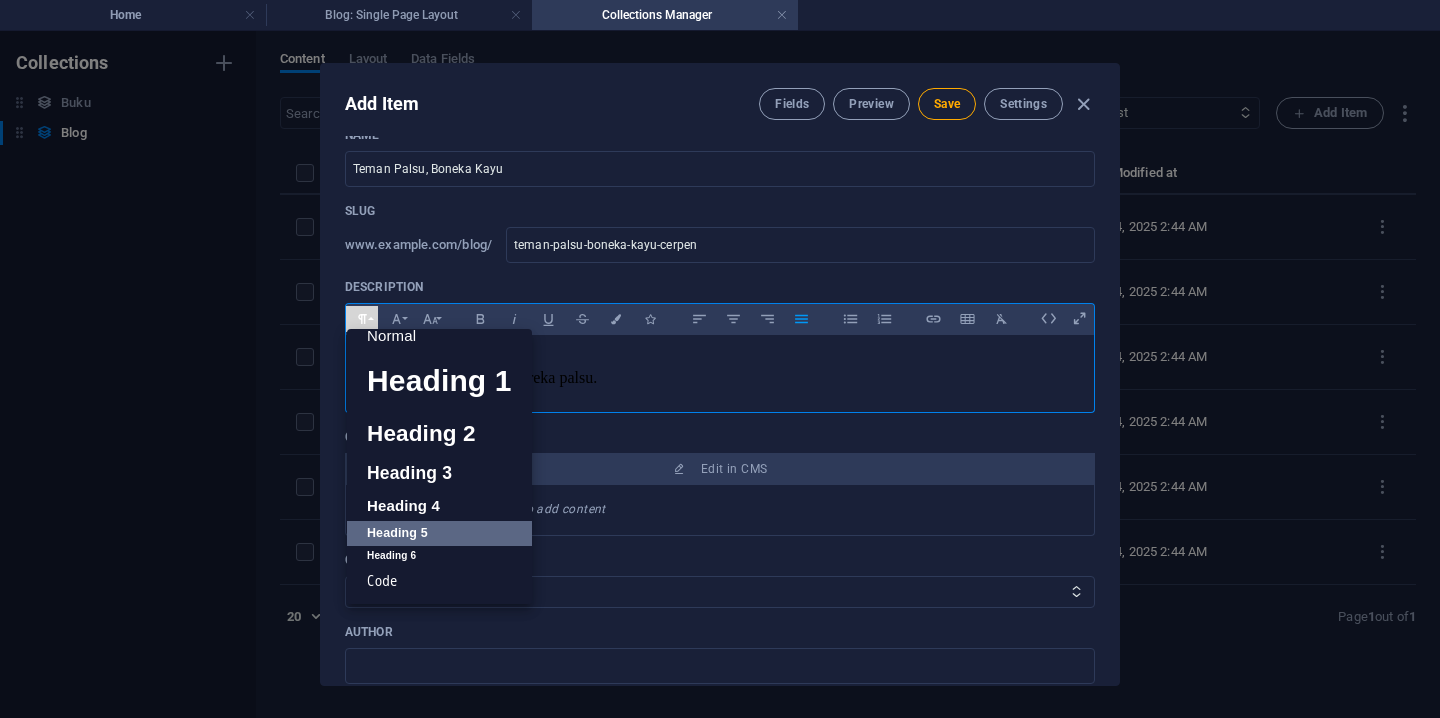 scroll, scrollTop: 24, scrollLeft: 0, axis: vertical 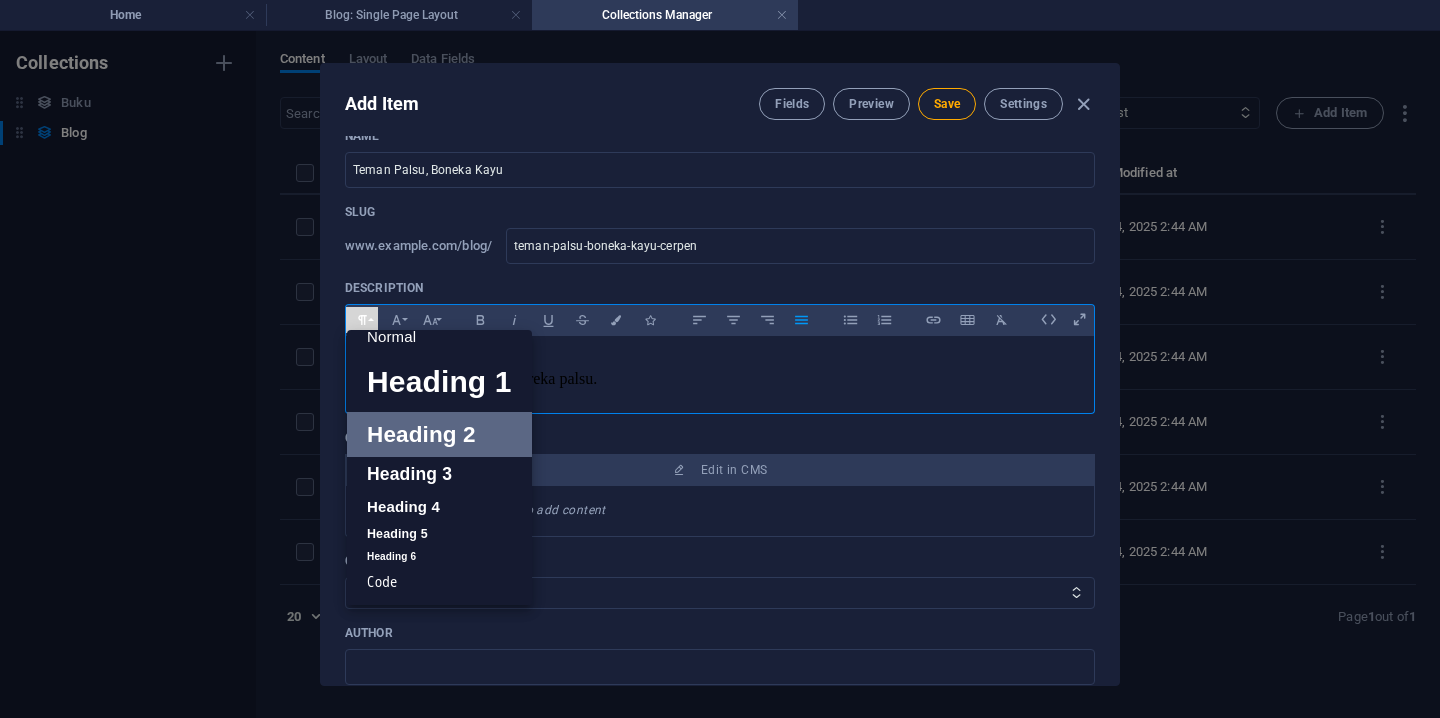 click on "Heading 2" at bounding box center (439, 434) 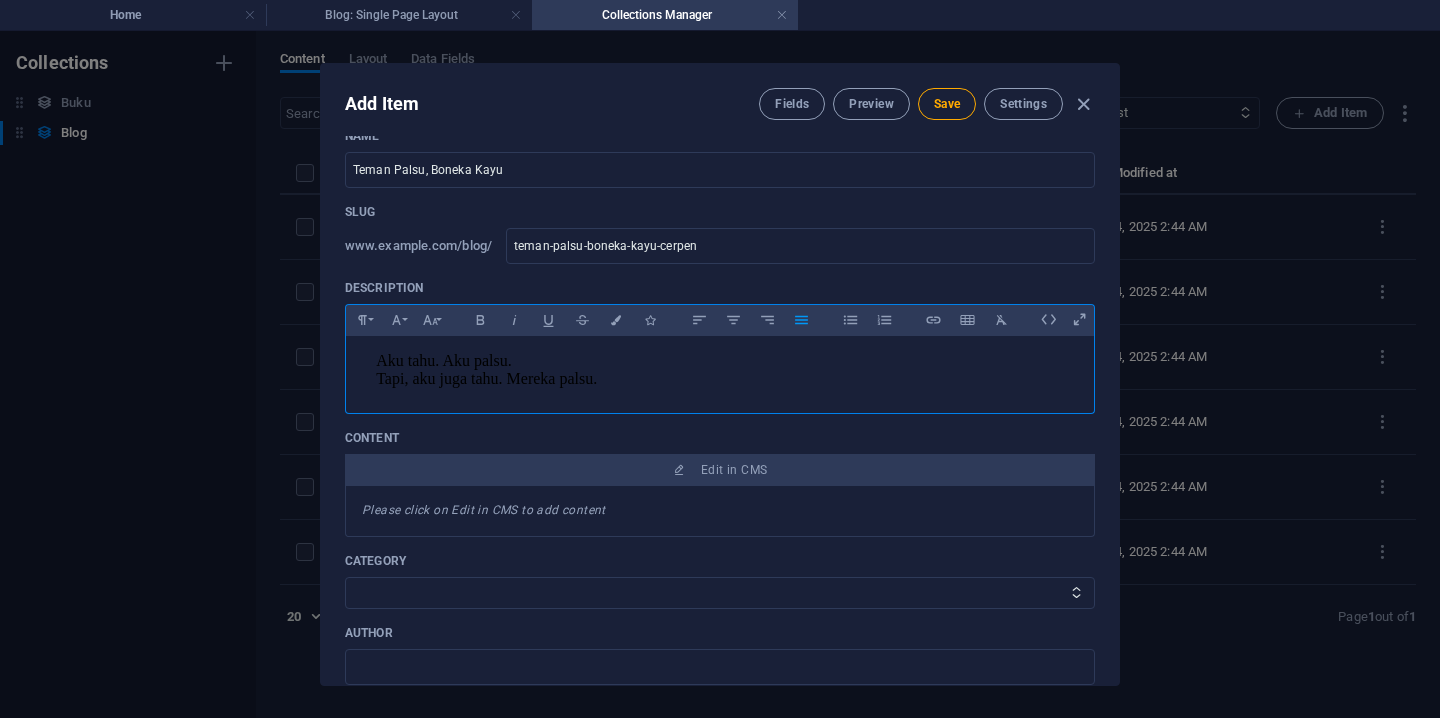 click on "Tapi, aku juga tahu. Mereka palsu." at bounding box center [720, 379] 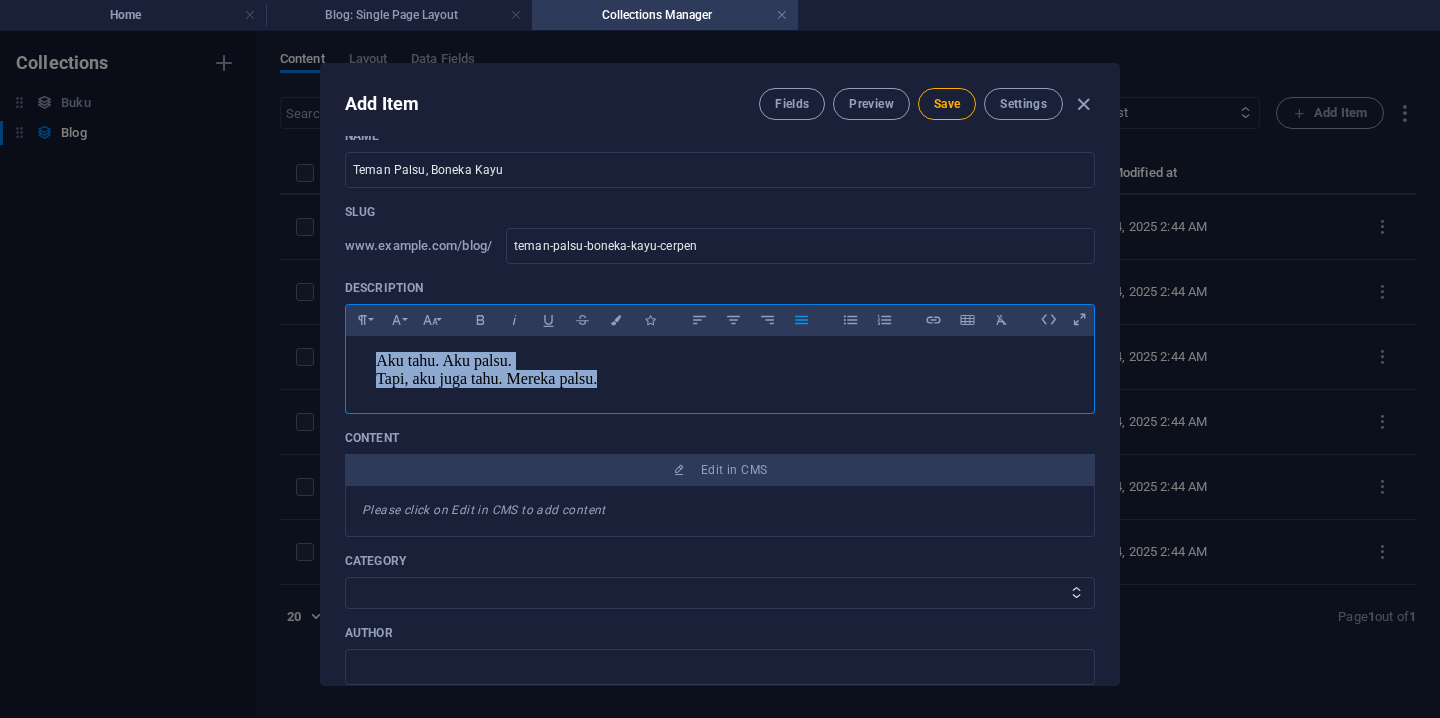 drag, startPoint x: 660, startPoint y: 395, endPoint x: 363, endPoint y: 349, distance: 300.54117 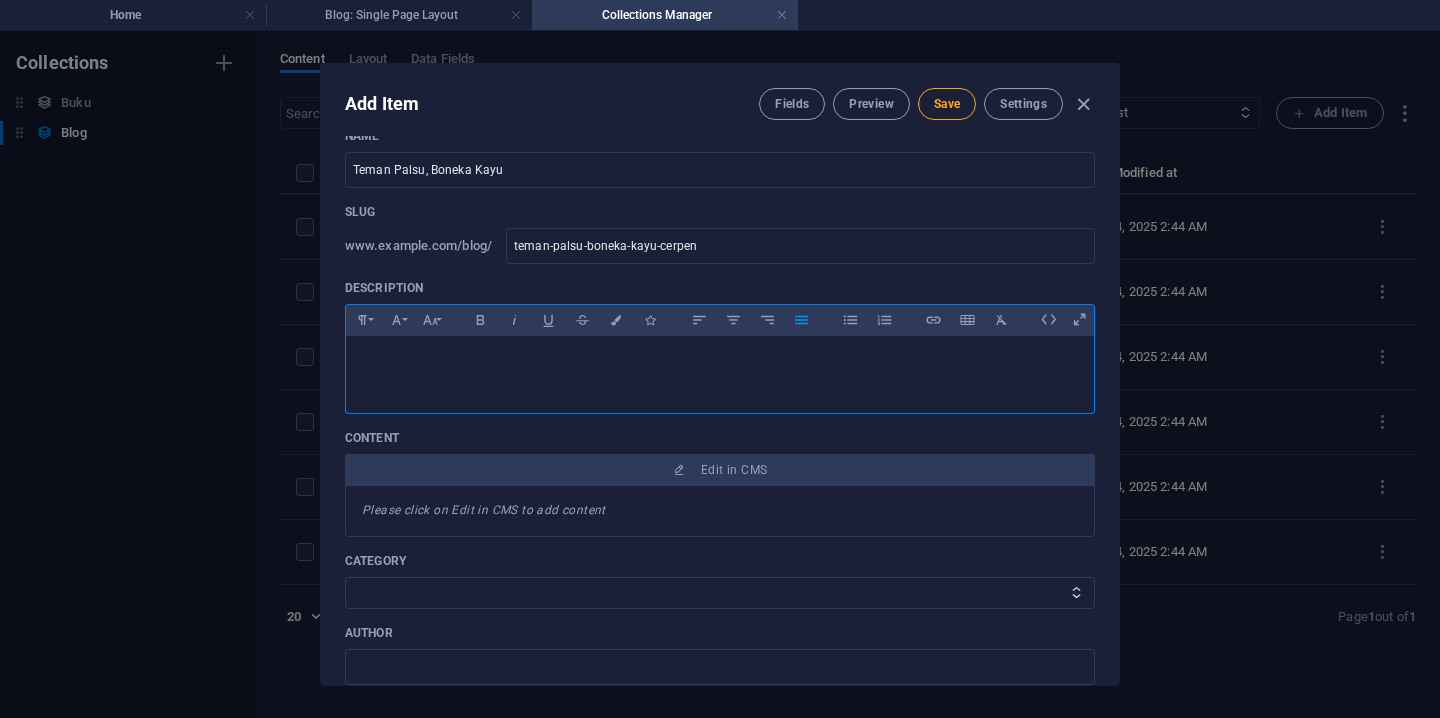 type 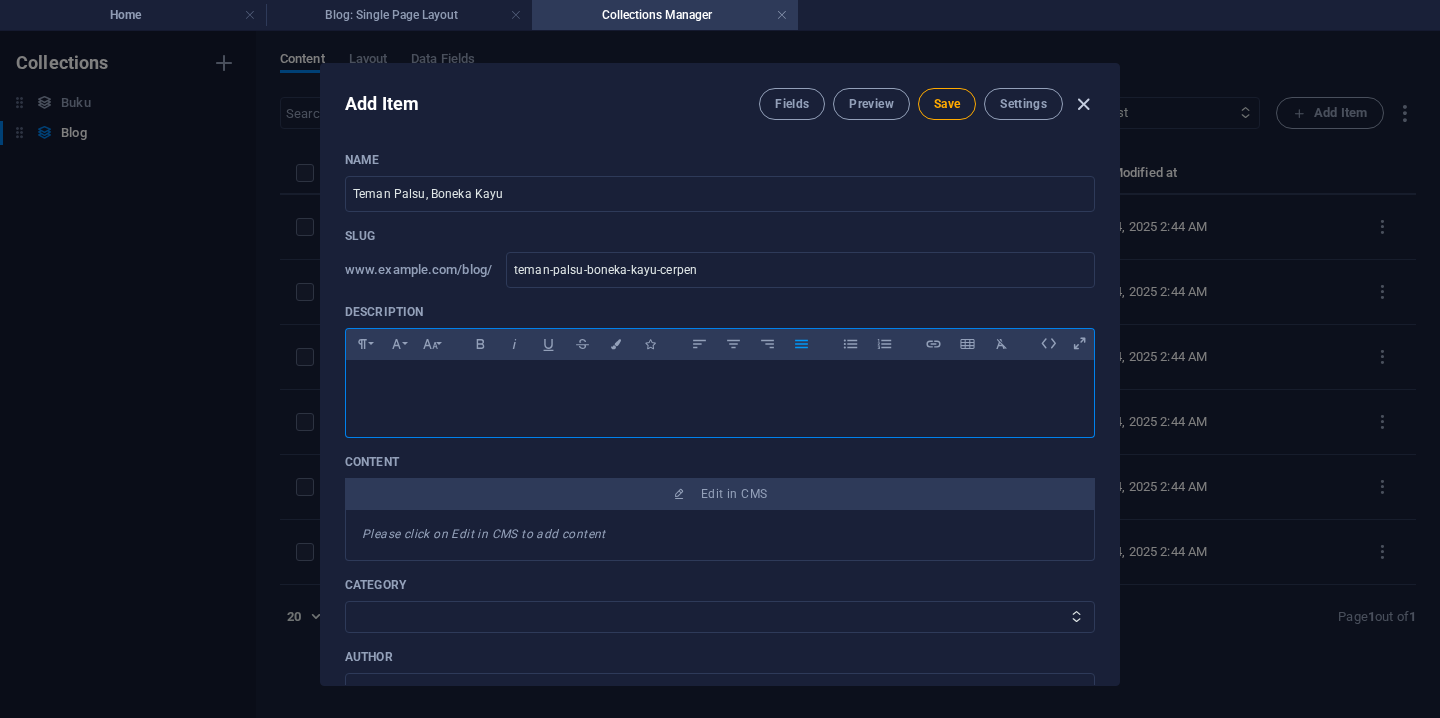 click at bounding box center (1083, 104) 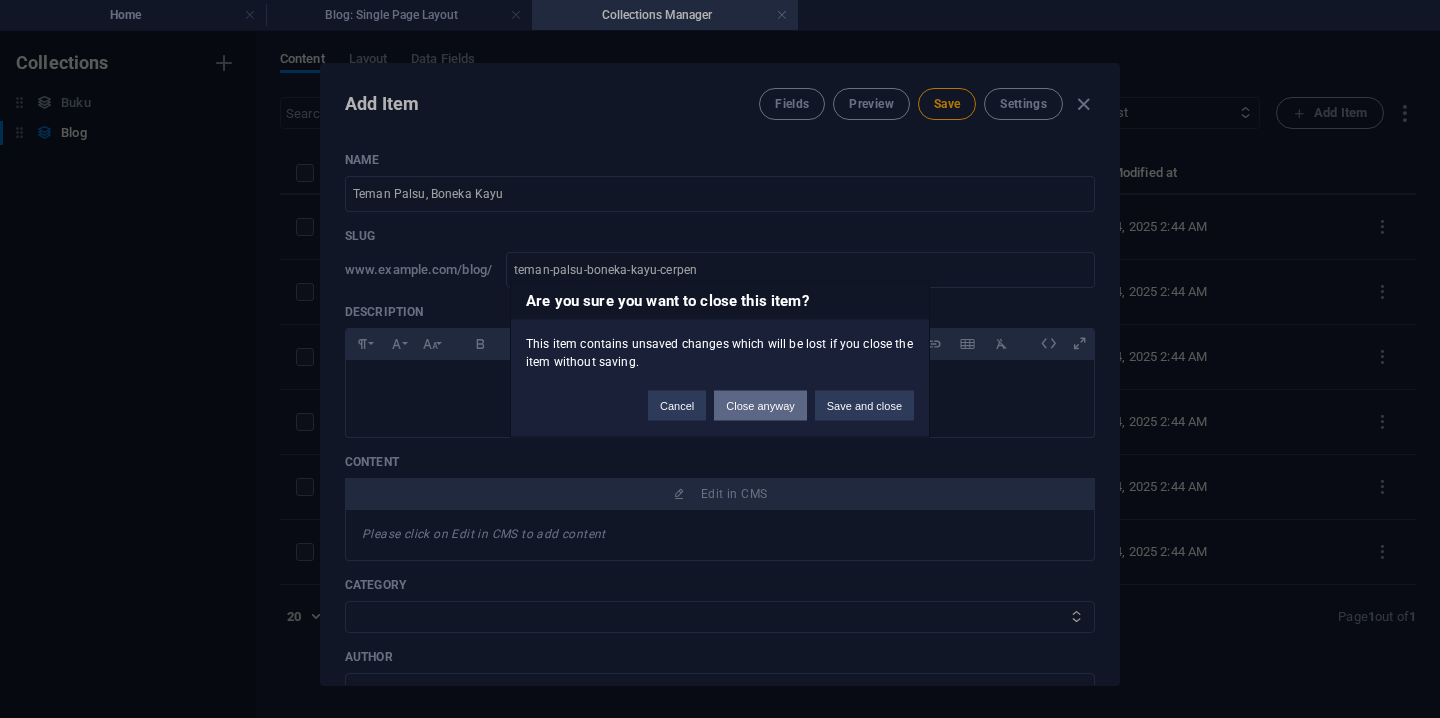 click on "Close anyway" at bounding box center [760, 406] 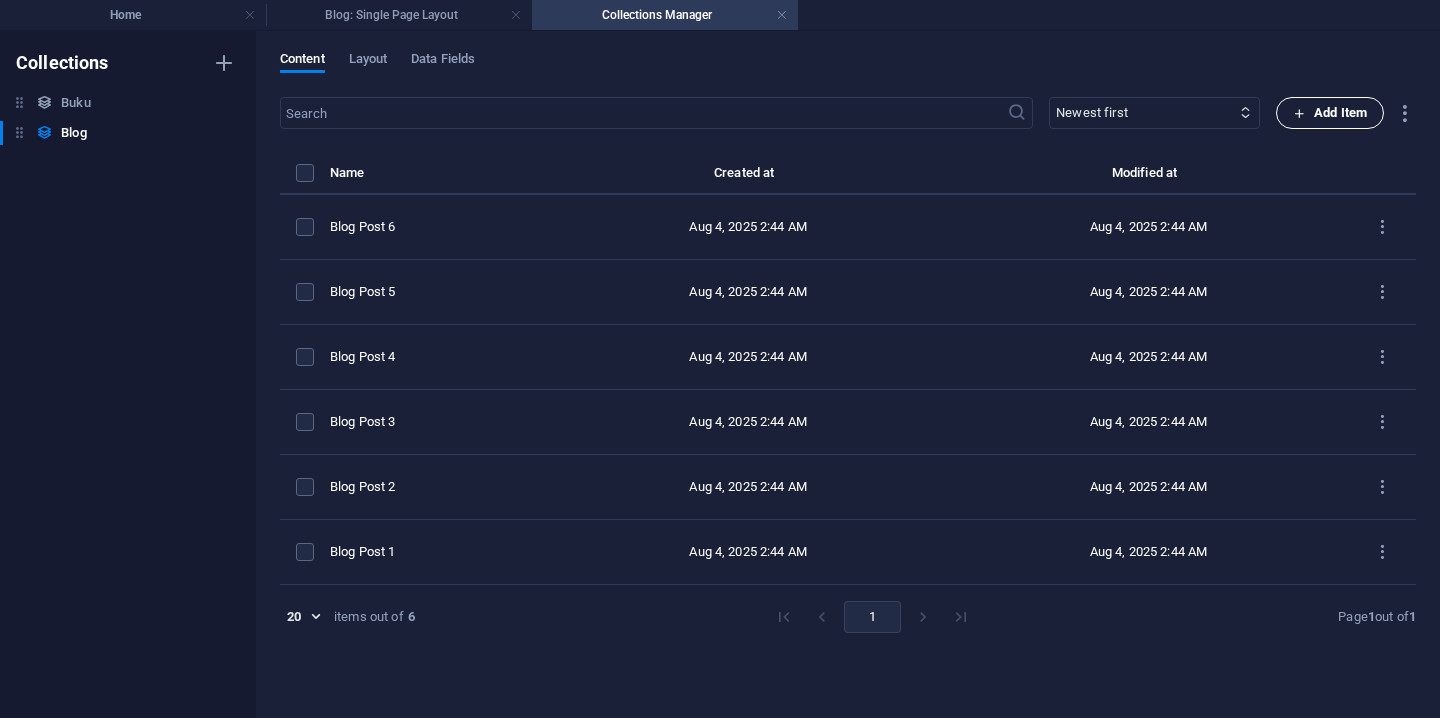 click on "Add Item" at bounding box center [1330, 113] 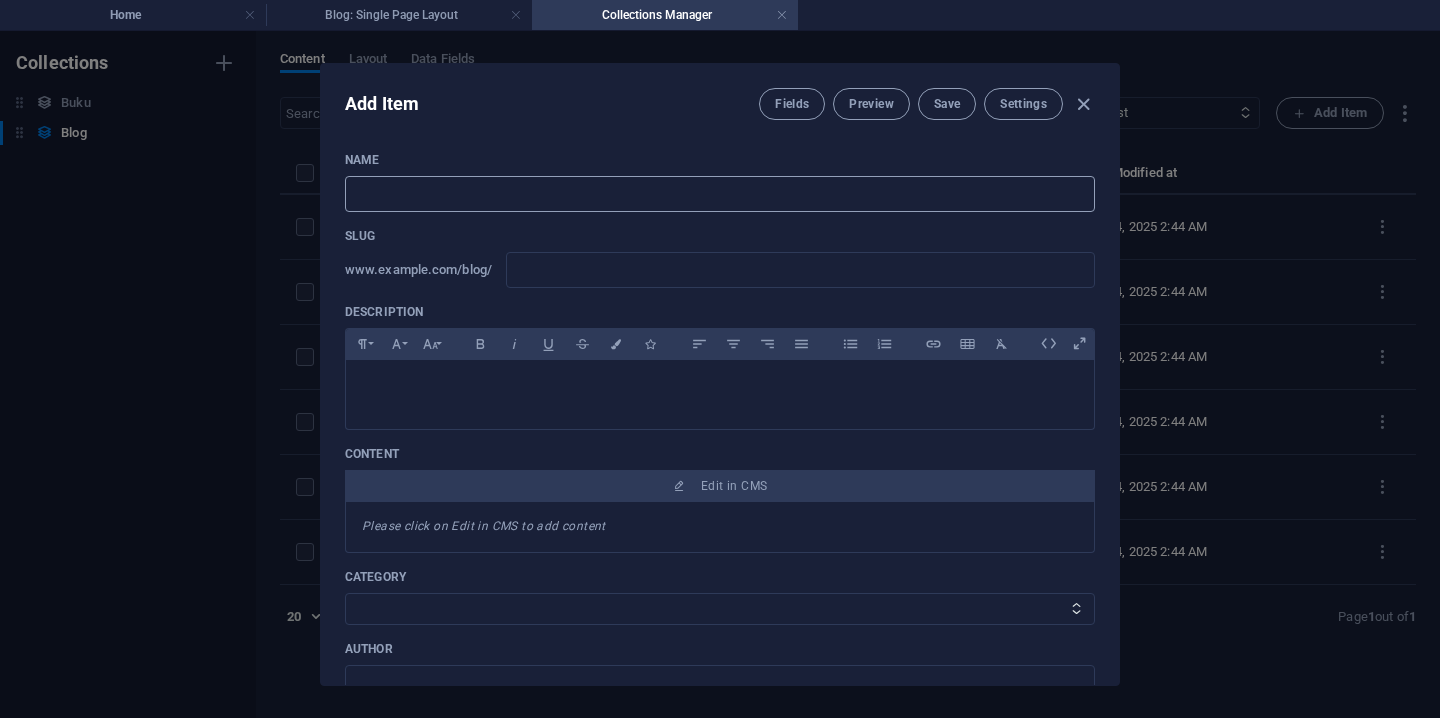 click at bounding box center (720, 194) 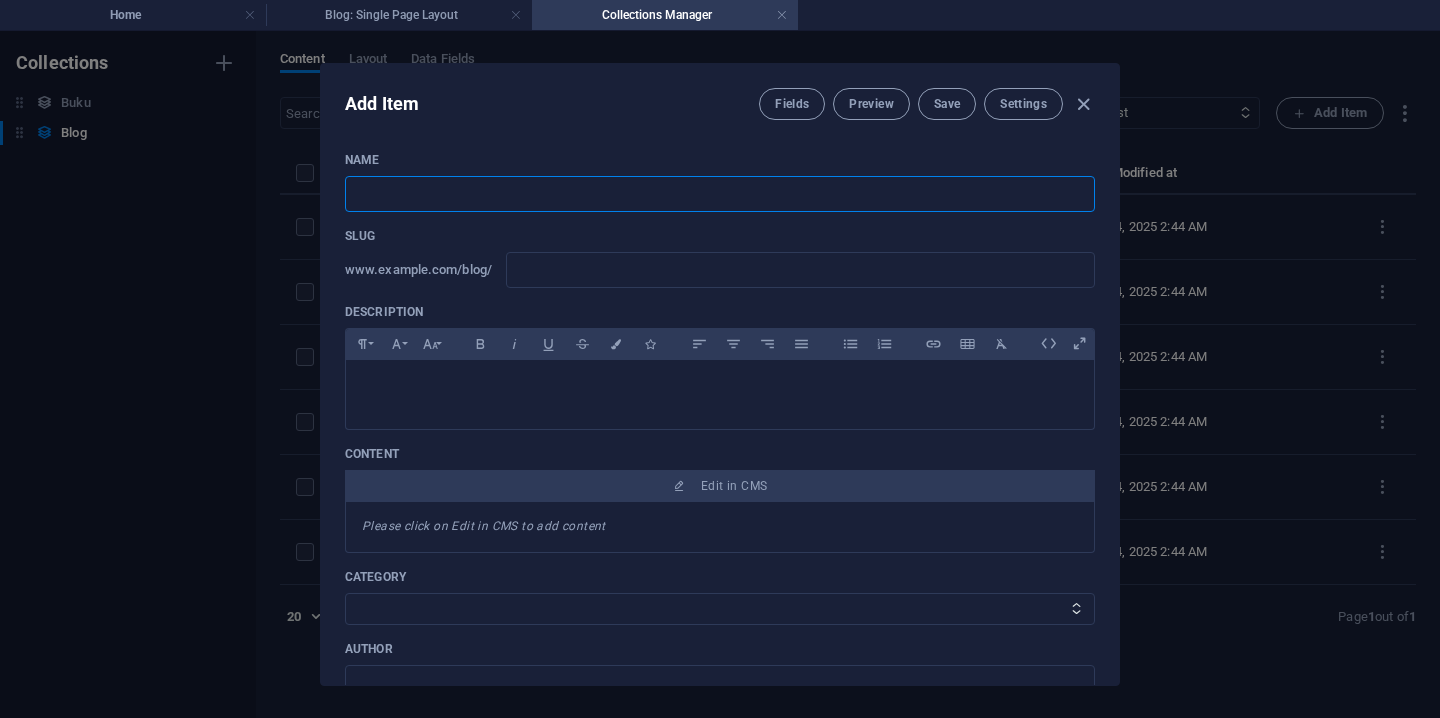type on "T" 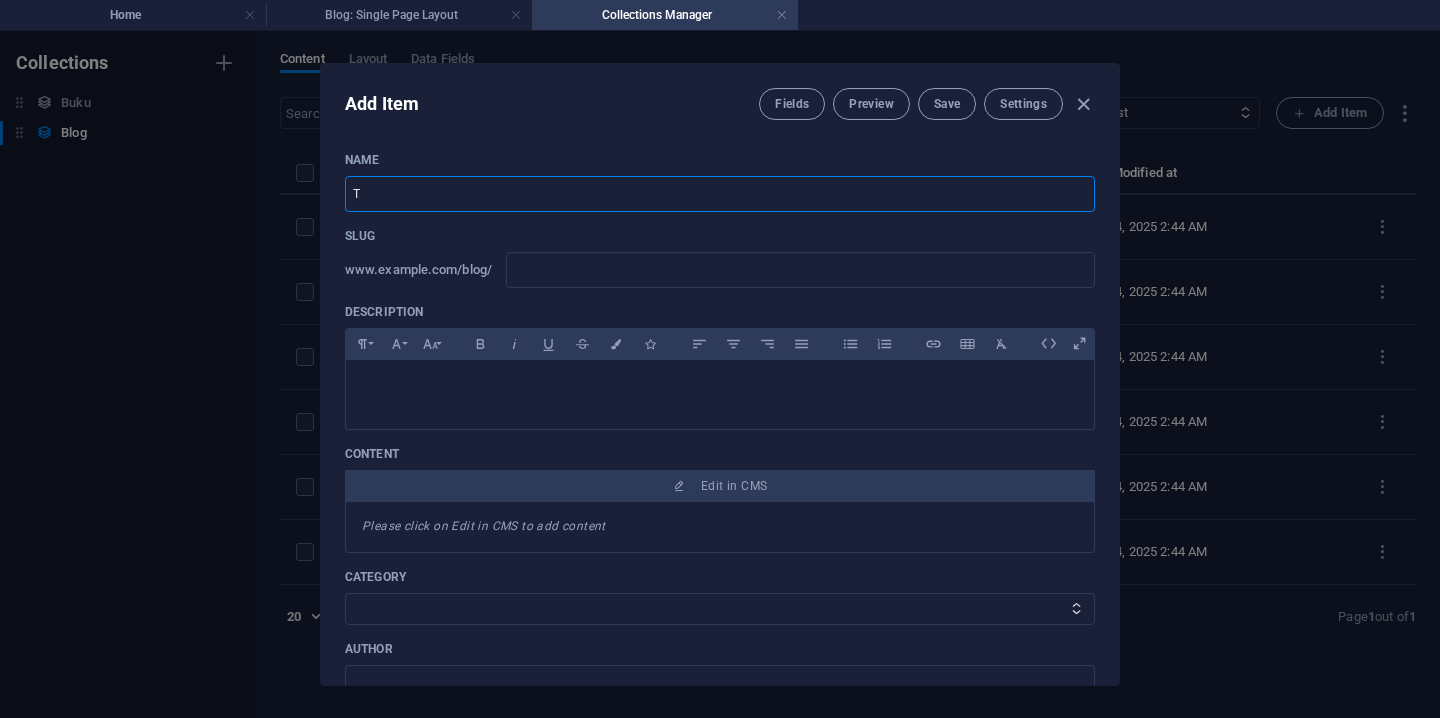 type on "t" 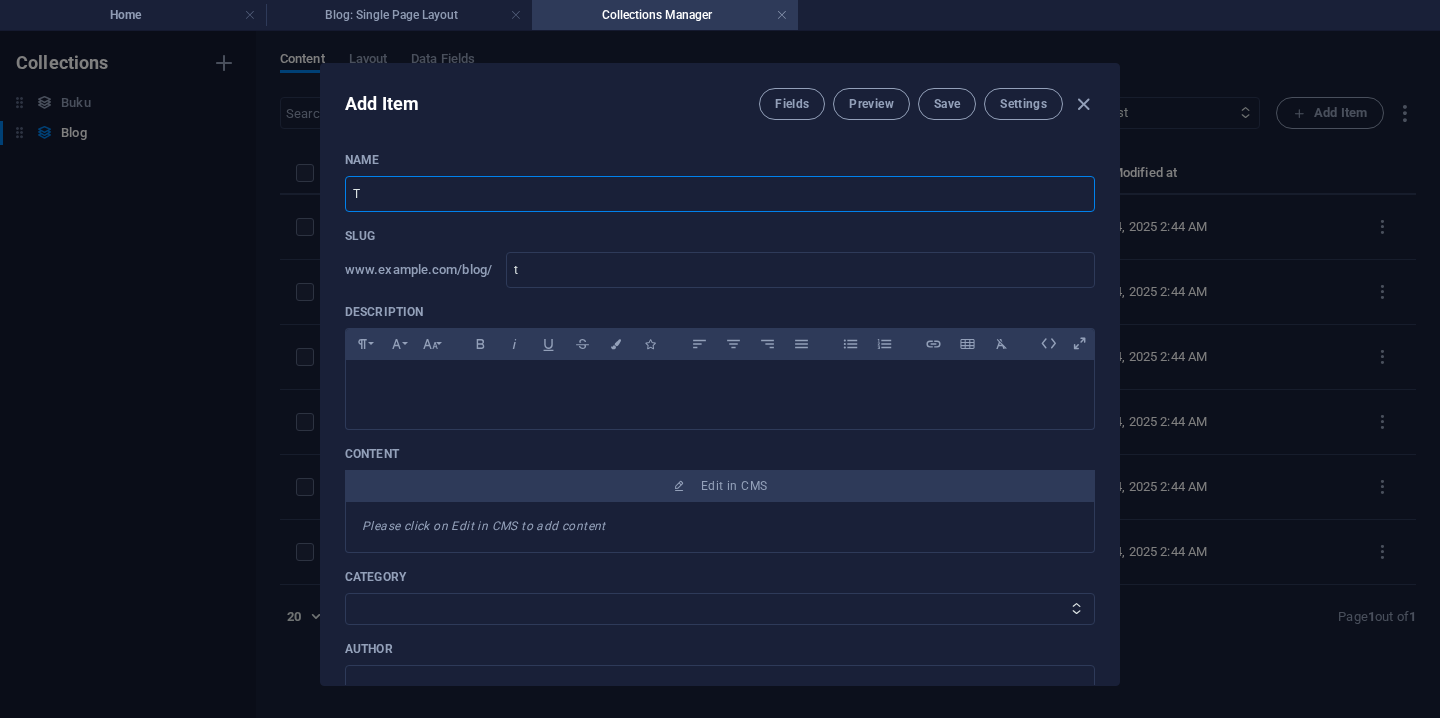 type on "Te" 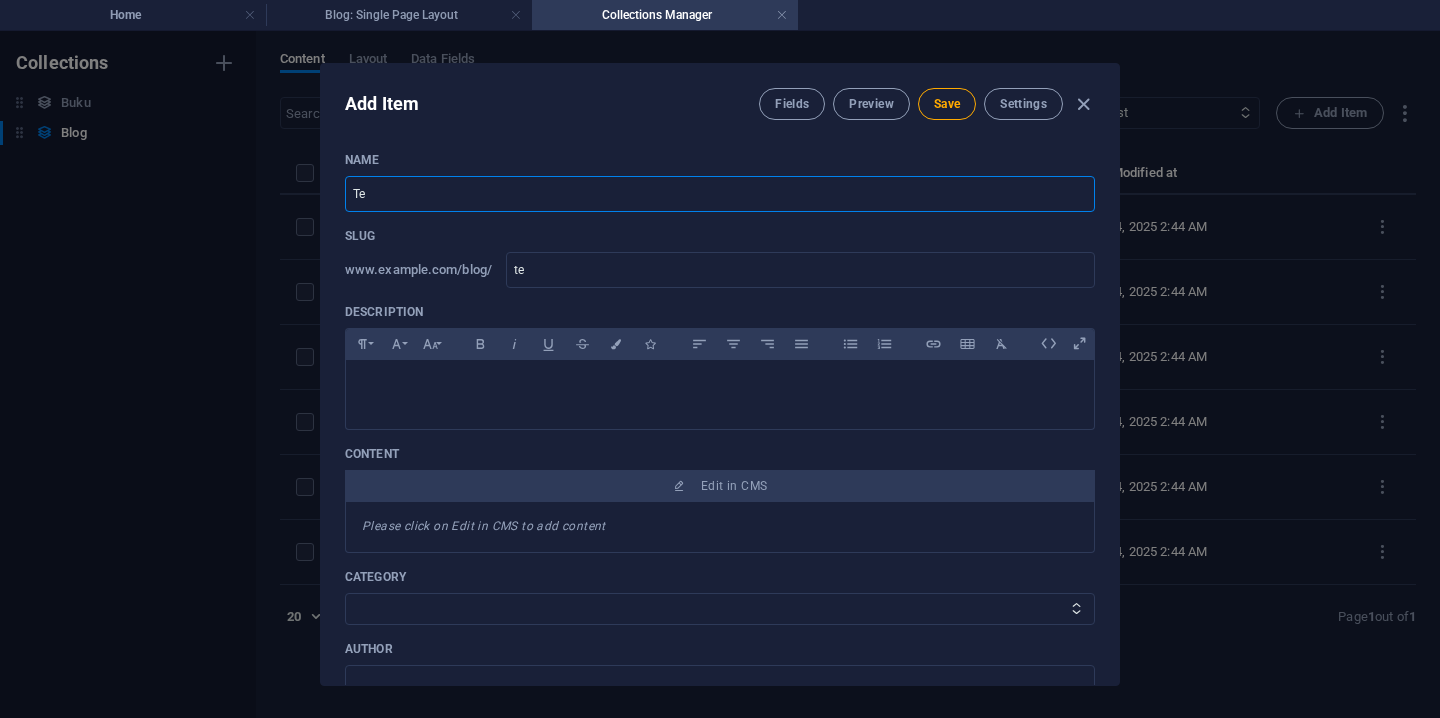 type on "Tem" 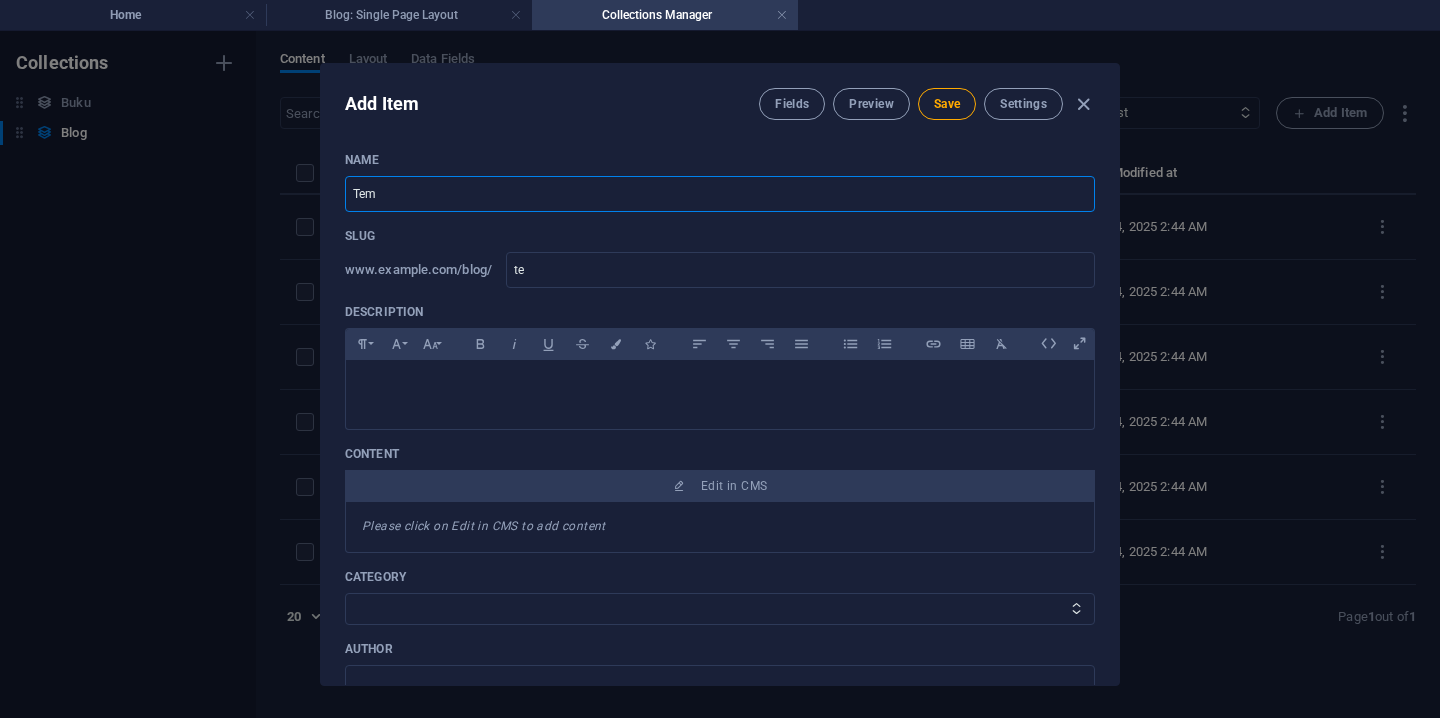 type on "tem" 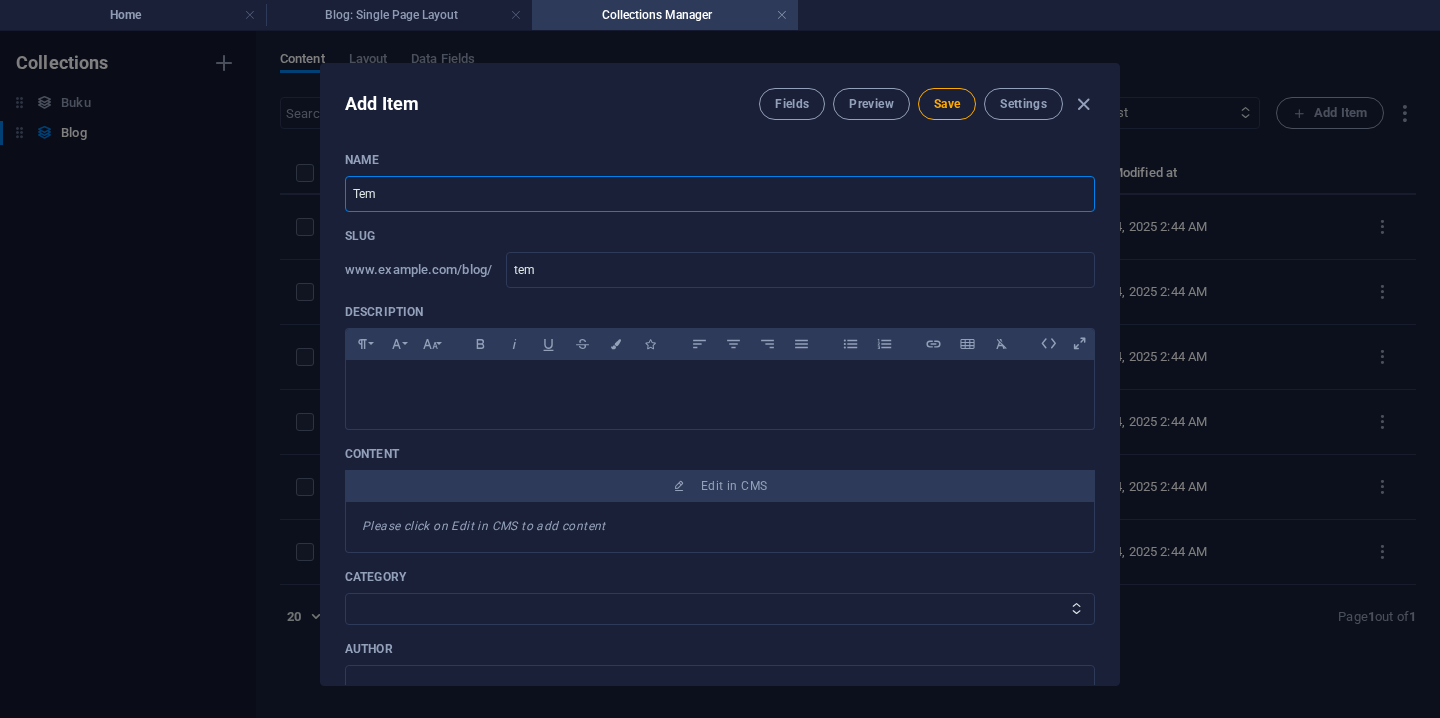 type on "Tema" 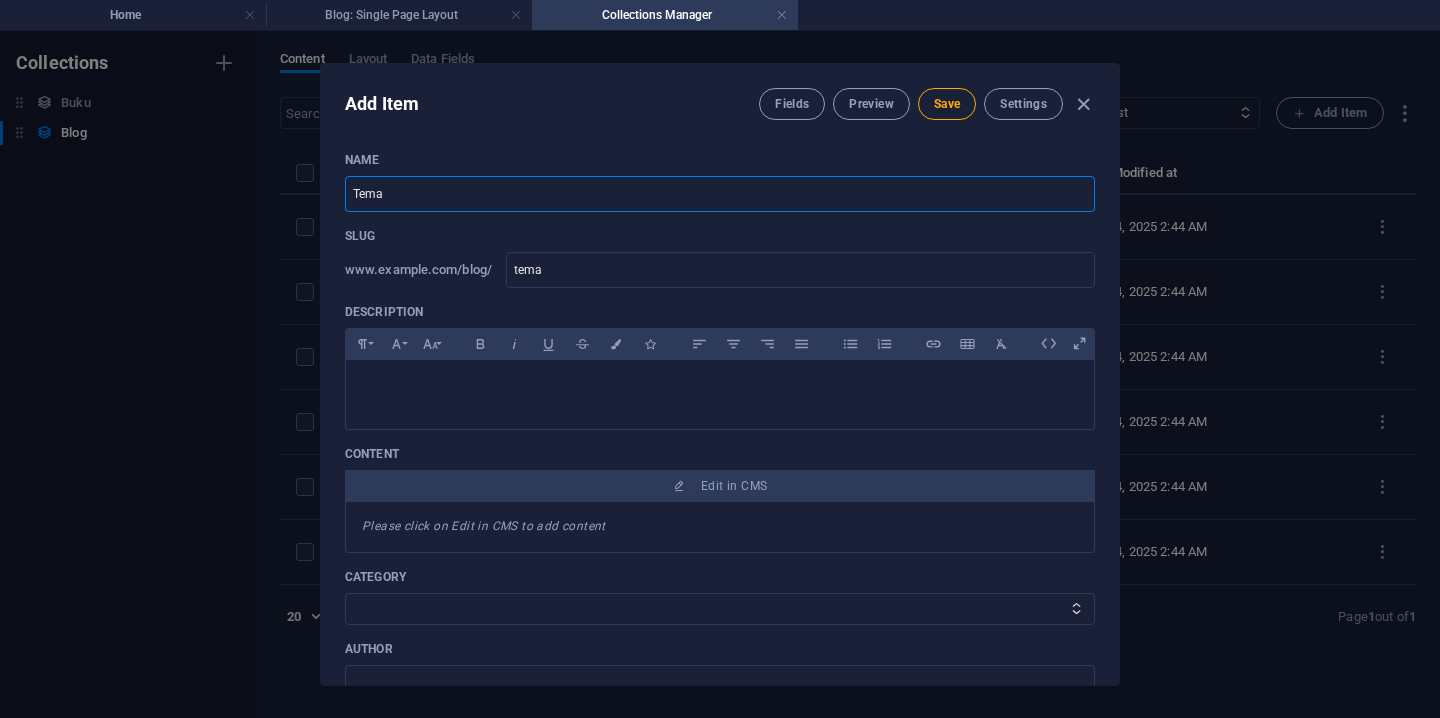 type on "Teman" 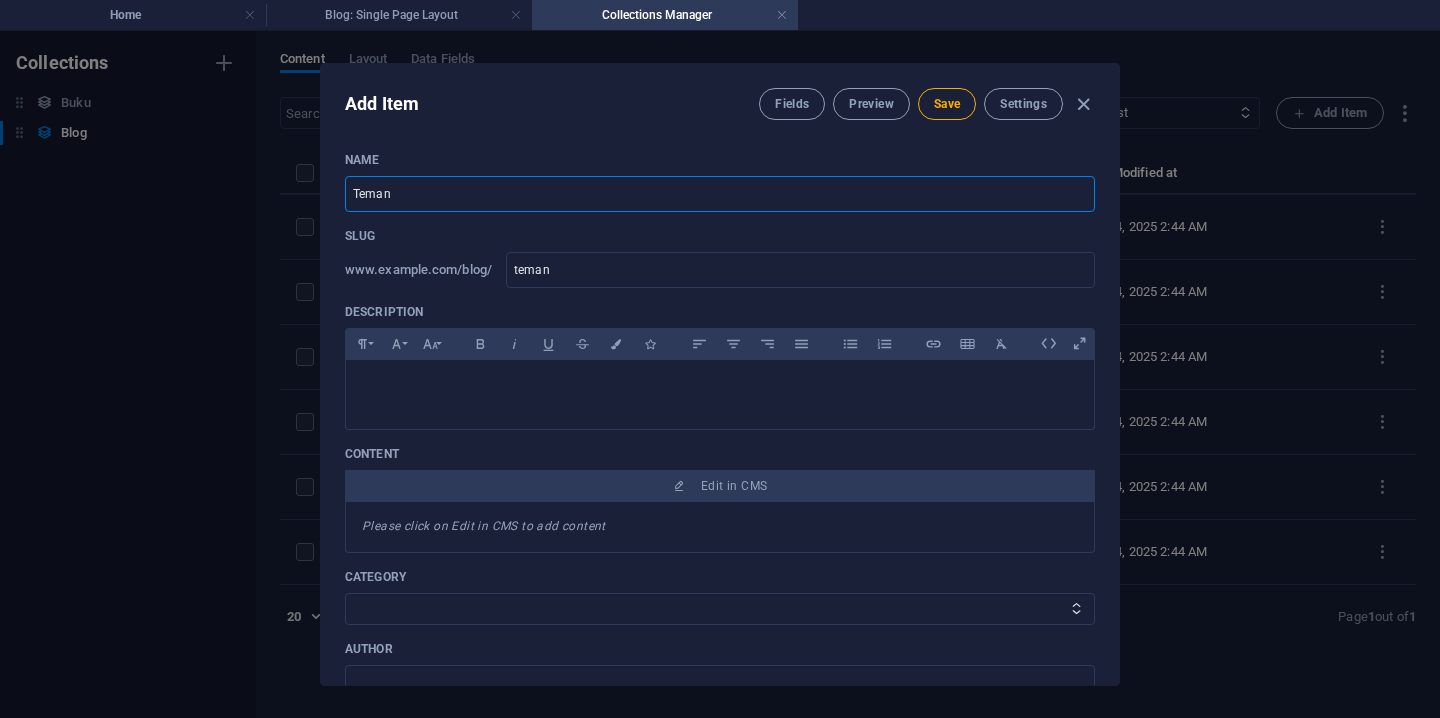 type on "Teman P" 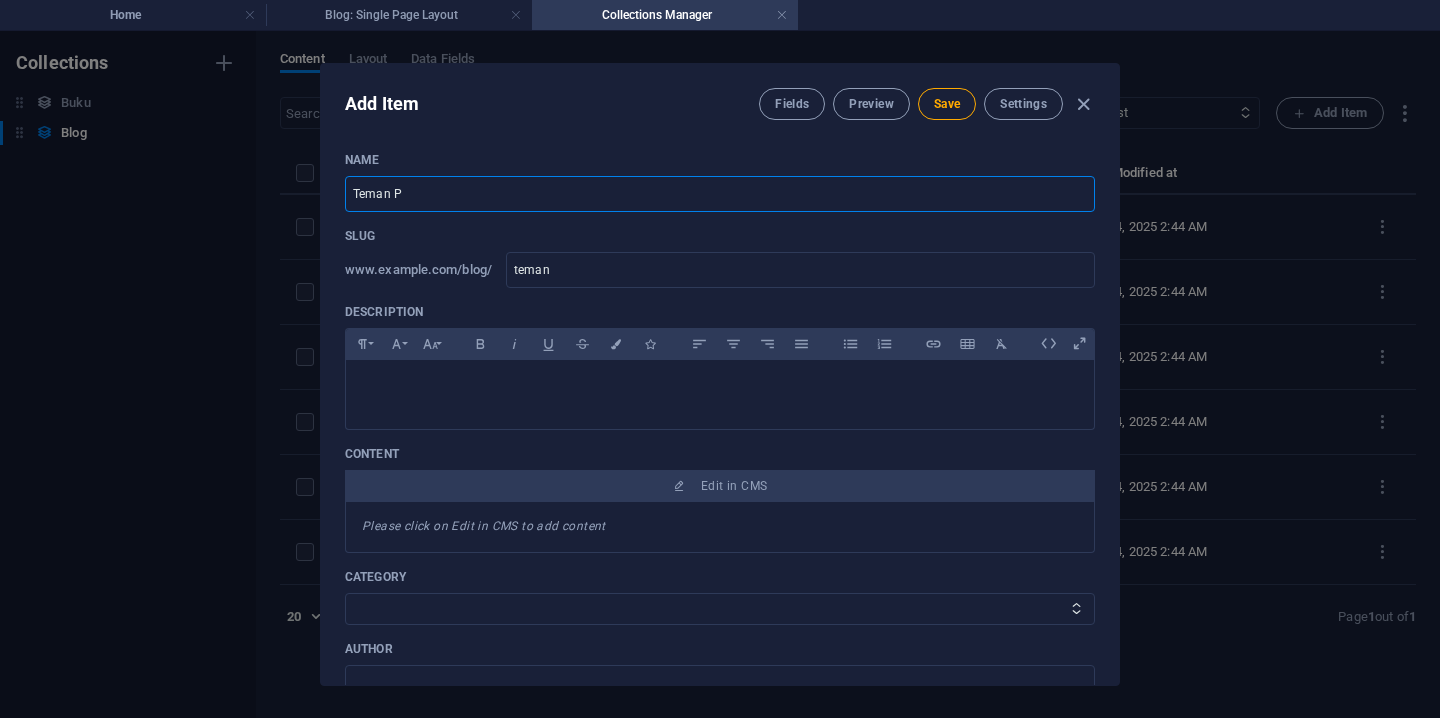 type on "teman-p" 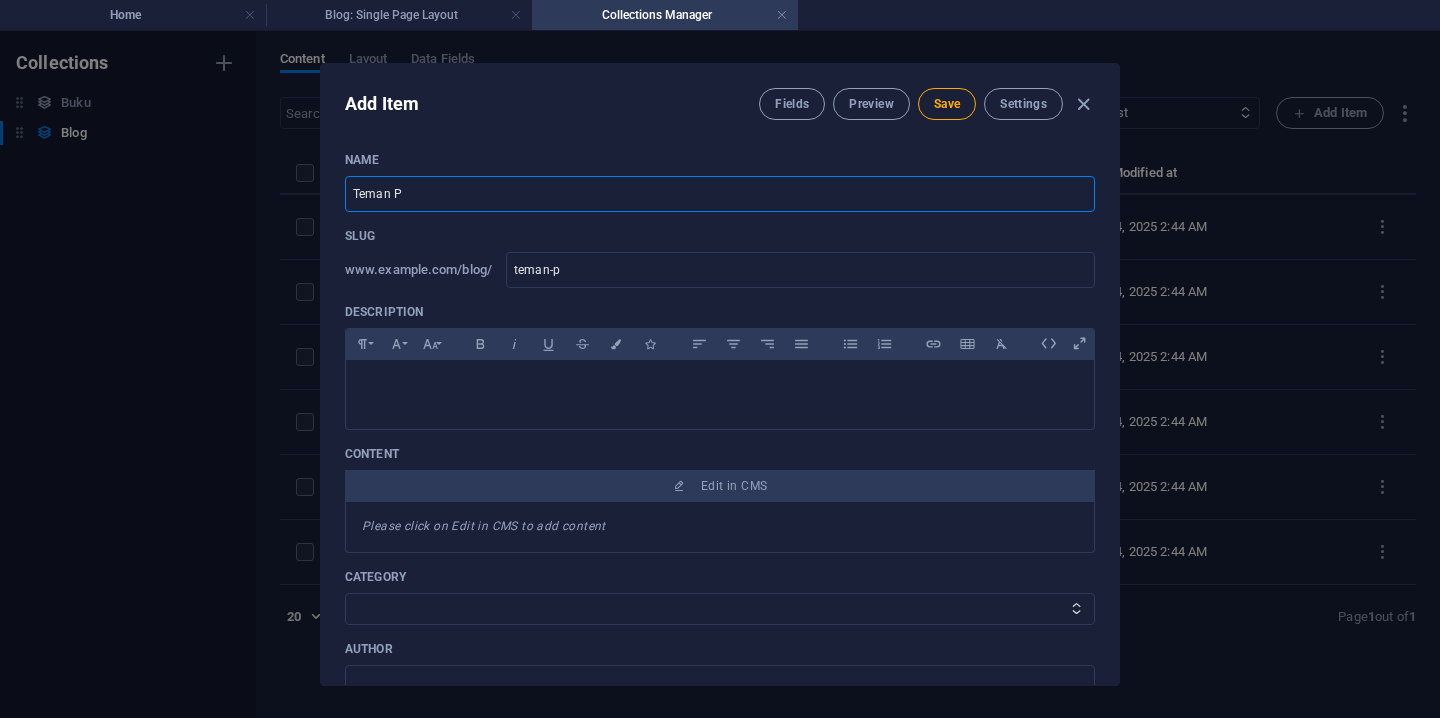 type on "Teman Pa" 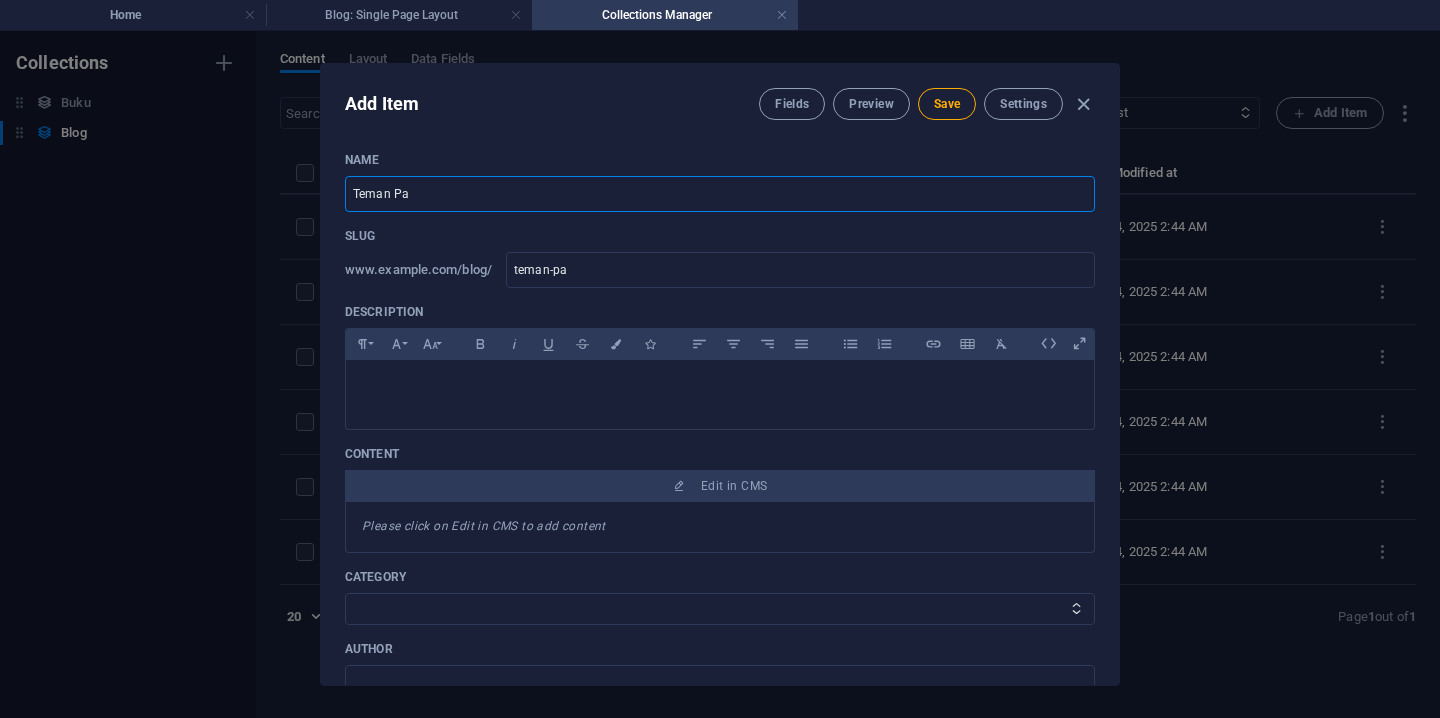 type on "Teman Pal" 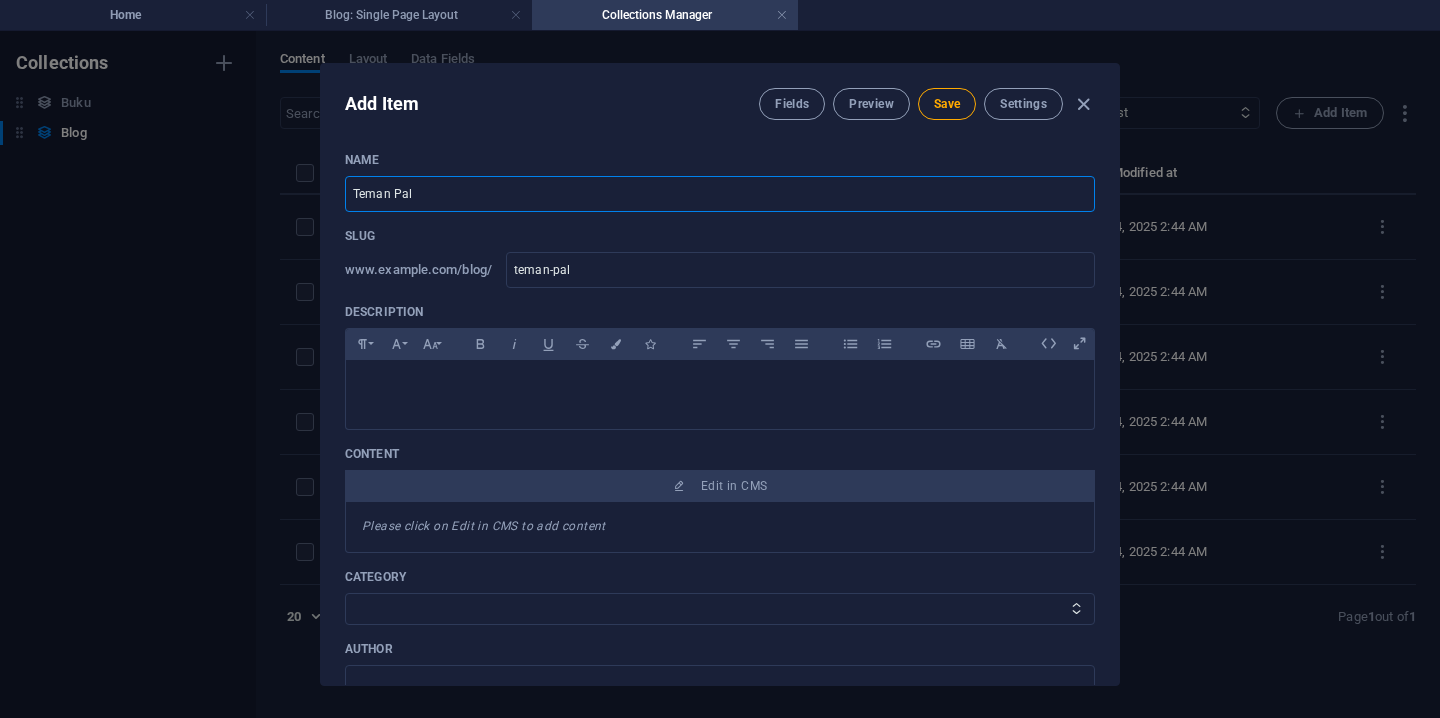 type on "Teman Pals" 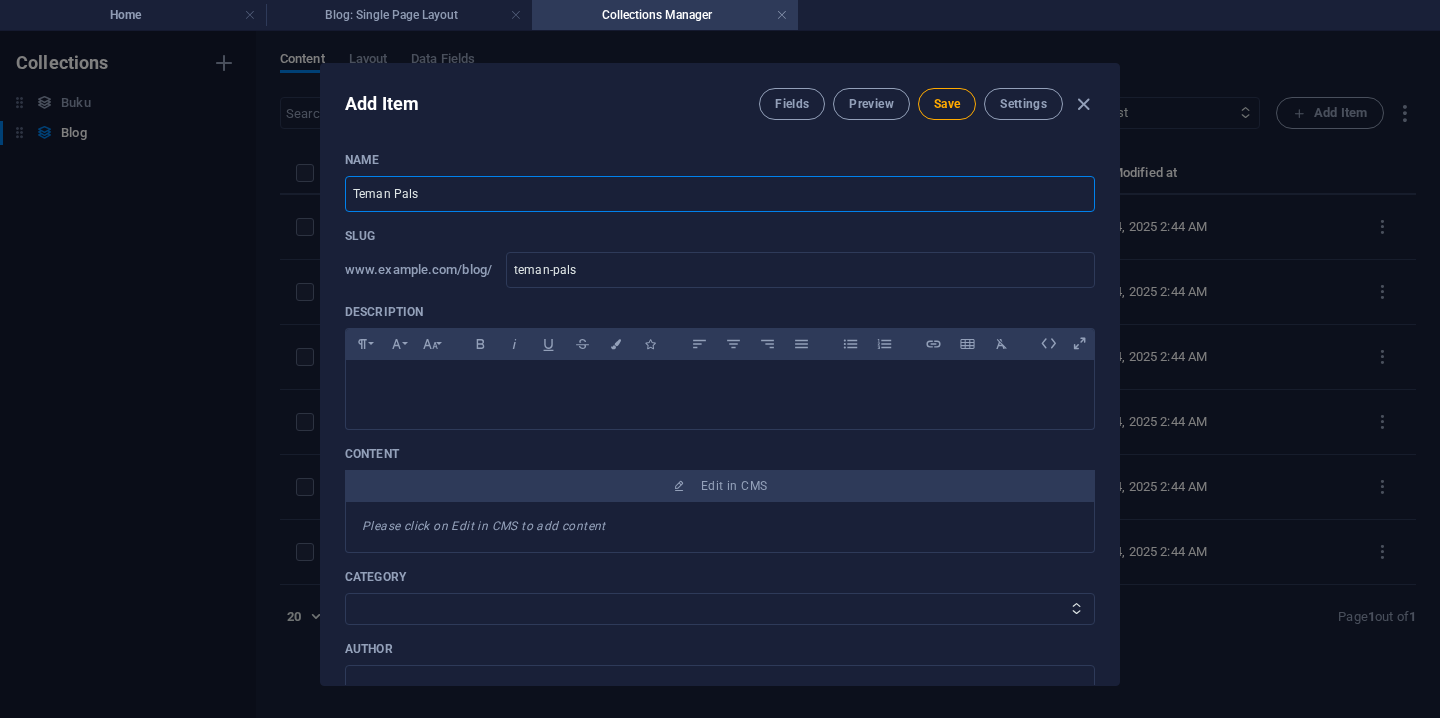 type on "Teman Palsu" 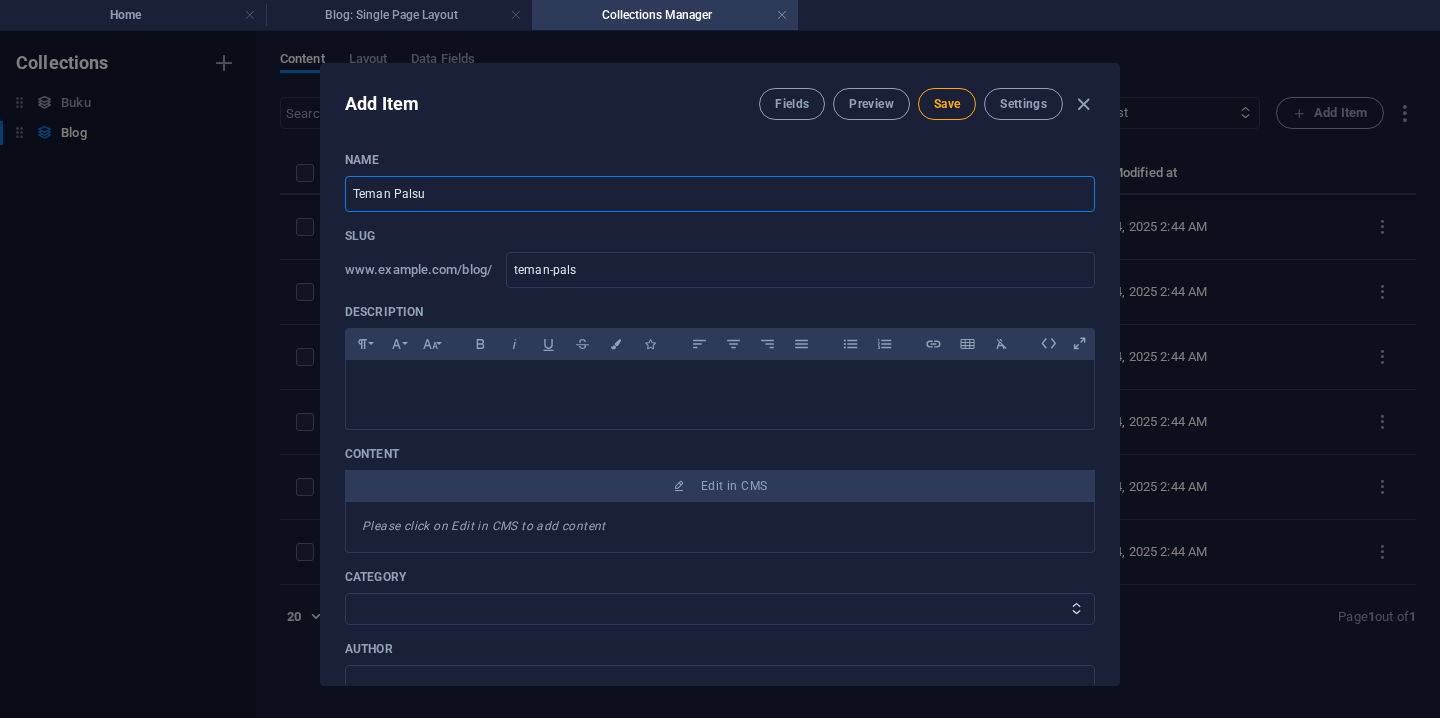 type on "teman-palsu" 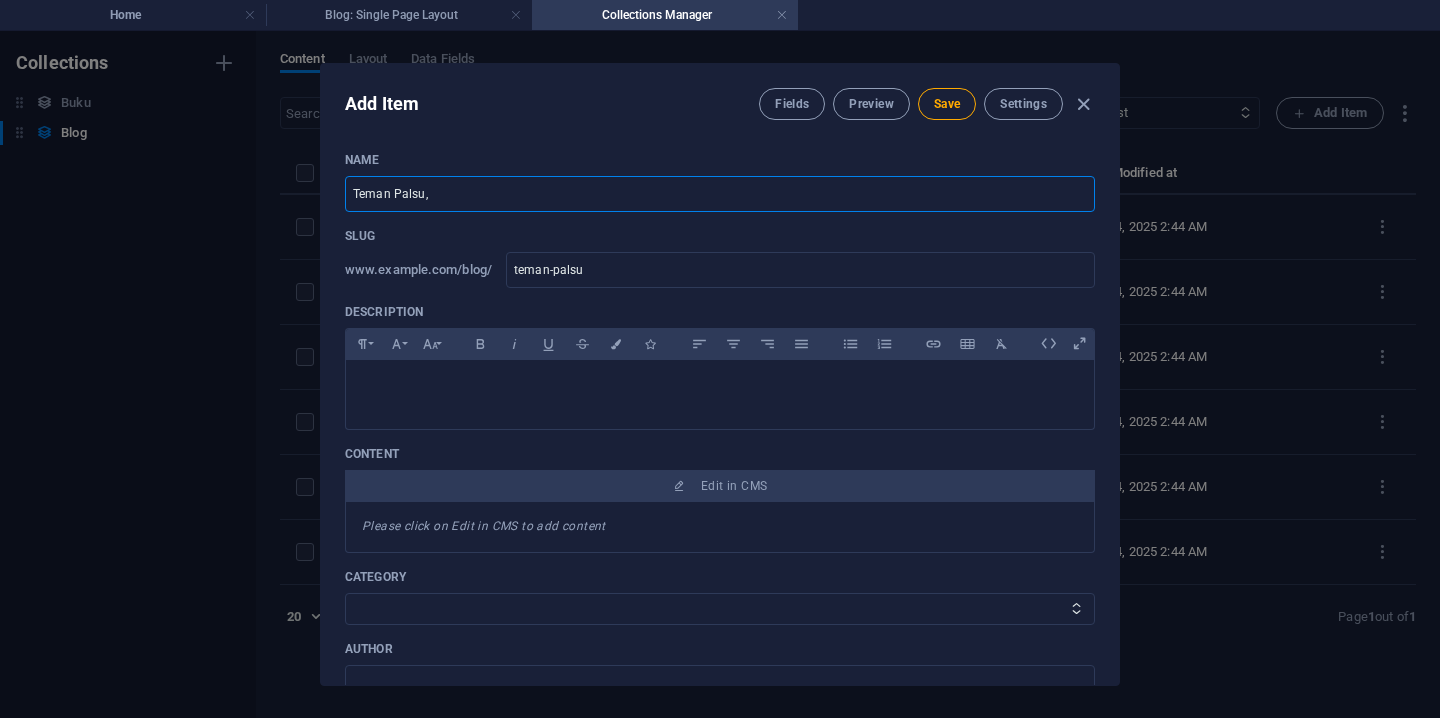 type on "Teman Palsu, B" 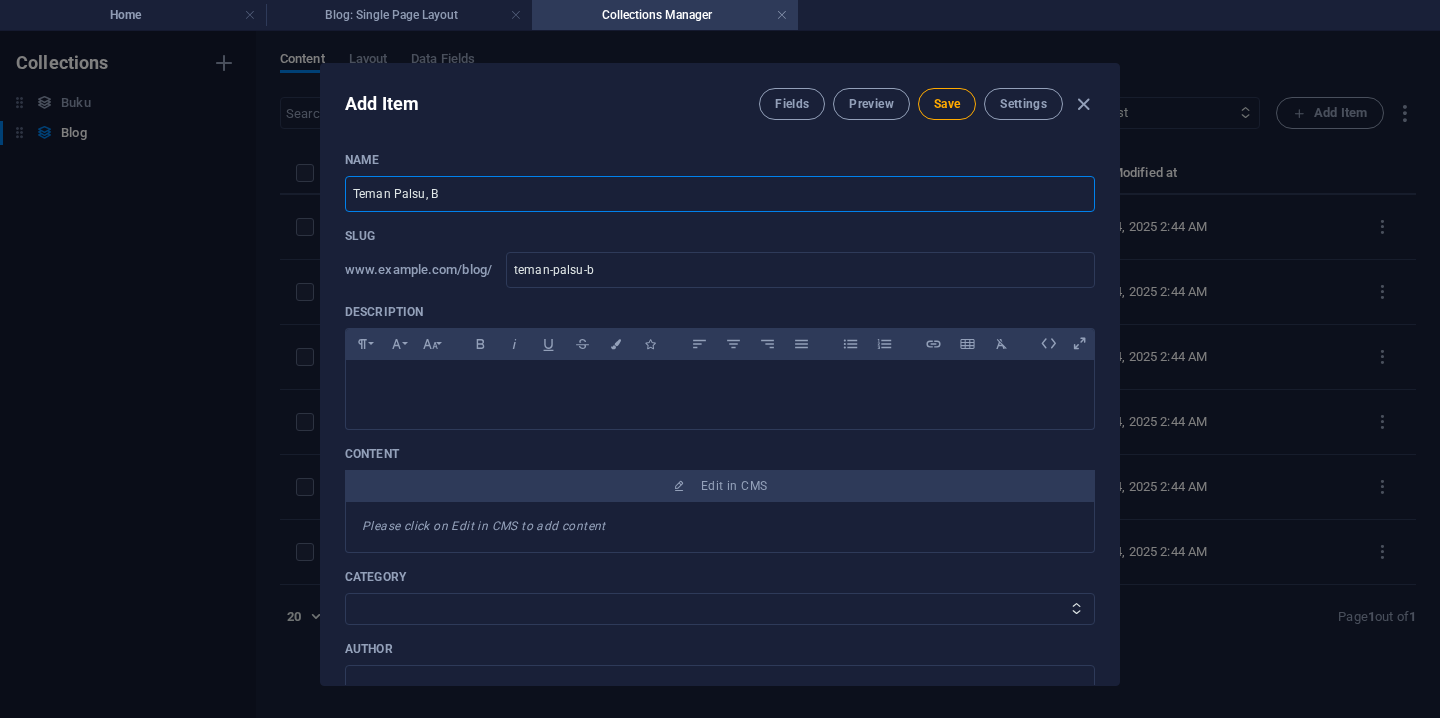 type on "Teman Palsu, Bo" 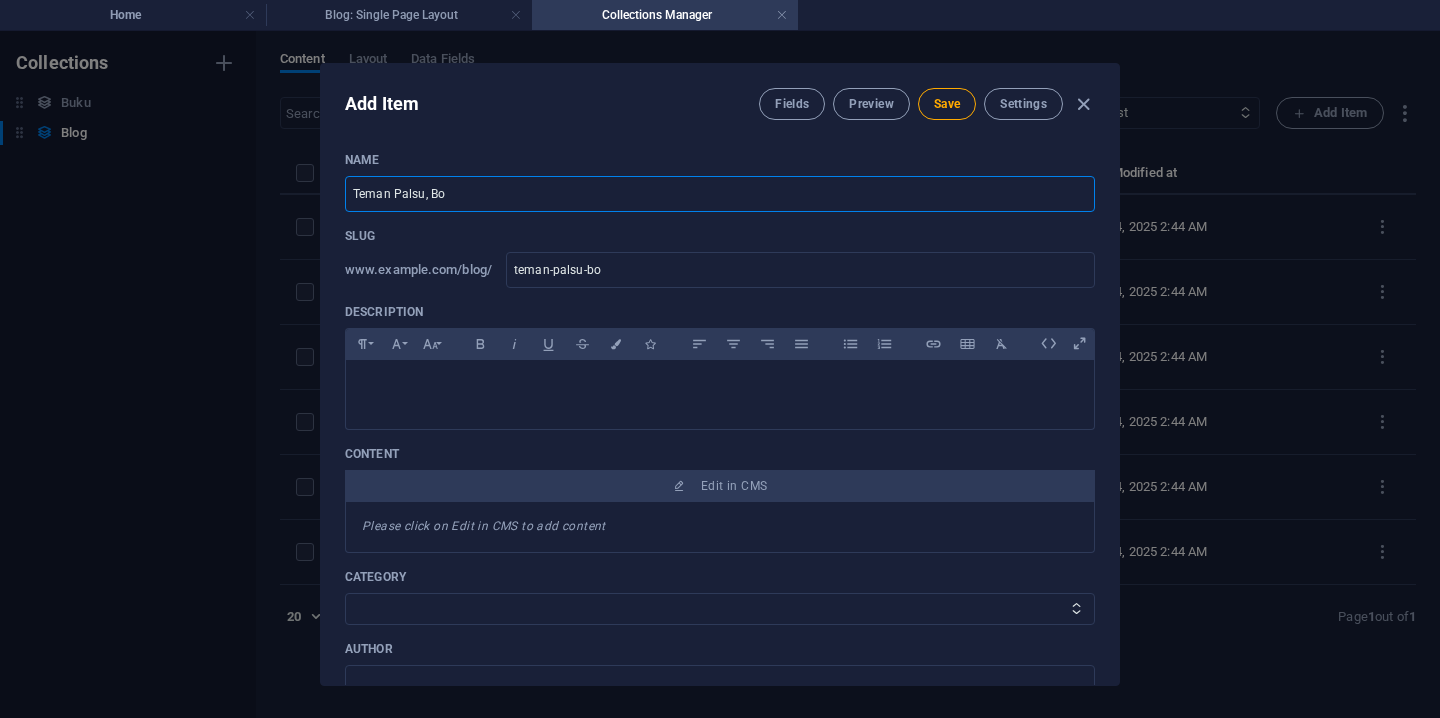 type on "Teman Palsu, Bon" 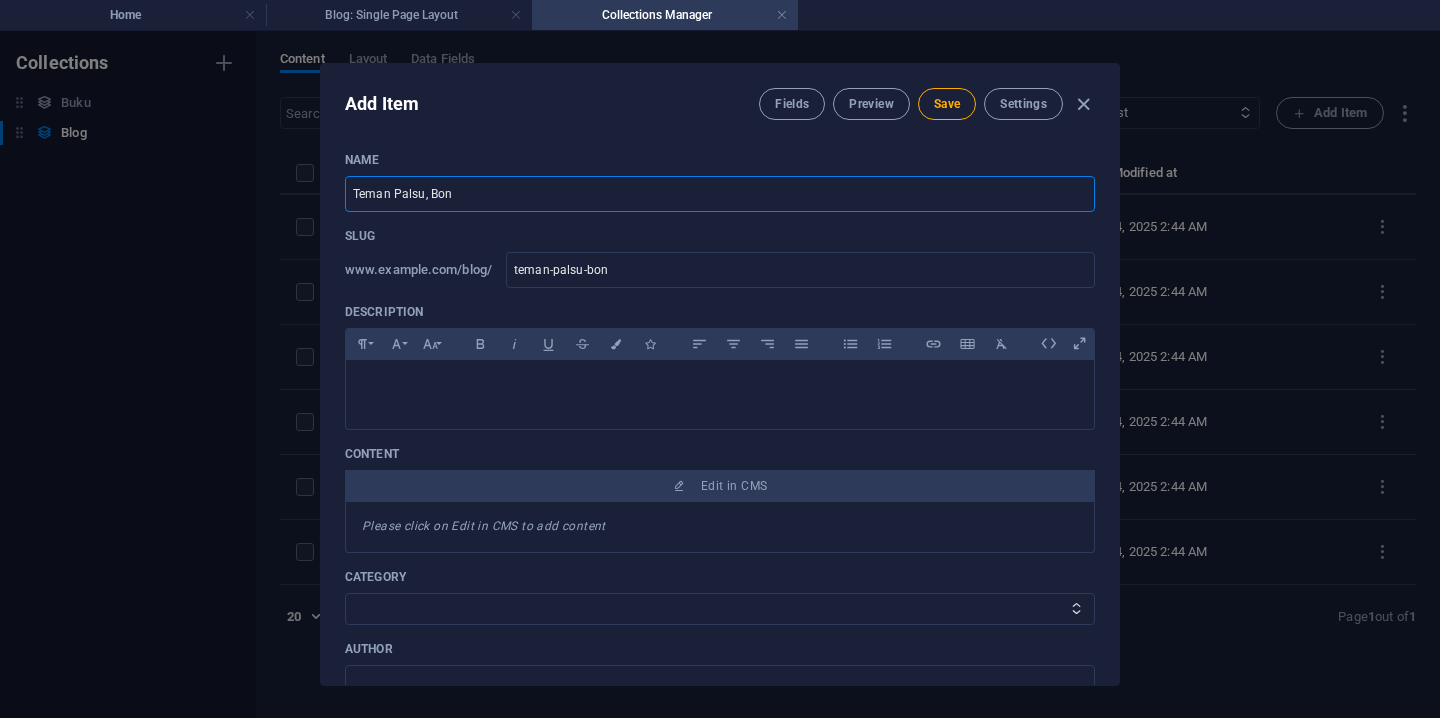 type on "Teman Palsu, Bone" 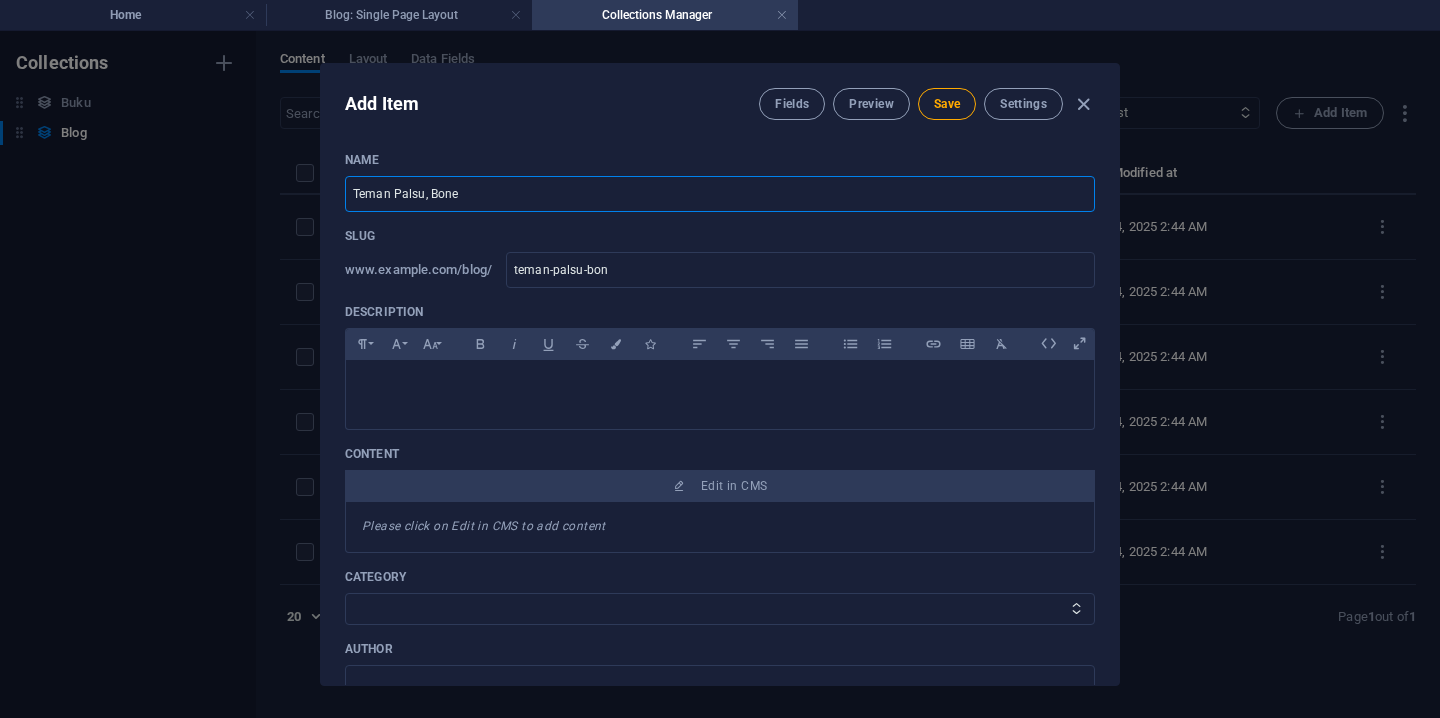 type on "teman-palsu-bone" 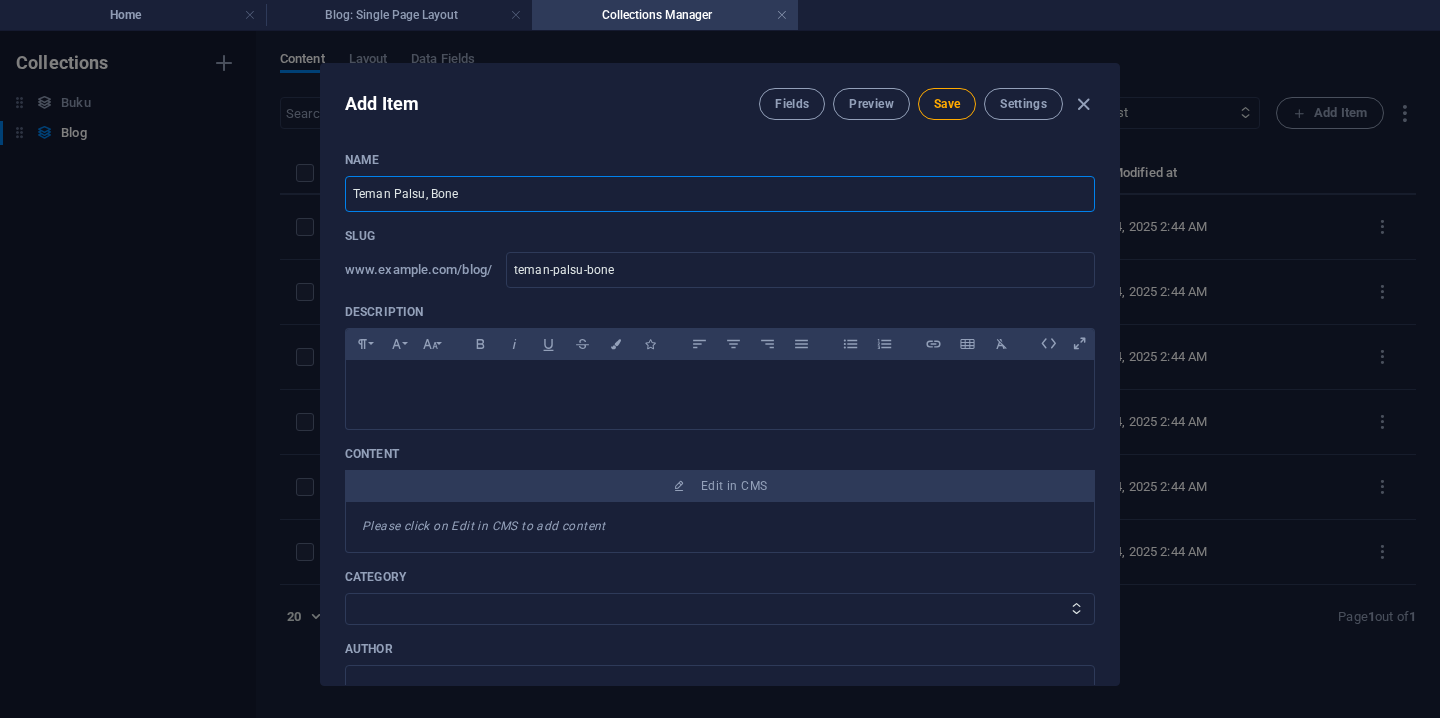 type on "Teman Palsu, Bonek" 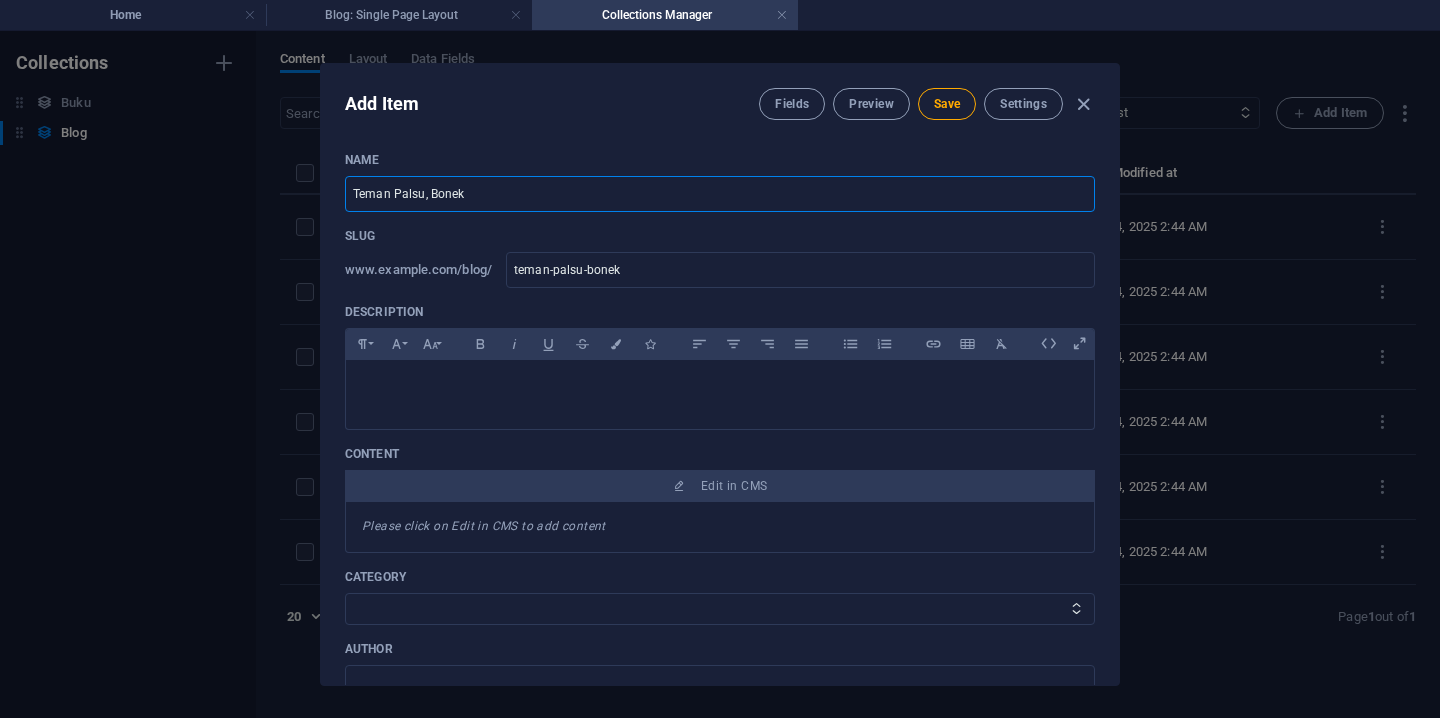 type on "Teman Palsu, Boneka" 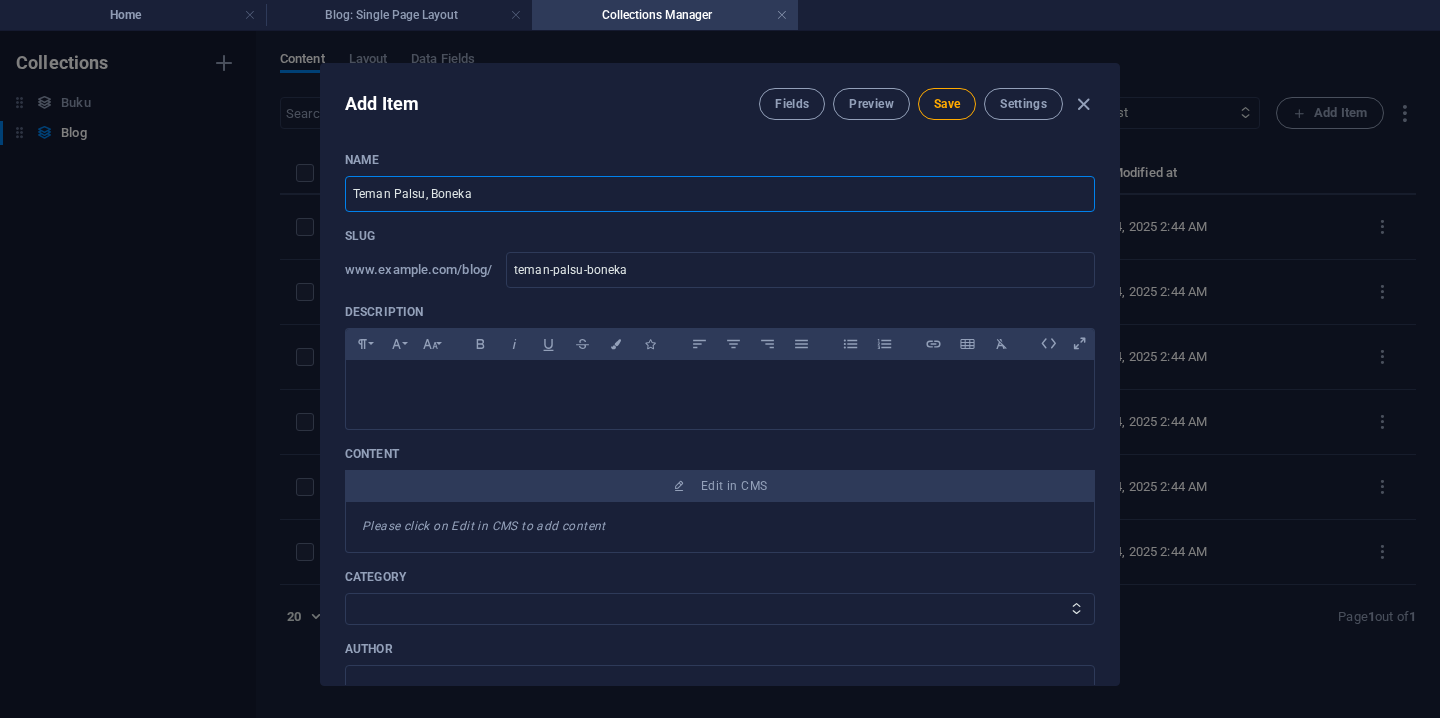 type on "Teman Palsu, Boneka K" 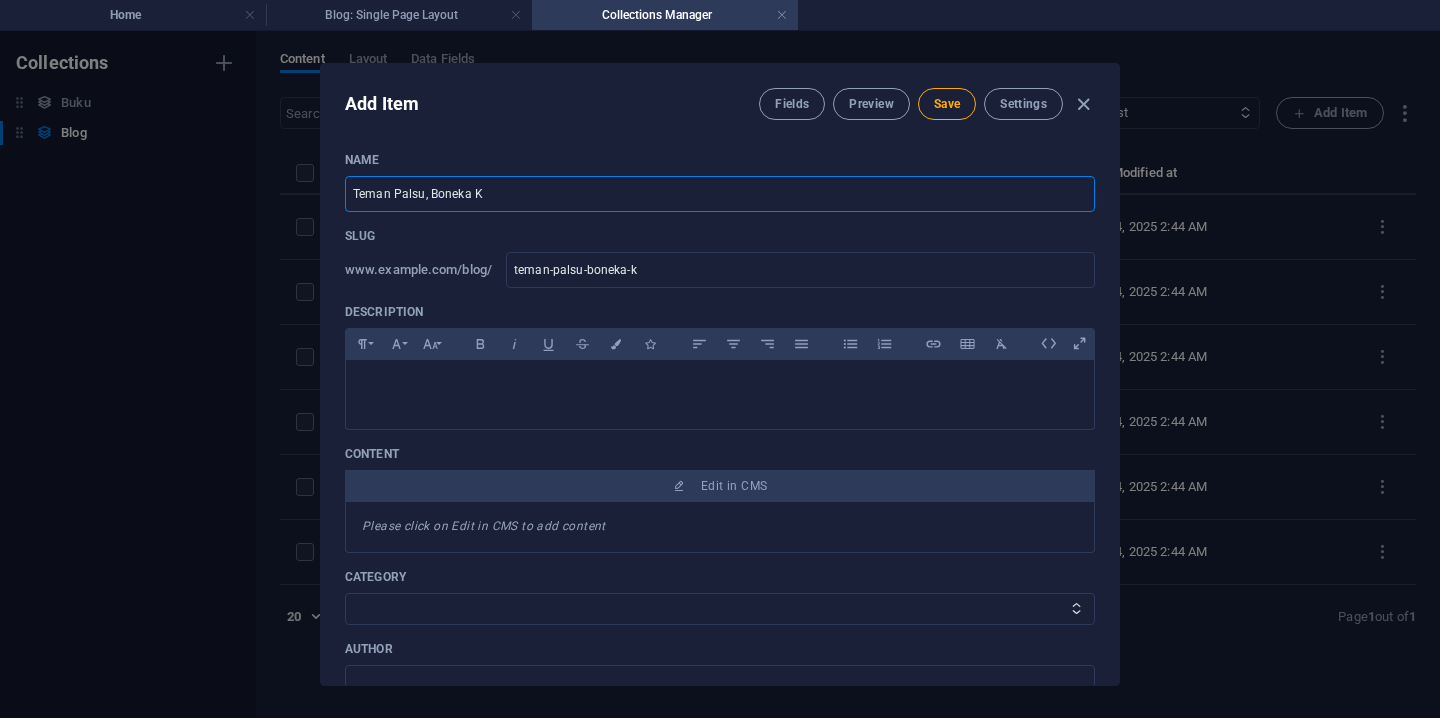 type on "Teman Palsu, Boneka Ka" 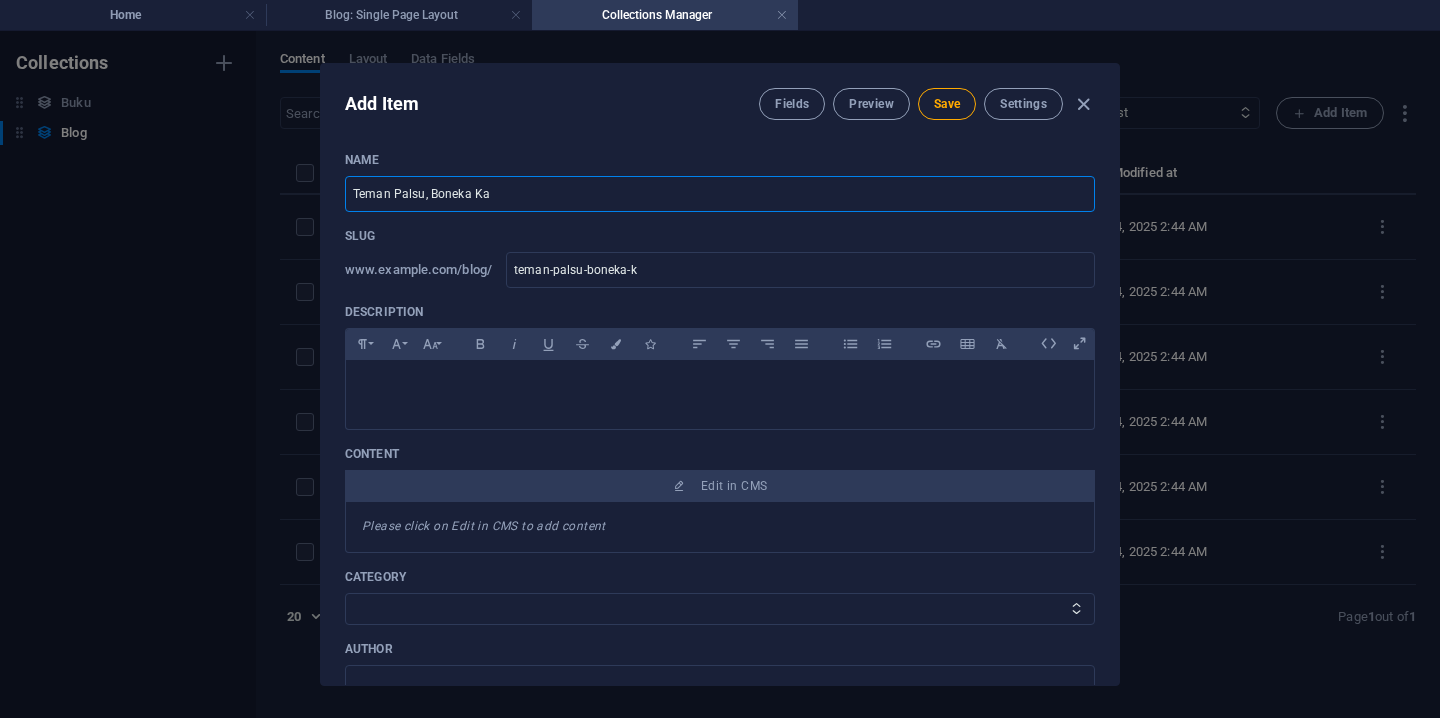 type on "teman-palsu-boneka-ka" 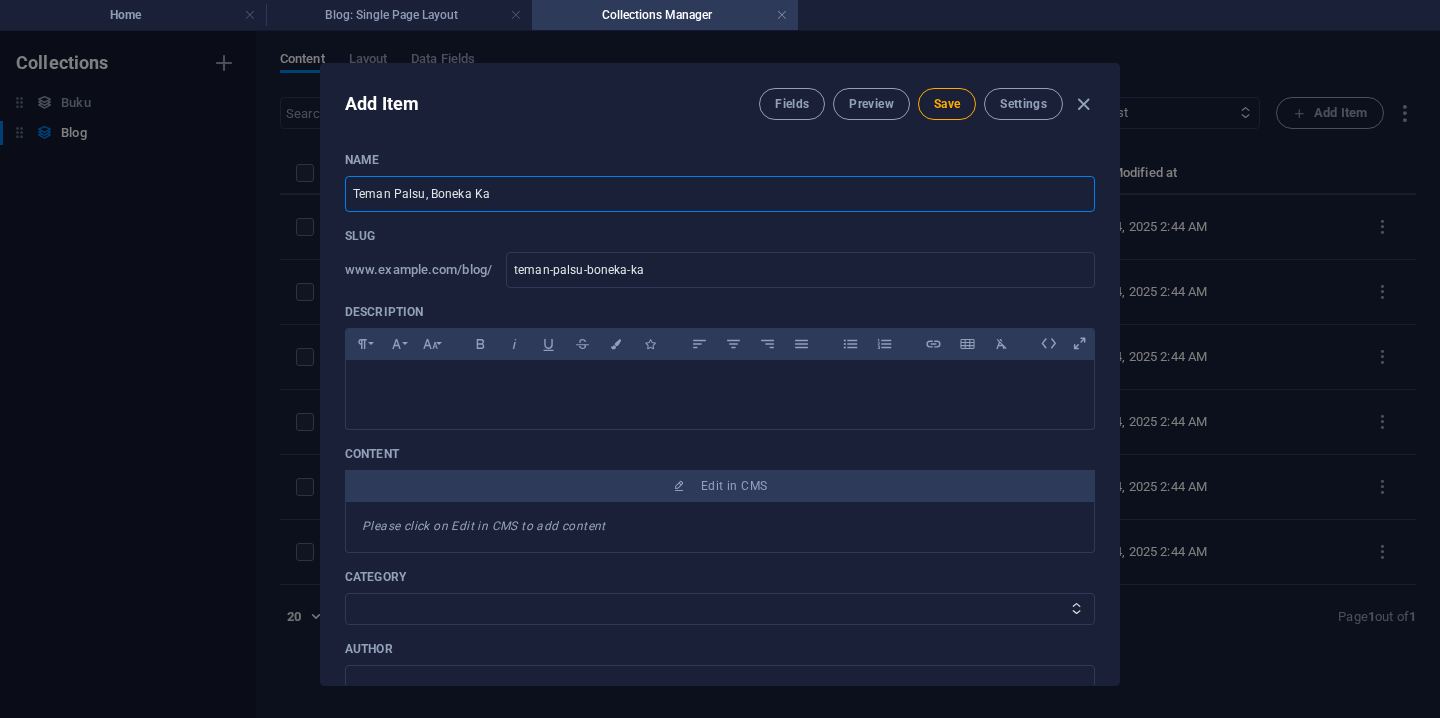 type on "Teman Palsu, Boneka Kay" 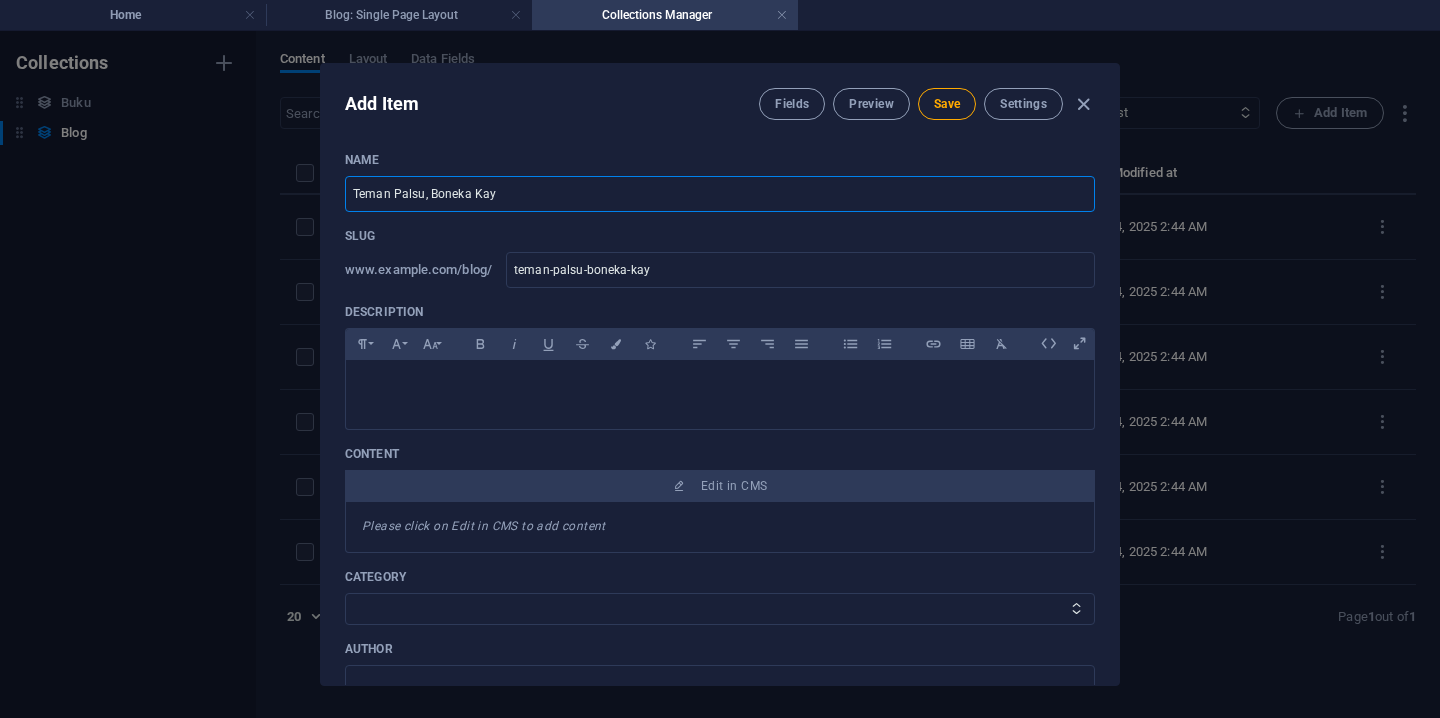 type on "Teman Palsu, Boneka Kayu" 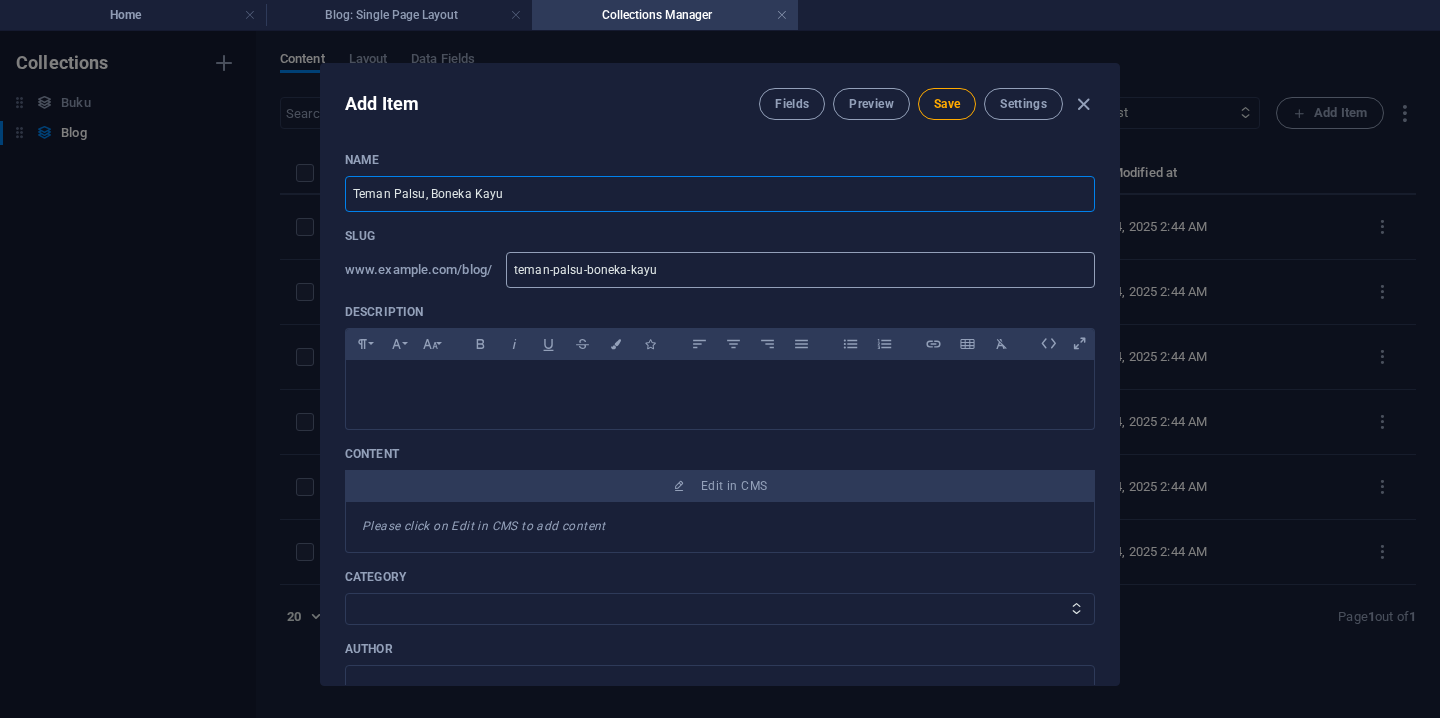 type on "Teman Palsu, Boneka Kayu" 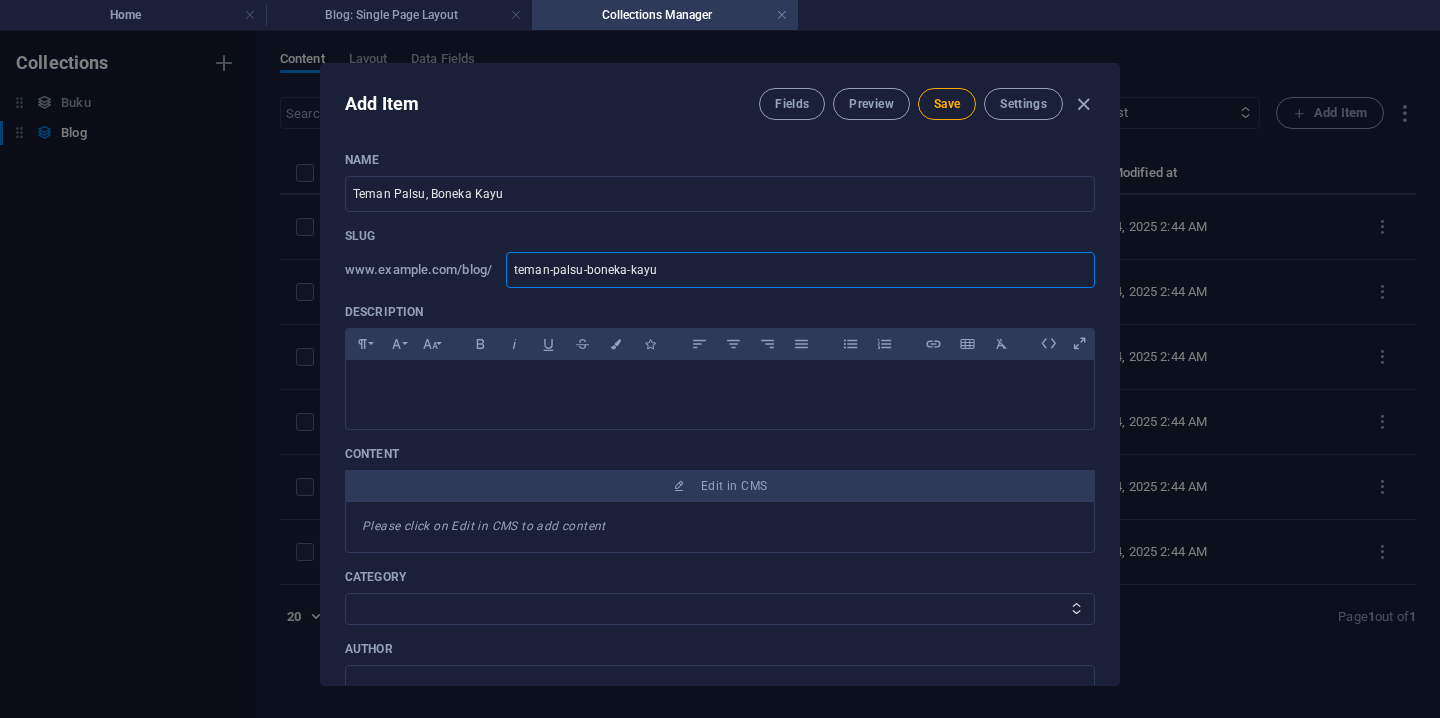 click on "teman-palsu-boneka-kayu" at bounding box center (800, 270) 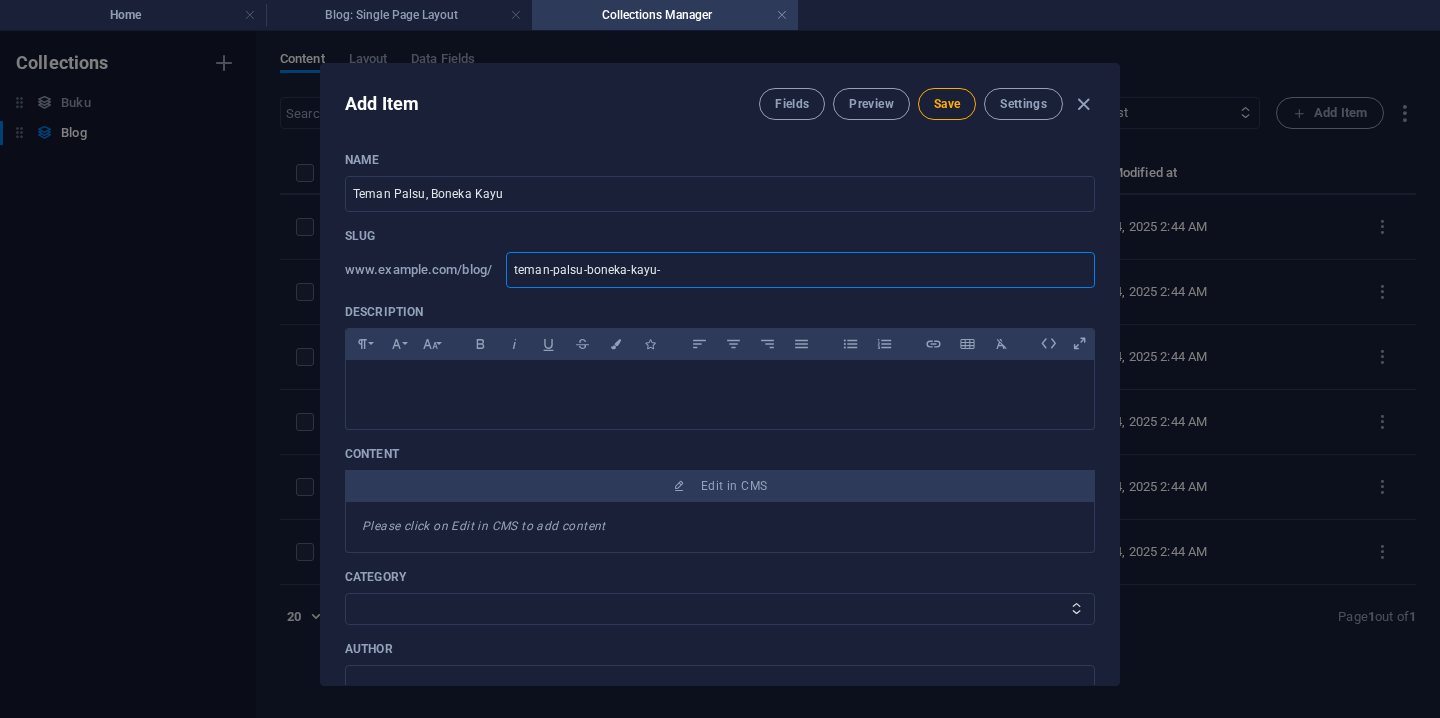type on "teman-palsu-boneka-kayu-c" 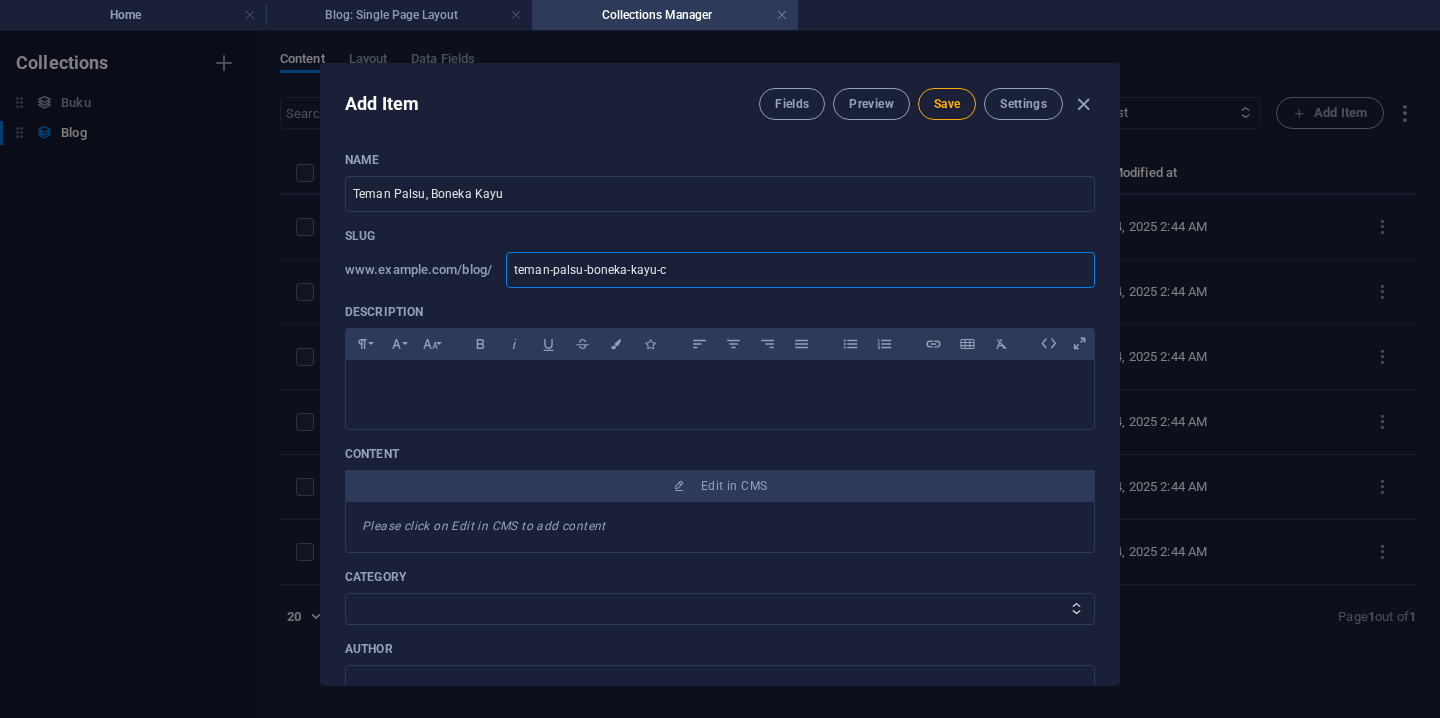 type on "teman-palsu-boneka-kayu-ce" 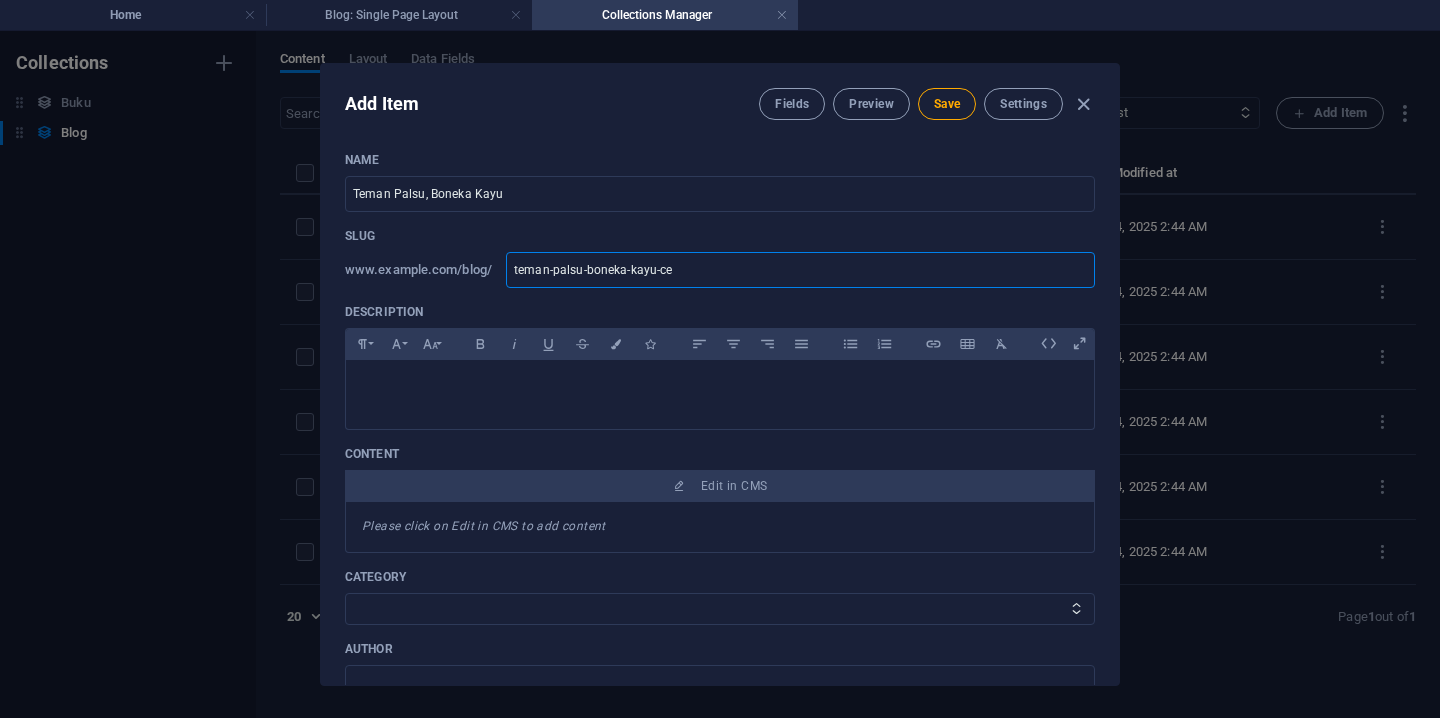 type on "teman-palsu-boneka-kayu-cer" 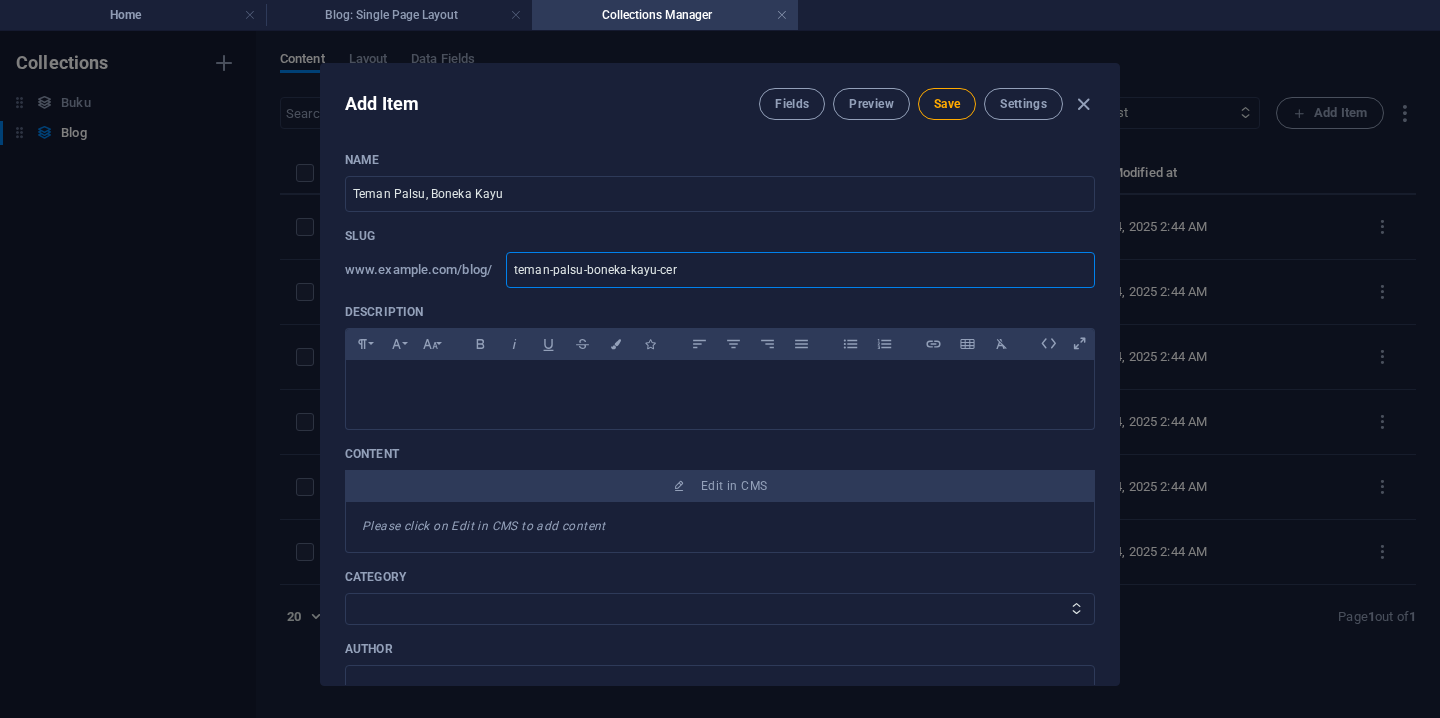 type on "teman-palsu-boneka-kayu-cerp" 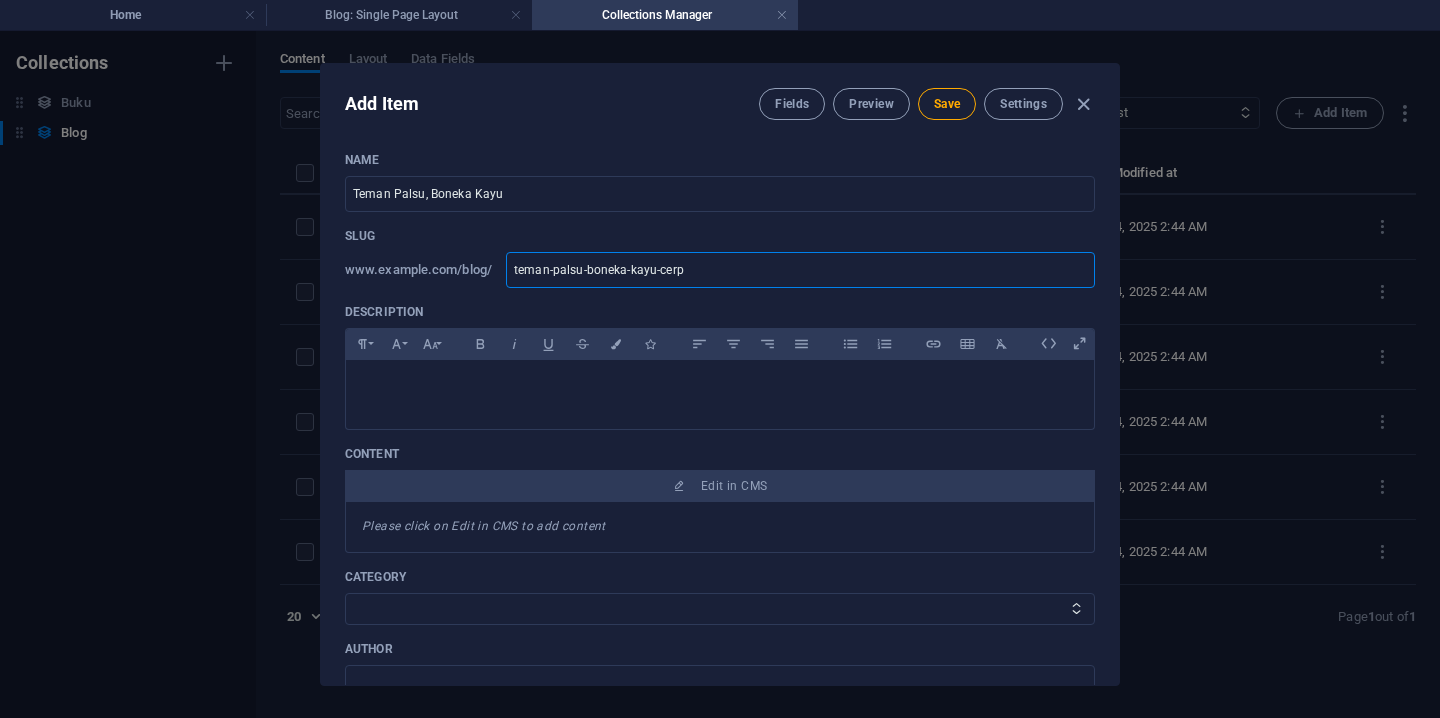 type on "teman-palsu-boneka-kayu-cerp" 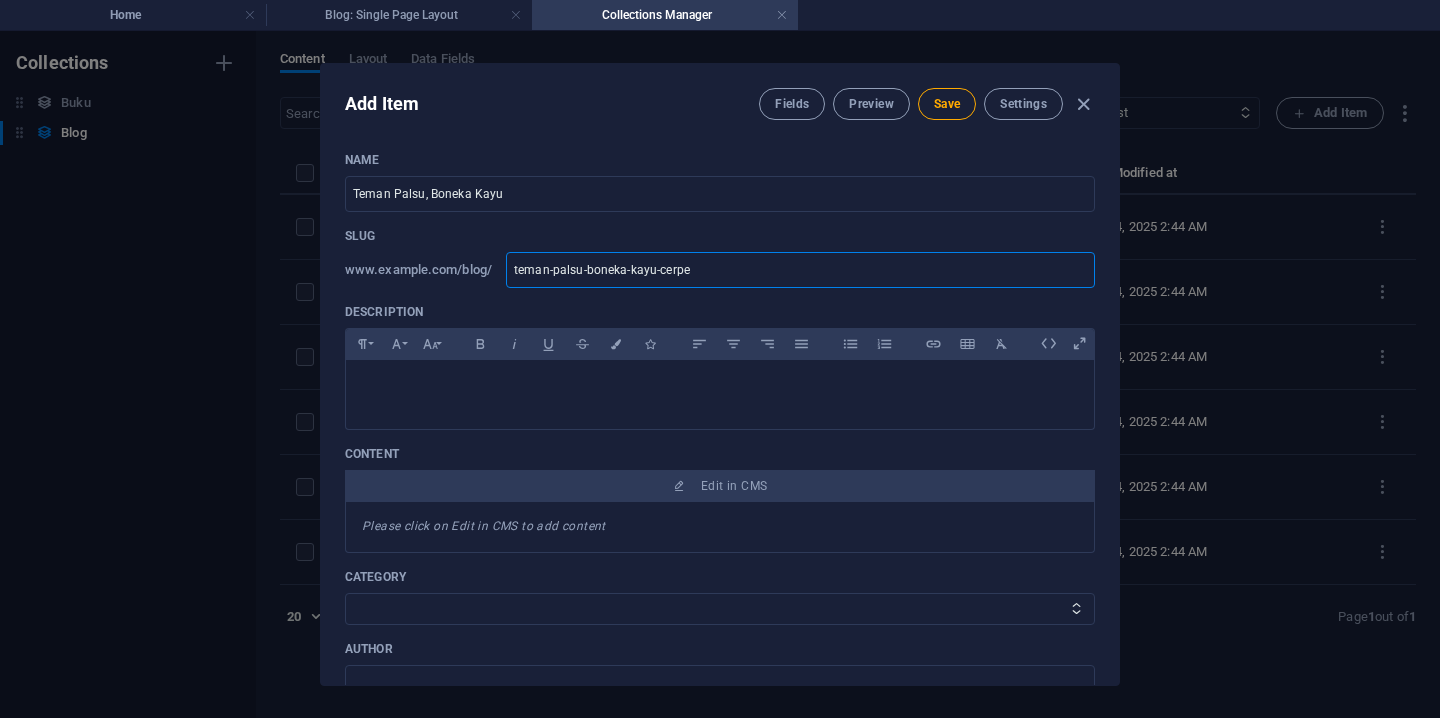type on "teman-palsu-boneka-kayu-cerpen" 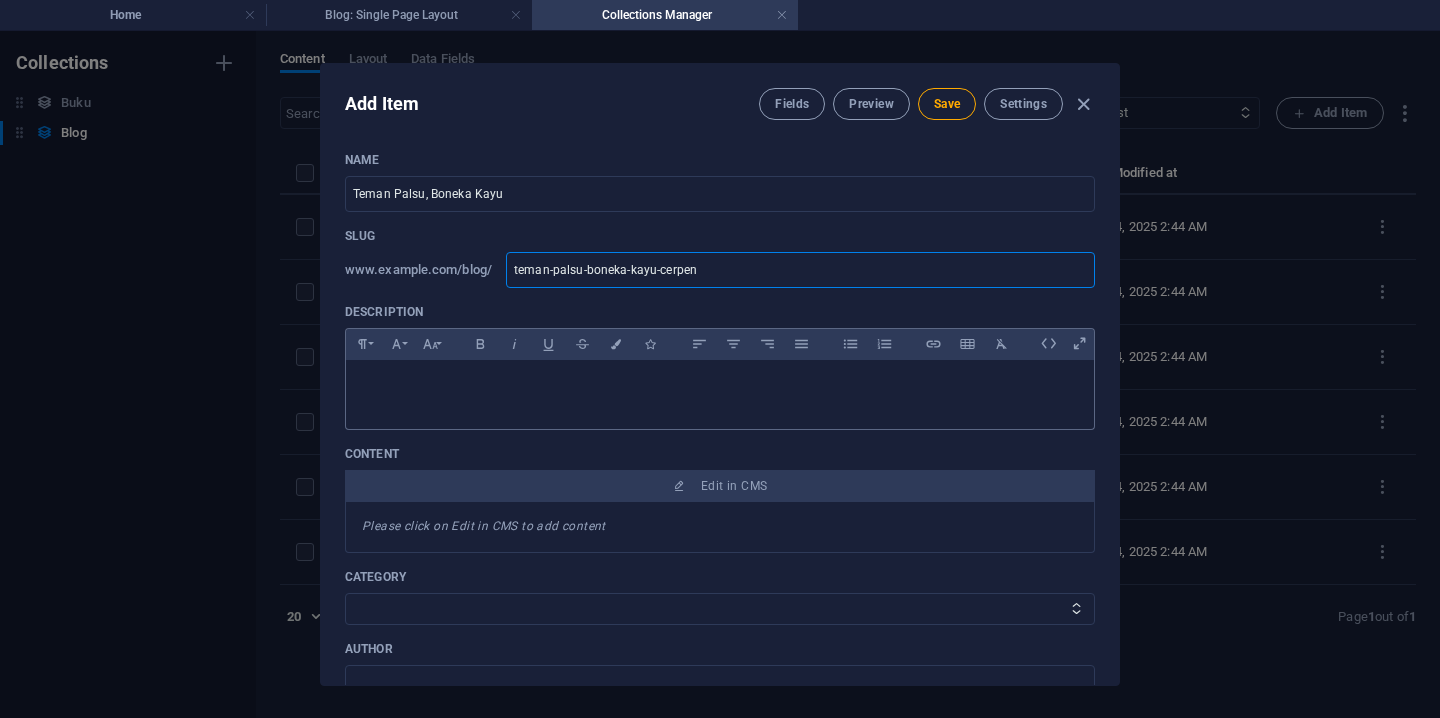 type on "teman-palsu-boneka-kayu-cerpen" 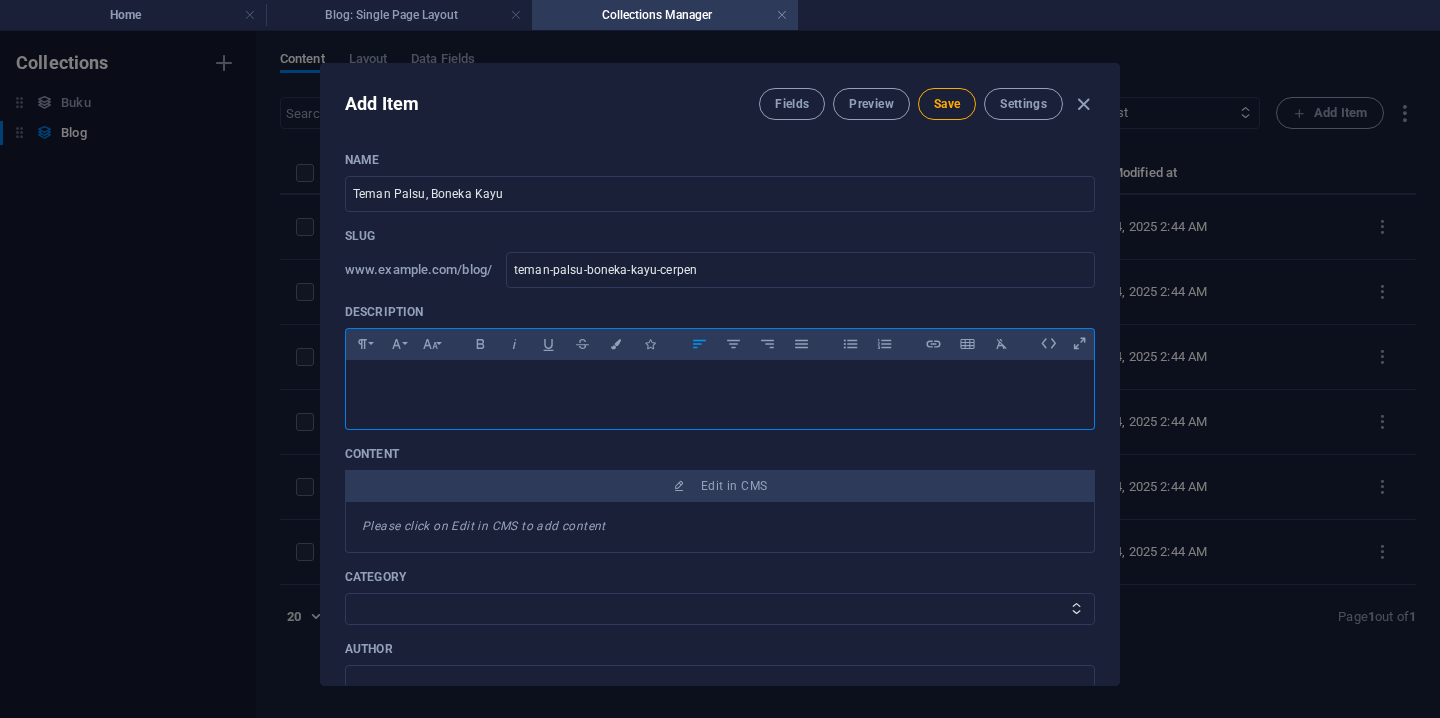 click at bounding box center (720, 390) 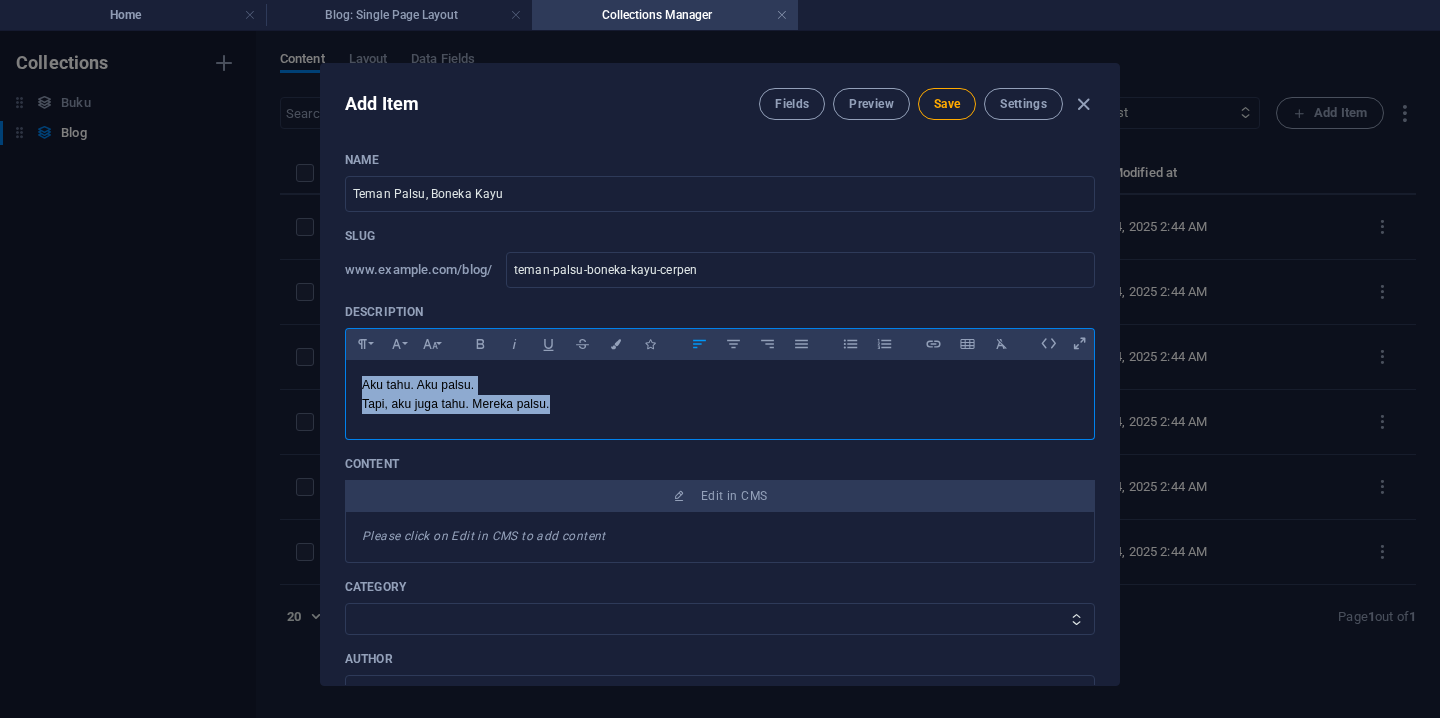 drag, startPoint x: 584, startPoint y: 409, endPoint x: 345, endPoint y: 372, distance: 241.84706 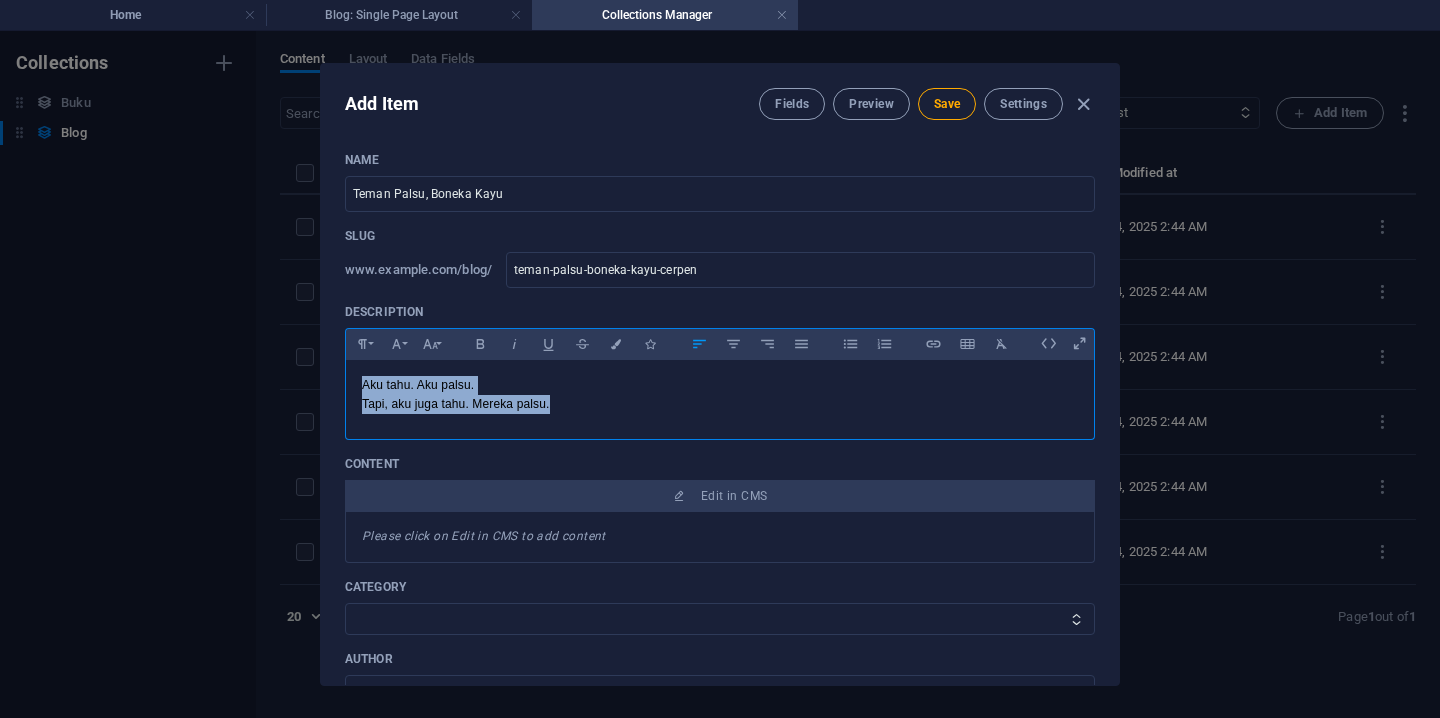 click on "Aku tahu. Aku palsu. Tapi, aku juga tahu. Mereka palsu." at bounding box center (720, 395) 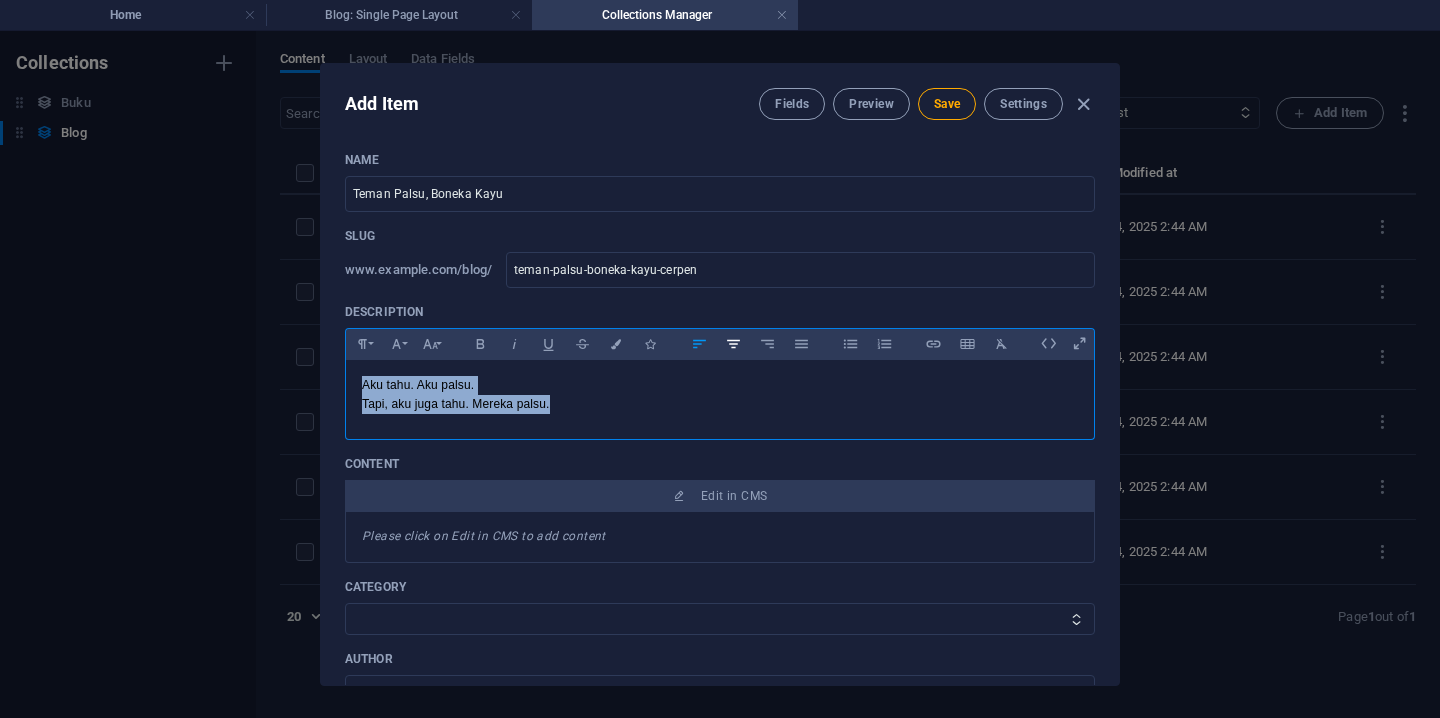 click 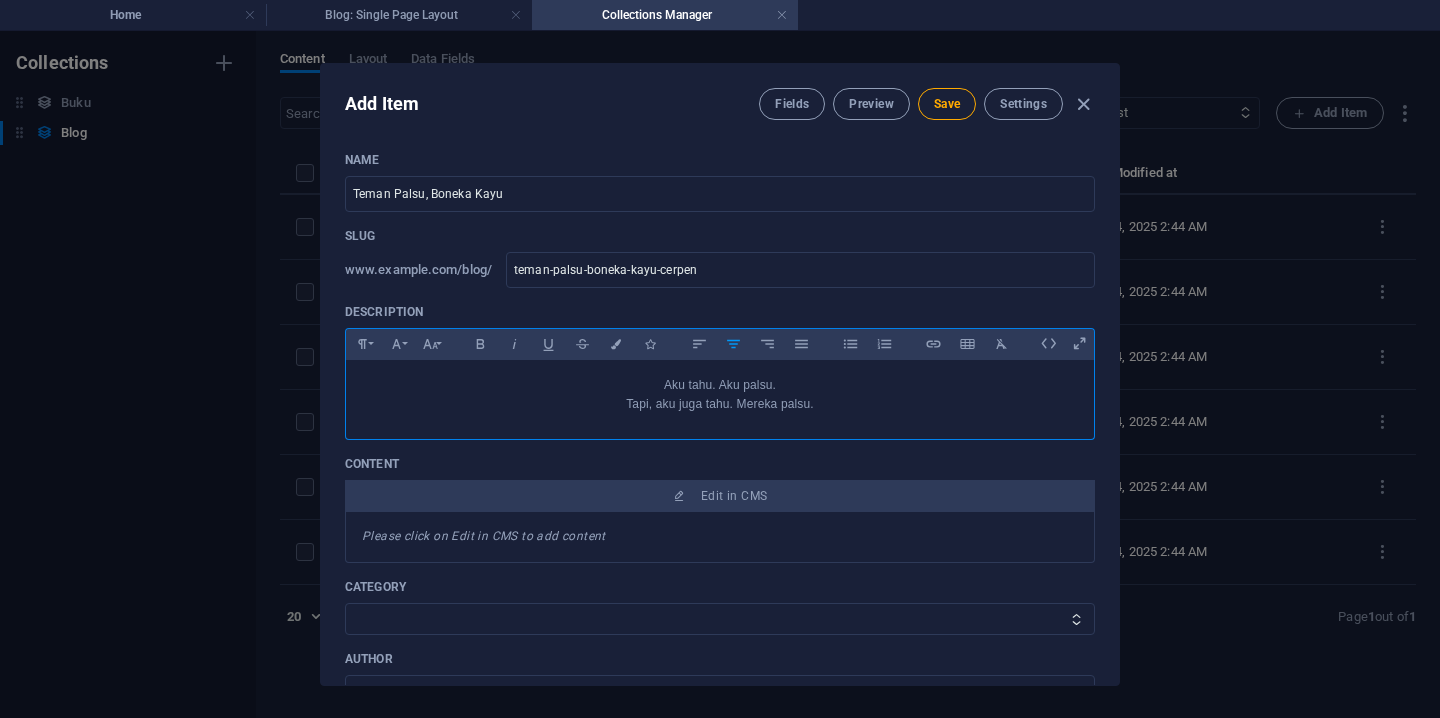 click on "Please click on Edit in CMS to add content" at bounding box center [720, 537] 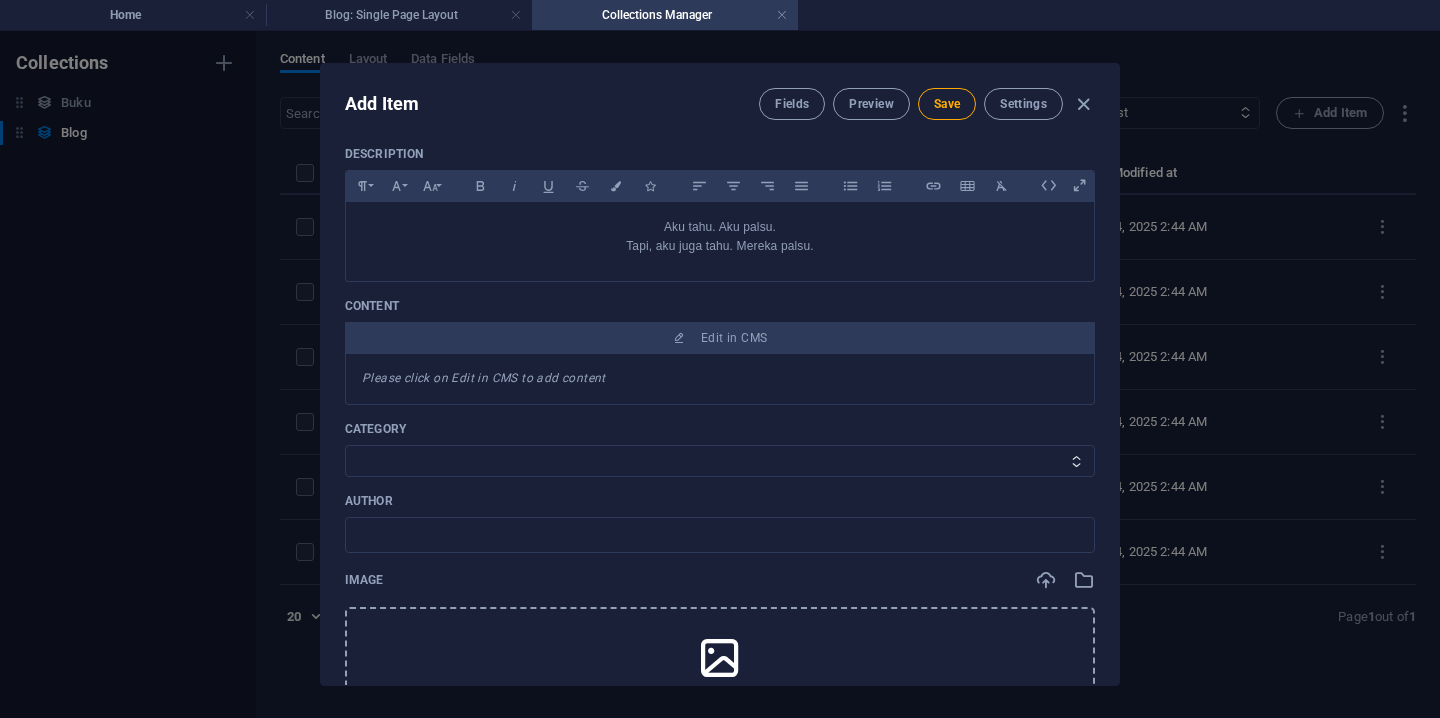 scroll, scrollTop: 187, scrollLeft: 0, axis: vertical 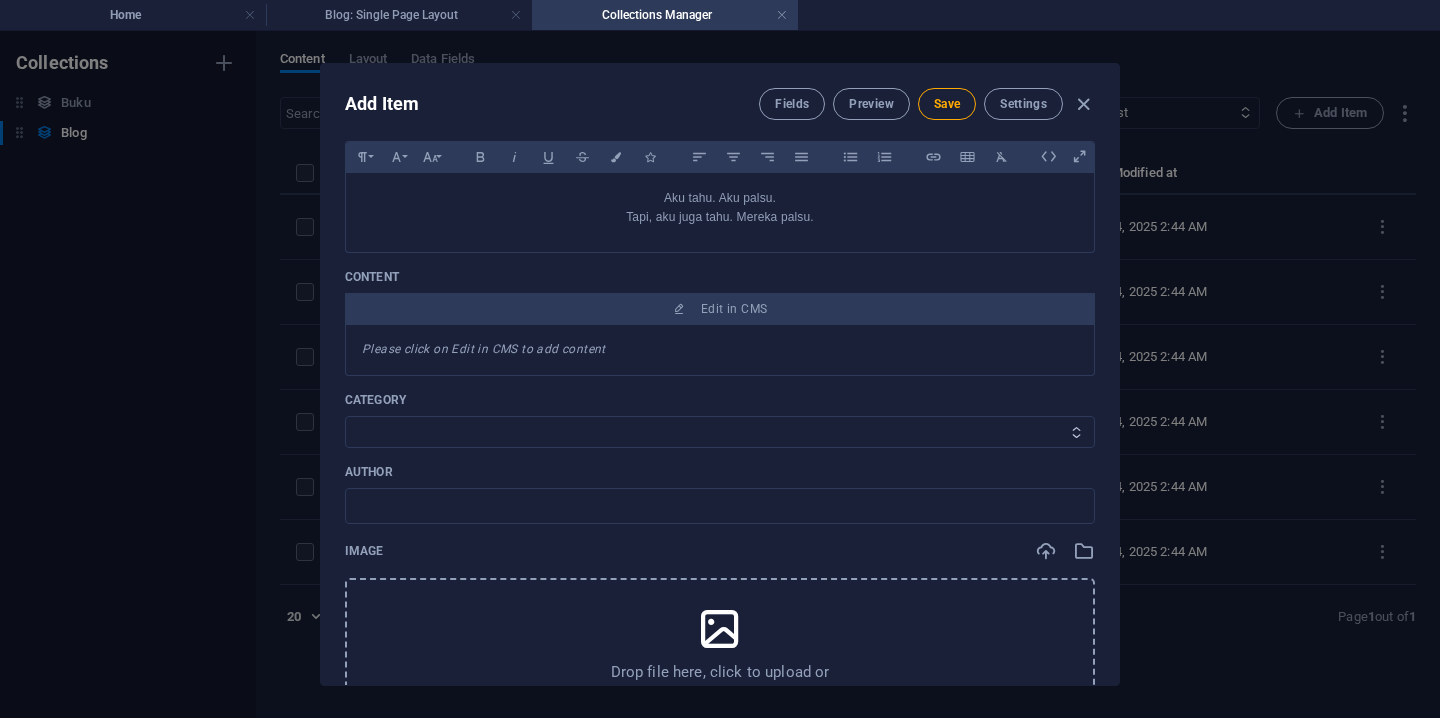 click on "Category 1 Category 2" at bounding box center [720, 432] 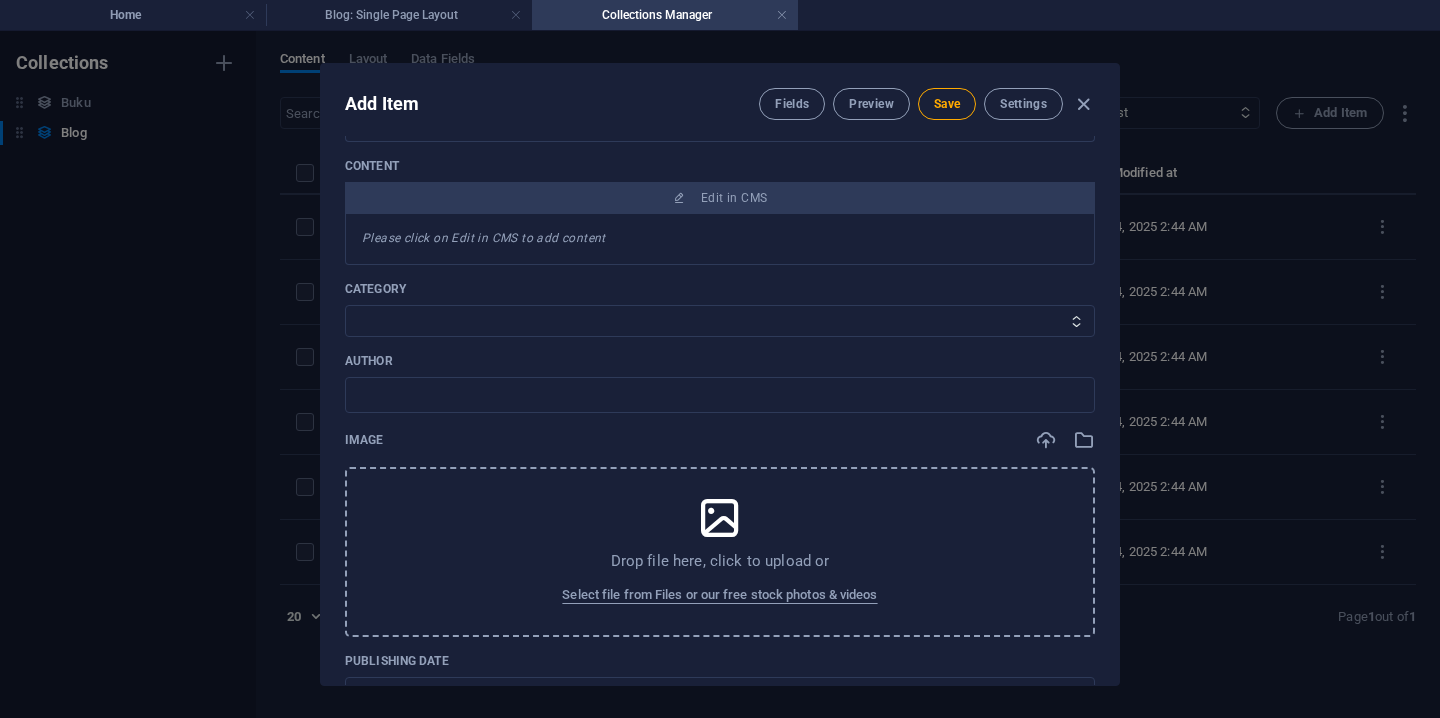 scroll, scrollTop: 375, scrollLeft: 0, axis: vertical 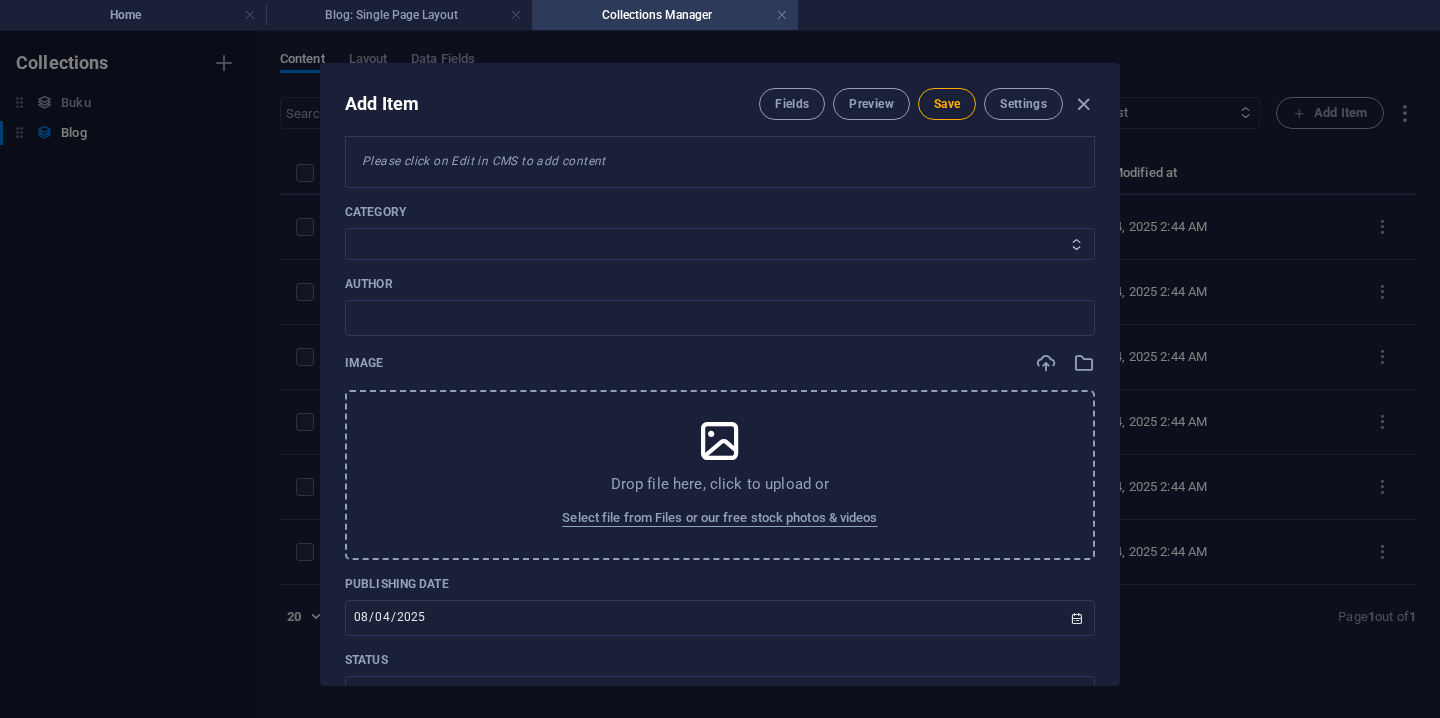 click on "Category 1 Category 2" at bounding box center (720, 244) 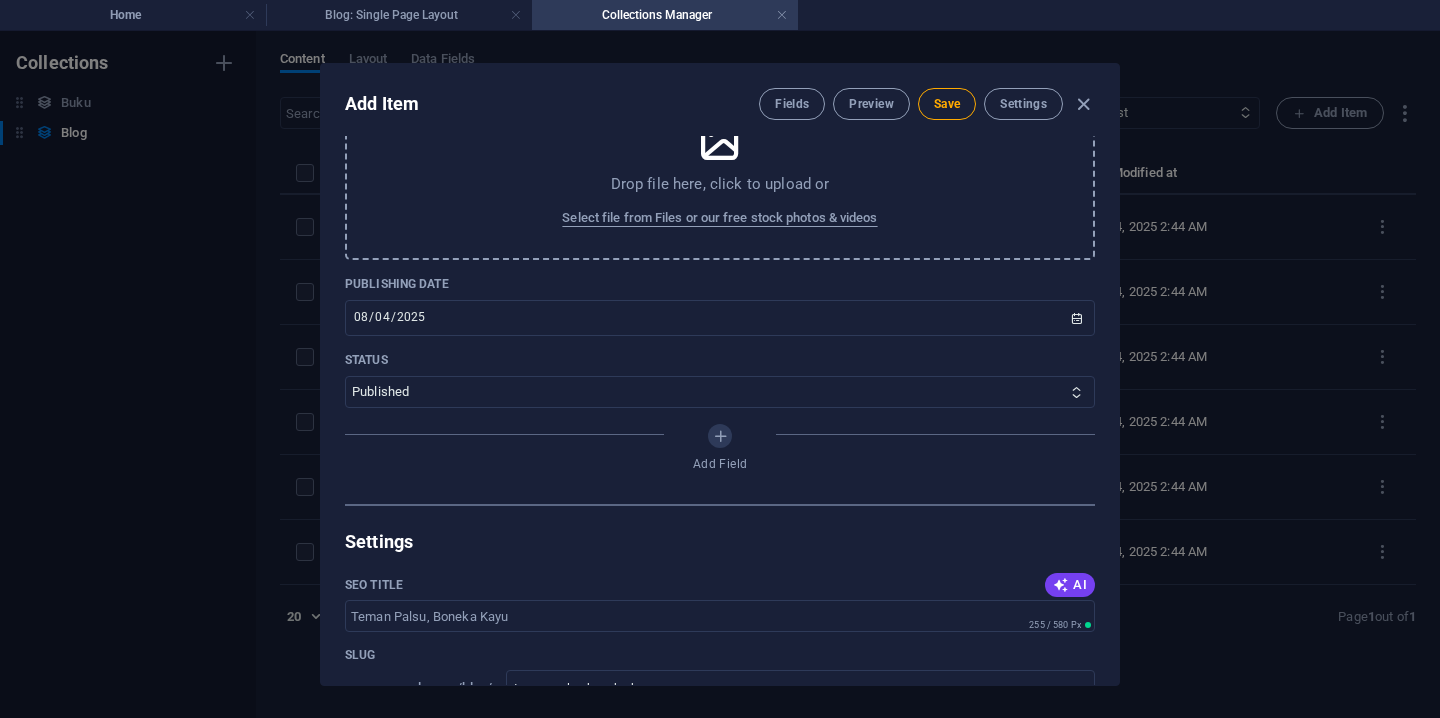 scroll, scrollTop: 696, scrollLeft: 0, axis: vertical 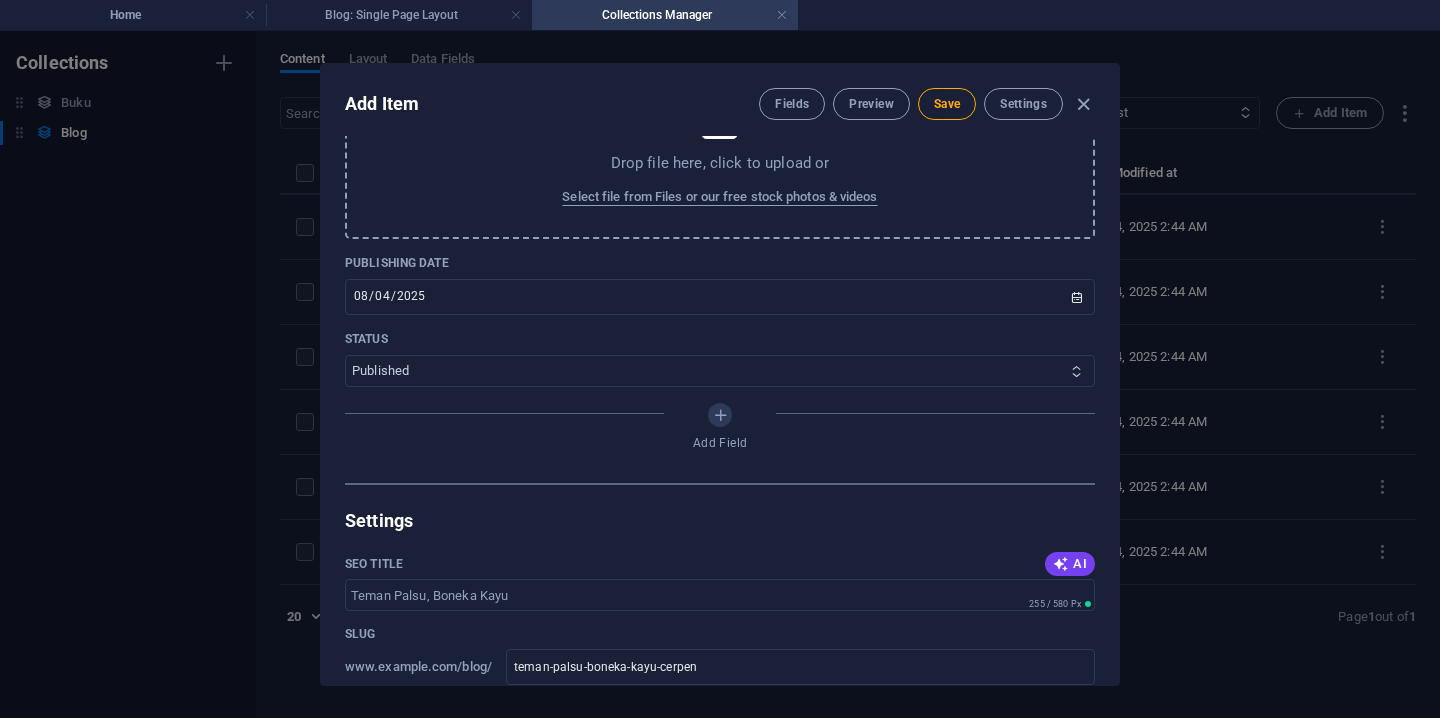 click on "Published Draft" at bounding box center [720, 371] 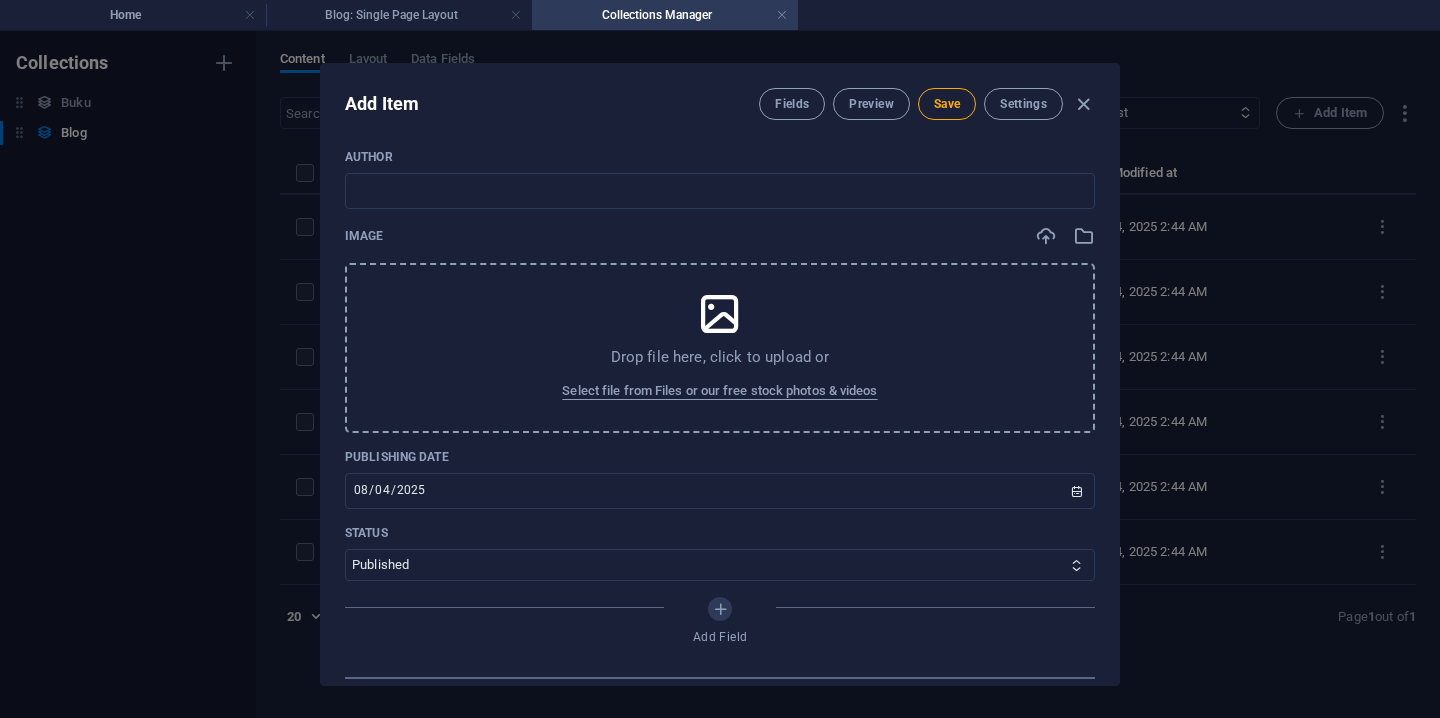 scroll, scrollTop: 482, scrollLeft: 0, axis: vertical 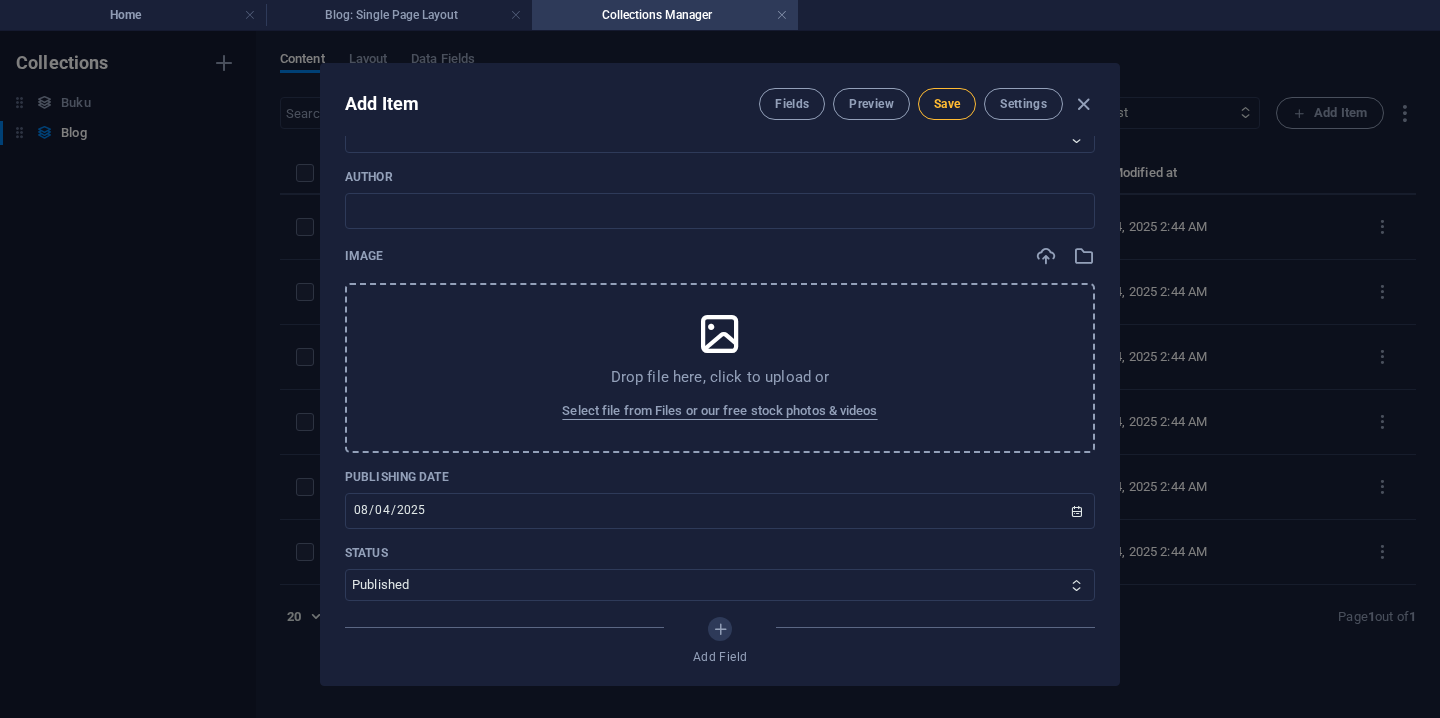 click on "Save" at bounding box center [947, 104] 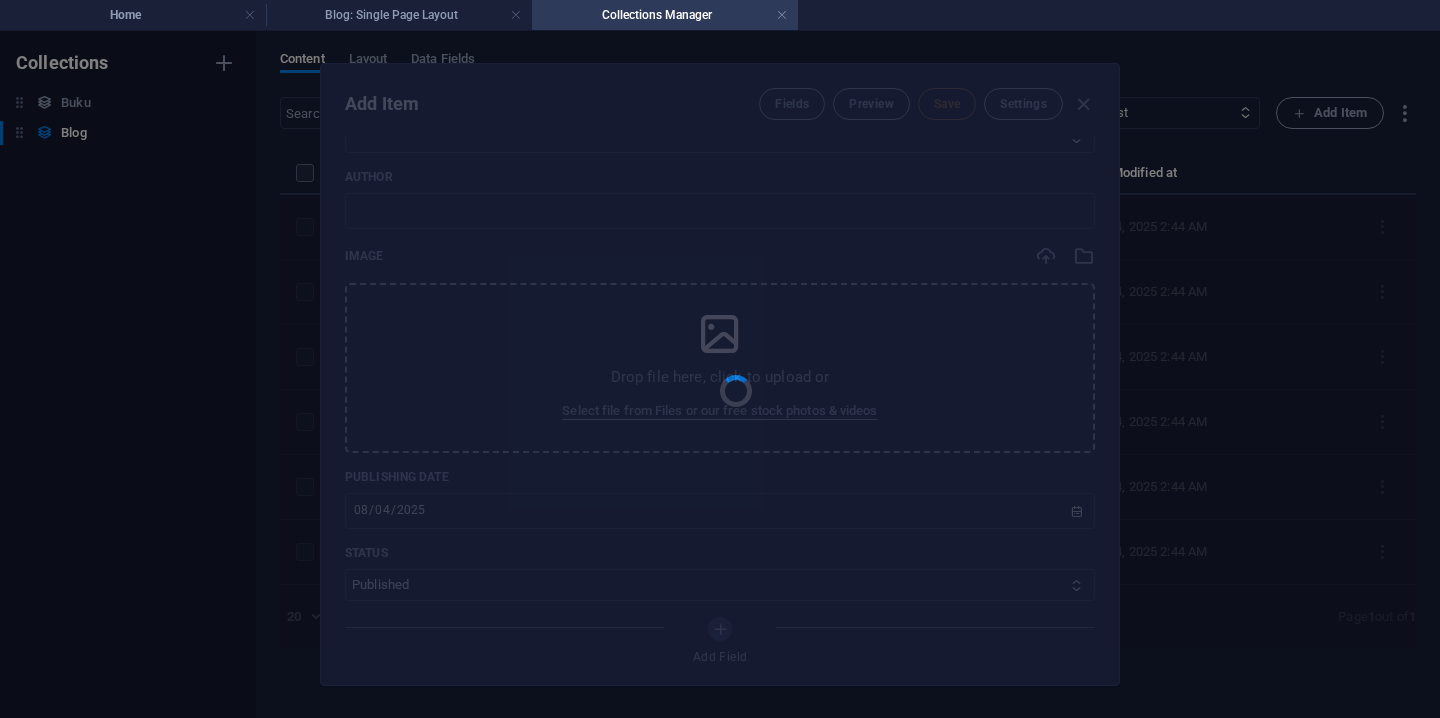 type on "teman-palsu-boneka-kayu-cerpen" 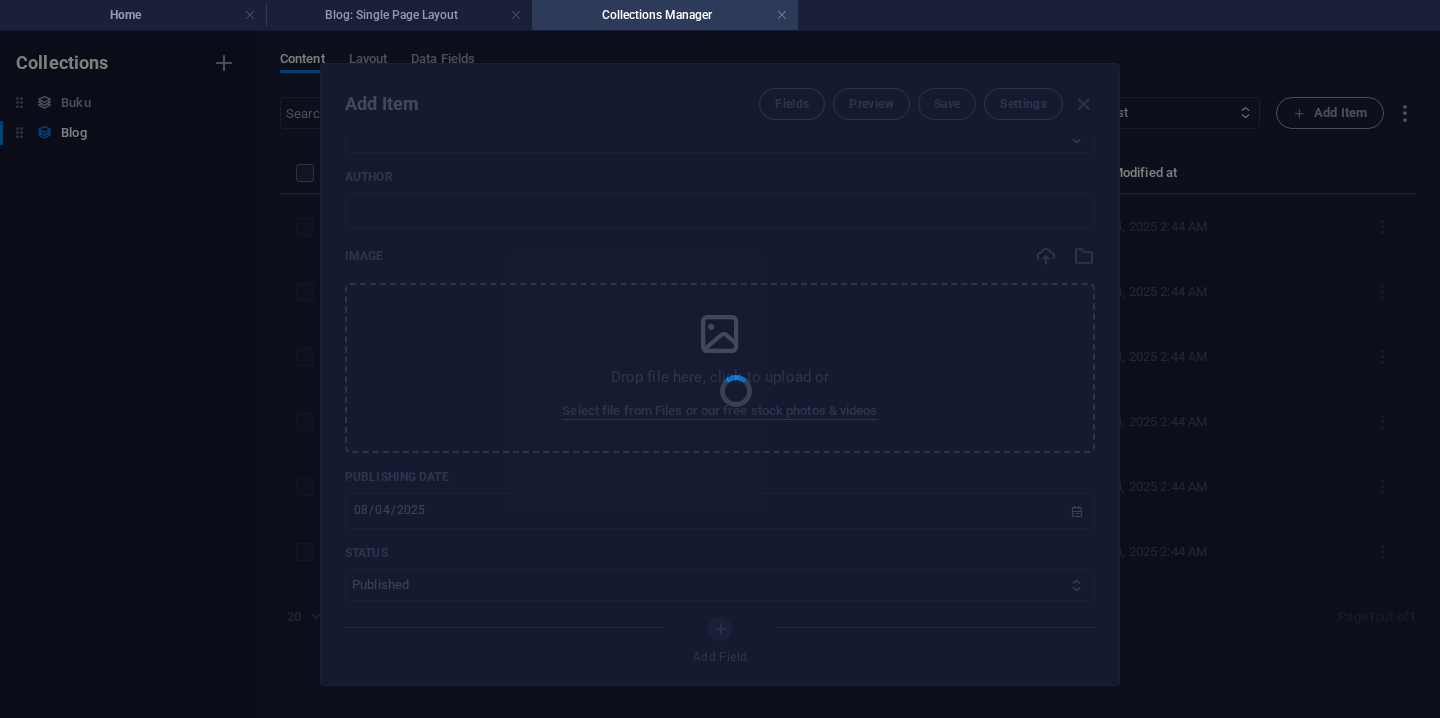 type 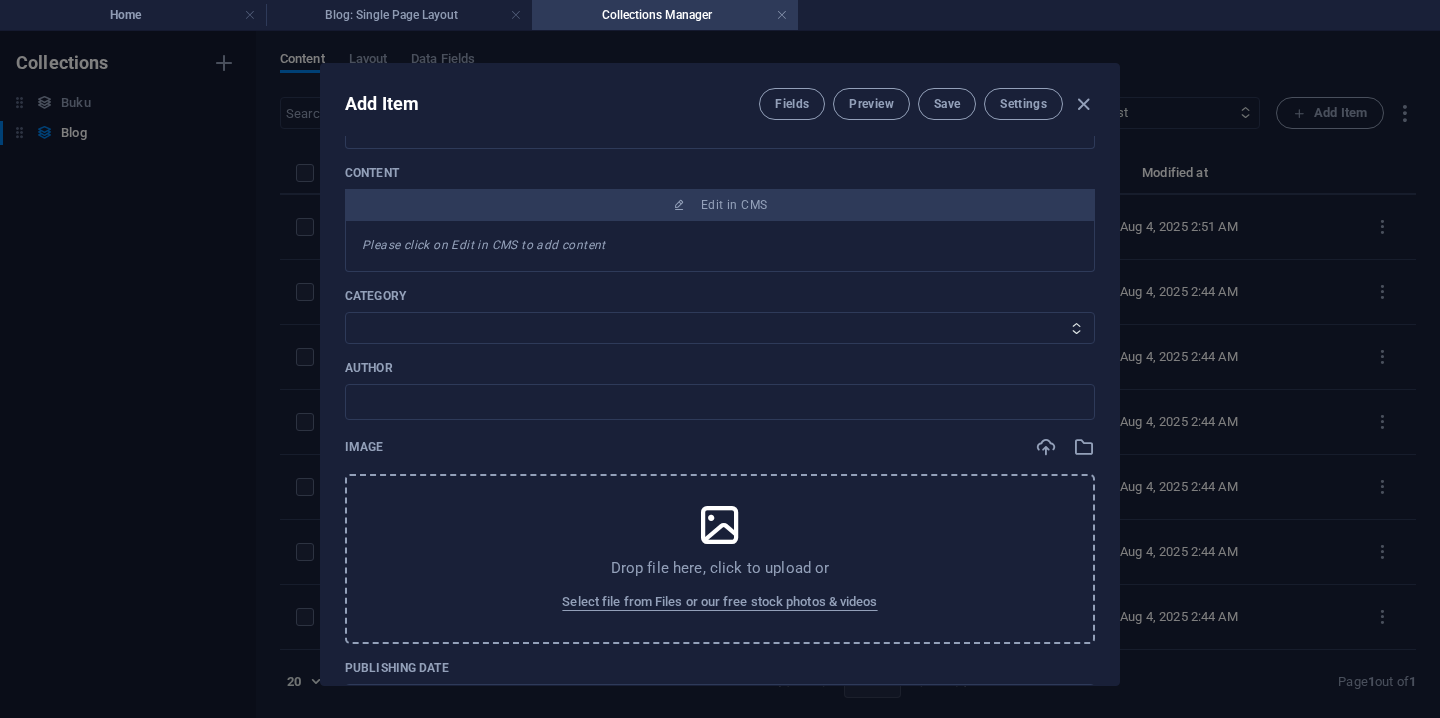 scroll, scrollTop: 137, scrollLeft: 0, axis: vertical 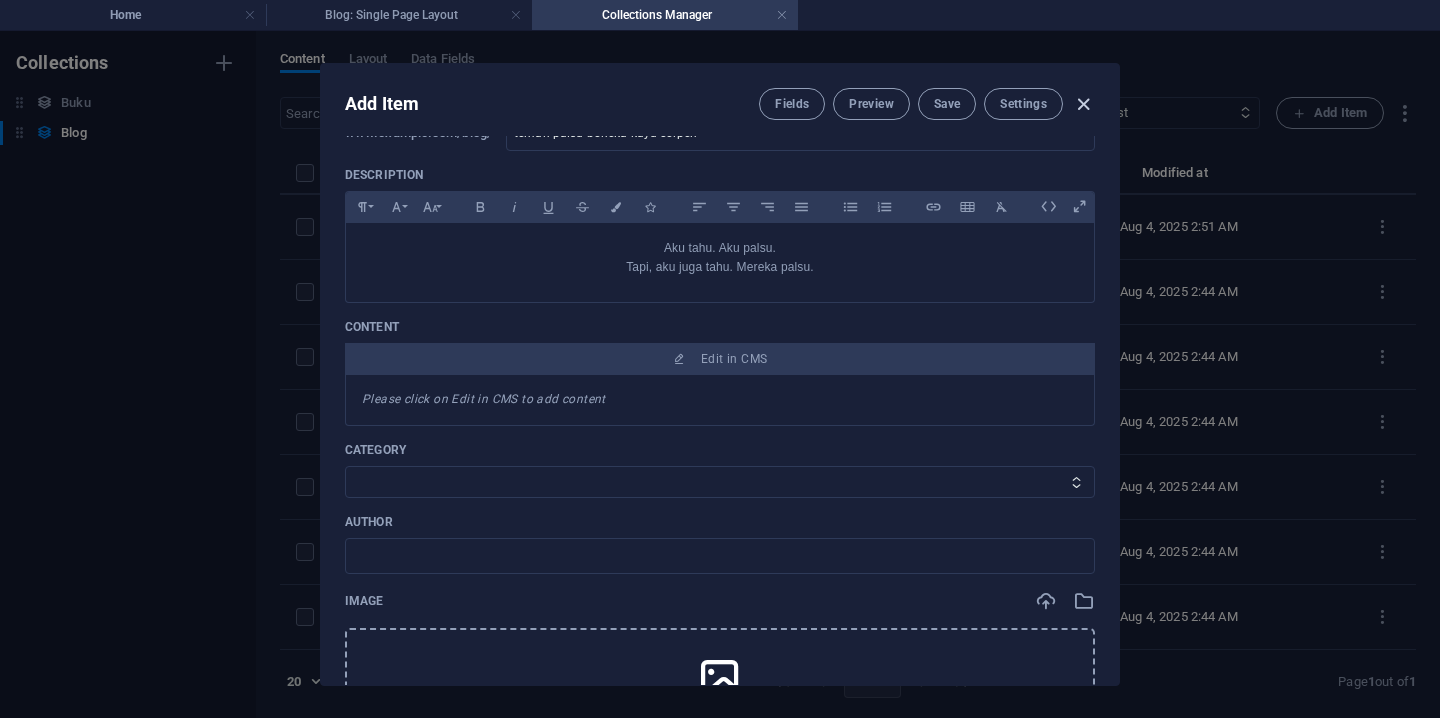 click at bounding box center (1083, 104) 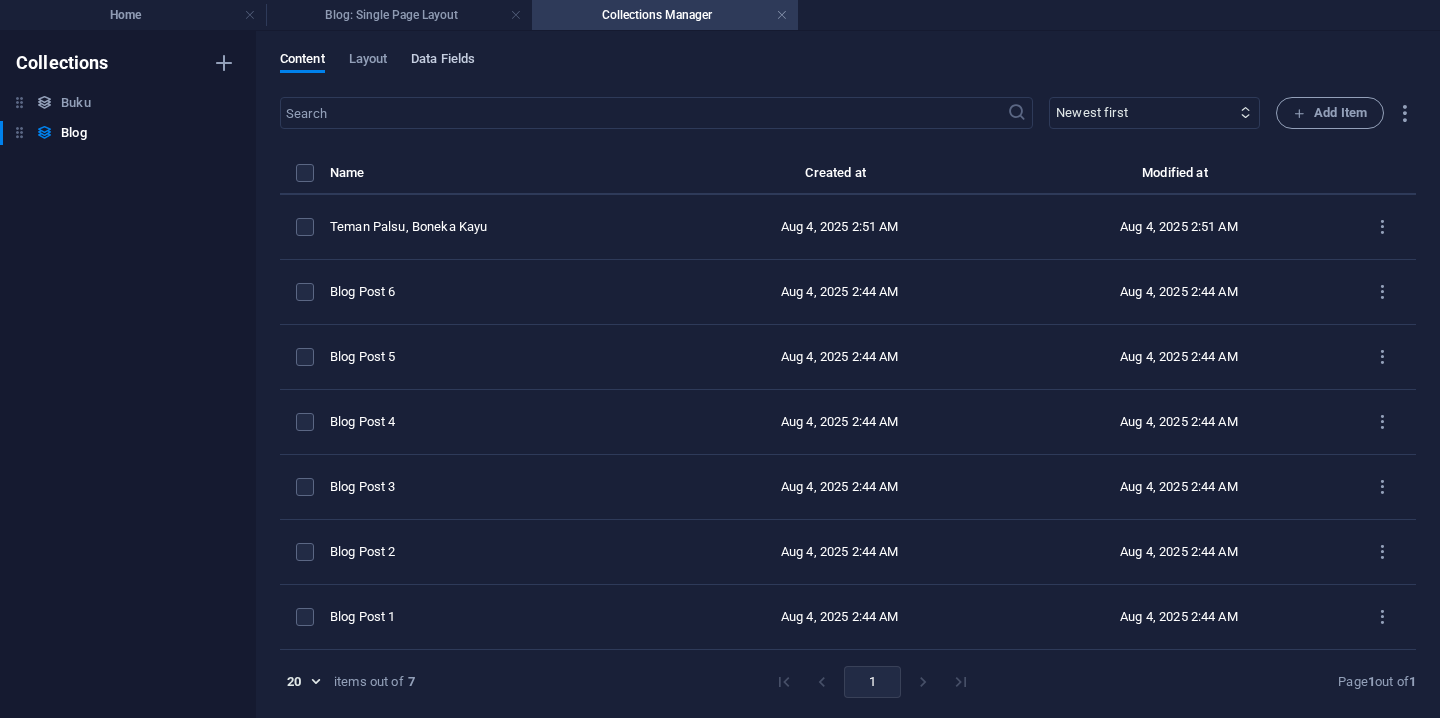 click on "Data Fields" at bounding box center [443, 61] 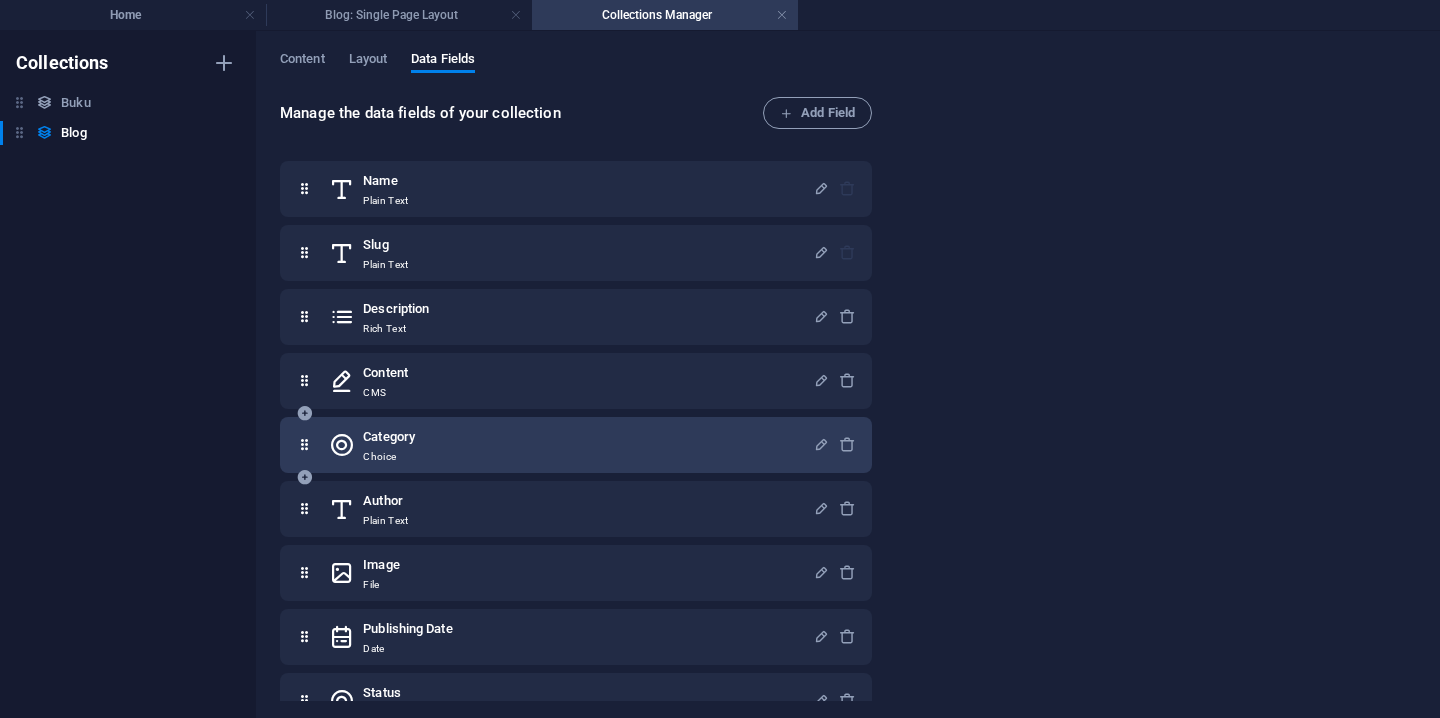 click on "Category Choice" at bounding box center [571, 445] 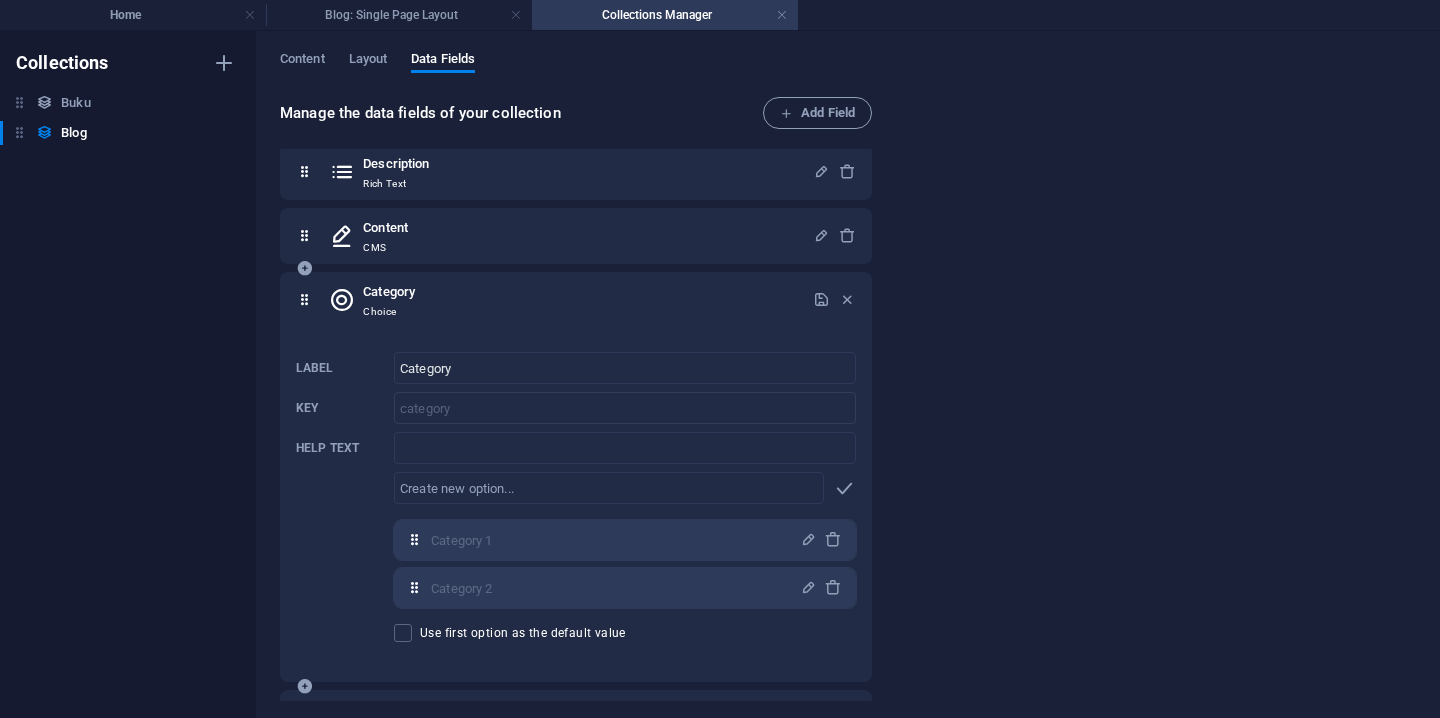 scroll, scrollTop: 152, scrollLeft: 0, axis: vertical 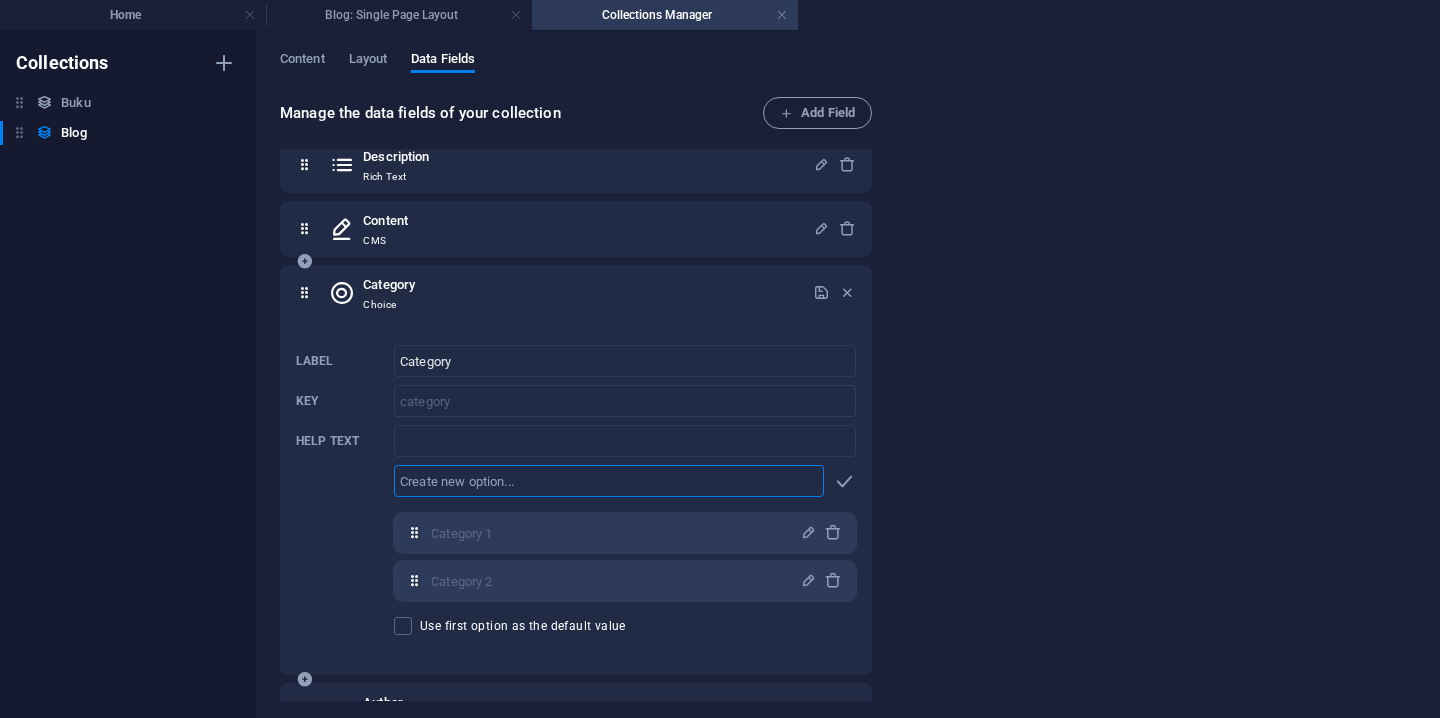 click at bounding box center (609, 481) 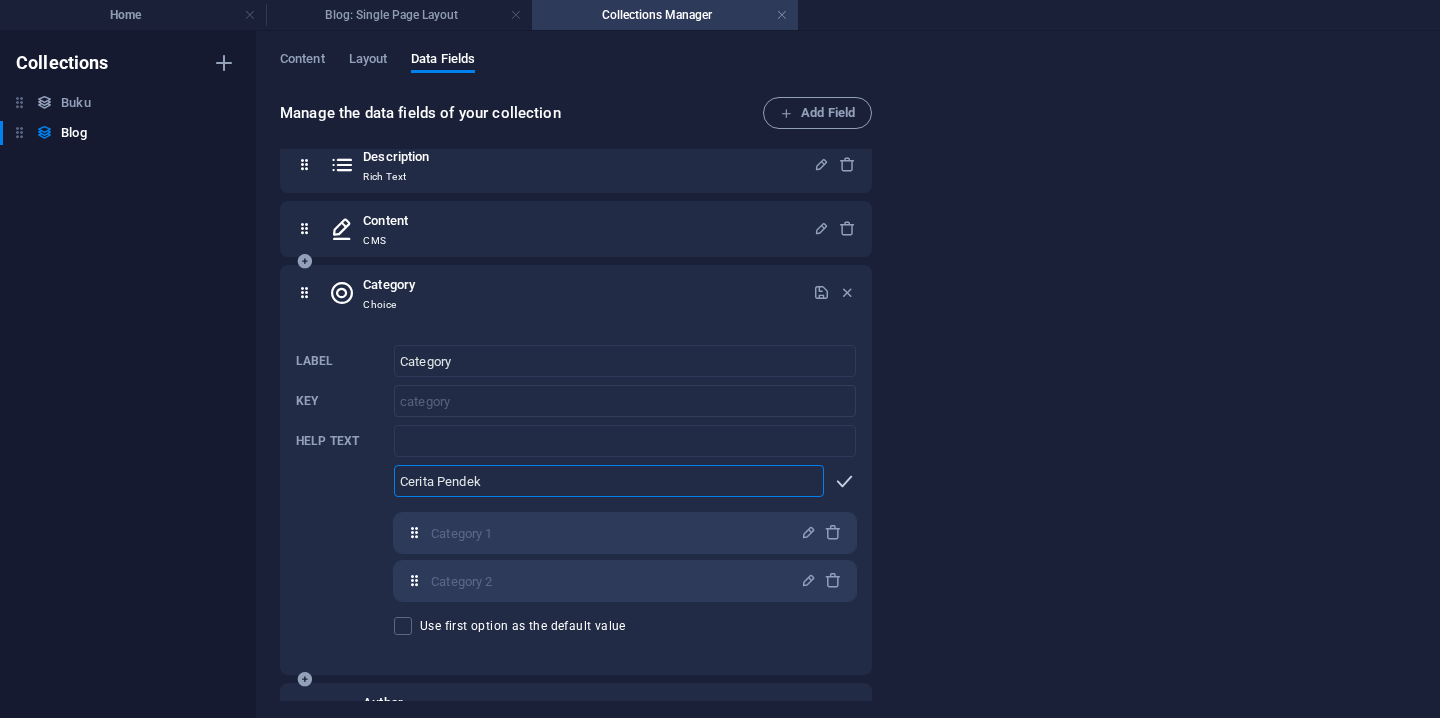 type on "Cerita Pendek" 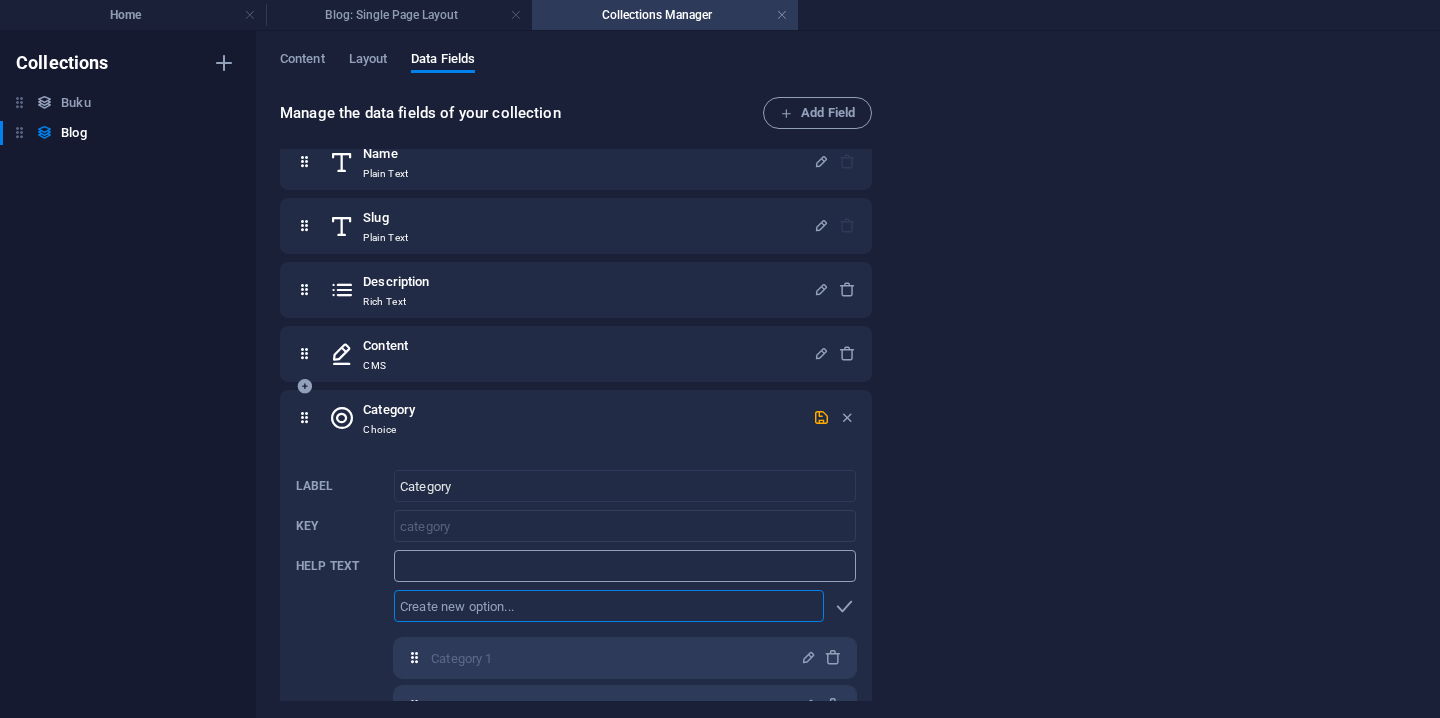 scroll, scrollTop: 0, scrollLeft: 0, axis: both 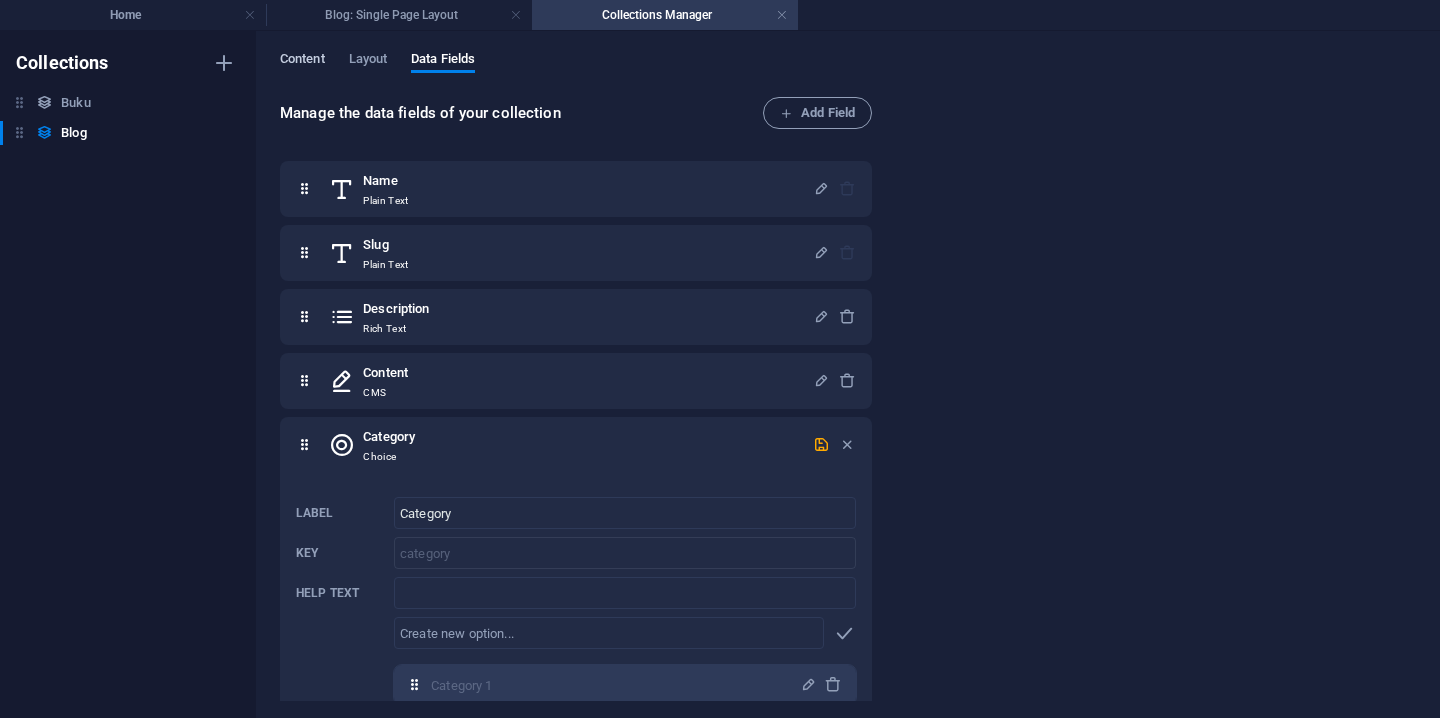 click on "Content" at bounding box center (302, 61) 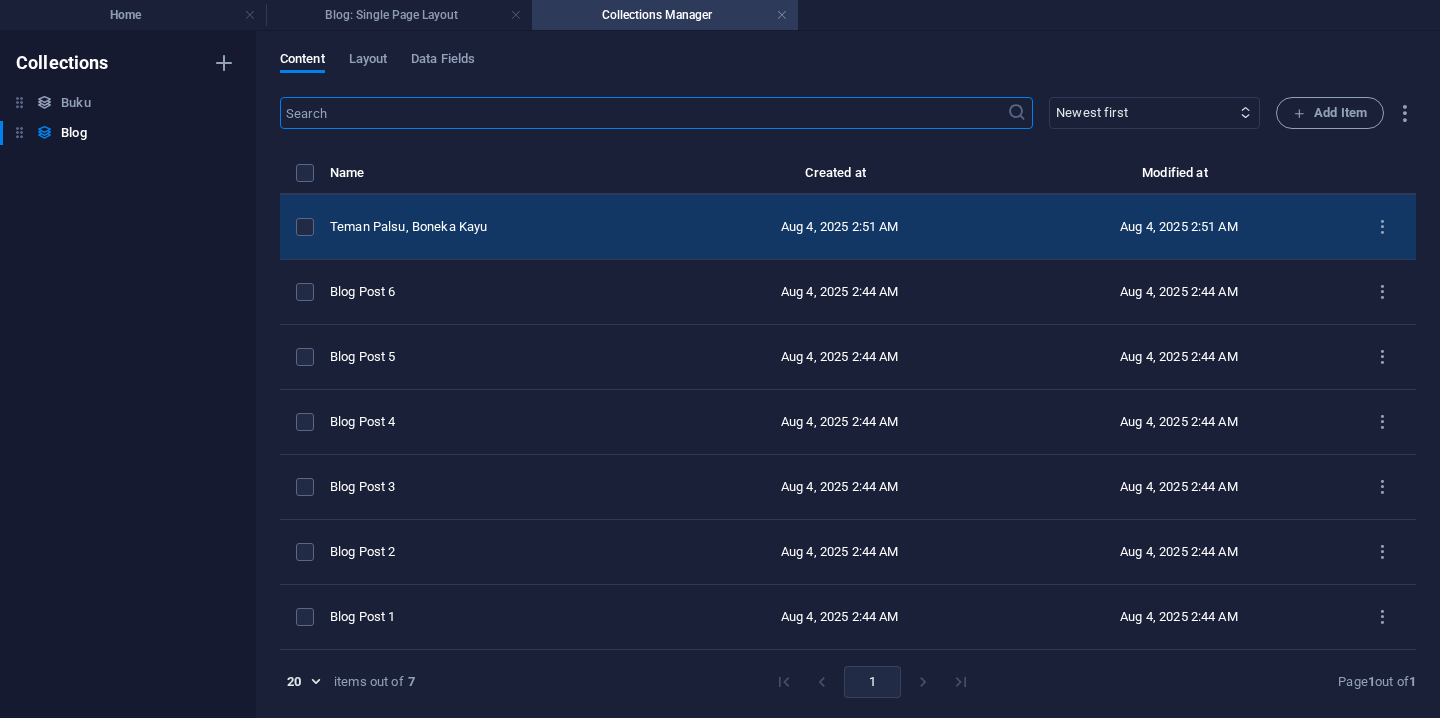 click on "Teman Palsu, Boneka Kayu" at bounding box center (492, 227) 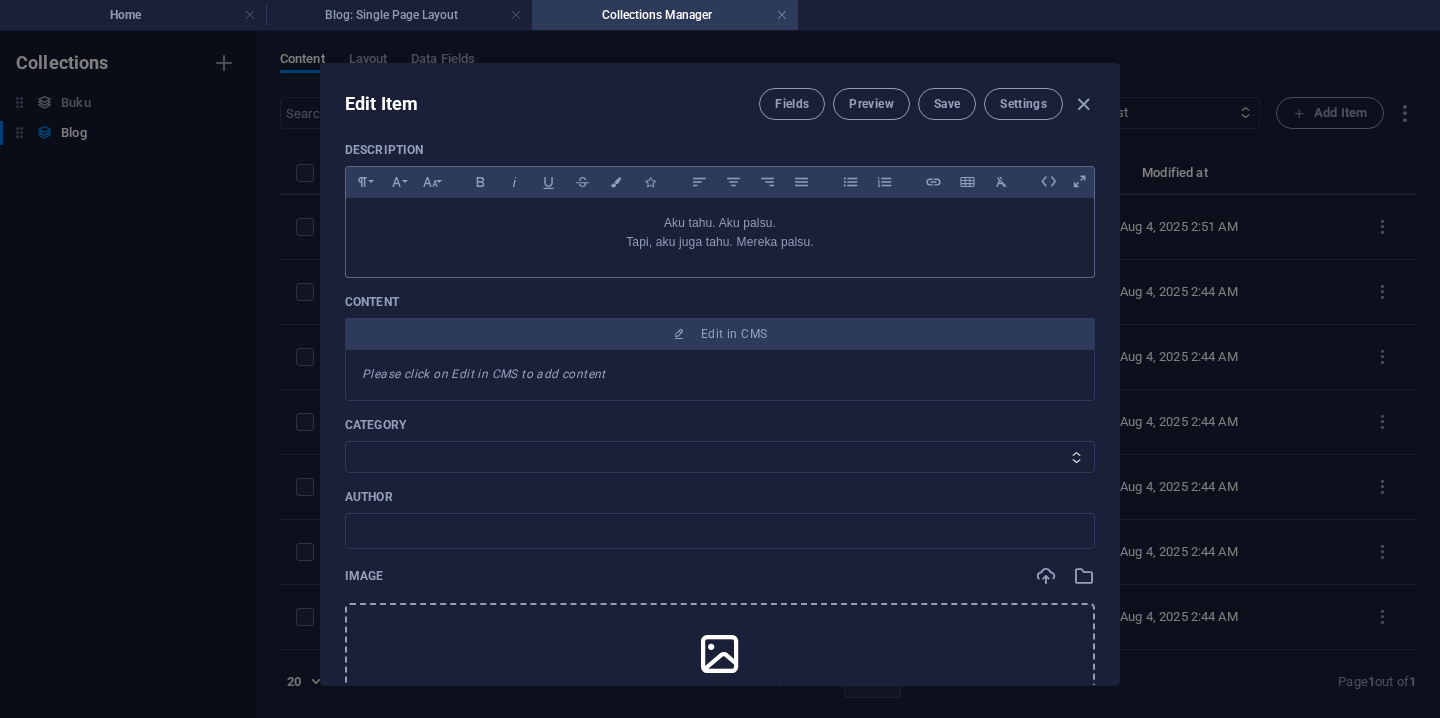 scroll, scrollTop: 286, scrollLeft: 0, axis: vertical 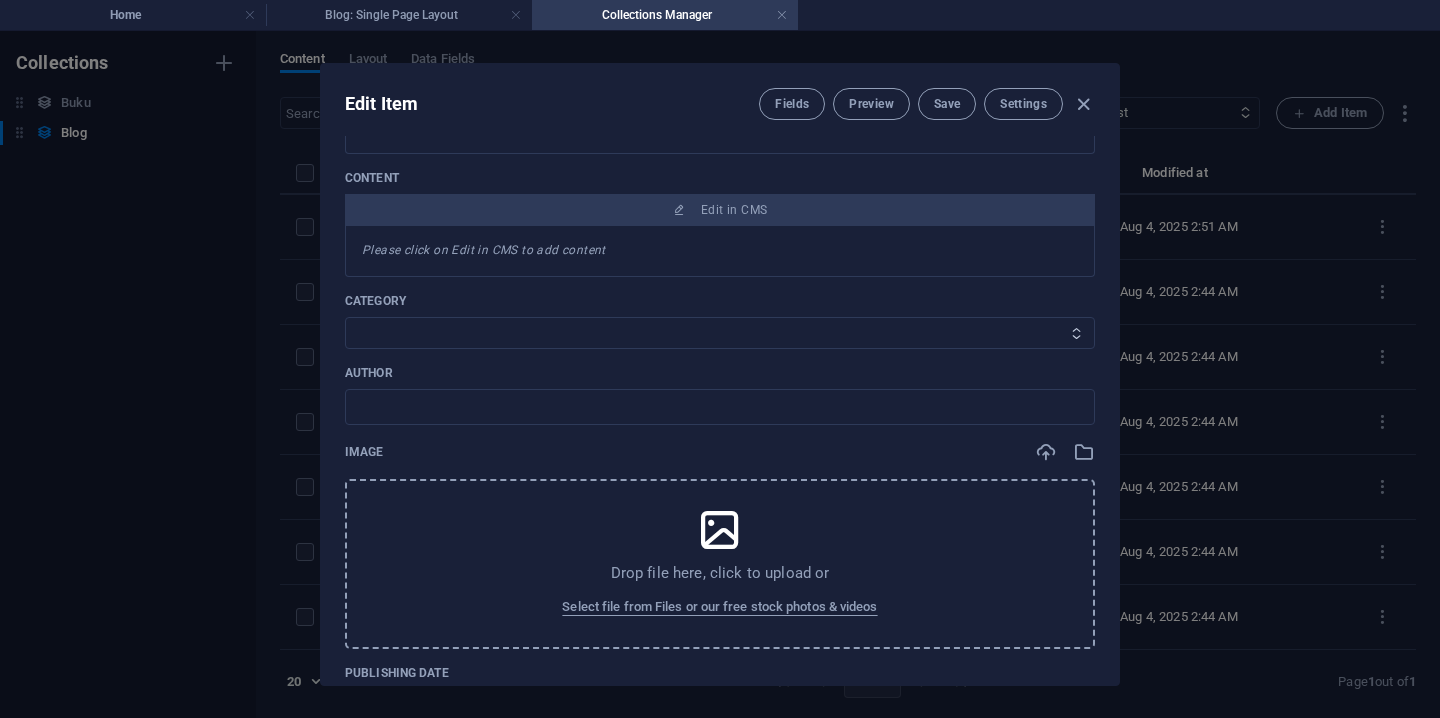 click on "Category 1 Category 2" at bounding box center (720, 333) 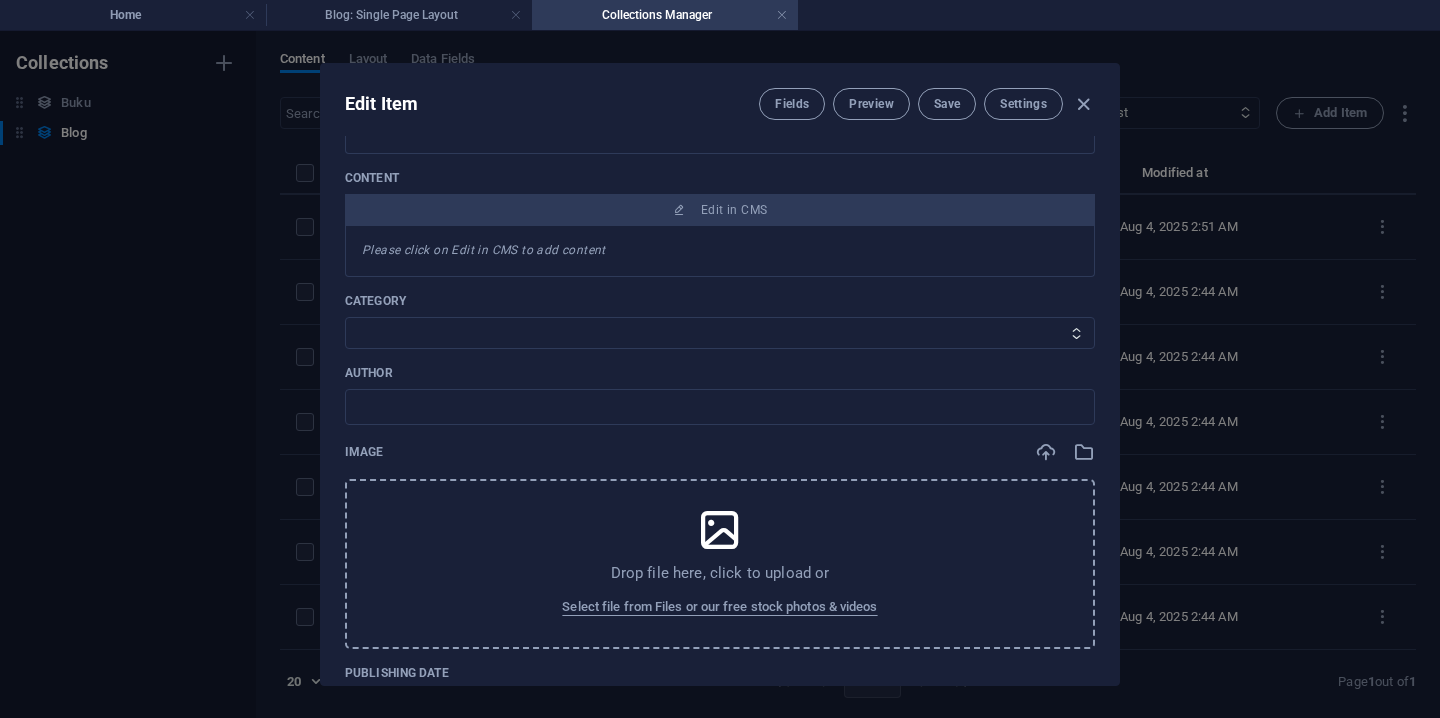 click on "Name Teman Palsu, Boneka Kayu ​ Slug www.example.com/blog/ teman-palsu-boneka-kayu-cerpen ​ Description Paragraph Format Normal Heading 1 Heading 2 Heading 3 Heading 4 Heading 5 Heading 6 Code Font Family Arial Georgia Impact Tahoma Times New Roman Verdana Font Size 8 9 10 11 12 14 18 24 30 36 48 60 72 96 Bold Italic Underline Strikethrough Colors Icons Align Left Align Center Align Right Align Justify Unordered List Ordered List Insert Link Insert Table Clear Formatting Aku tahu. Aku palsu. Tapi, aku juga tahu. Mereka palsu. <p style="text-align: center;">Aku tahu. Aku palsu.</p><p style="text-align: center;">Tapi, aku juga tahu. Mereka palsu.</p> Content Edit in CMS Please click on Edit in CMS to add content Category Category 1 Category 2 Author ​ Image Drop file here, click to upload or Select file from Files or our free stock photos & videos Publishing Date 2025-08-04 ​ Status Published Draft Add Field" at bounding box center [720, 379] 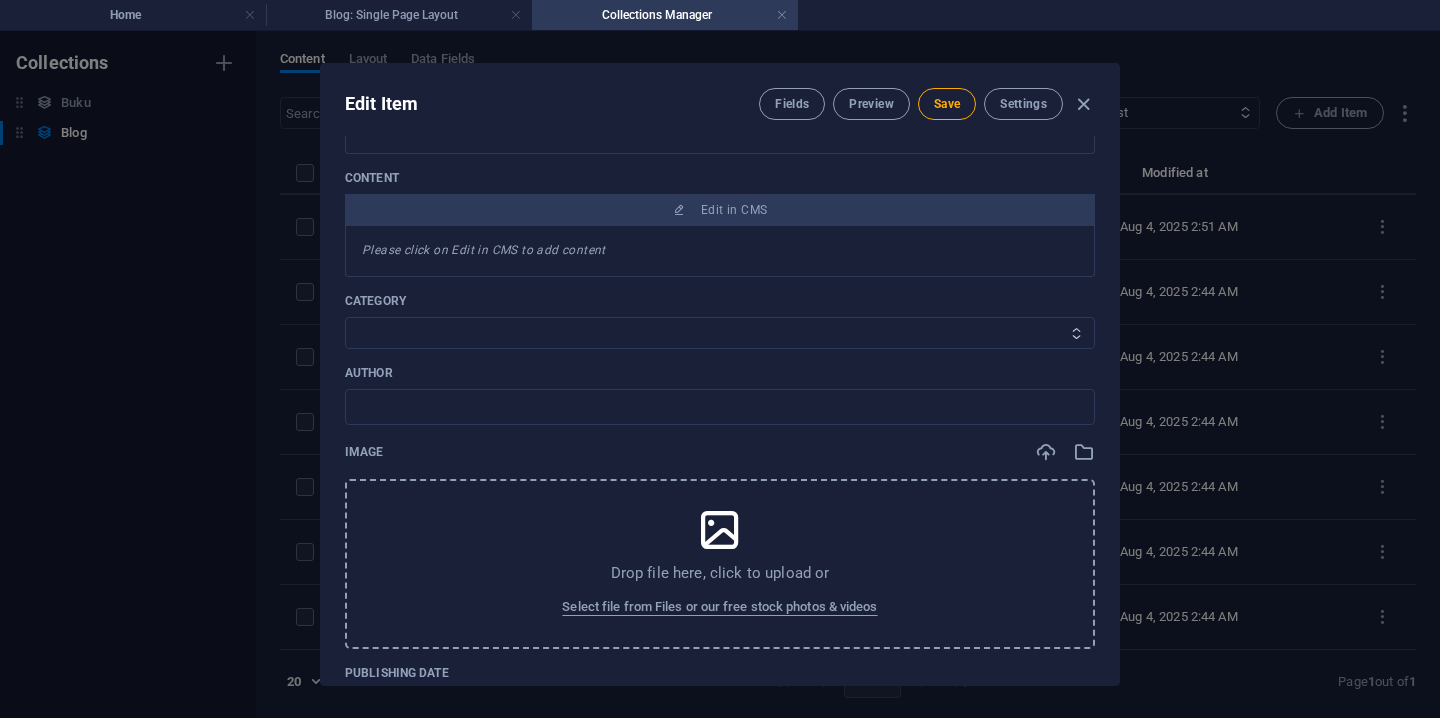 click on "Category 1 Category 2" at bounding box center (720, 333) 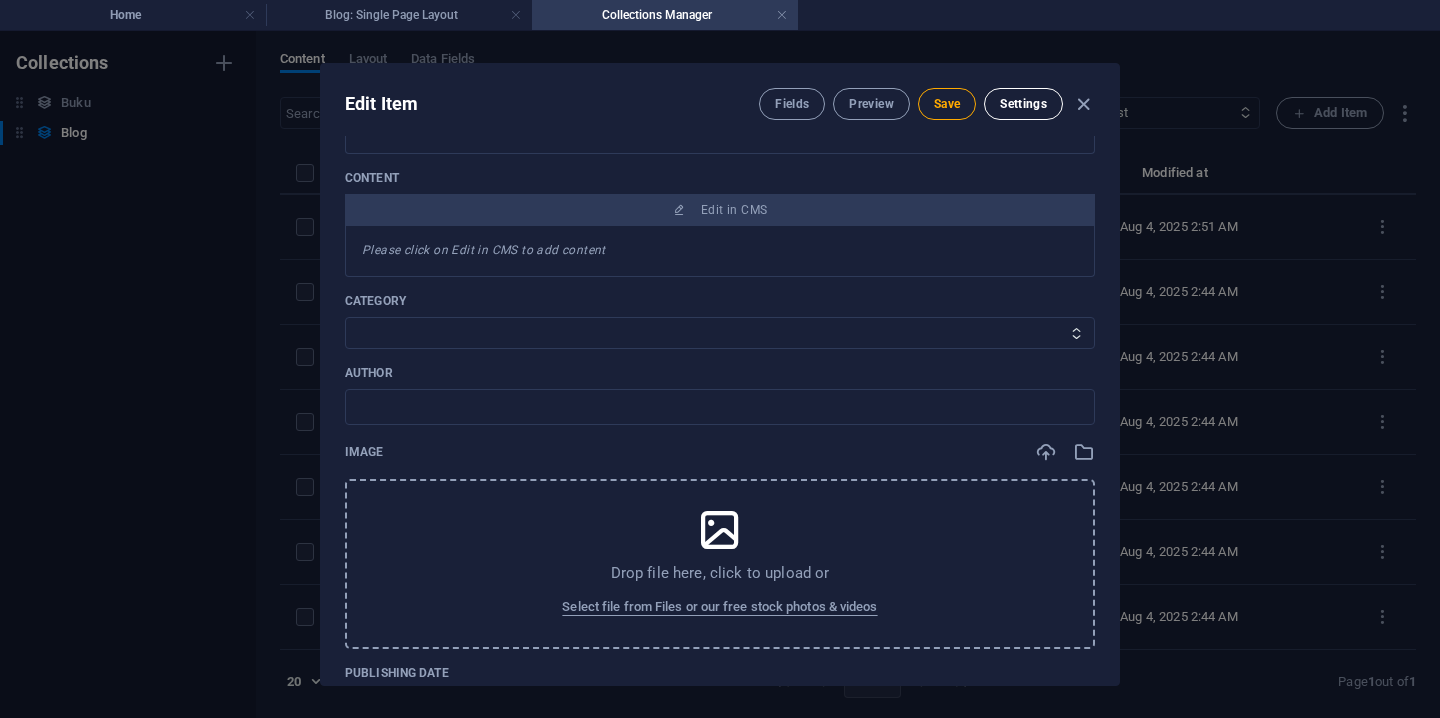 click on "Settings" at bounding box center (1023, 104) 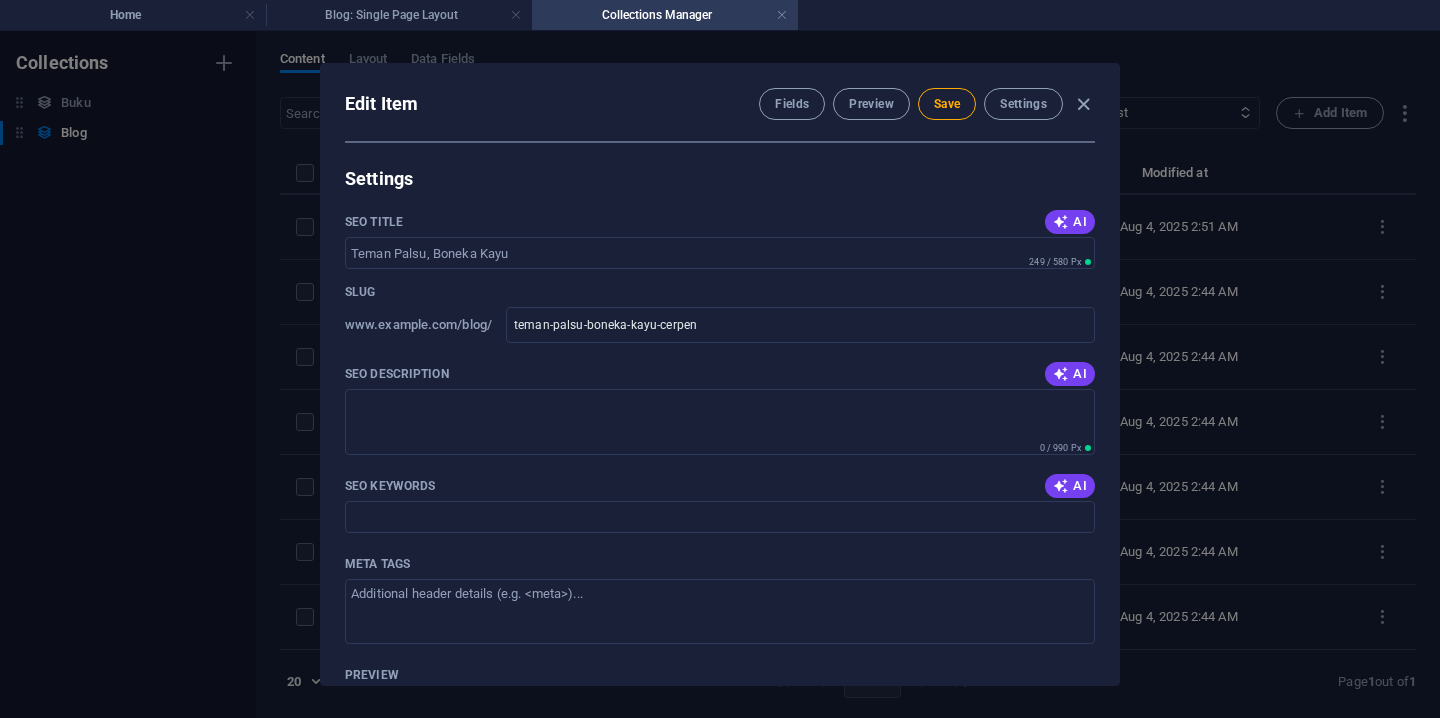 scroll, scrollTop: 1069, scrollLeft: 0, axis: vertical 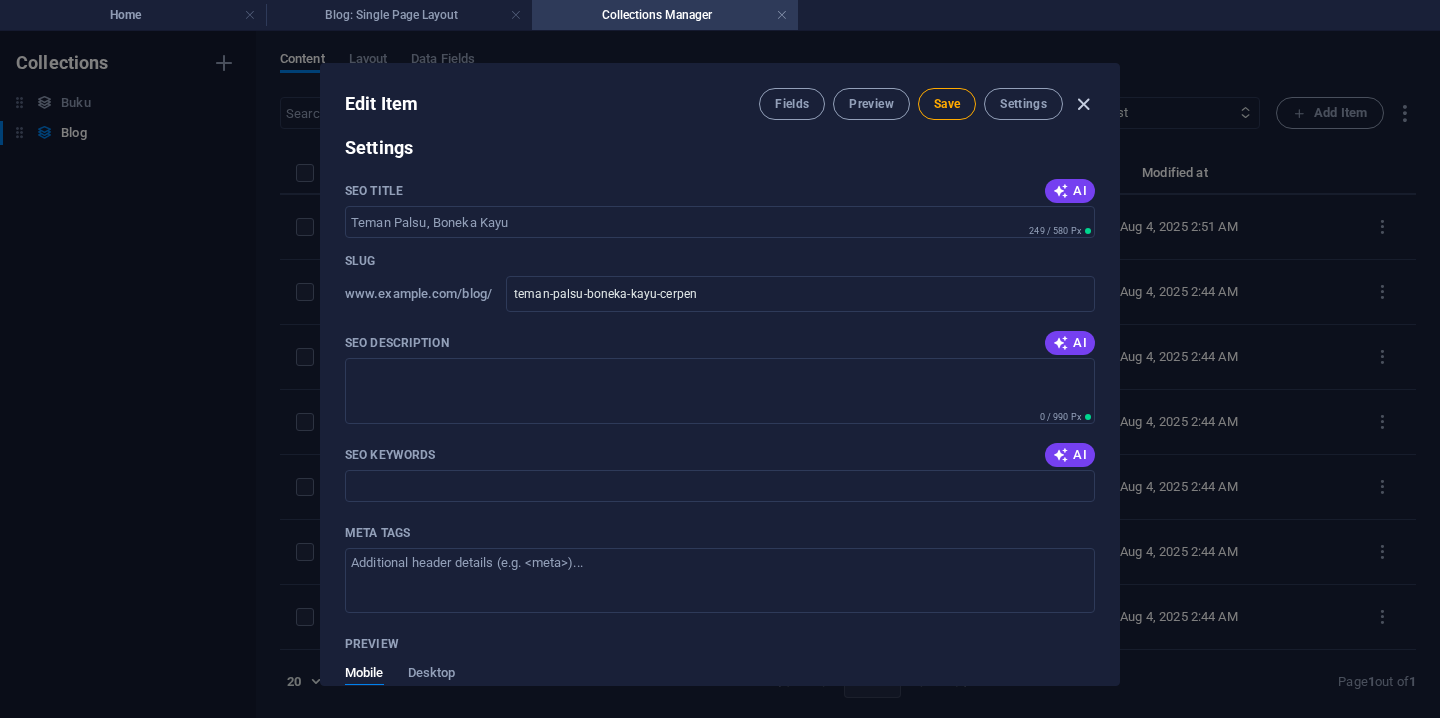 click at bounding box center [1083, 104] 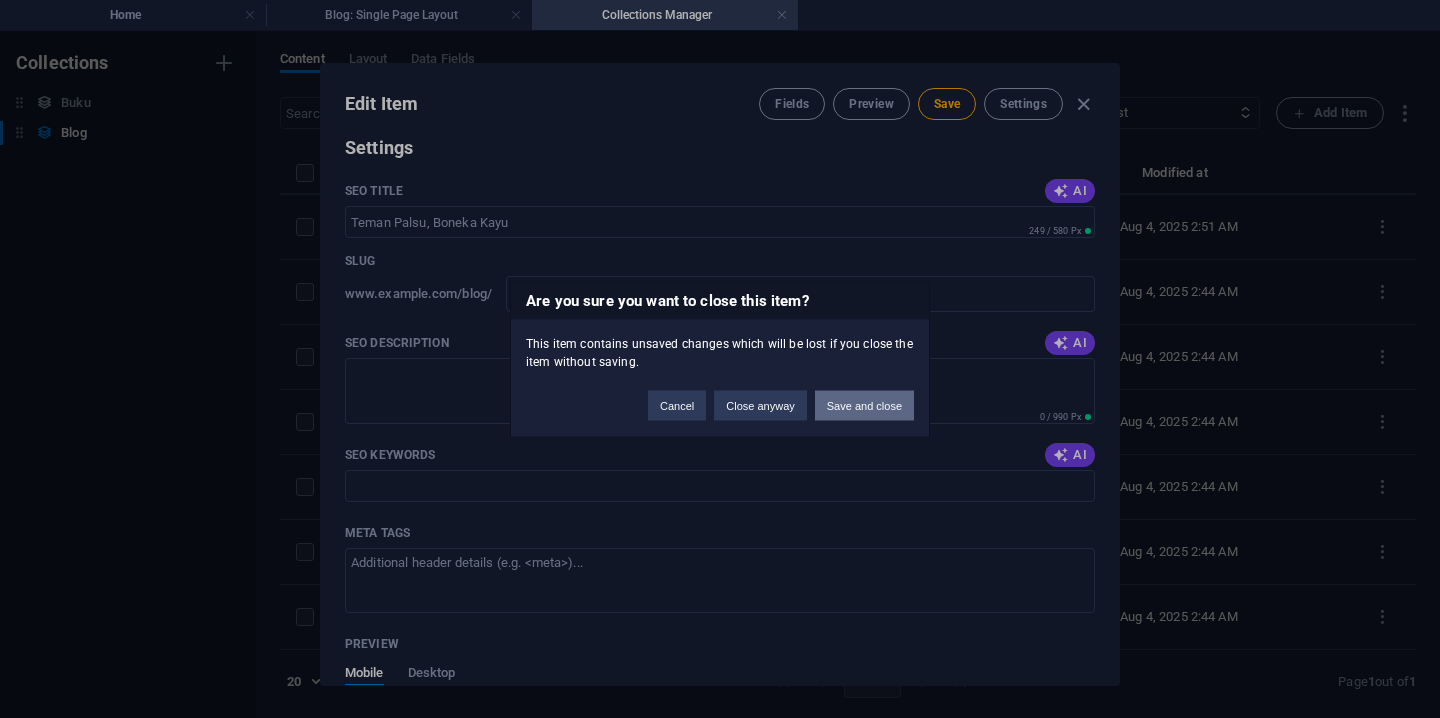 click on "Save and close" at bounding box center [864, 406] 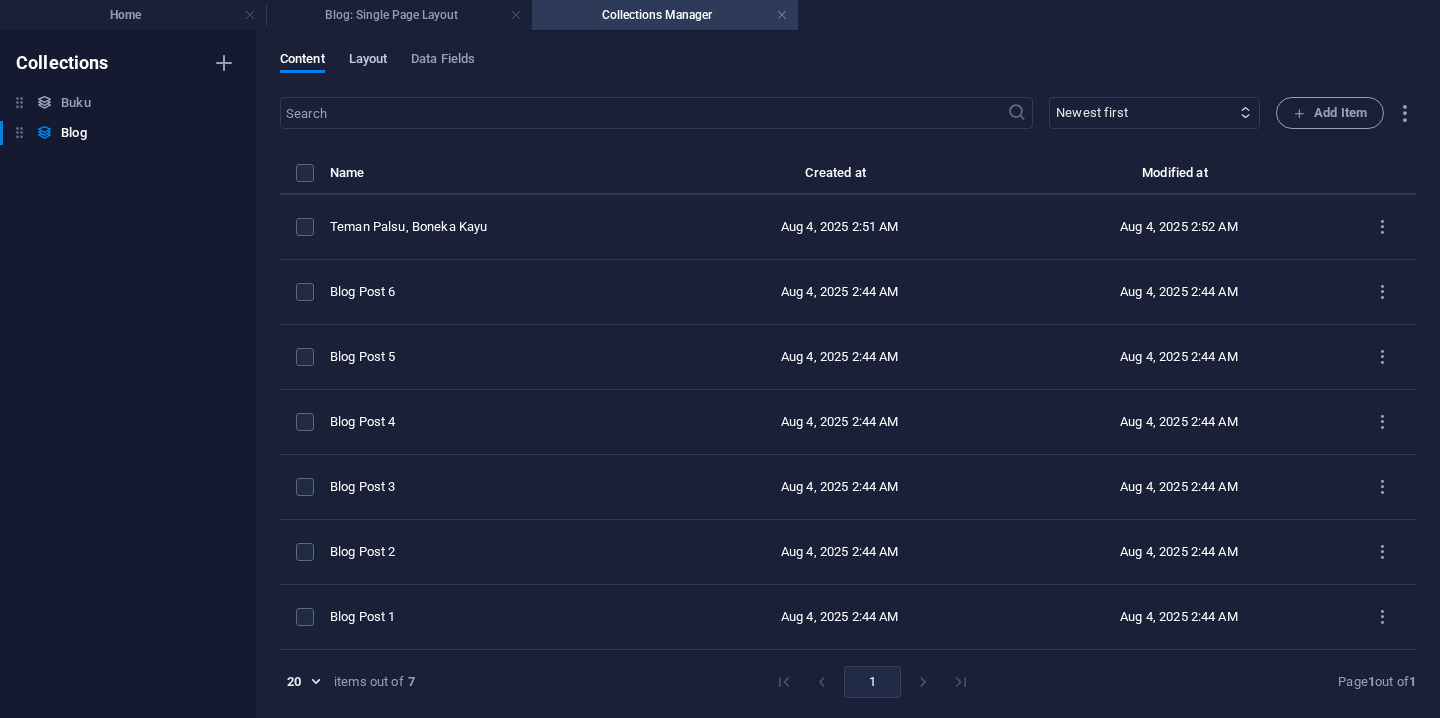 click on "Layout" at bounding box center (368, 61) 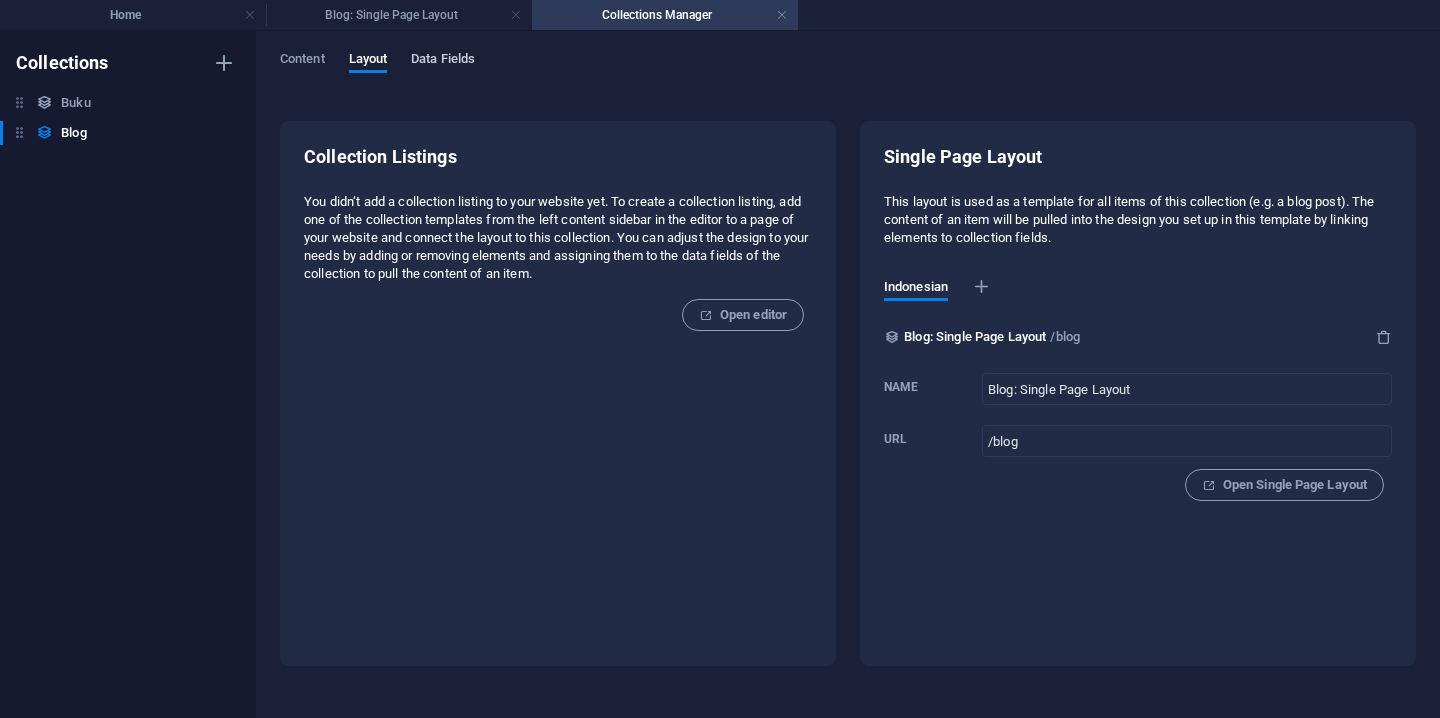click on "Data Fields" at bounding box center [443, 61] 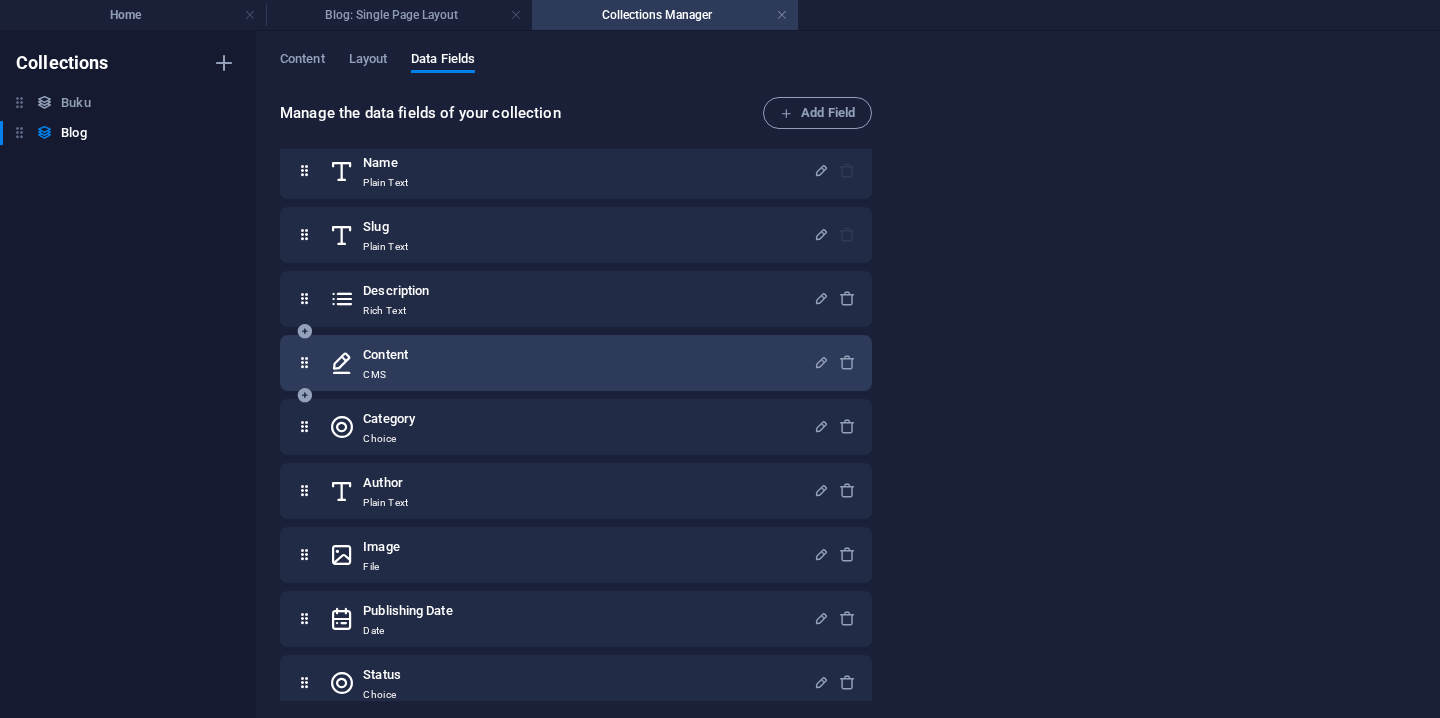 scroll, scrollTop: 19, scrollLeft: 0, axis: vertical 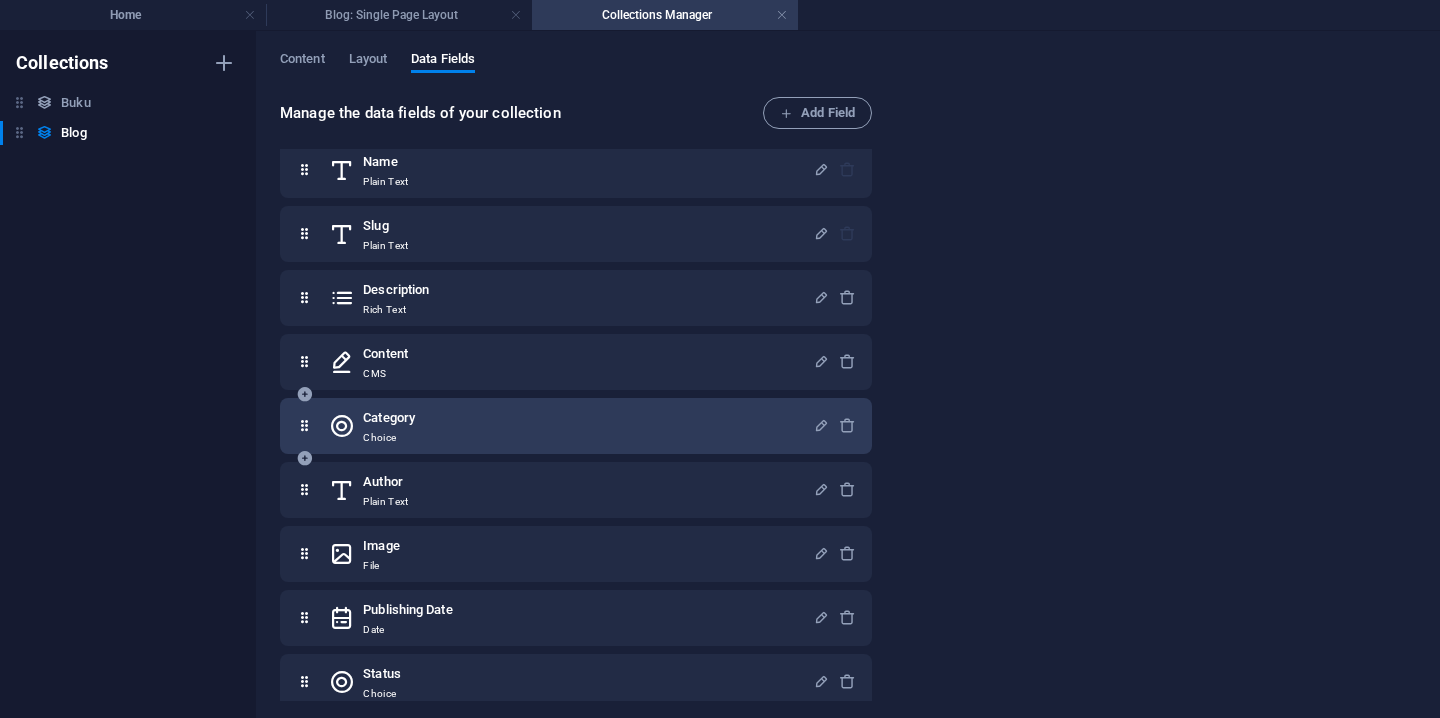click on "Category Choice" at bounding box center (571, 426) 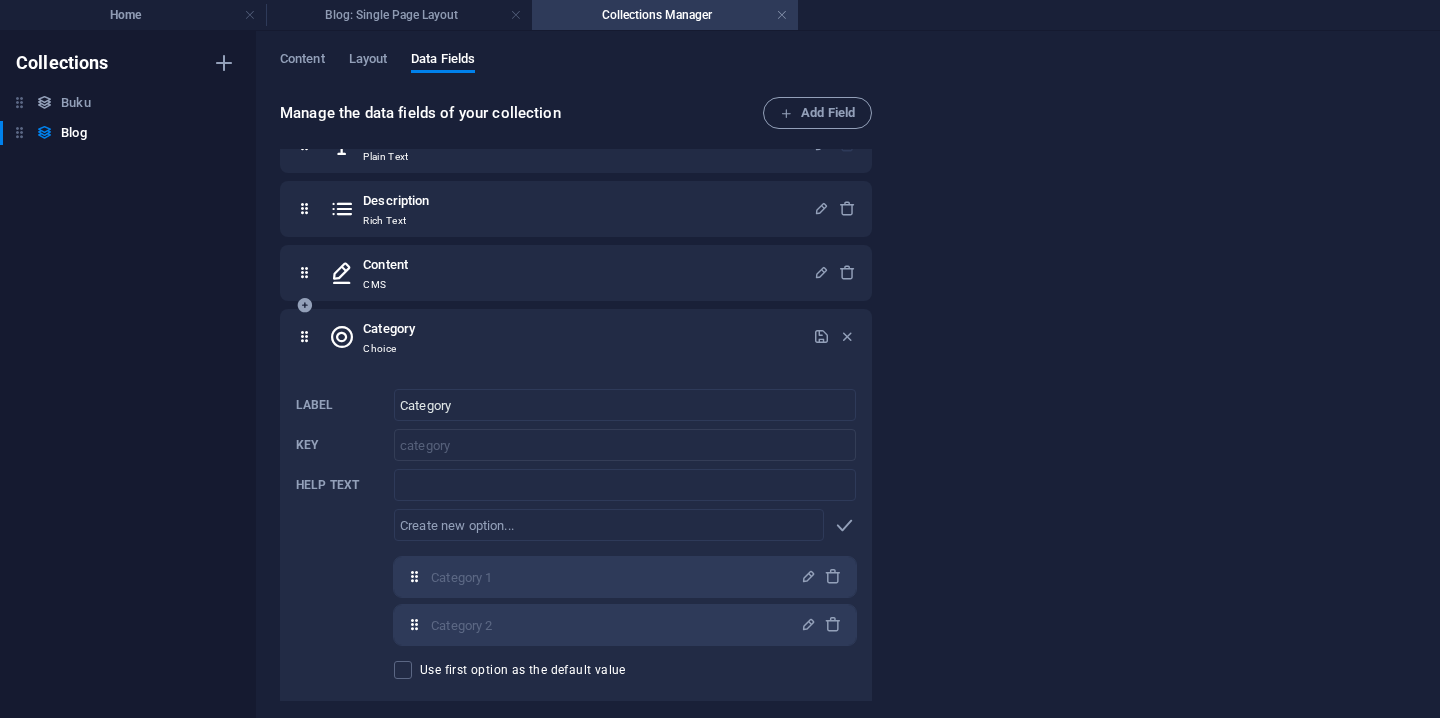 scroll, scrollTop: 112, scrollLeft: 0, axis: vertical 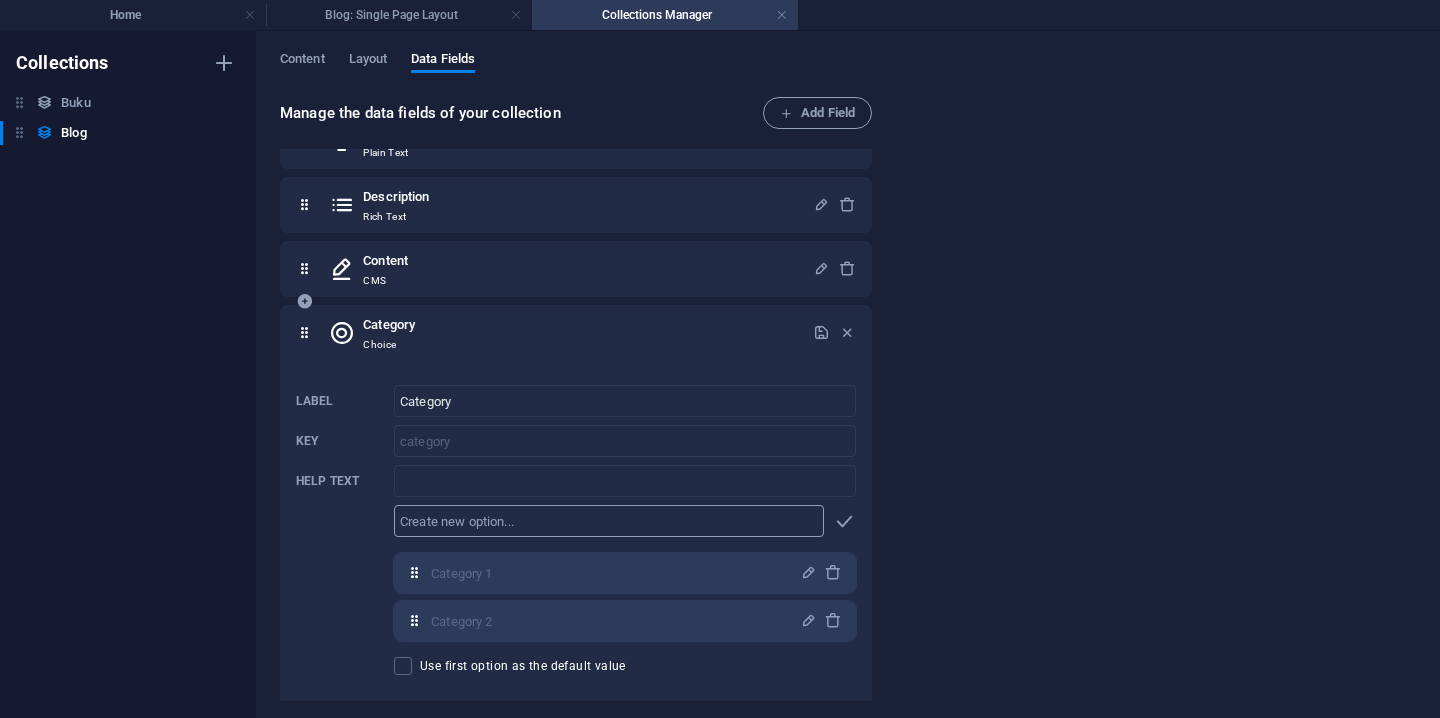 click at bounding box center (609, 521) 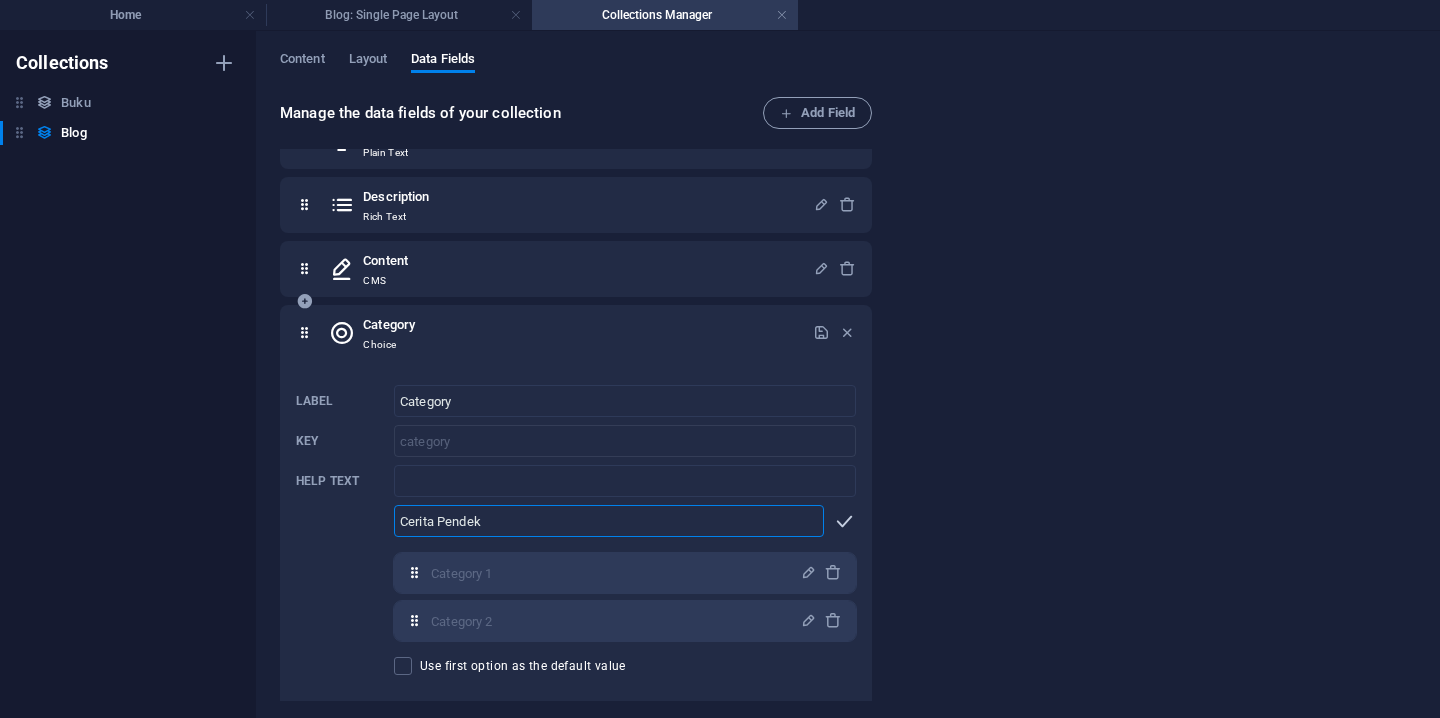 type on "Cerita Pendek" 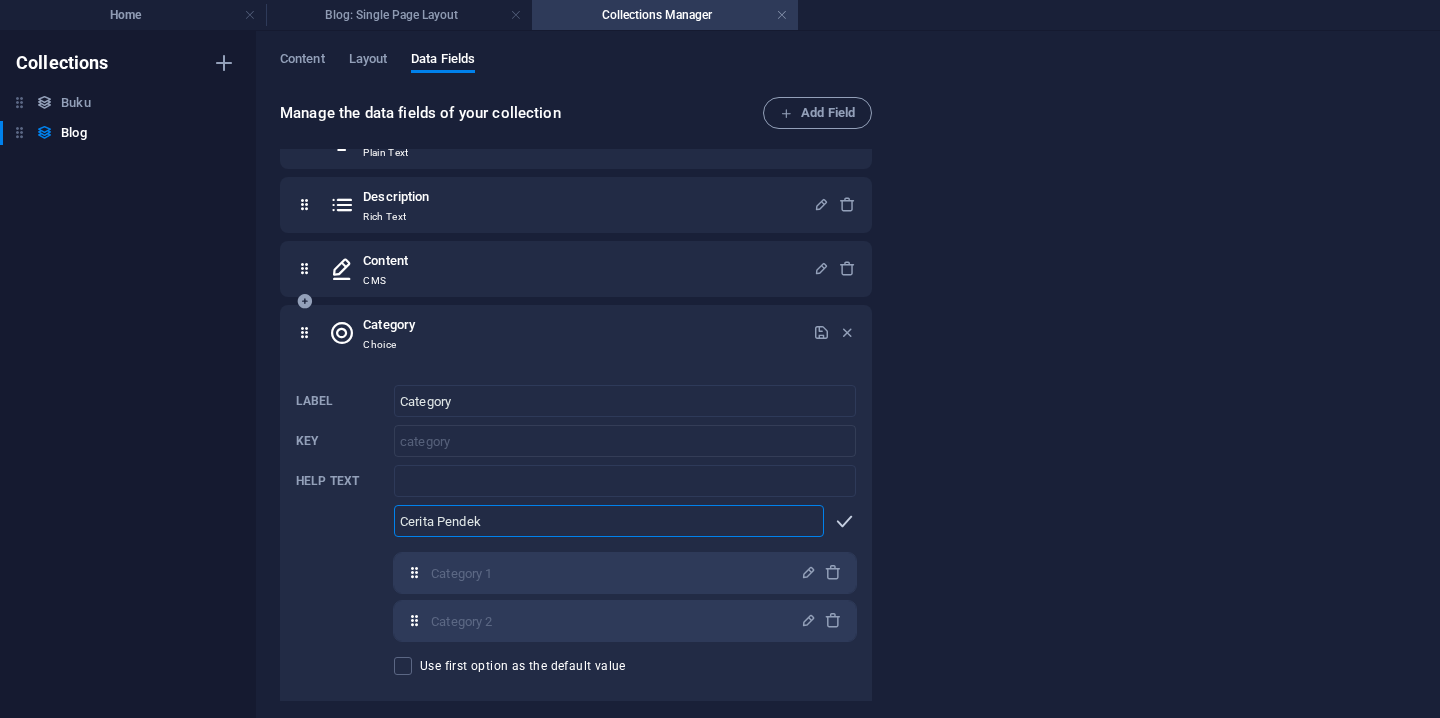 click at bounding box center [844, 521] 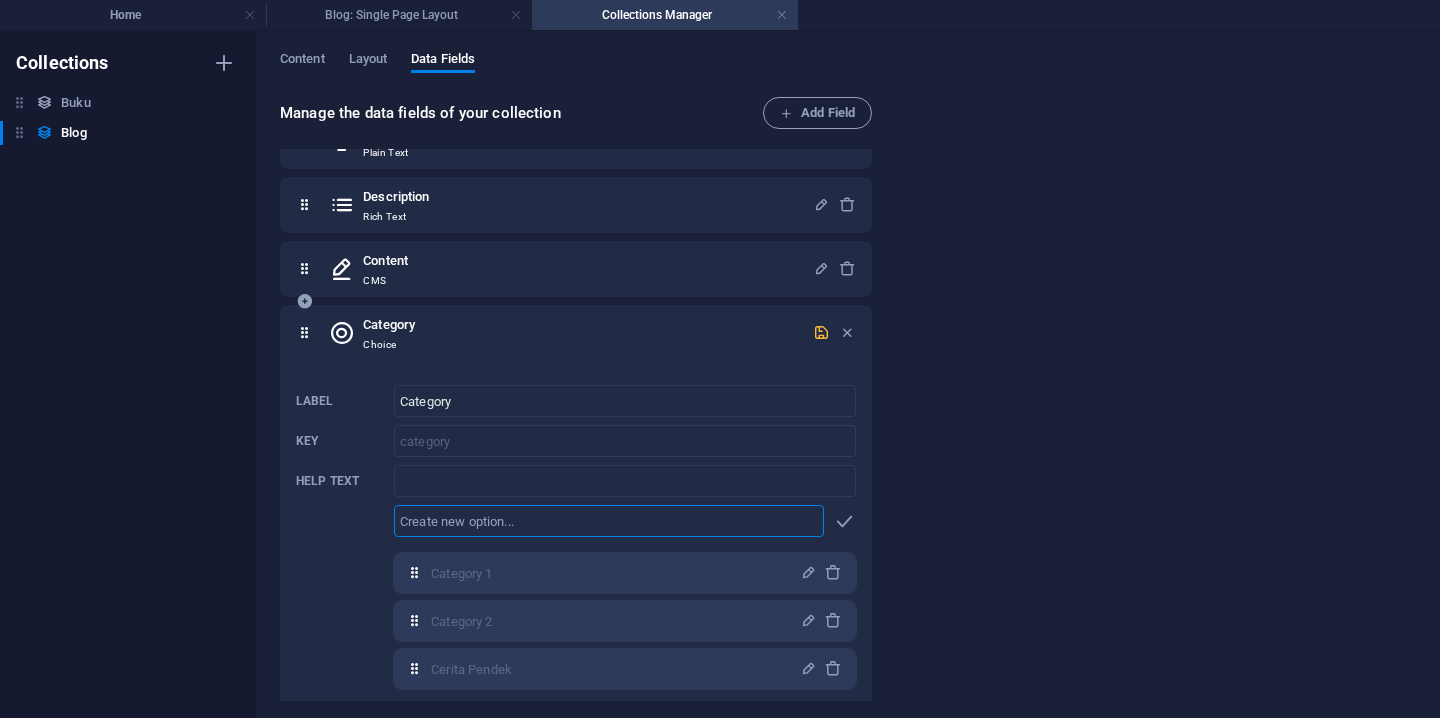 click at bounding box center [821, 332] 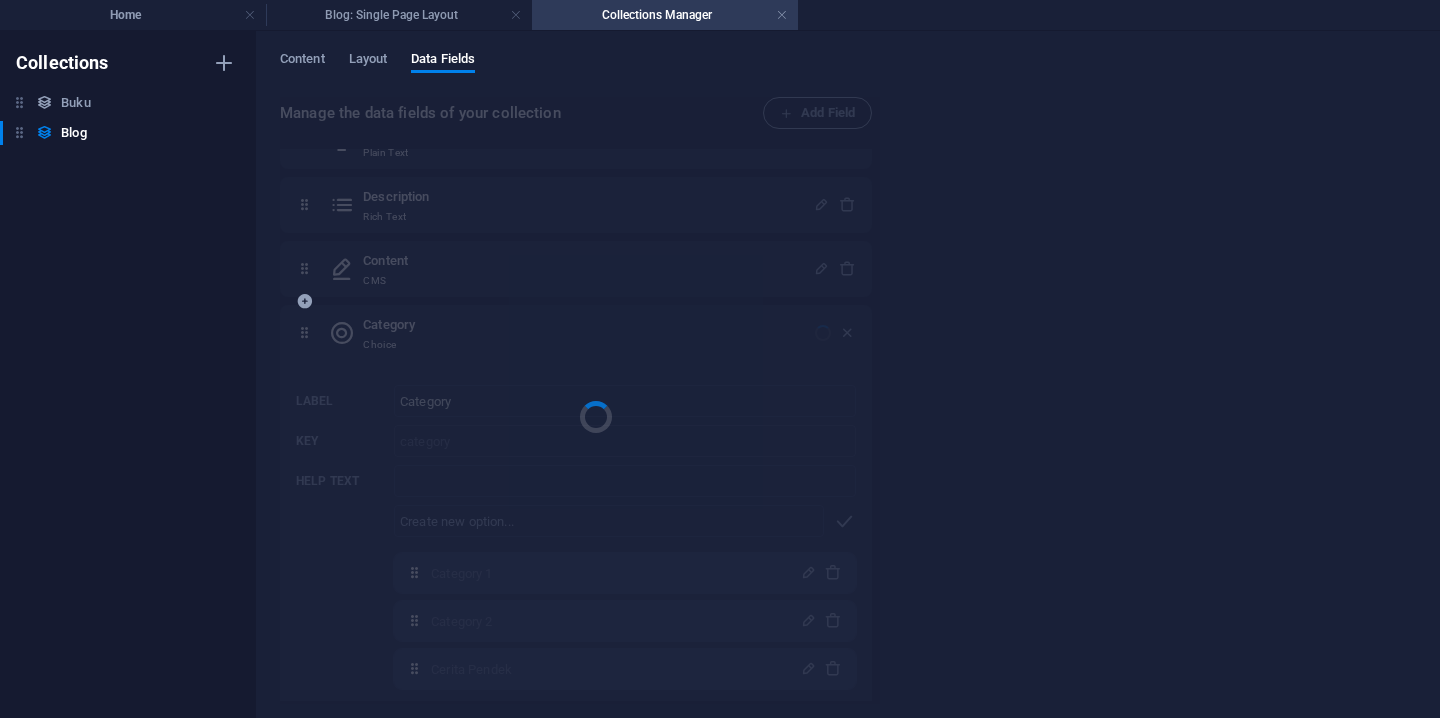 scroll, scrollTop: 36, scrollLeft: 0, axis: vertical 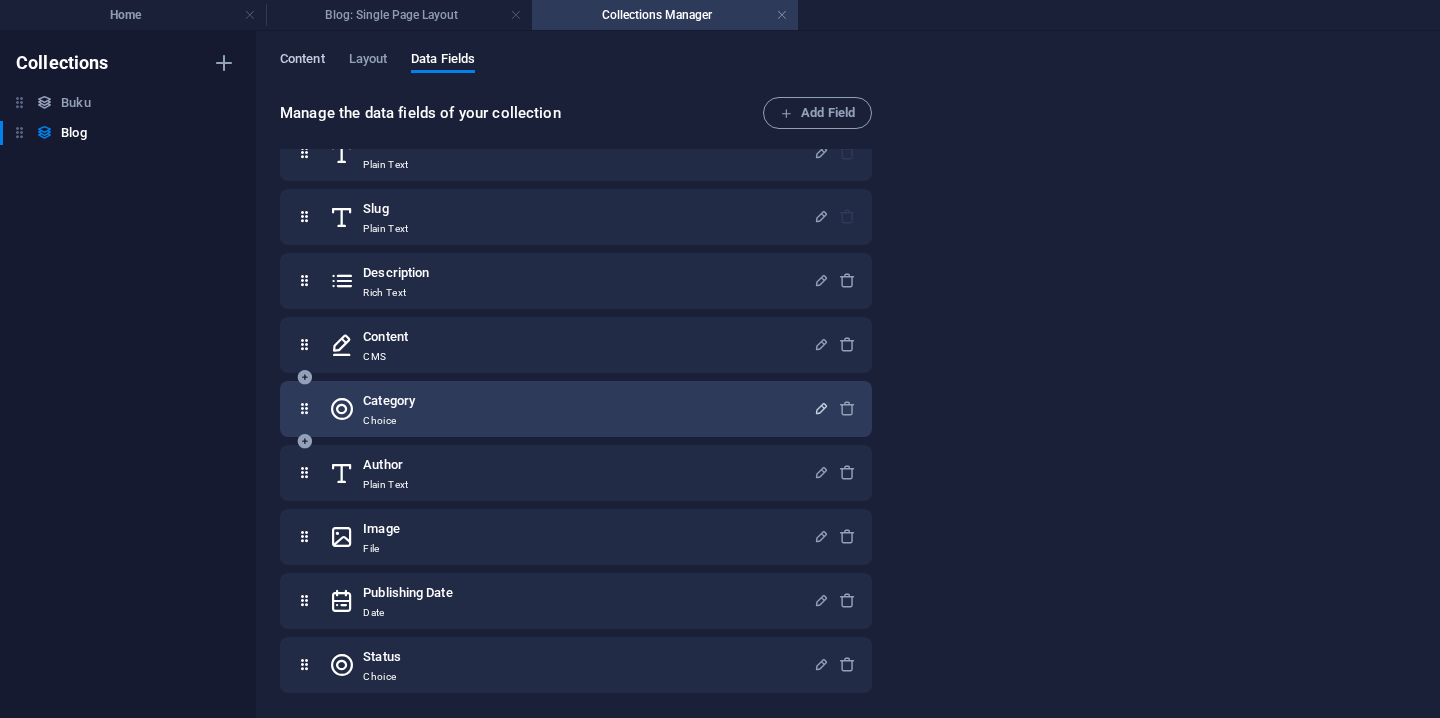 click on "Content" at bounding box center [302, 61] 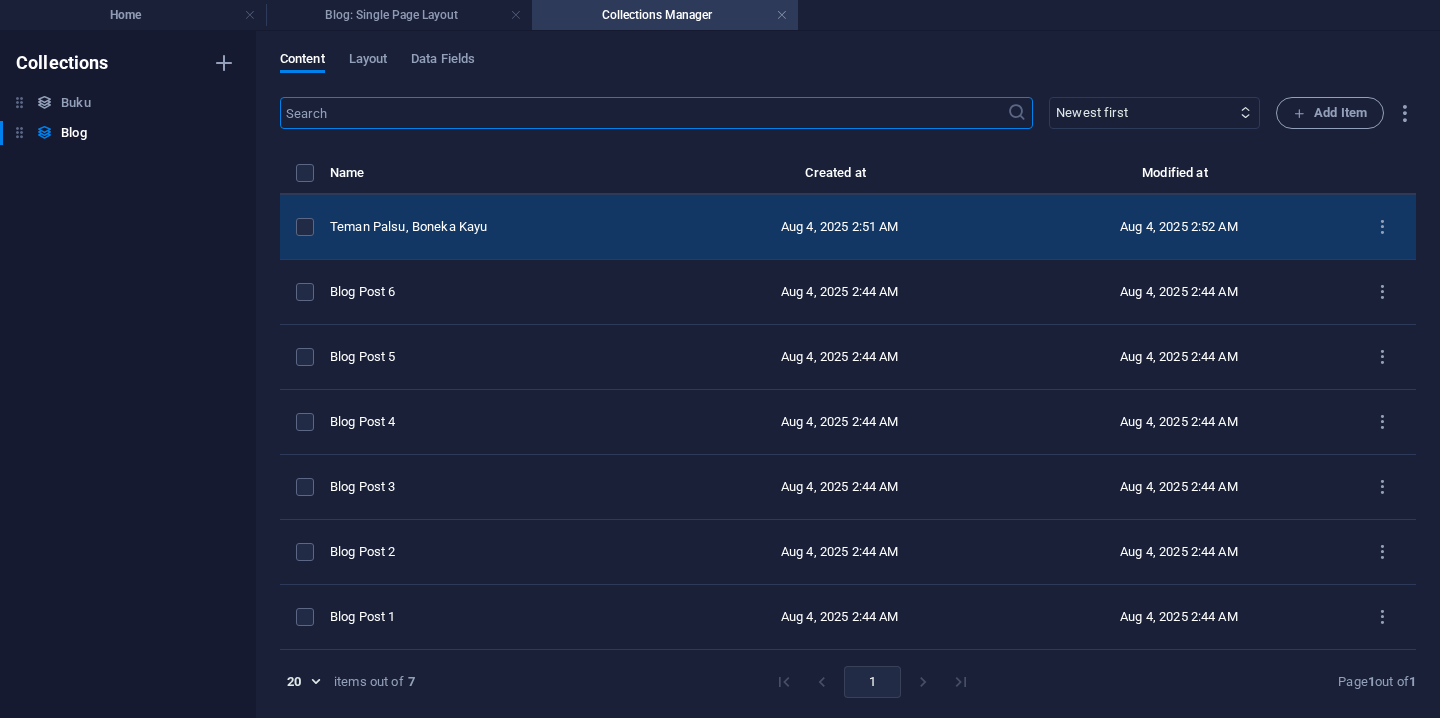 click on "Teman Palsu, Boneka Kayu" at bounding box center [492, 227] 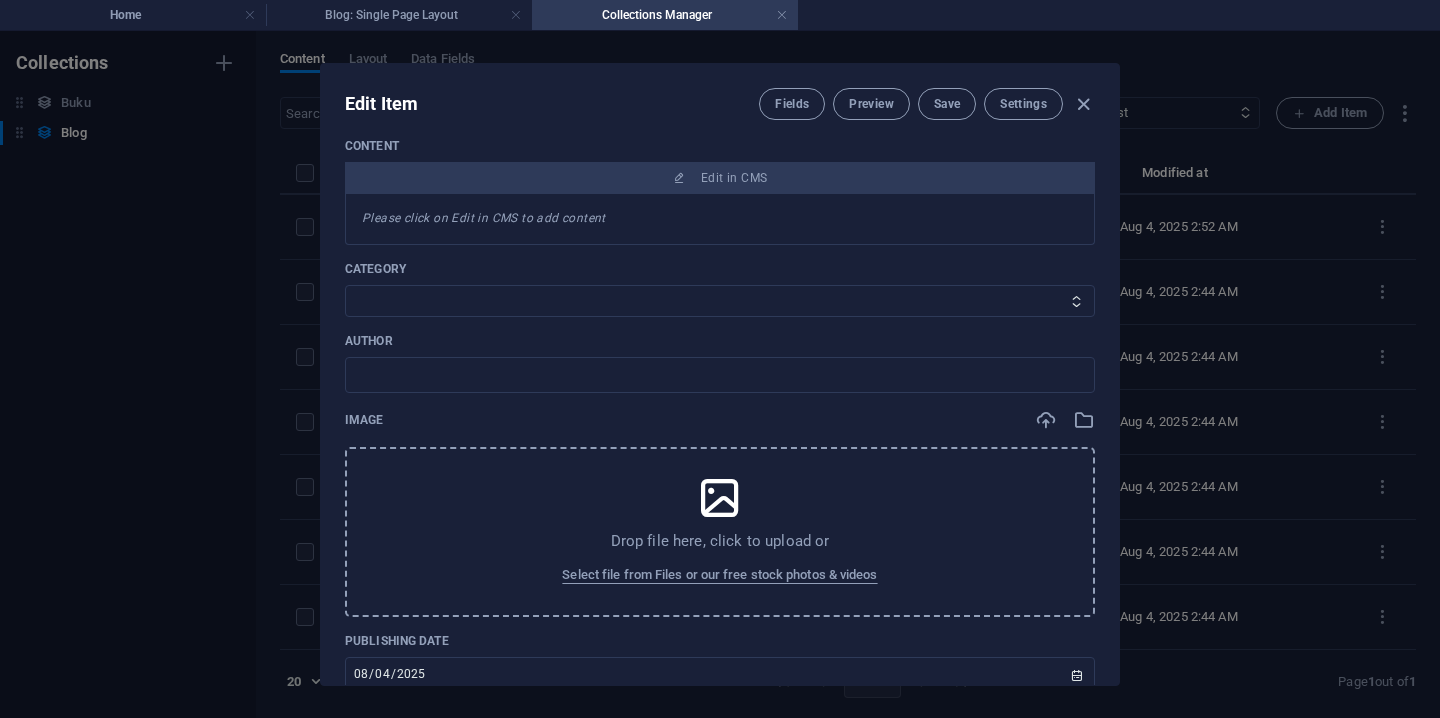 scroll, scrollTop: 323, scrollLeft: 0, axis: vertical 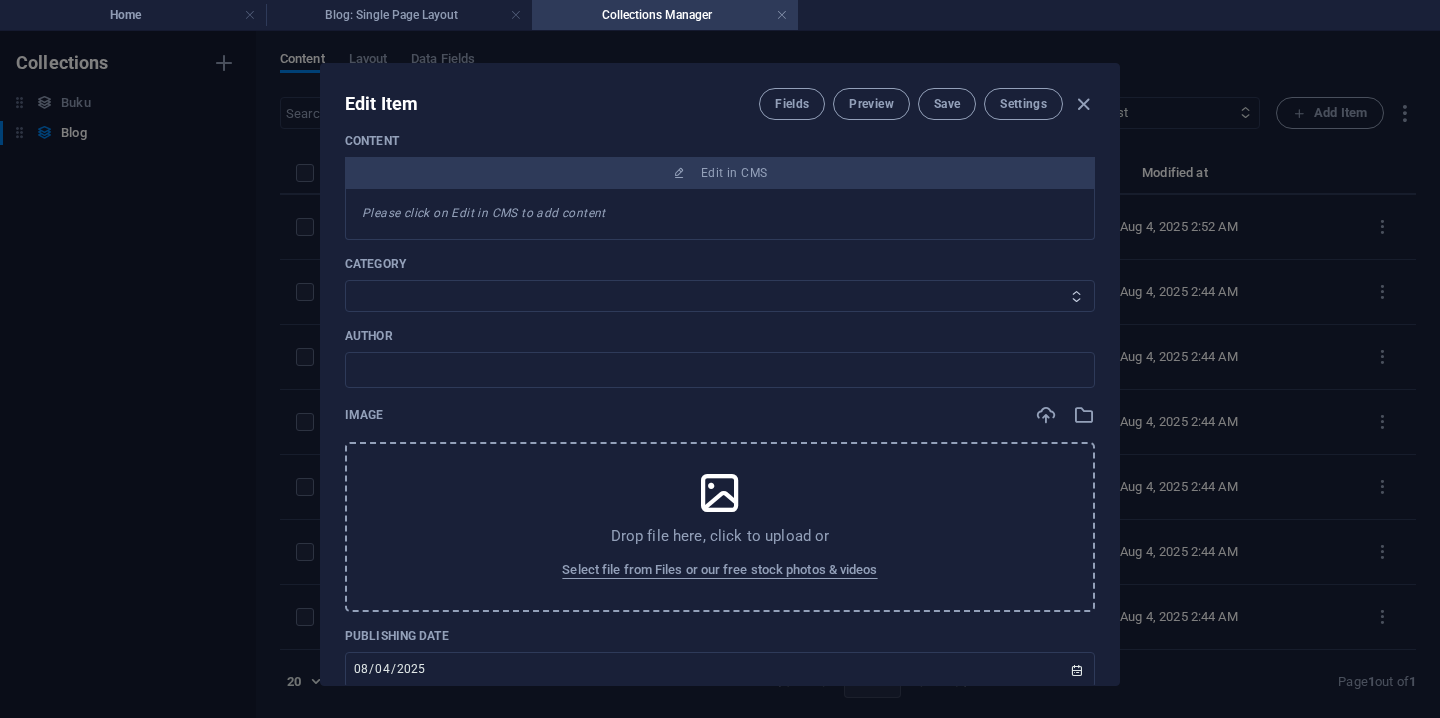 click on "Category 1 Category 2 Cerita Pendek" at bounding box center [720, 296] 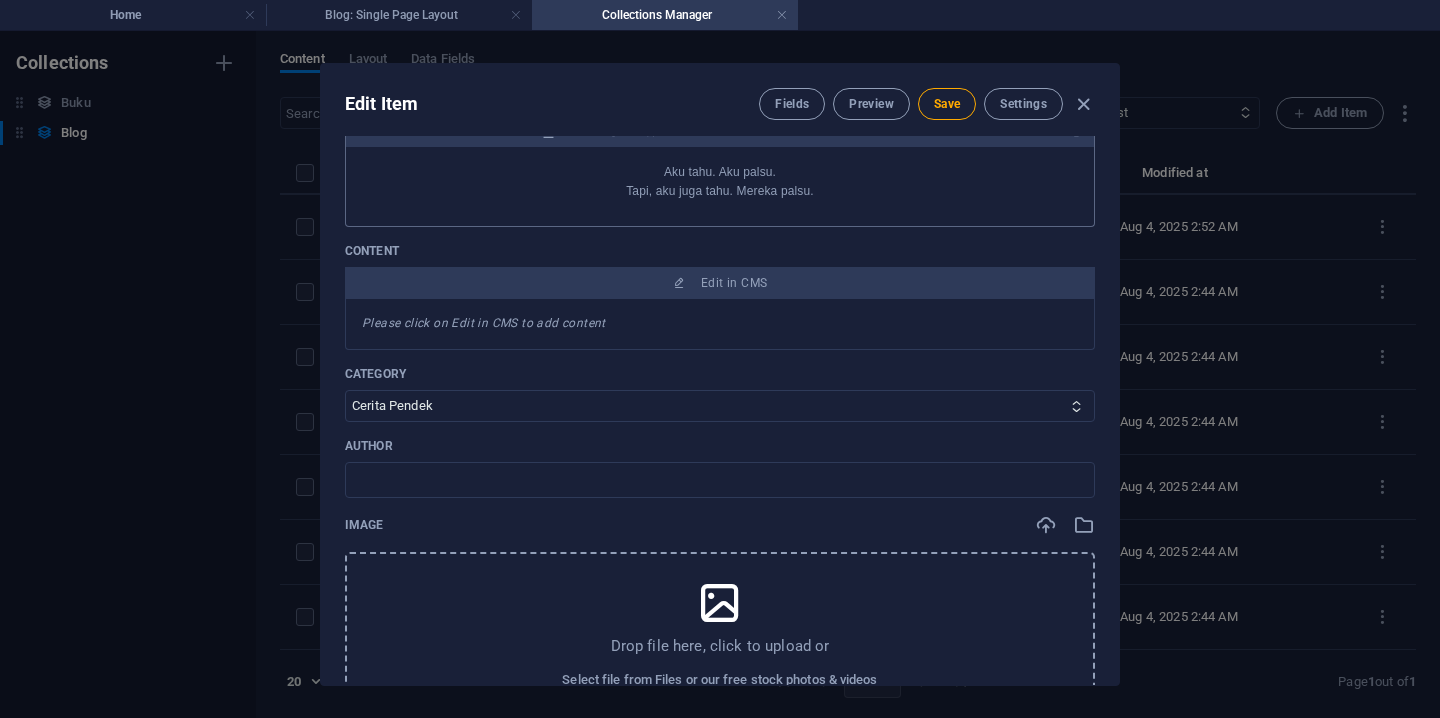 scroll, scrollTop: 230, scrollLeft: 0, axis: vertical 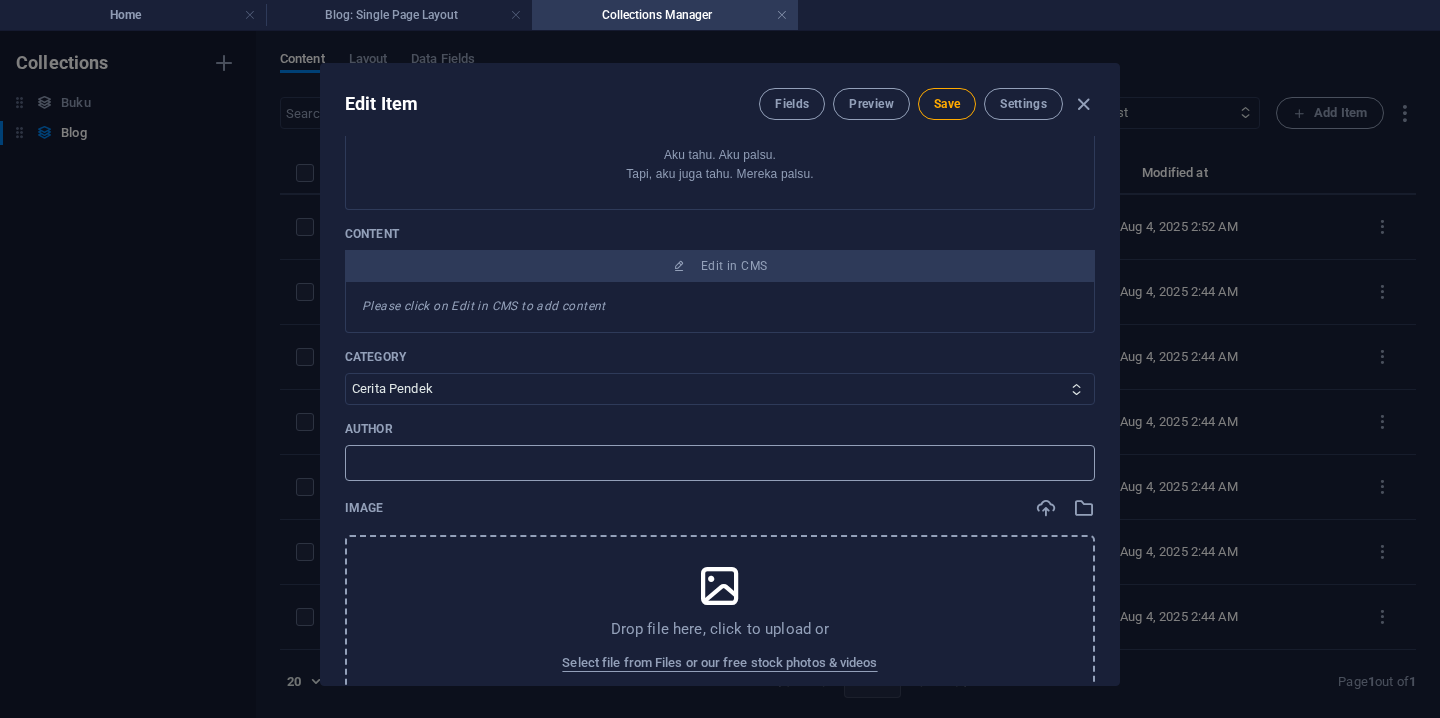 click at bounding box center (720, 463) 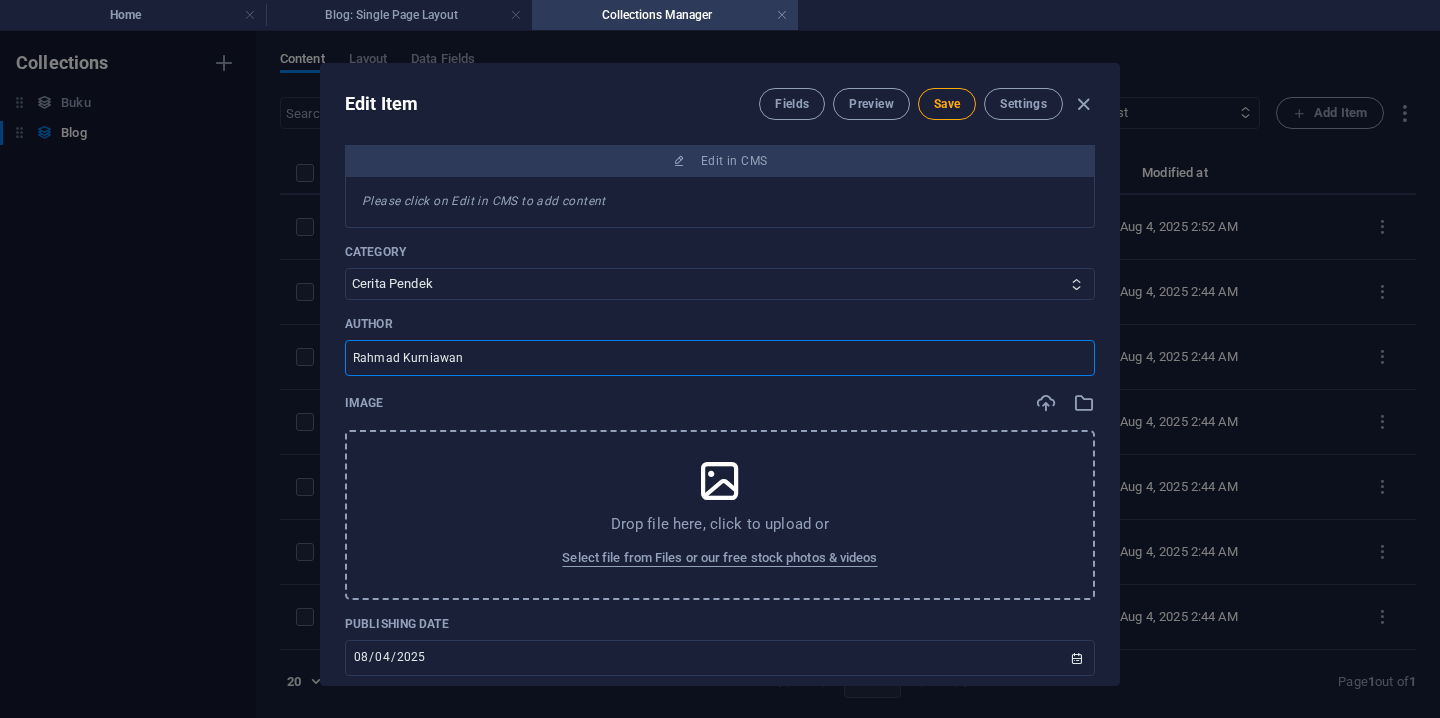 scroll, scrollTop: 408, scrollLeft: 0, axis: vertical 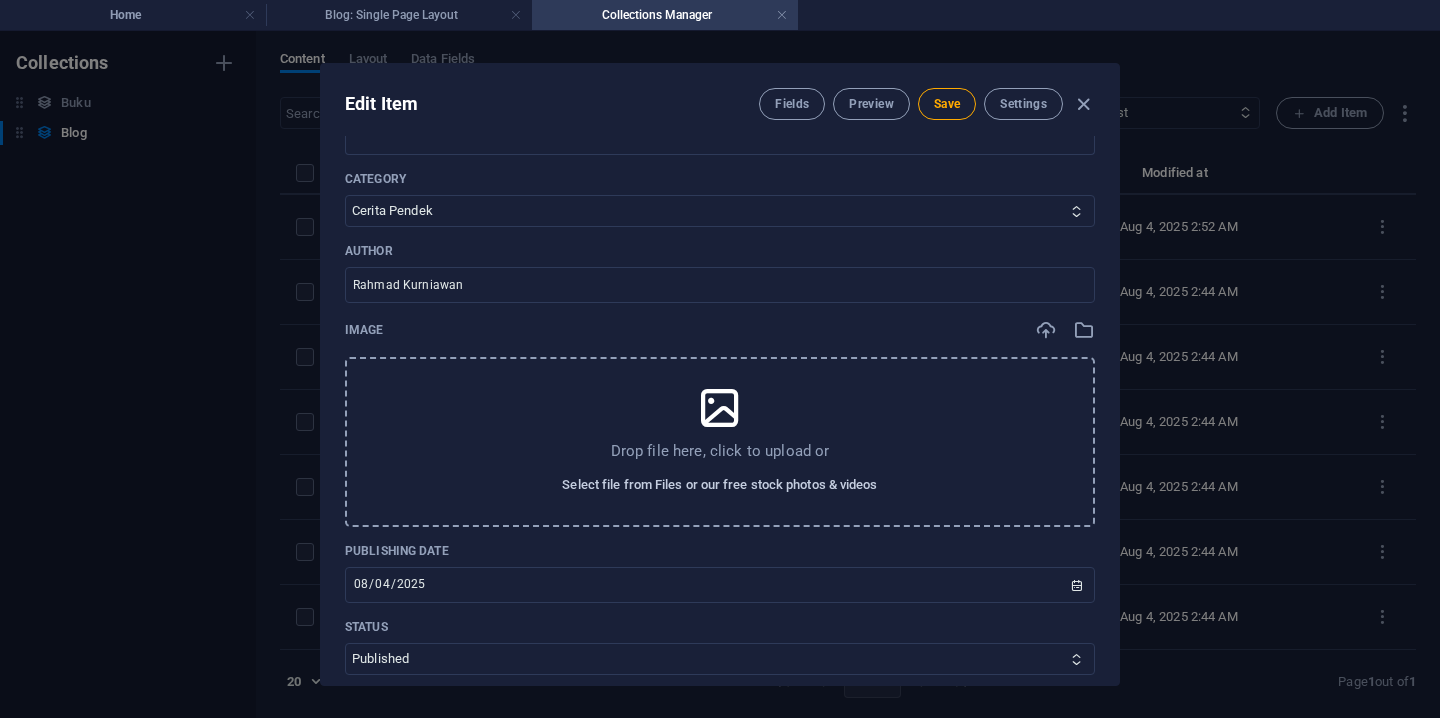 click on "Select file from Files or our free stock photos & videos" at bounding box center [719, 485] 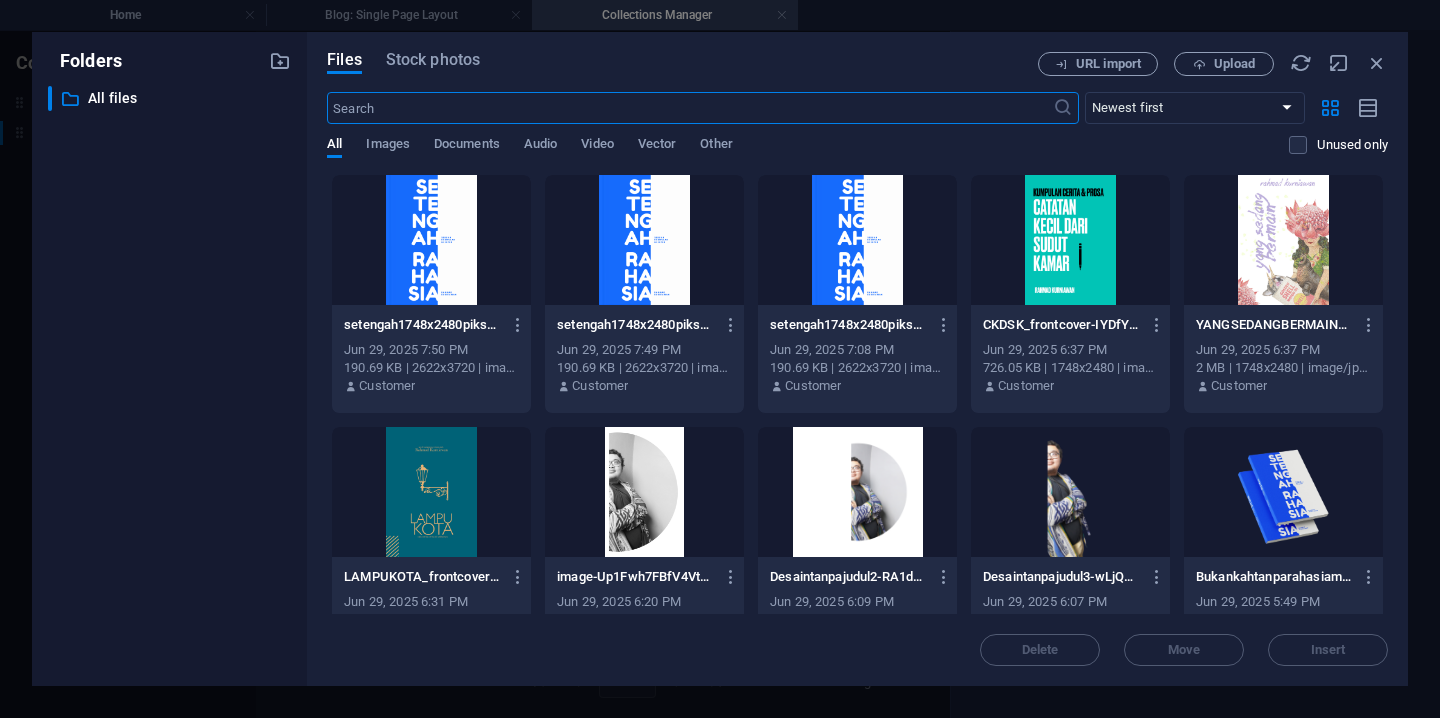 click on "Files Stock photos URL import Upload ​ Newest first Oldest first Name (A-Z) Name (Z-A) Size (0-9) Size (9-0) Resolution (0-9) Resolution (9-0) All Images Documents Audio Video Vector Other Unused only Drop files here to upload them instantly setengah1748x2480piksel-YVLrpZO4WSX-UzZsAlz5Uw.png setengah1748x2480piksel-YVLrpZO4WSX-UzZsAlz5Uw.png Jun 29, [YEAR] 7:50 PM 190.69 KB | 2622x3720 | image/png Customer setengah1748x2480piksel-tx0Cwr5jtwlKYjqOG7m7eA.png setengah1748x2480piksel-tx0Cwr5jtwlKYjqOG7m7eA.png Jun 29, [YEAR] 7:49 PM 190.69 KB | 2622x3720 | image/png Customer setengah1748x2480piksel-ugwCIpvNEWOfiksUdq4Y-A.png setengah1748x2480piksel-ugwCIpvNEWOfiksUdq4Y-A.png Jun 29, [YEAR] 7:08 PM 190.69 KB | 2622x3720 | image/png Customer CKDSK_frontcover-IYDfYFeU8rjnSHFdbHflBg.jpg CKDSK_frontcover-IYDfYFeU8rjnSHFdbHflBg.jpg Jun 29, [YEAR] 6:37 PM 726.05 KB | 1748x2480 | image/jpeg Customer YANGSEDANGBERMAIN_frontcover-WUxuX5jYFd0Q1gh83afm4A.jpg YANGSEDANGBERMAIN_frontcover-WUxuX5jYFd0Q1gh83afm4A.jpg Customer Customer" at bounding box center [857, 359] 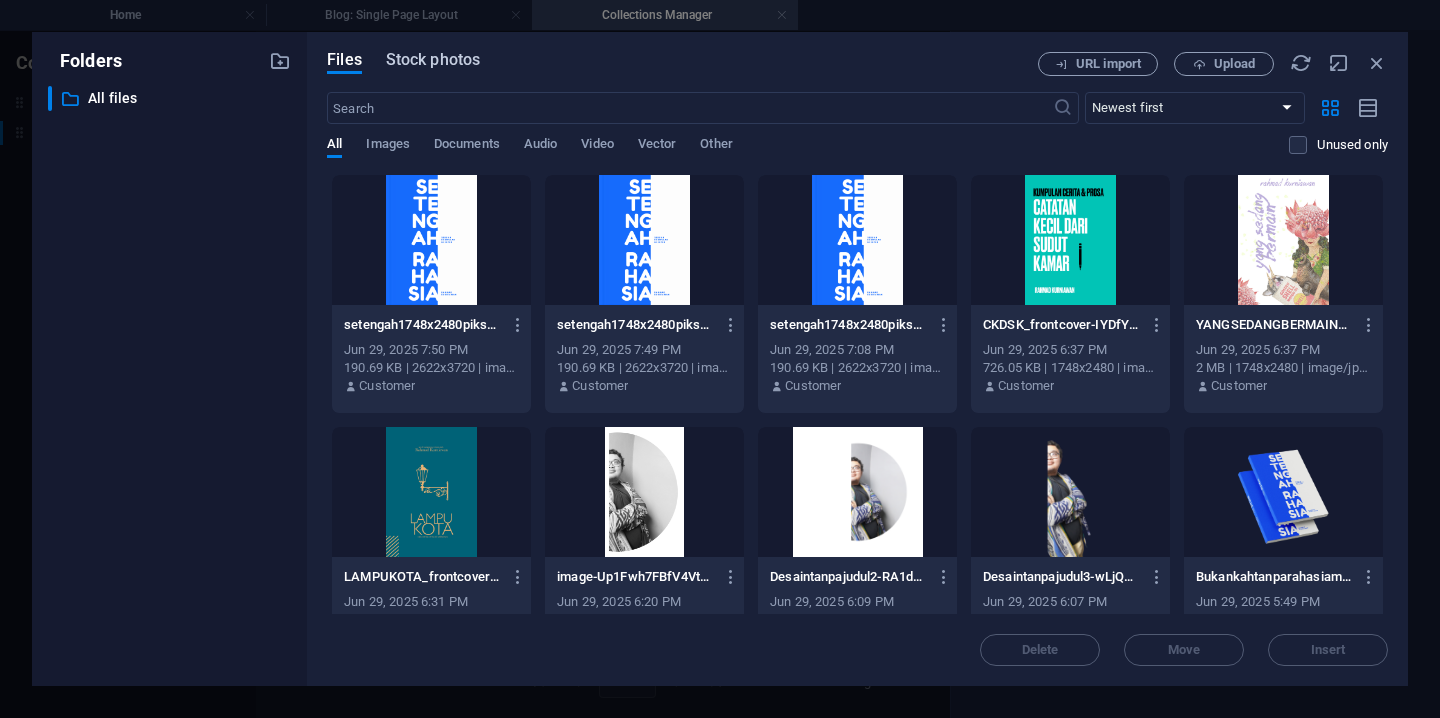 click on "Stock photos" at bounding box center (433, 60) 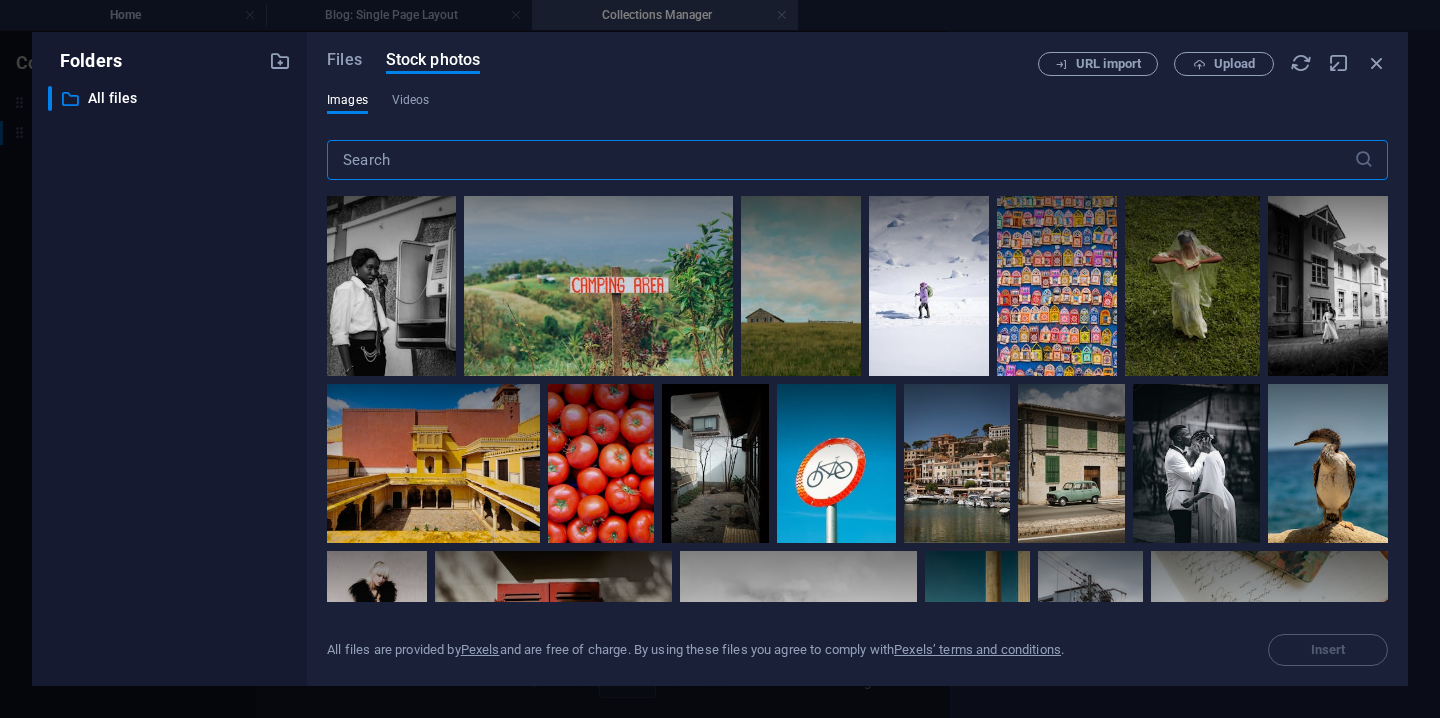 click at bounding box center (840, 160) 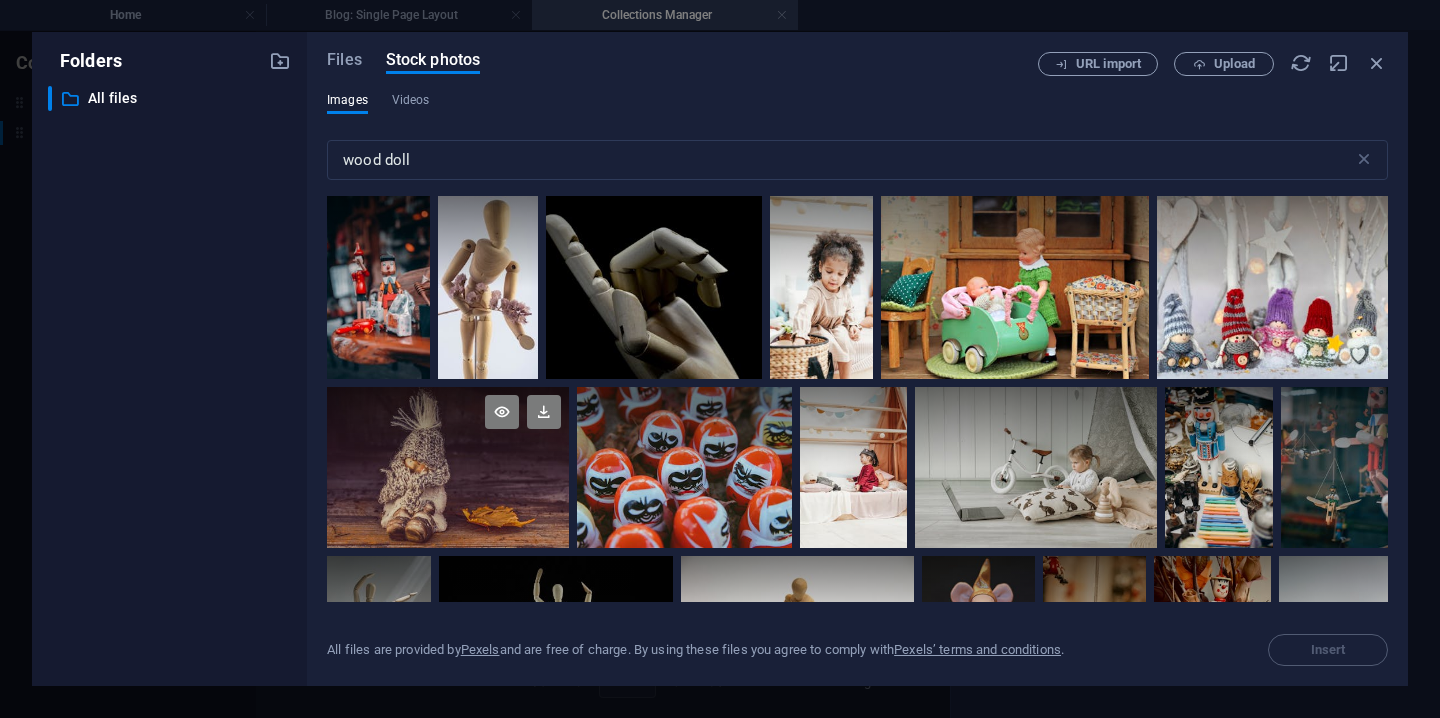 click at bounding box center [448, 467] 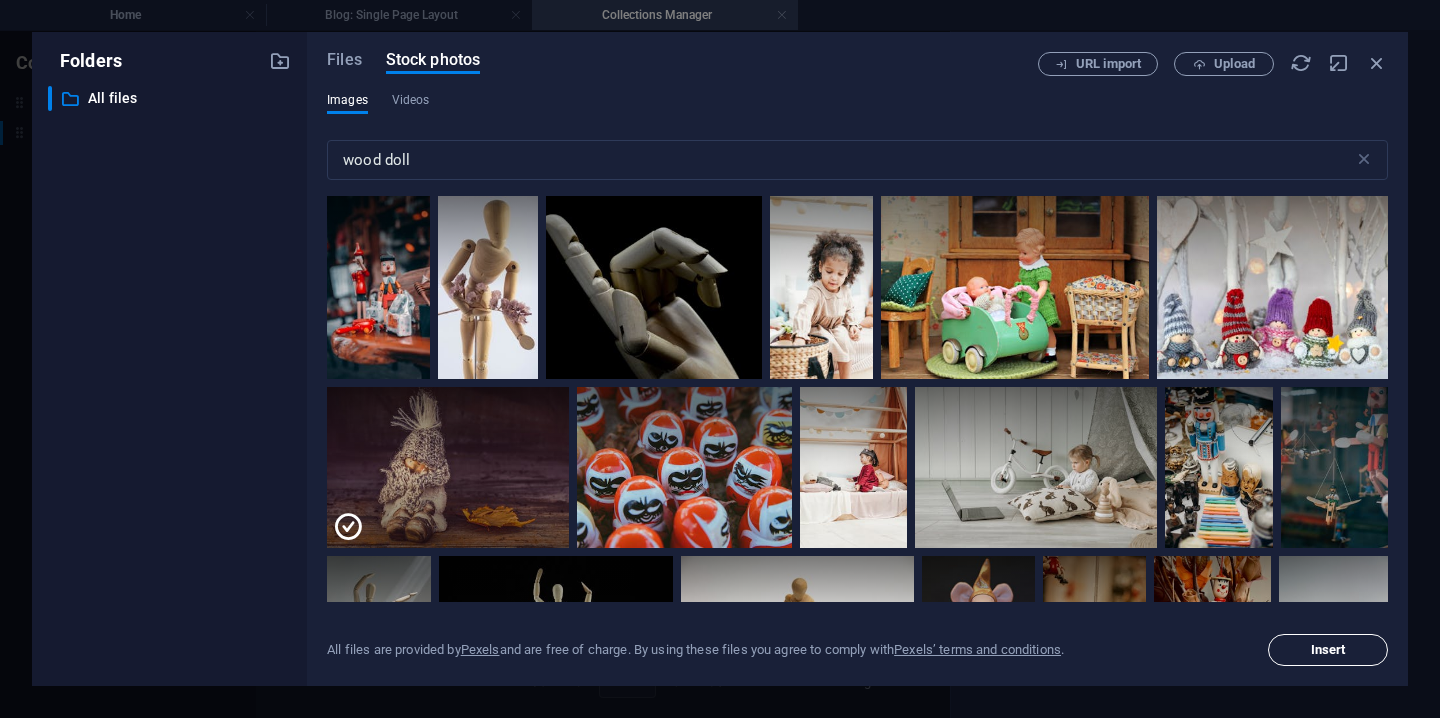 click on "Insert" at bounding box center [1328, 650] 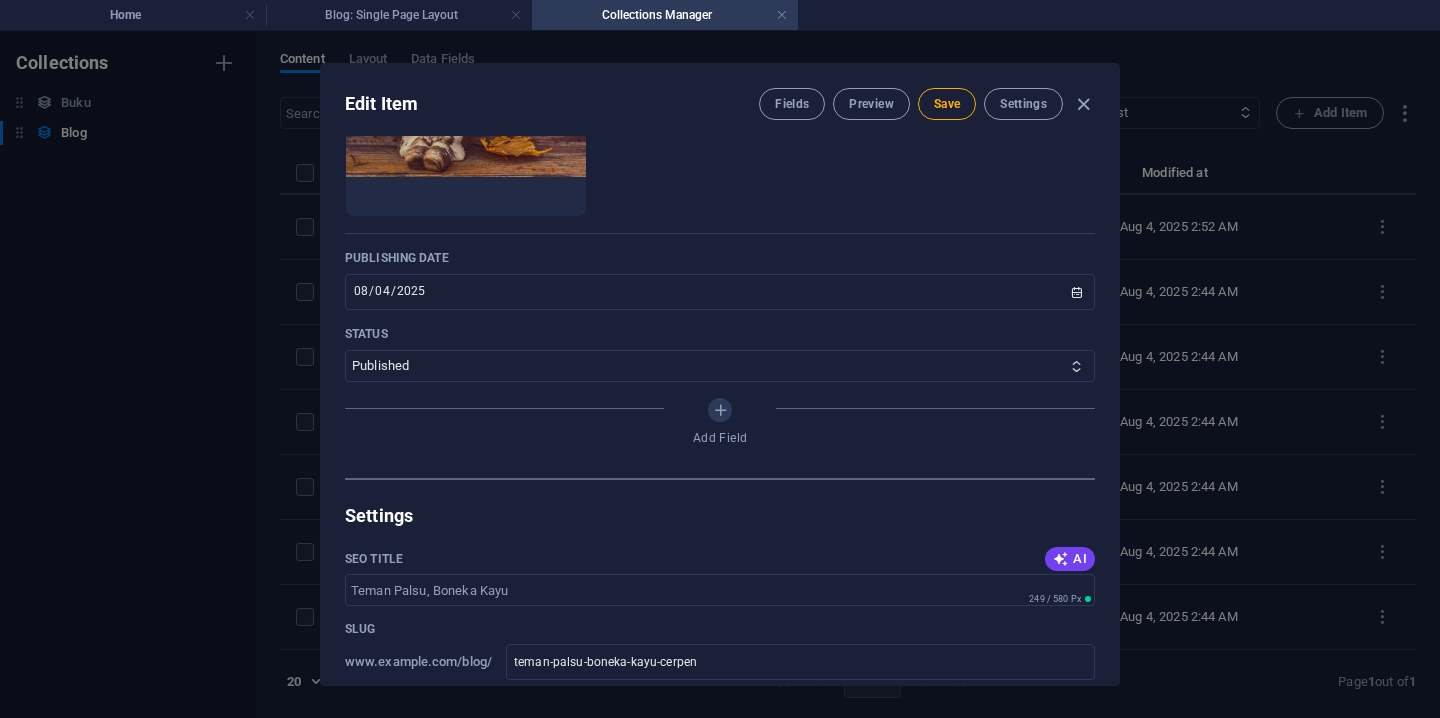 scroll, scrollTop: 786, scrollLeft: 0, axis: vertical 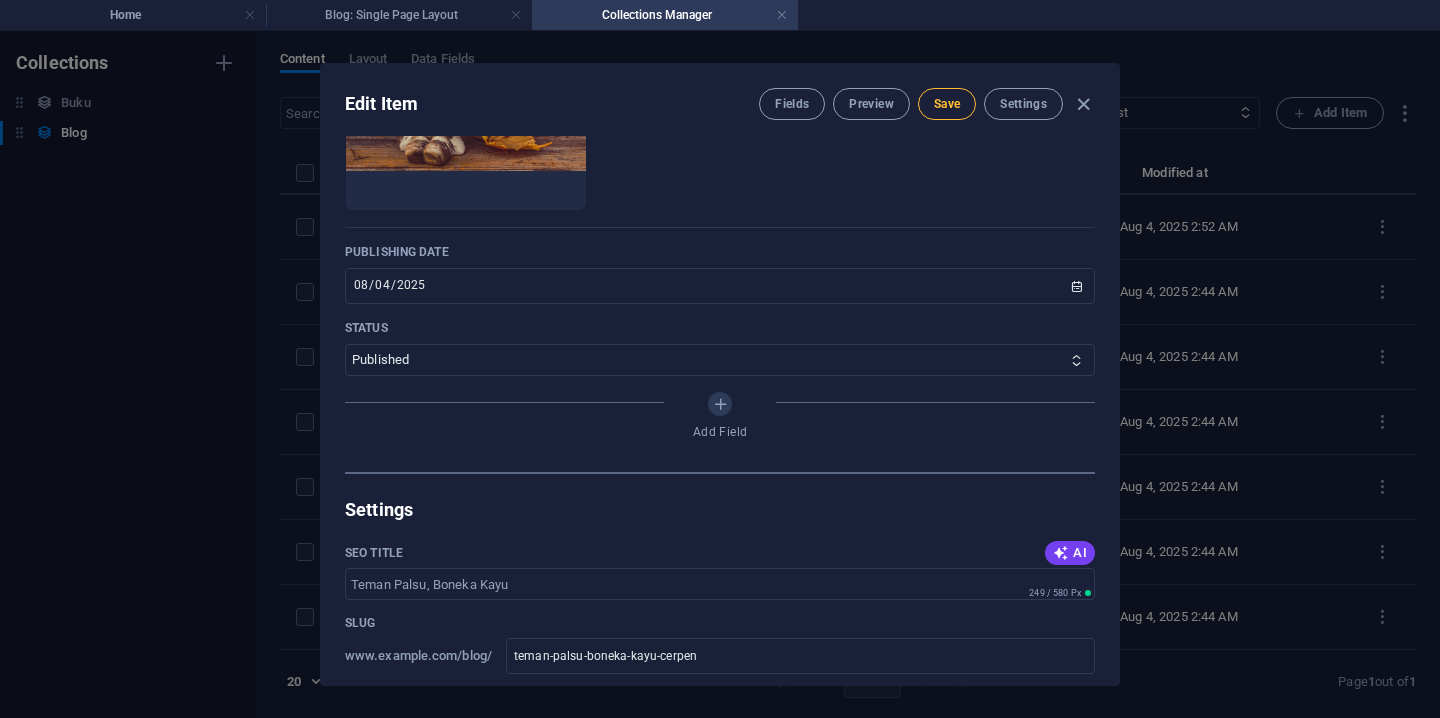 click on "Save" at bounding box center [947, 104] 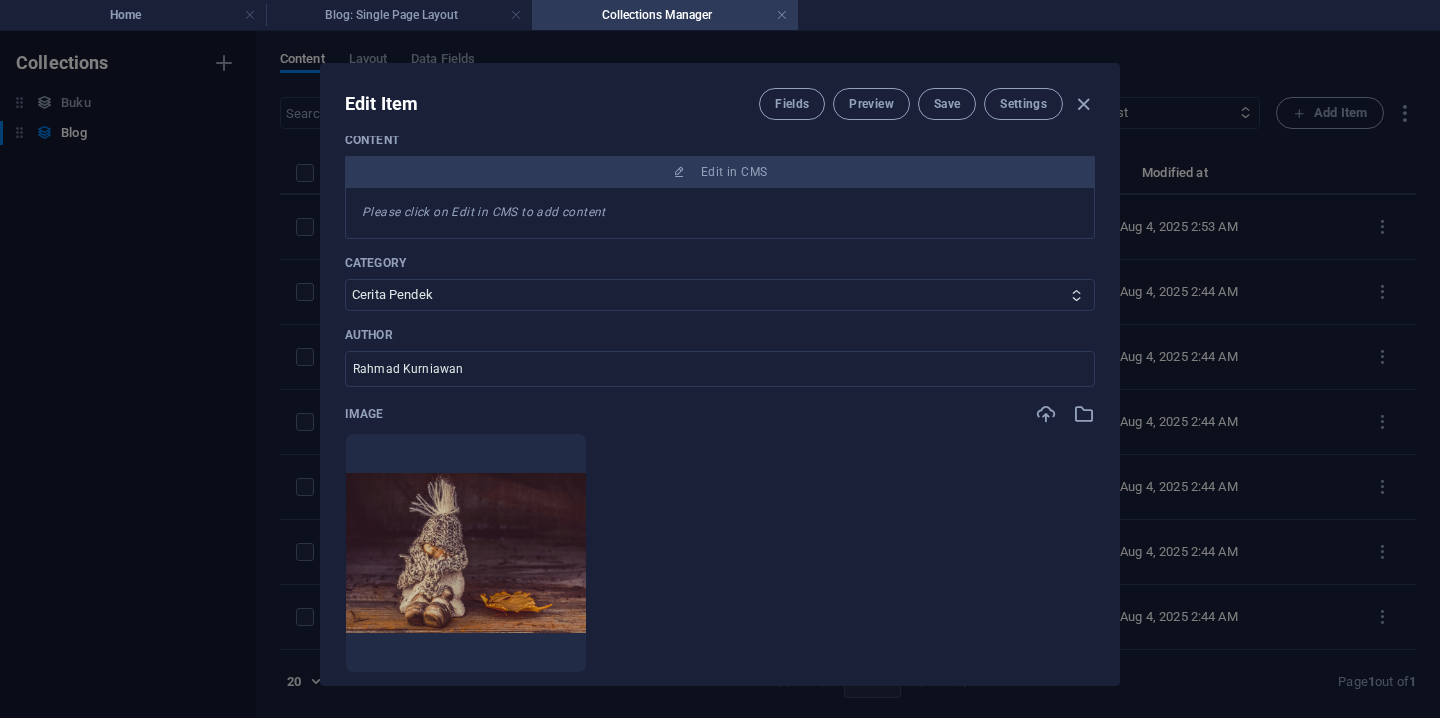 scroll, scrollTop: 0, scrollLeft: 0, axis: both 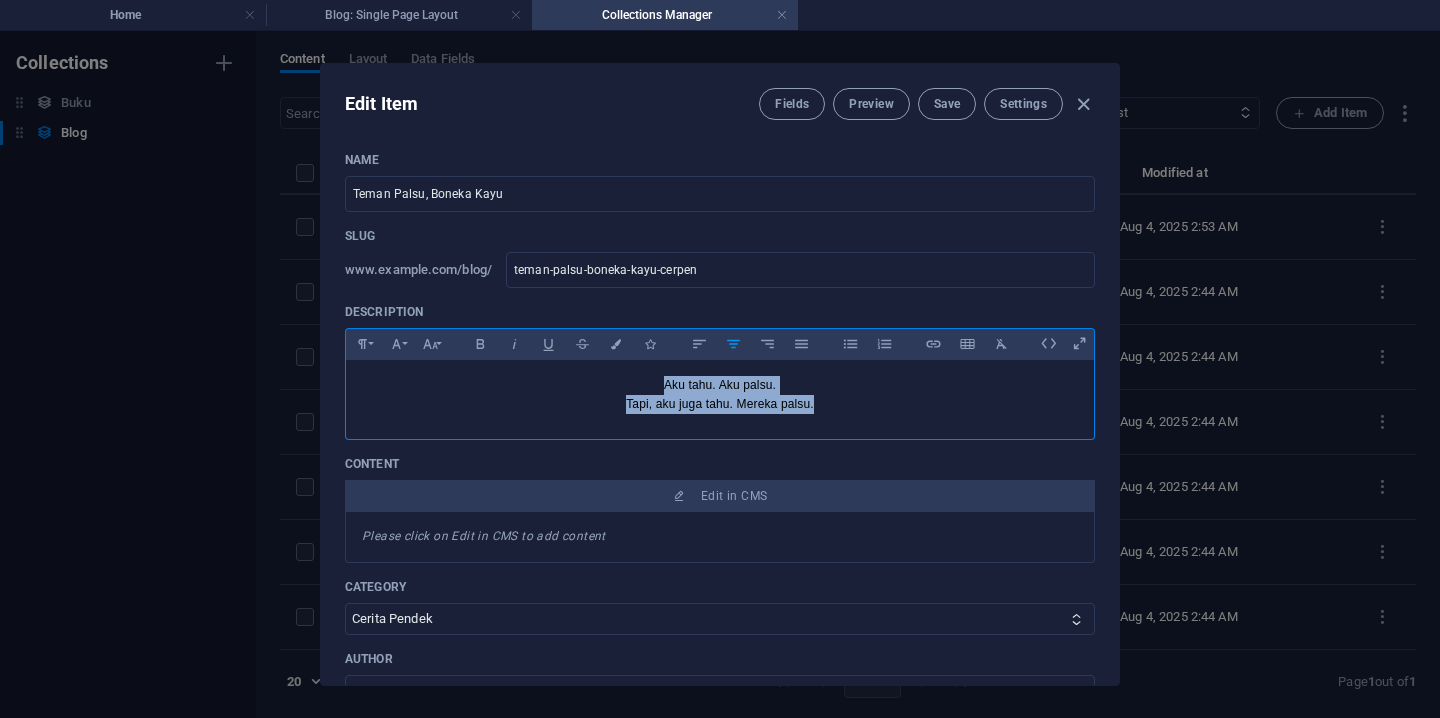 drag, startPoint x: 657, startPoint y: 384, endPoint x: 872, endPoint y: 405, distance: 216.02315 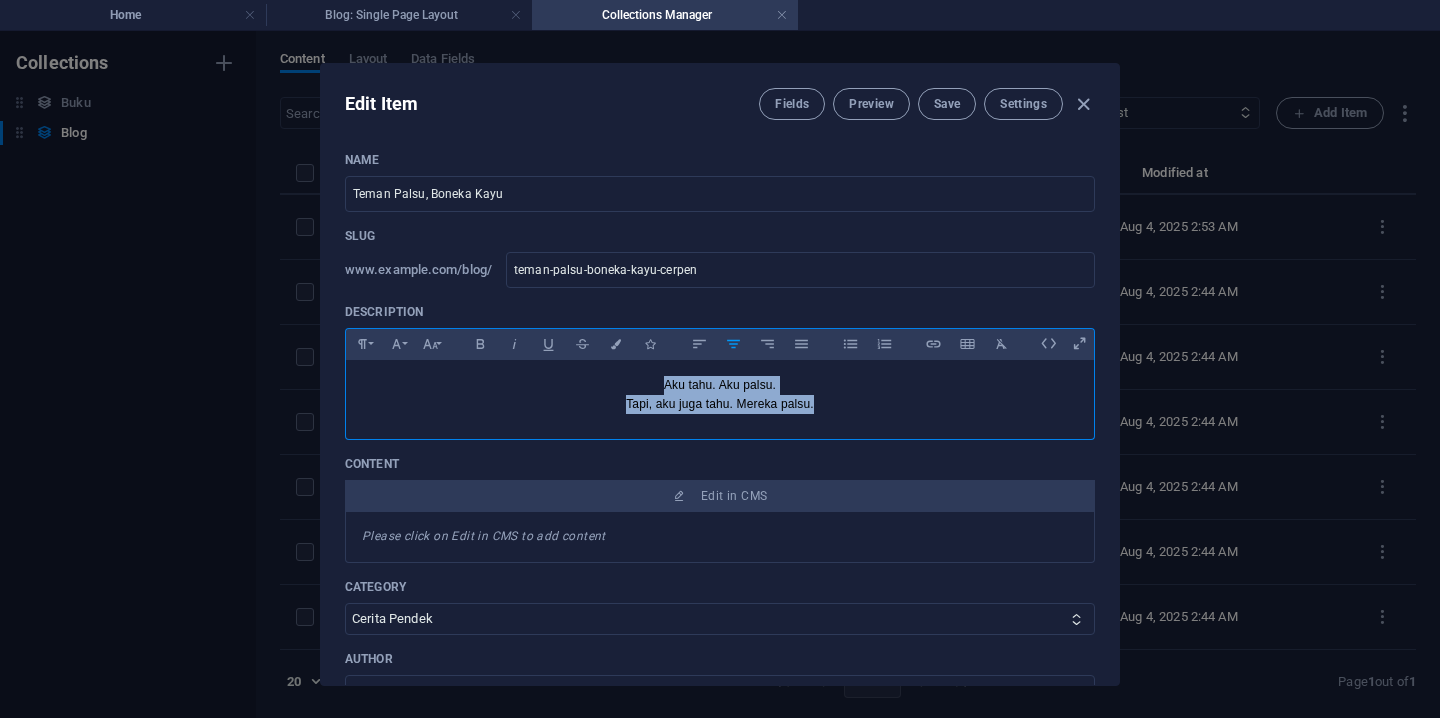 click on "Aku tahu. Aku palsu. Tapi, aku juga tahu. Mereka palsu." at bounding box center [720, 395] 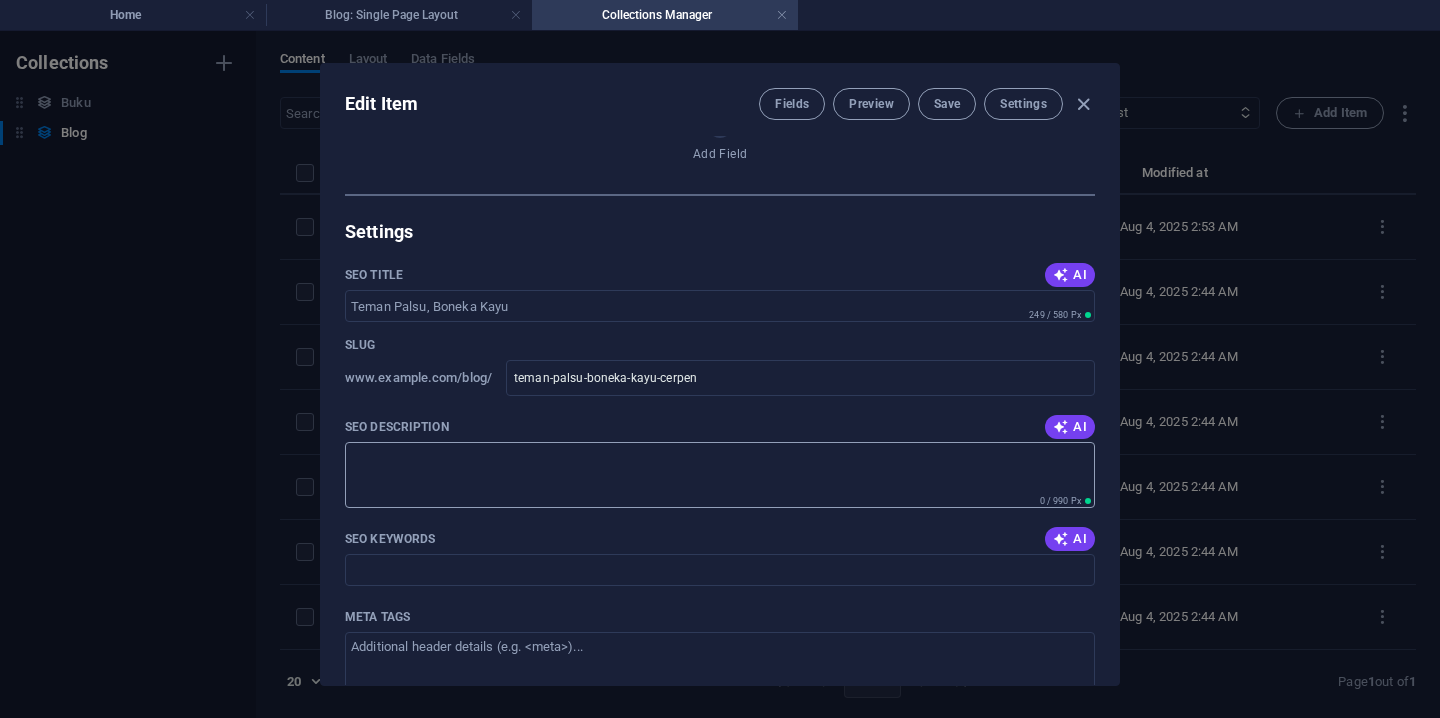 scroll, scrollTop: 1066, scrollLeft: 0, axis: vertical 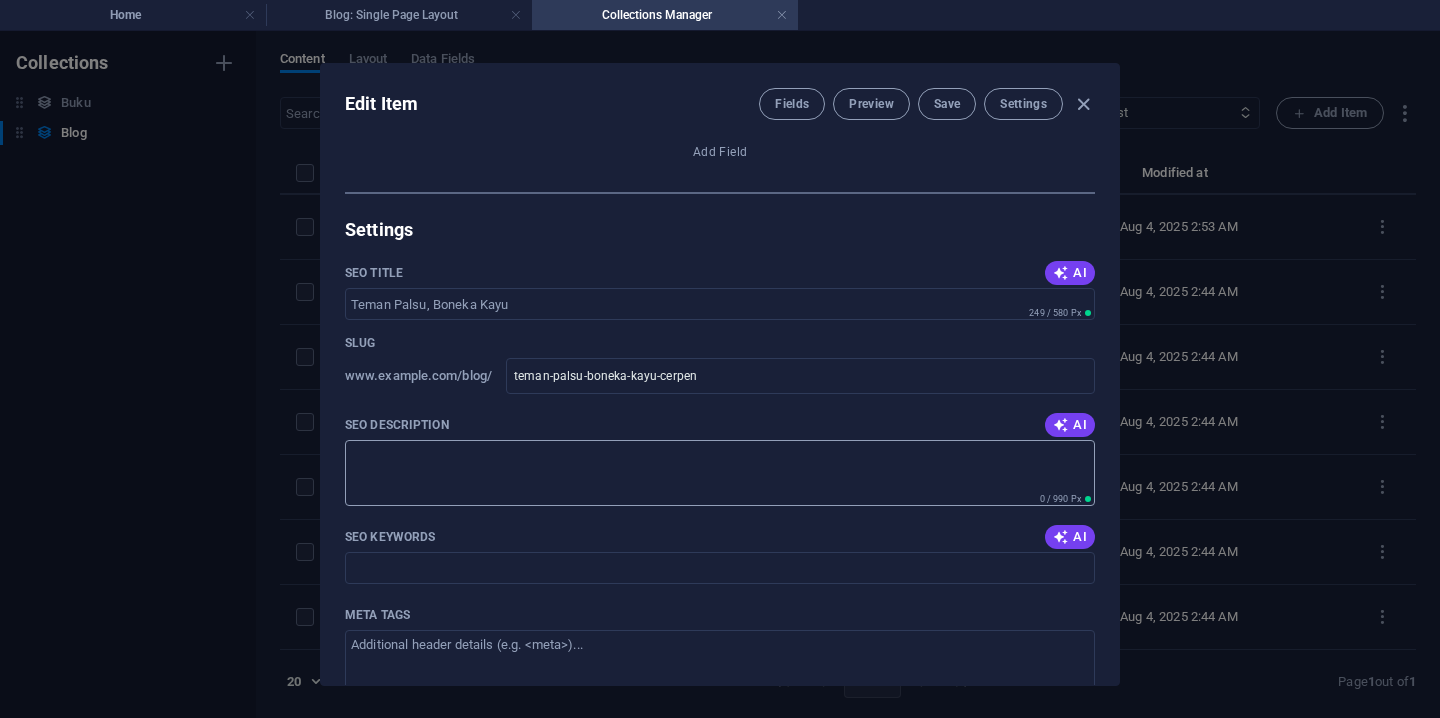 click on "SEO Description" at bounding box center [720, 472] 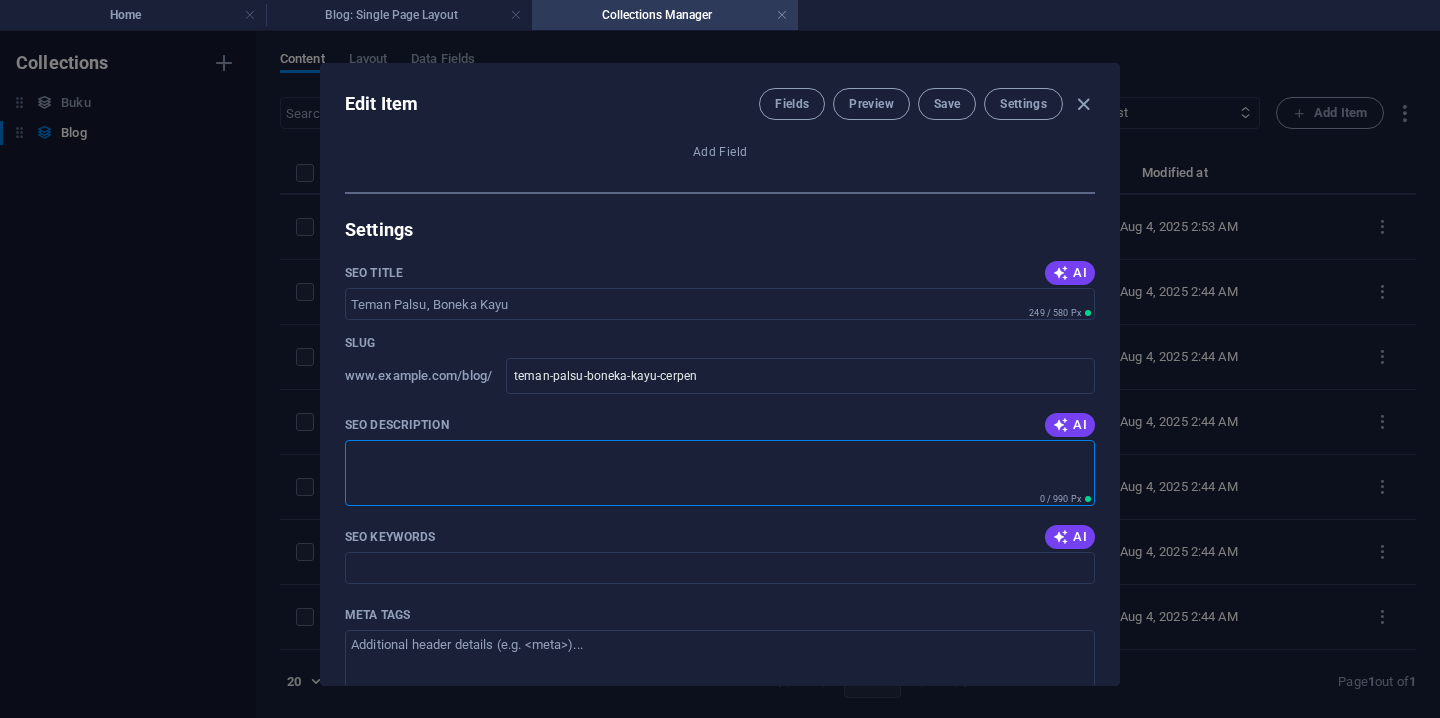 paste on "Aku tahu. Aku palsu.
Tapi, aku juga tahu. Mereka palsu." 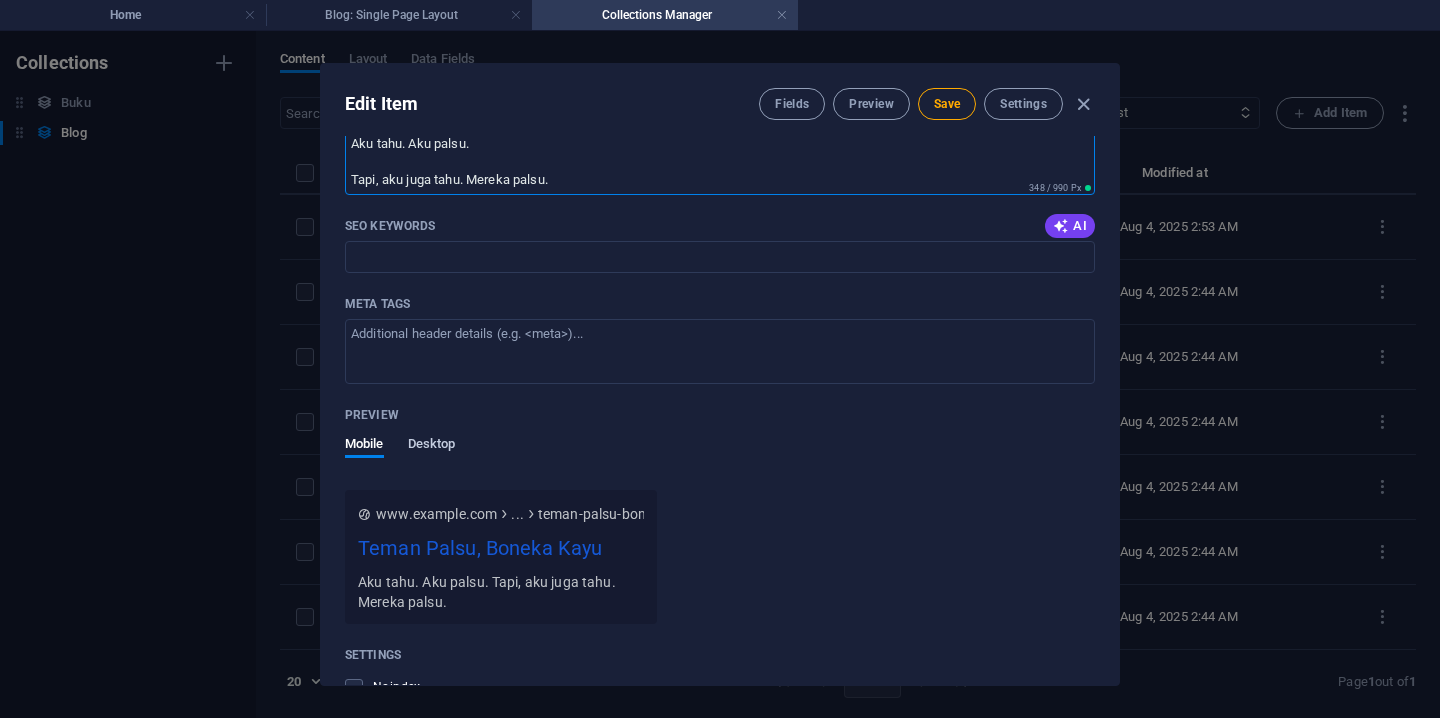 scroll, scrollTop: 1356, scrollLeft: 0, axis: vertical 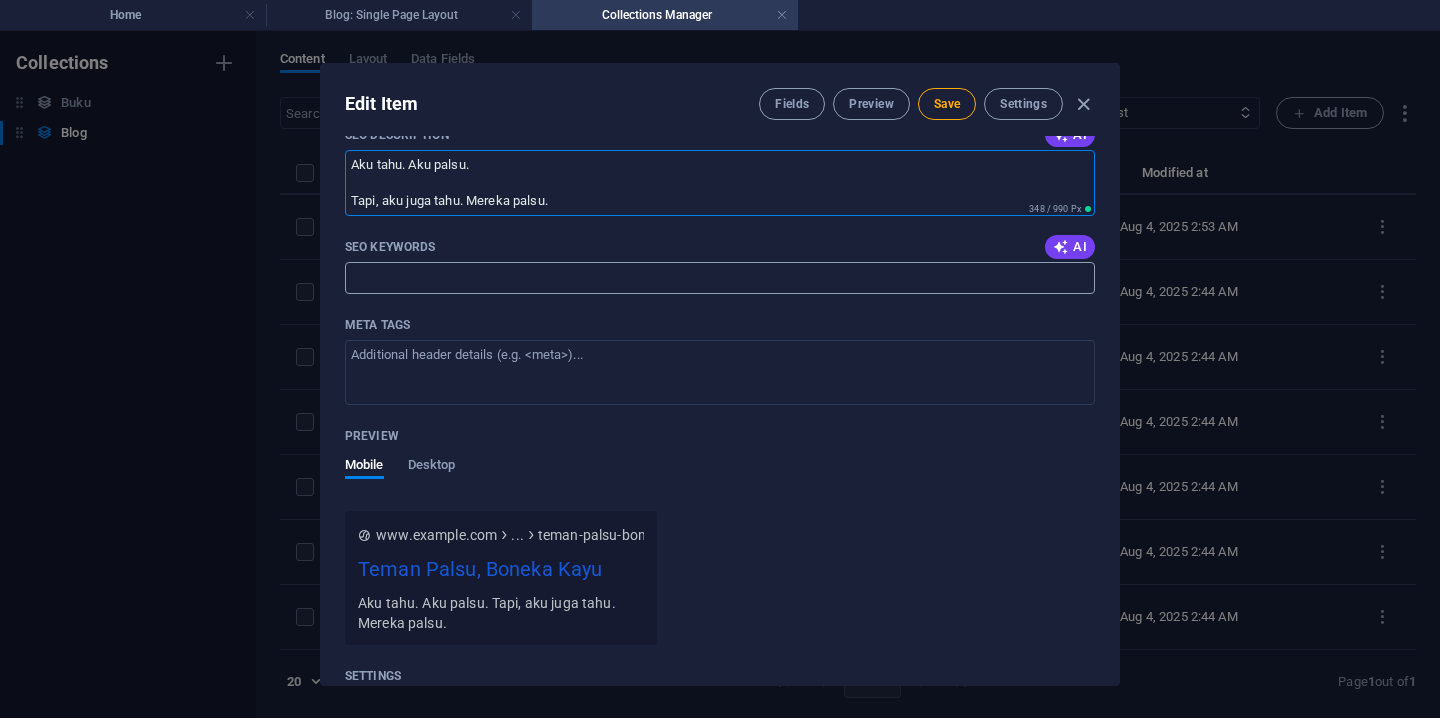 click on "SEO Keywords" at bounding box center (720, 278) 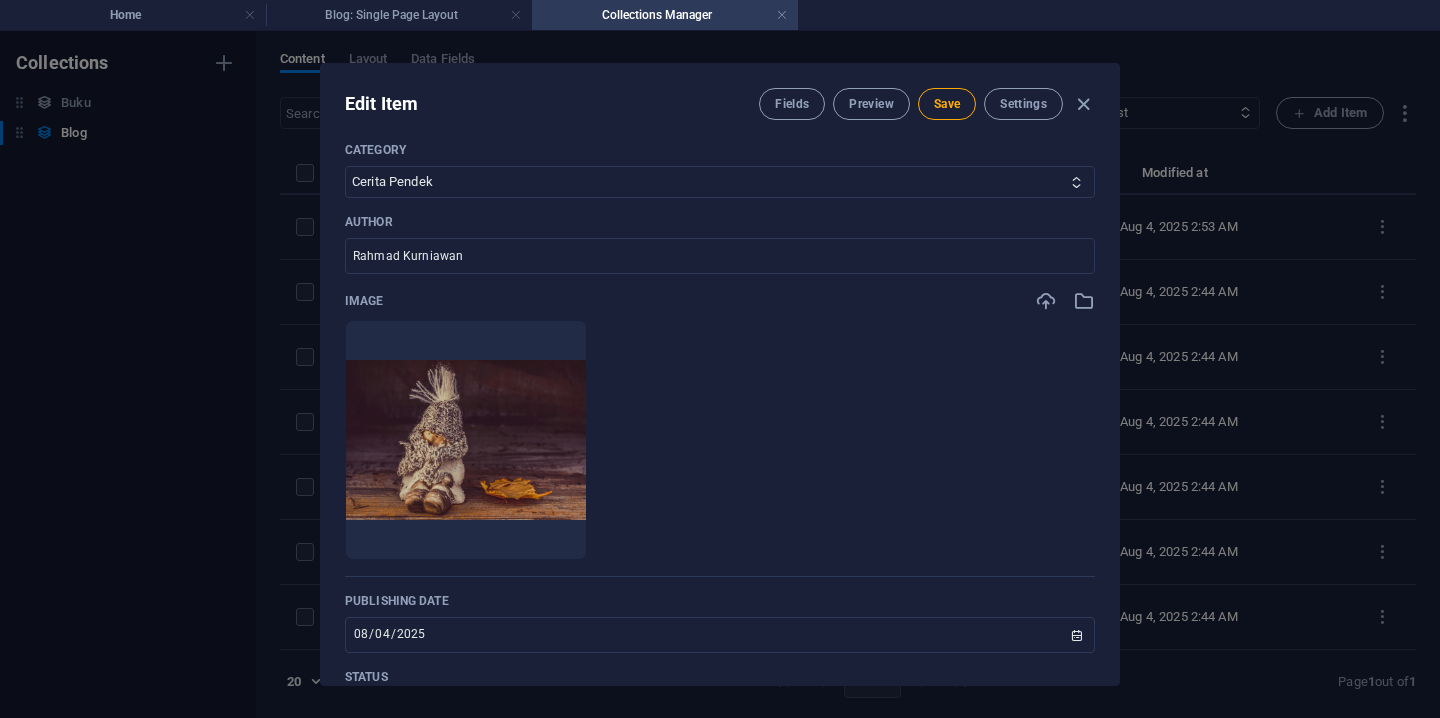 scroll, scrollTop: 355, scrollLeft: 0, axis: vertical 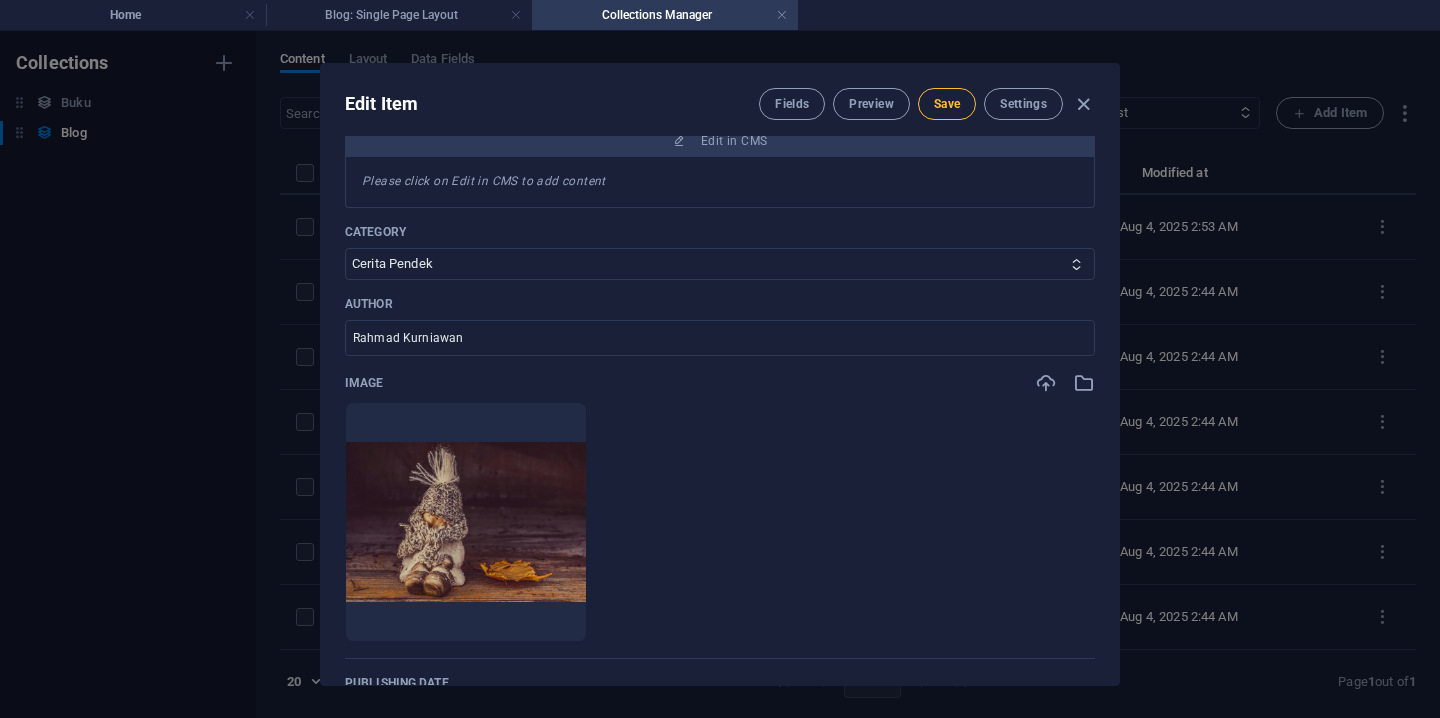 click on "Save" at bounding box center (947, 104) 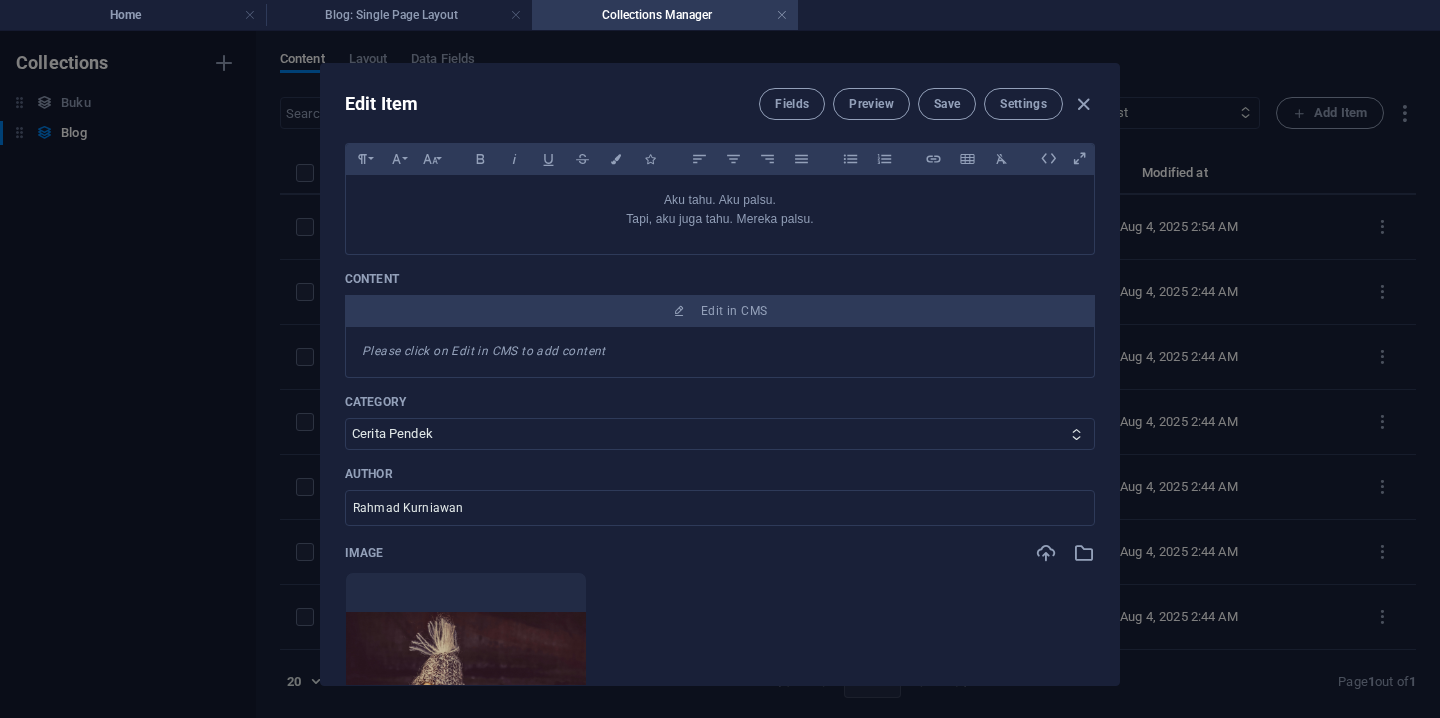 scroll, scrollTop: 155, scrollLeft: 0, axis: vertical 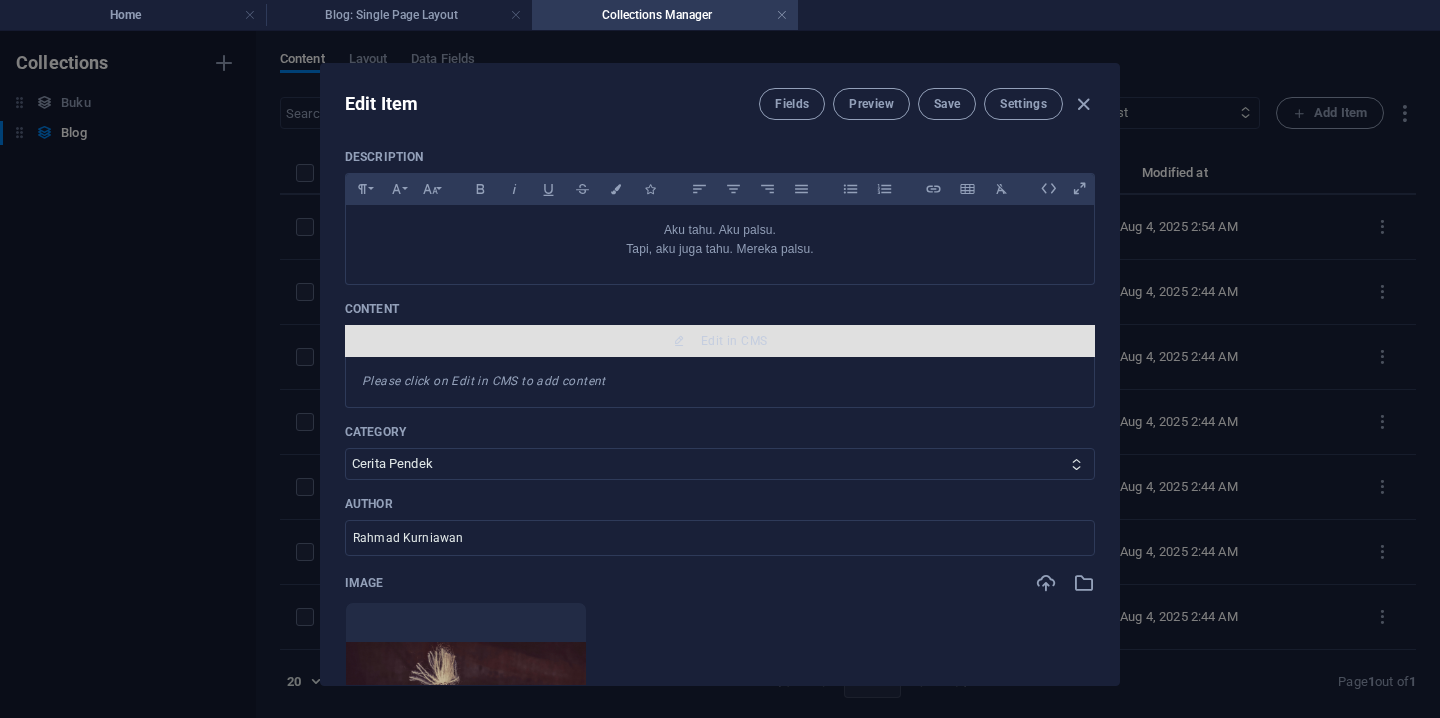 click on "Edit in CMS" at bounding box center [734, 341] 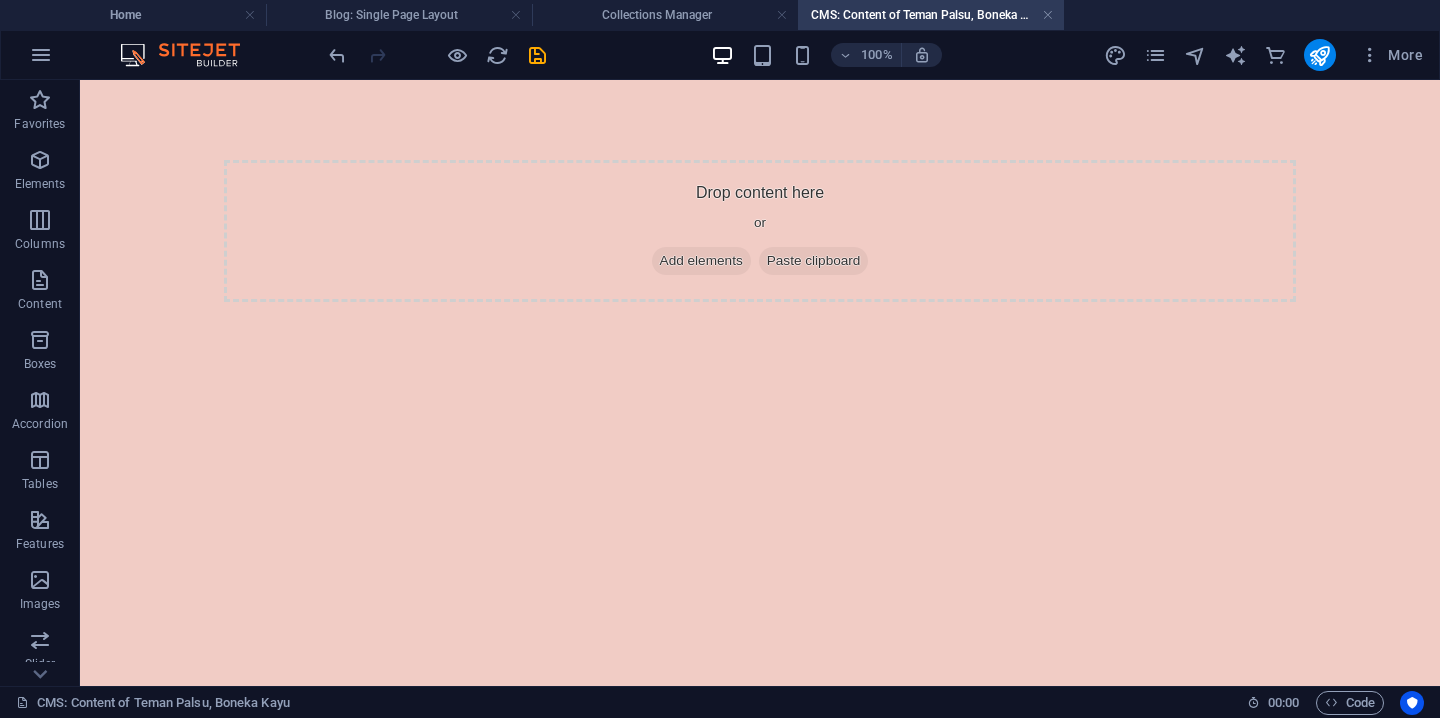 scroll, scrollTop: 0, scrollLeft: 0, axis: both 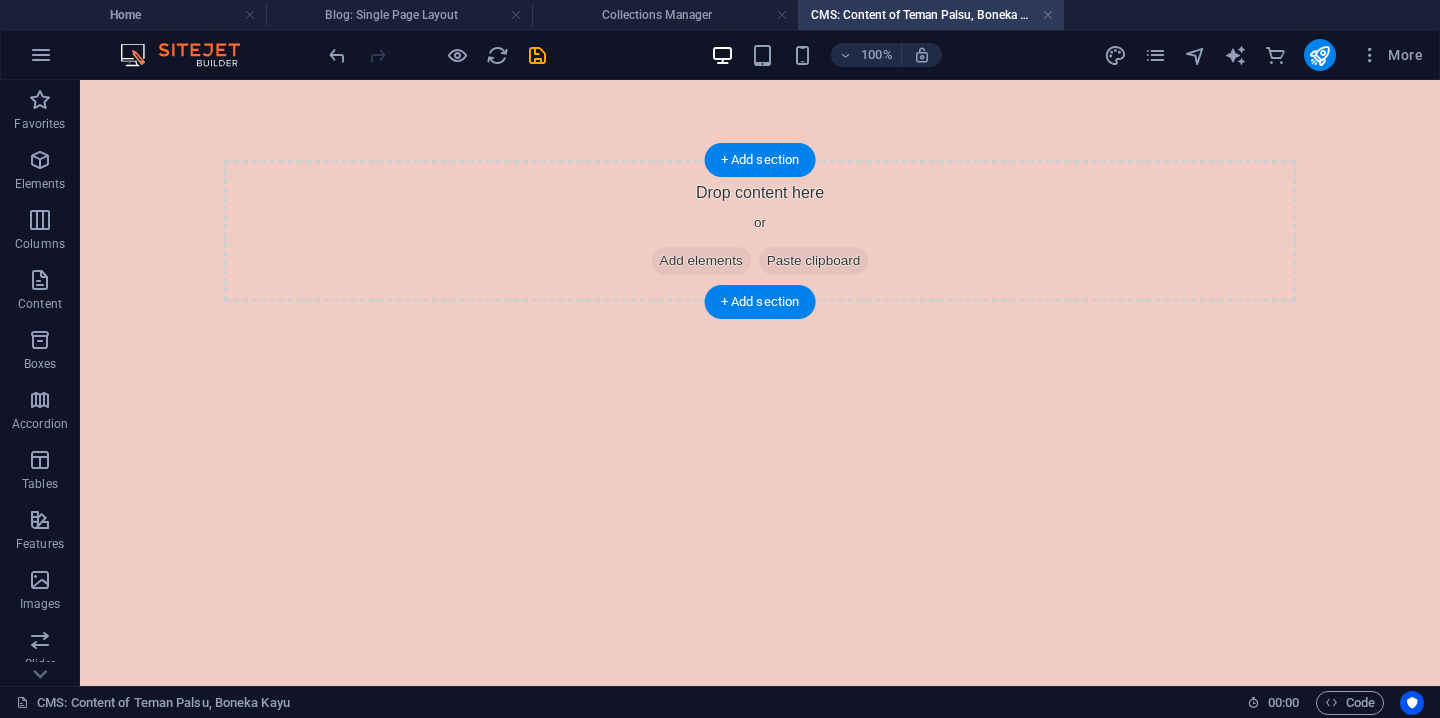 click on "Drop content here or  Add elements  Paste clipboard" at bounding box center (760, 231) 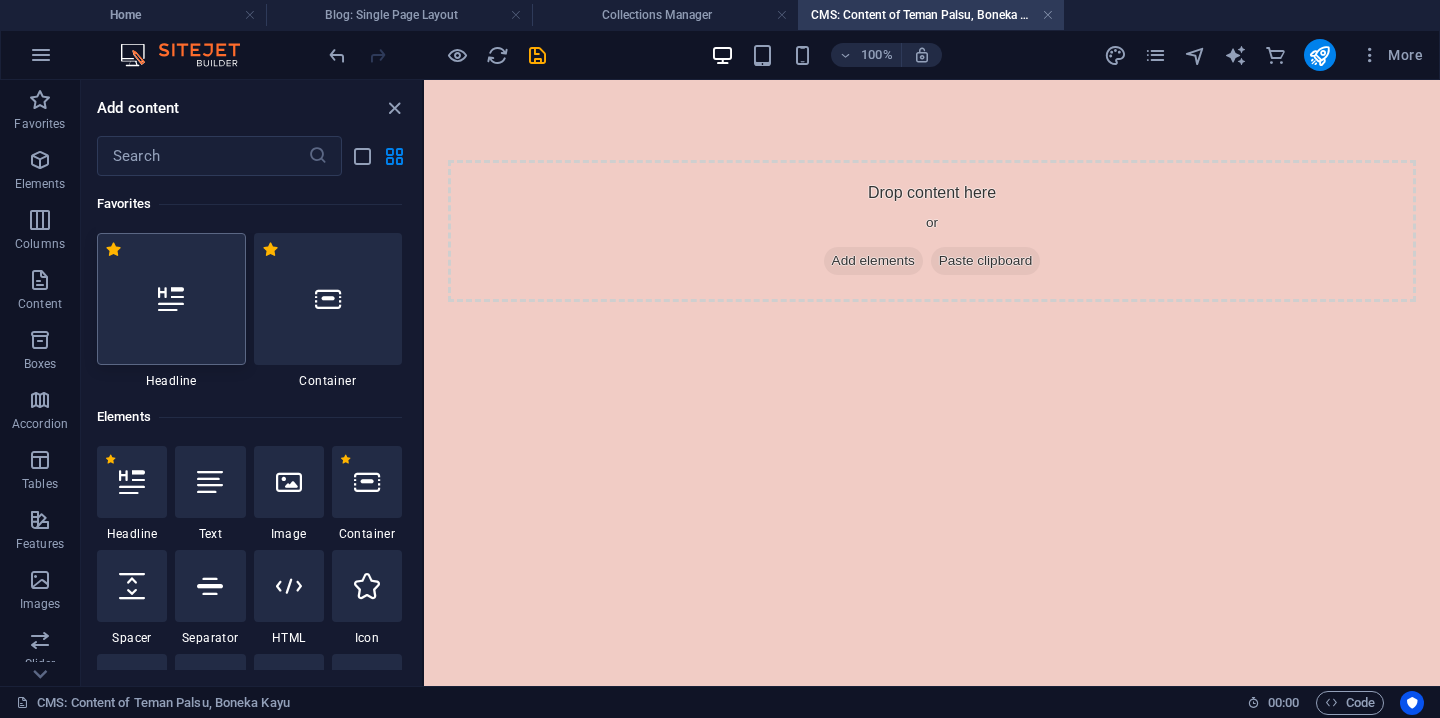 click at bounding box center (171, 299) 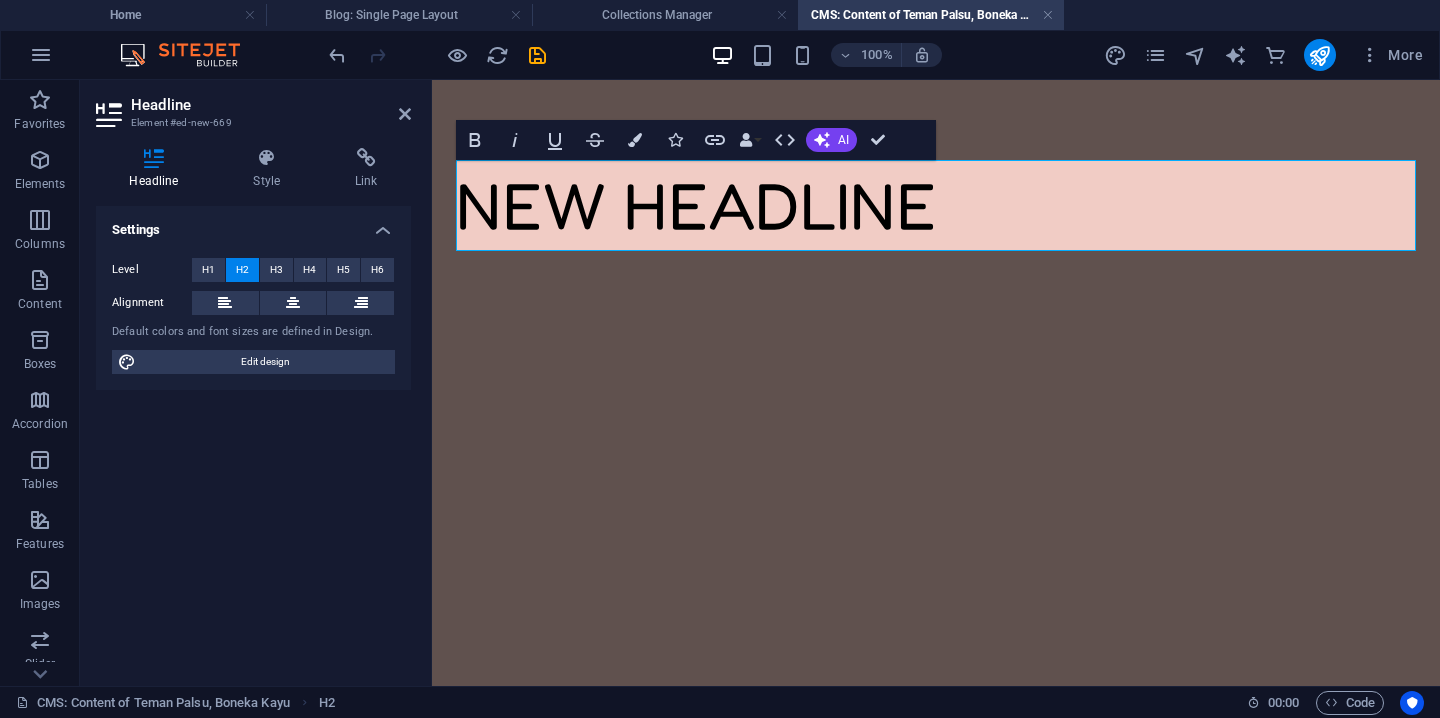 click on "Skip to main content
New headline" at bounding box center (936, 205) 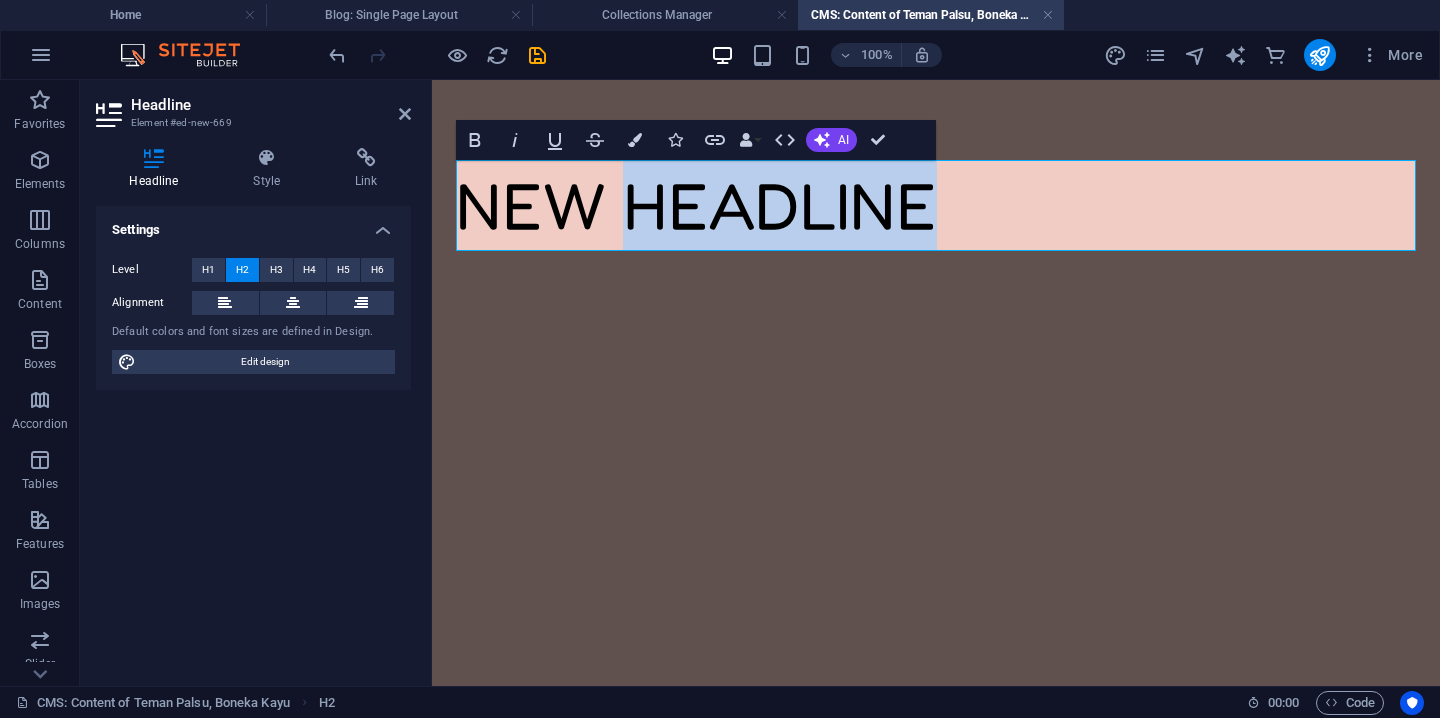 click on "New headline" at bounding box center (936, 205) 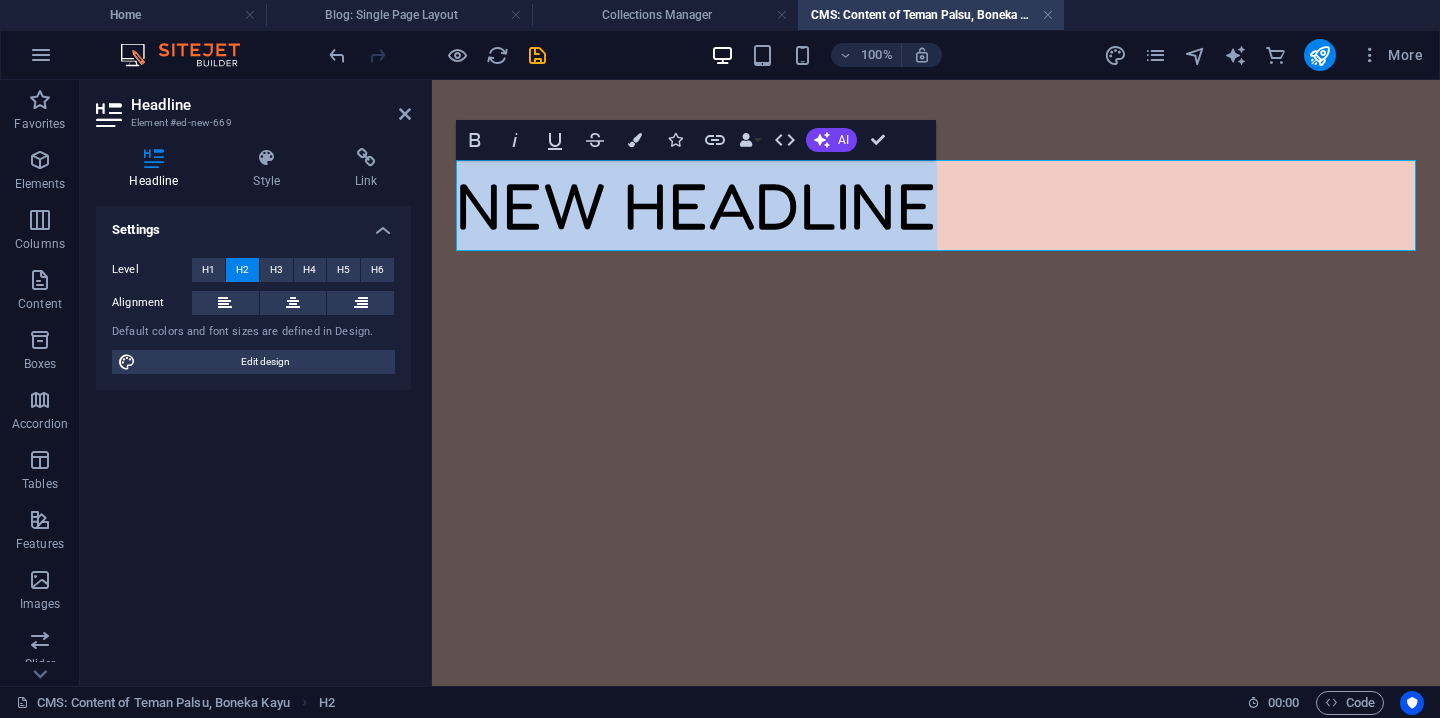 click on "New headline" at bounding box center (936, 205) 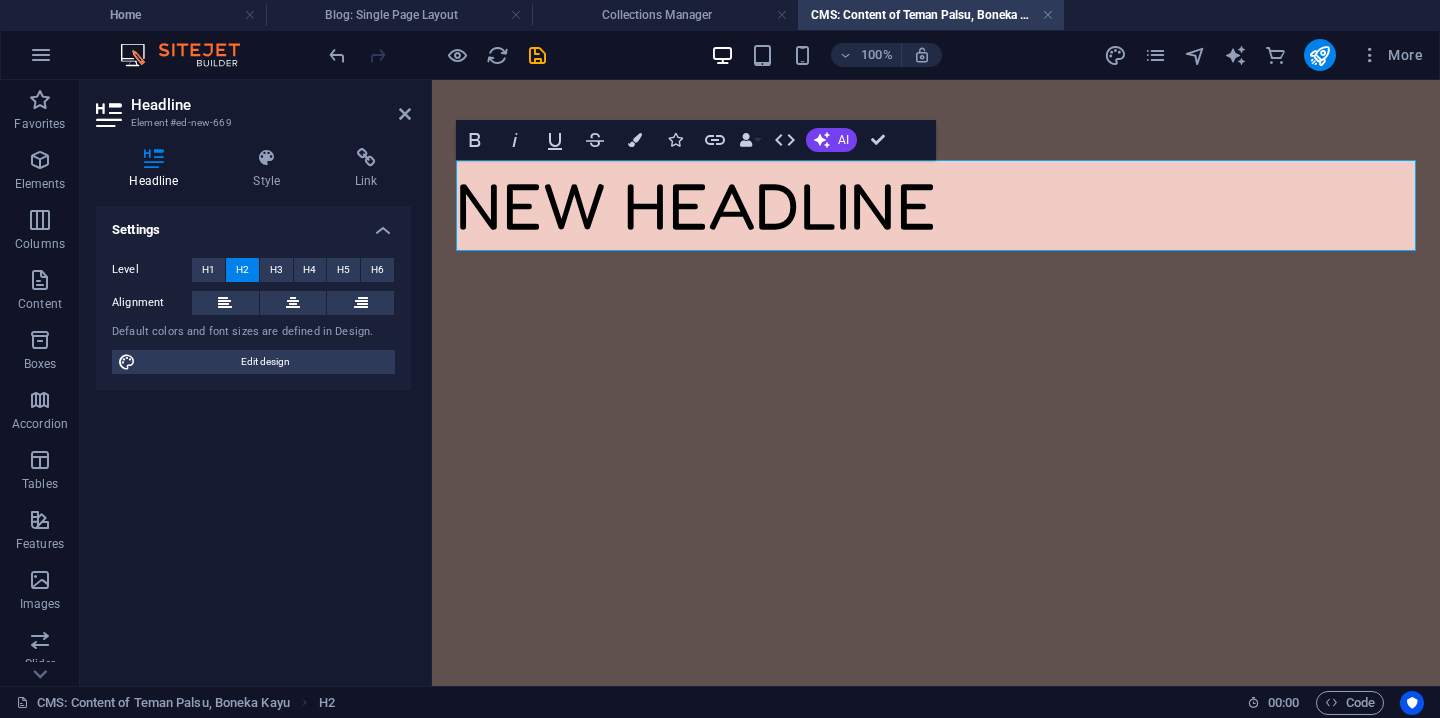 click on "Skip to main content
New headline" at bounding box center (936, 205) 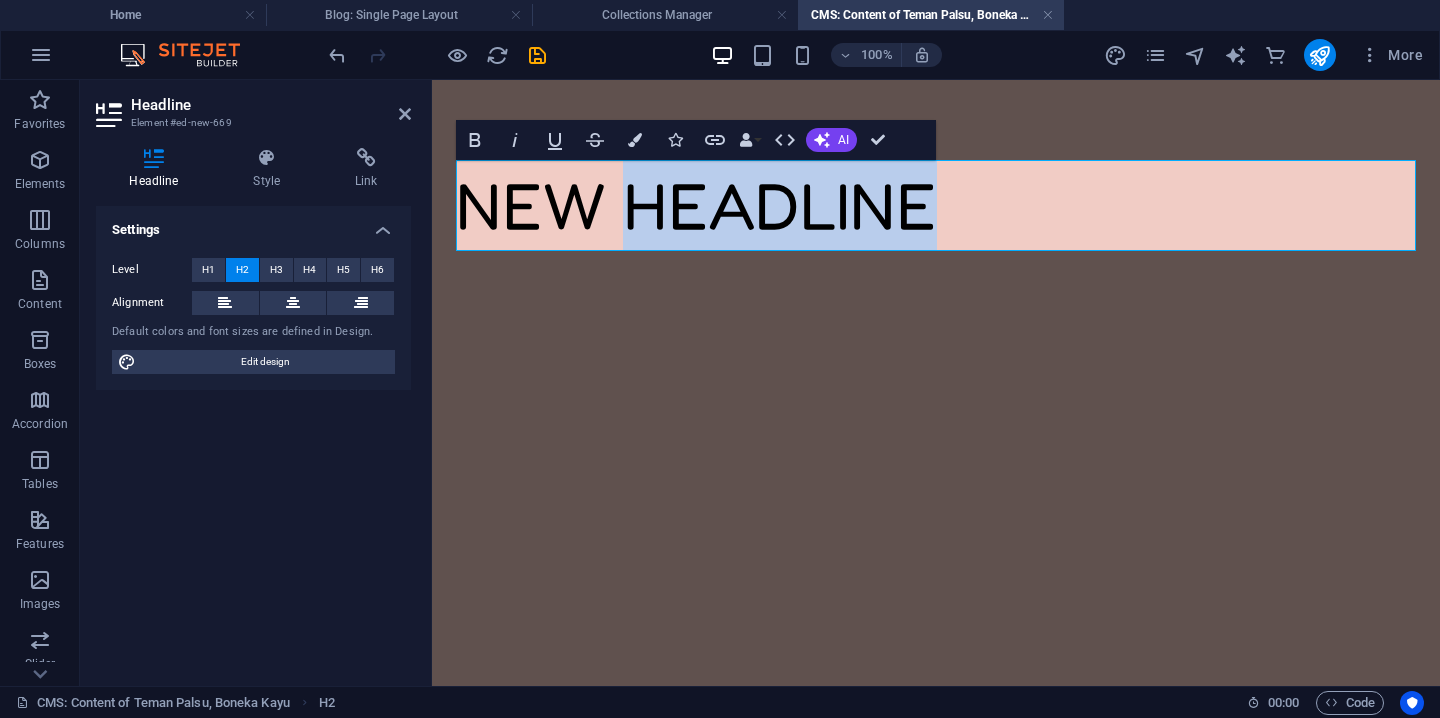 click on "New headline" at bounding box center [936, 205] 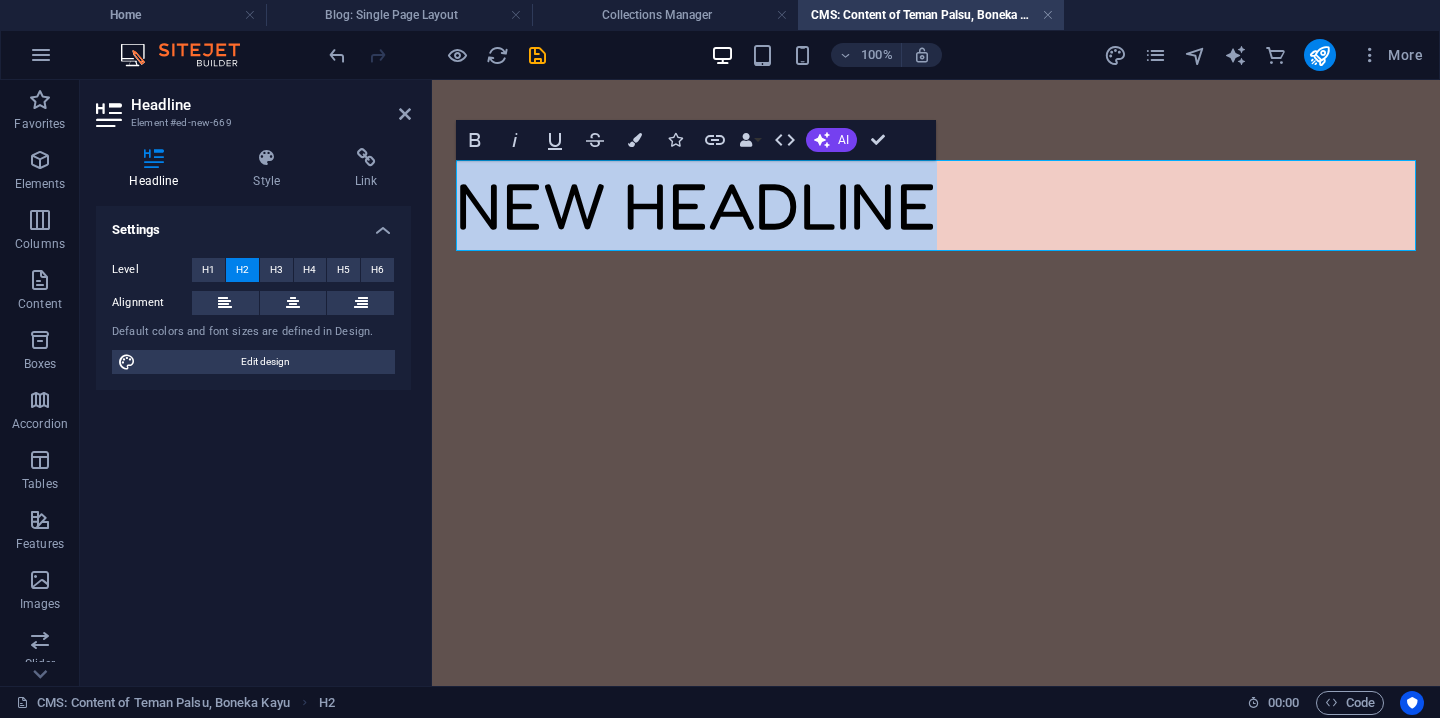 click on "New headline" at bounding box center (936, 205) 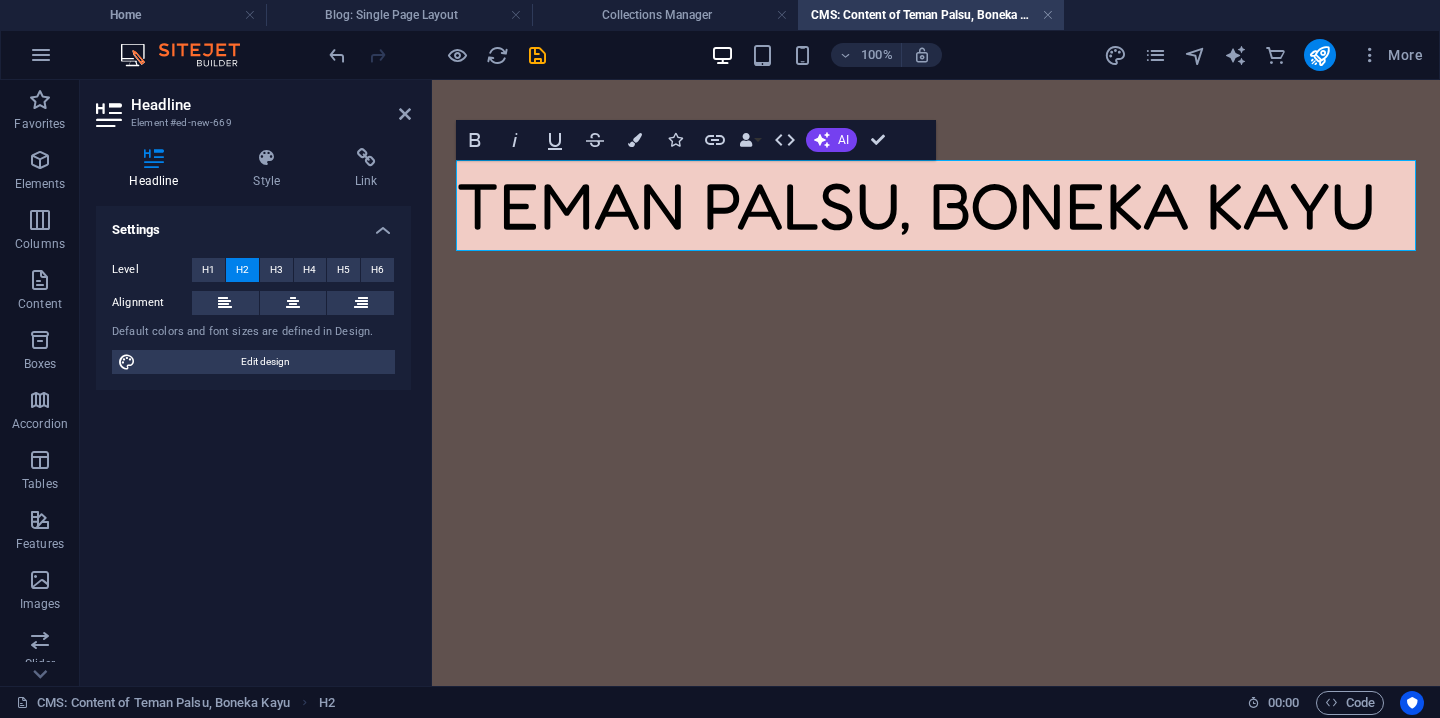 click on "Teman palsu, boneka kayu" at bounding box center [936, 205] 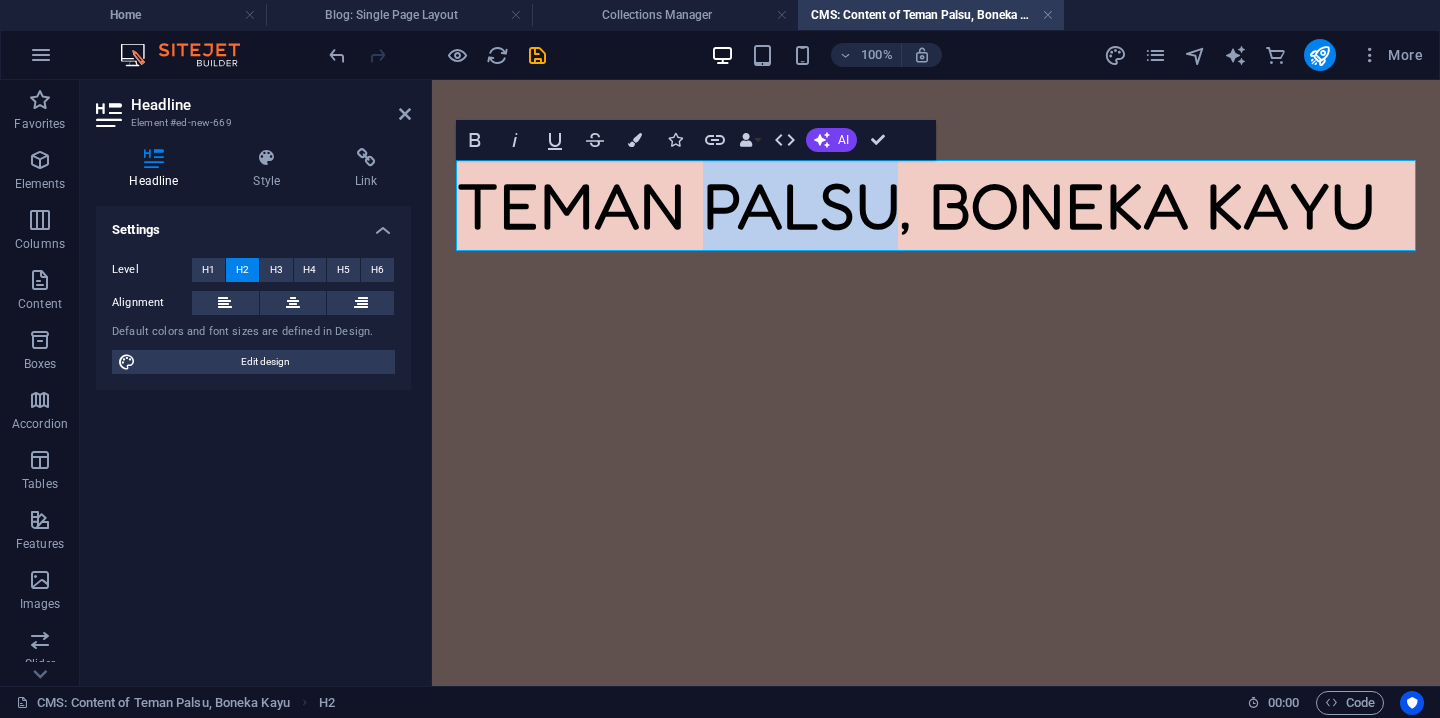 click on "Teman palsu, boneka kayu" at bounding box center (936, 205) 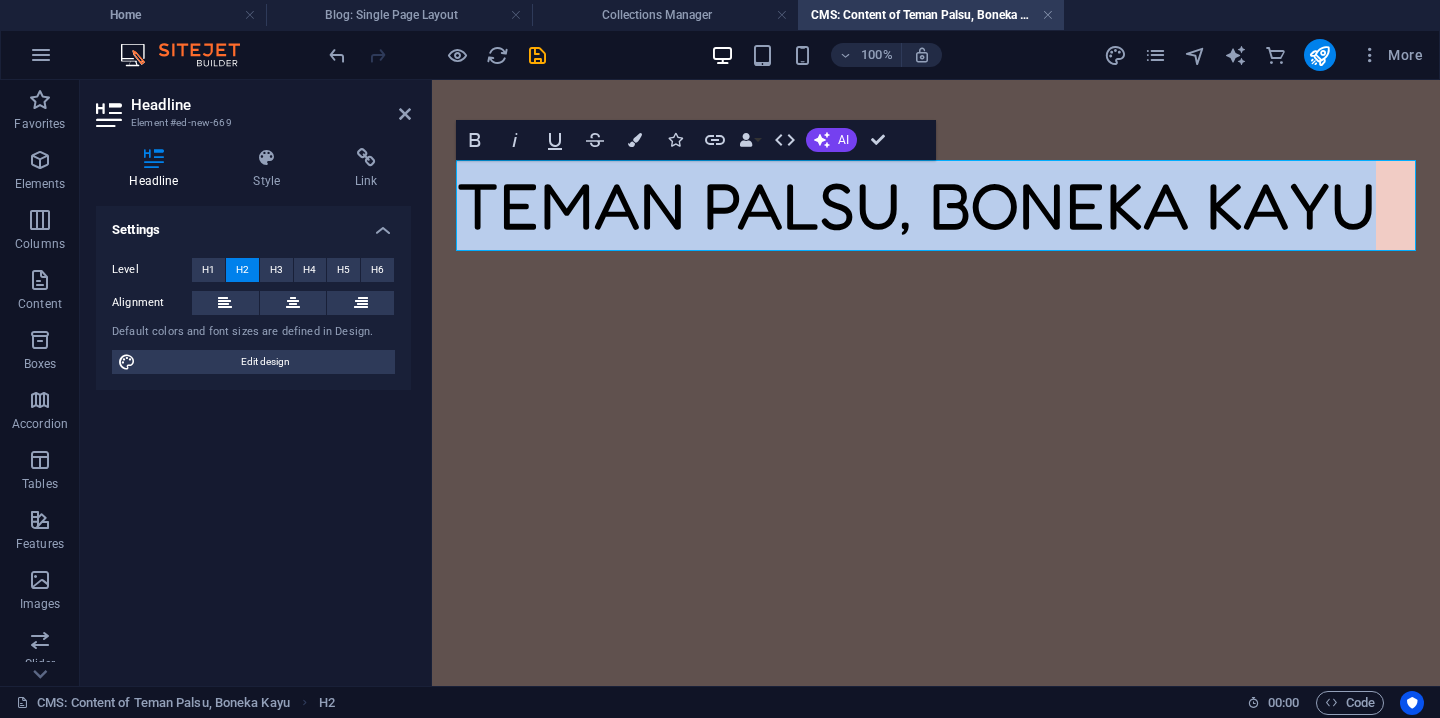 click on "Teman palsu, boneka kayu" at bounding box center [936, 205] 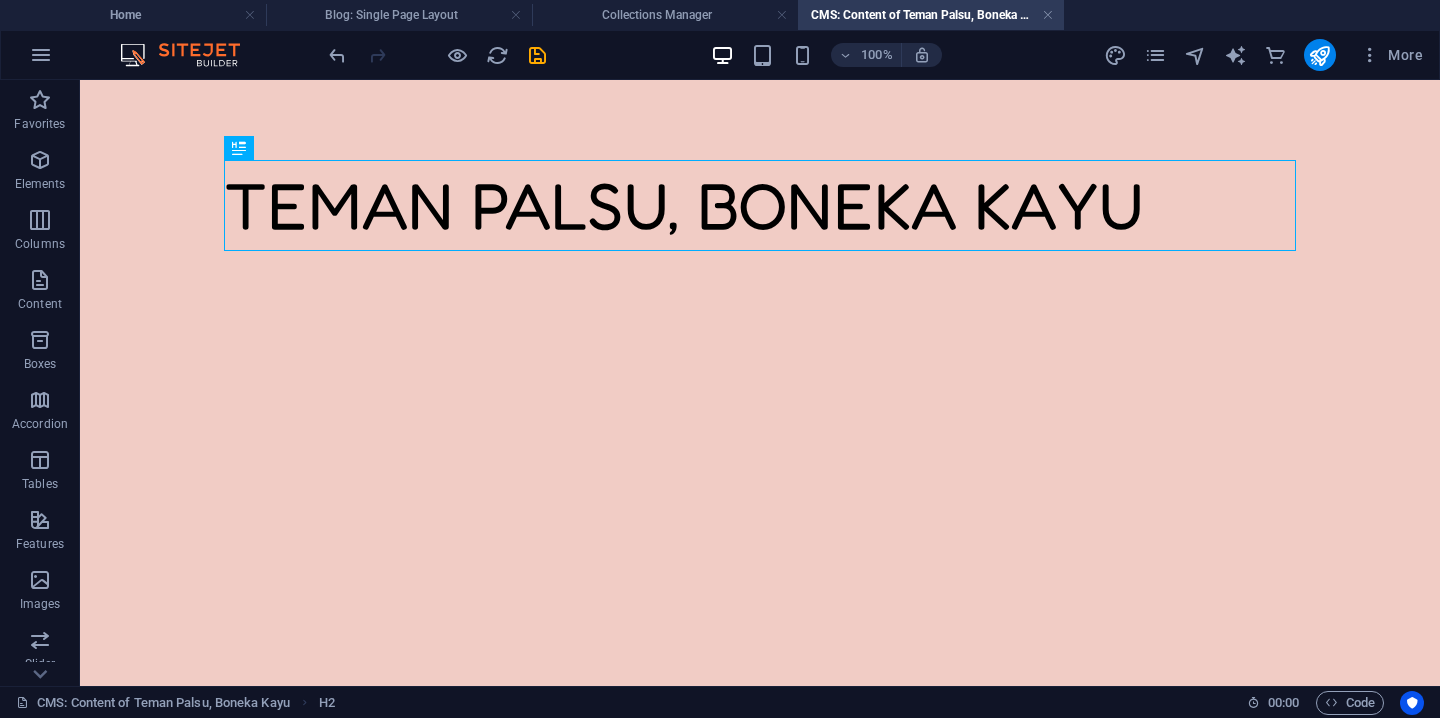 click on "Skip to main content
Teman palsu, boneka kayu" at bounding box center (760, 205) 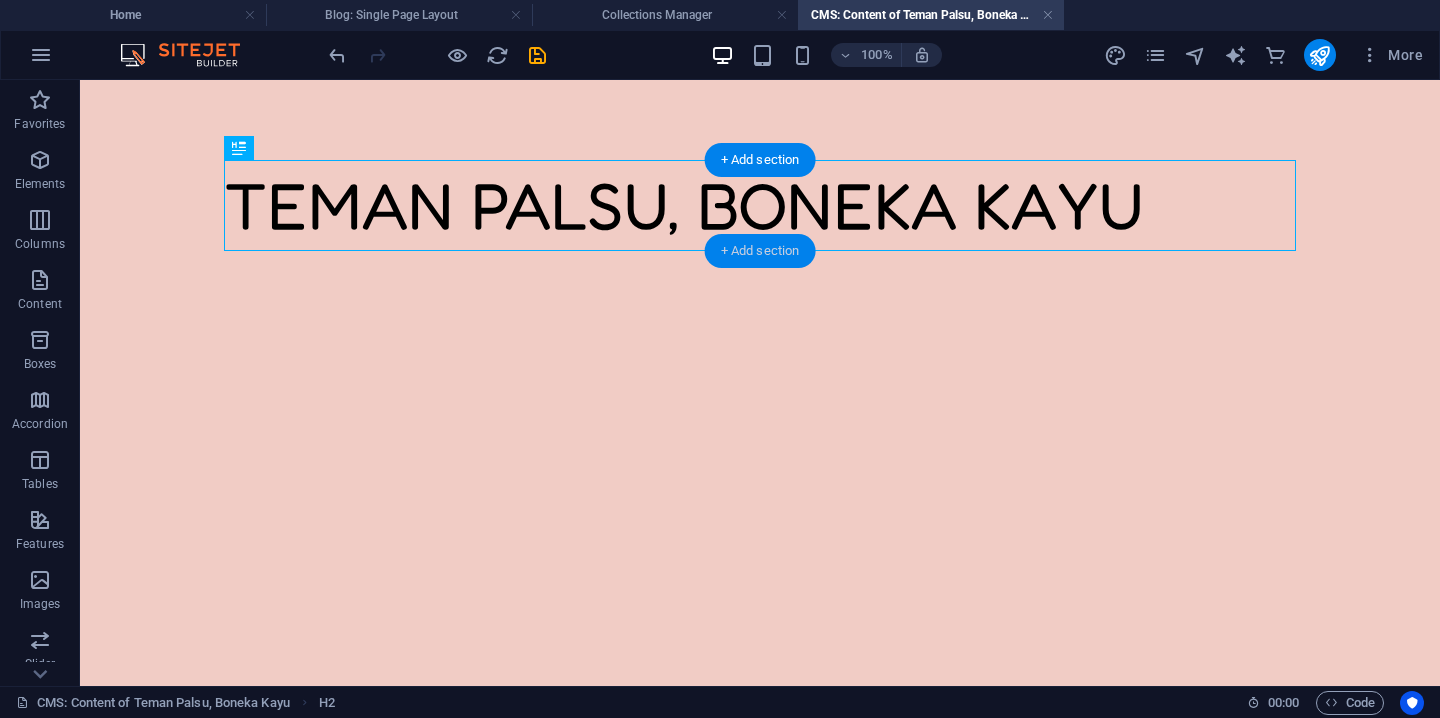 click on "+ Add section" at bounding box center (760, 251) 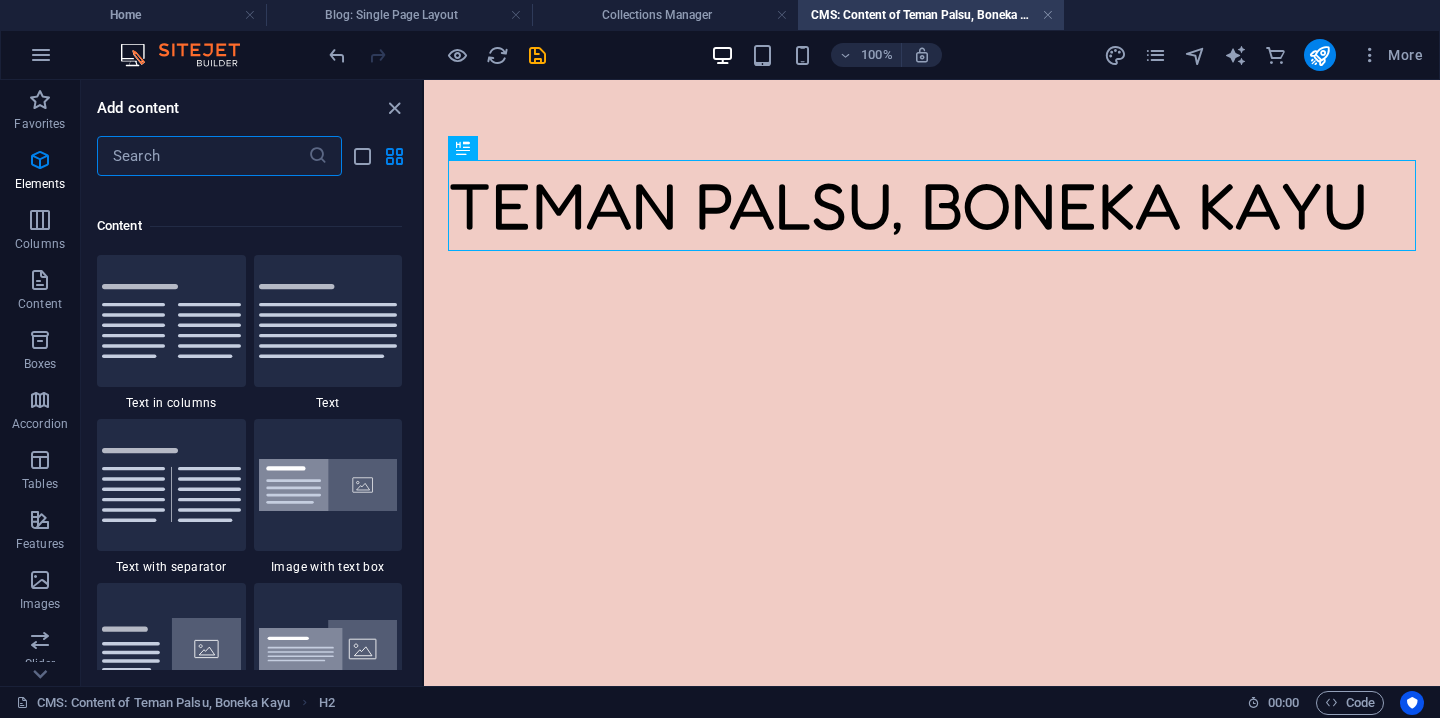 scroll, scrollTop: 3499, scrollLeft: 0, axis: vertical 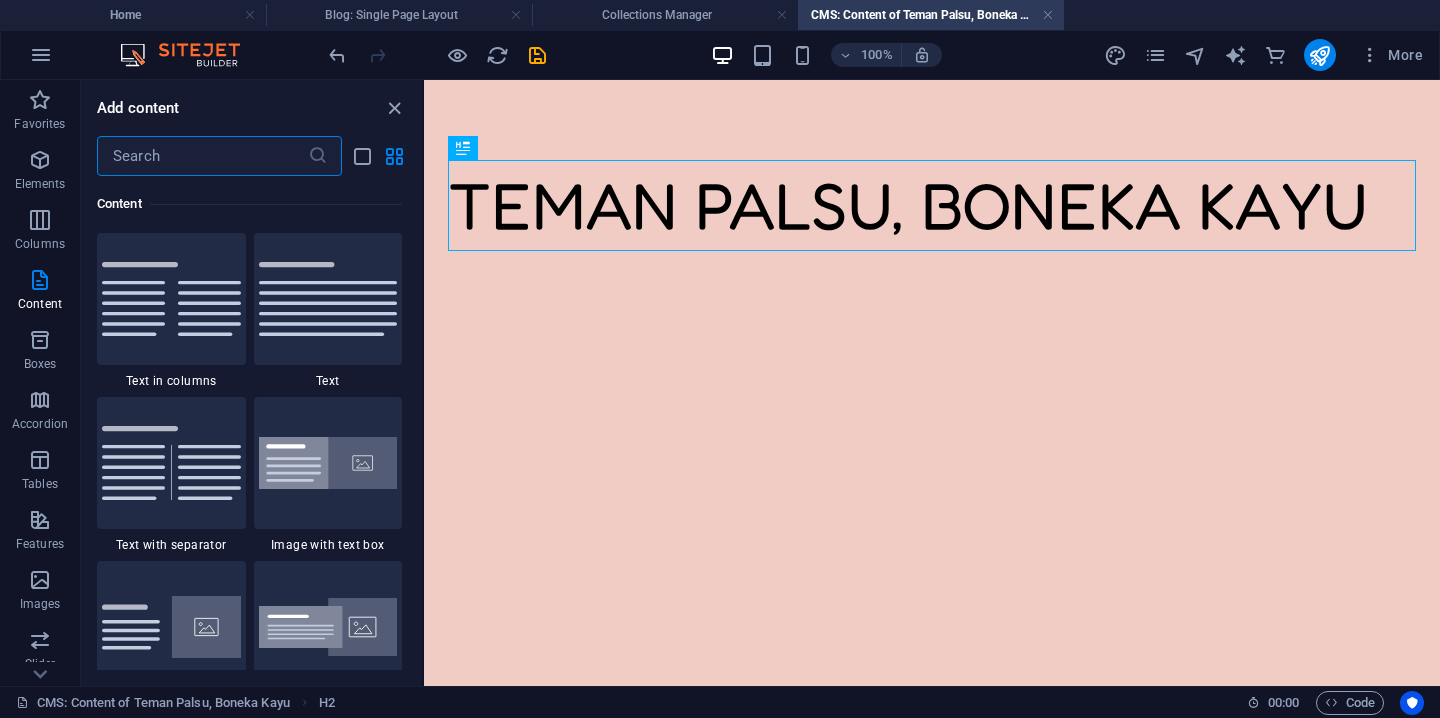 click on "Skip to main content
Teman palsu, boneka kayu" at bounding box center (932, 205) 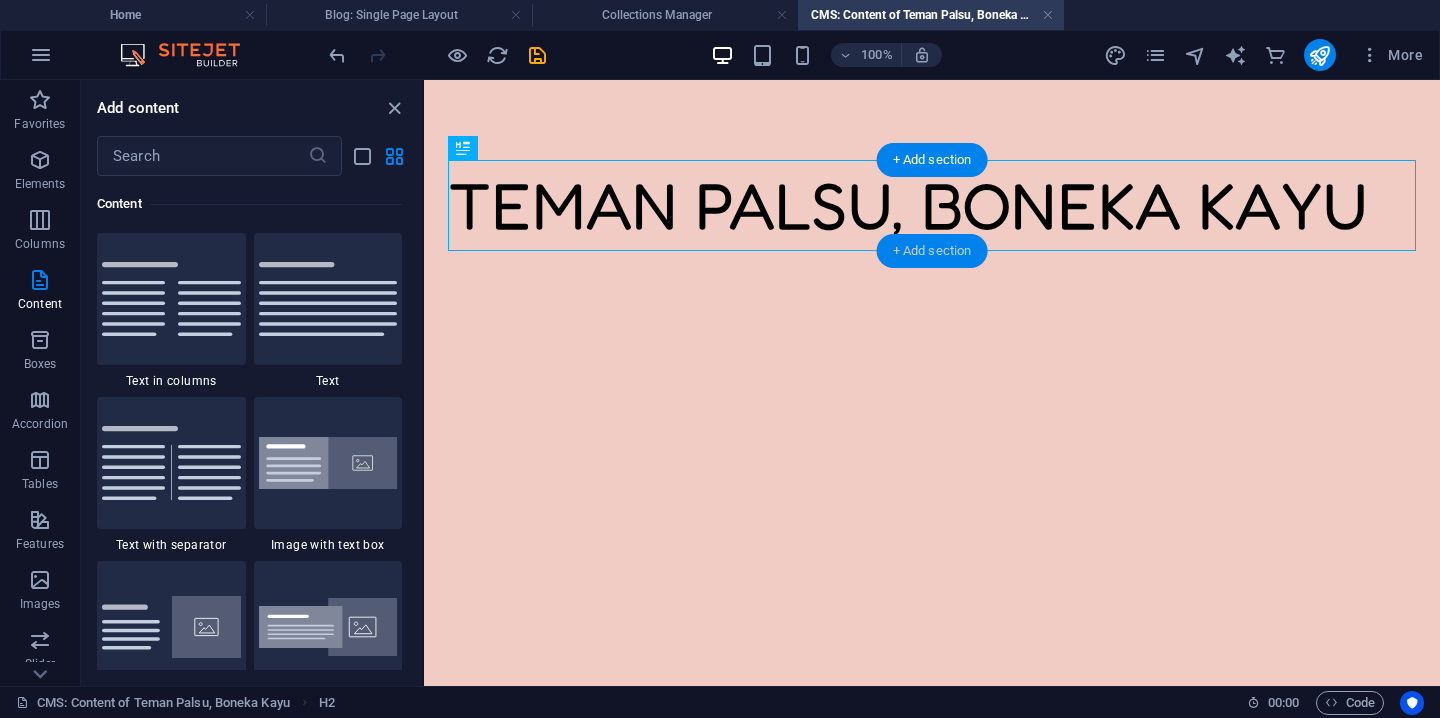 click on "+ Add section" at bounding box center [932, 251] 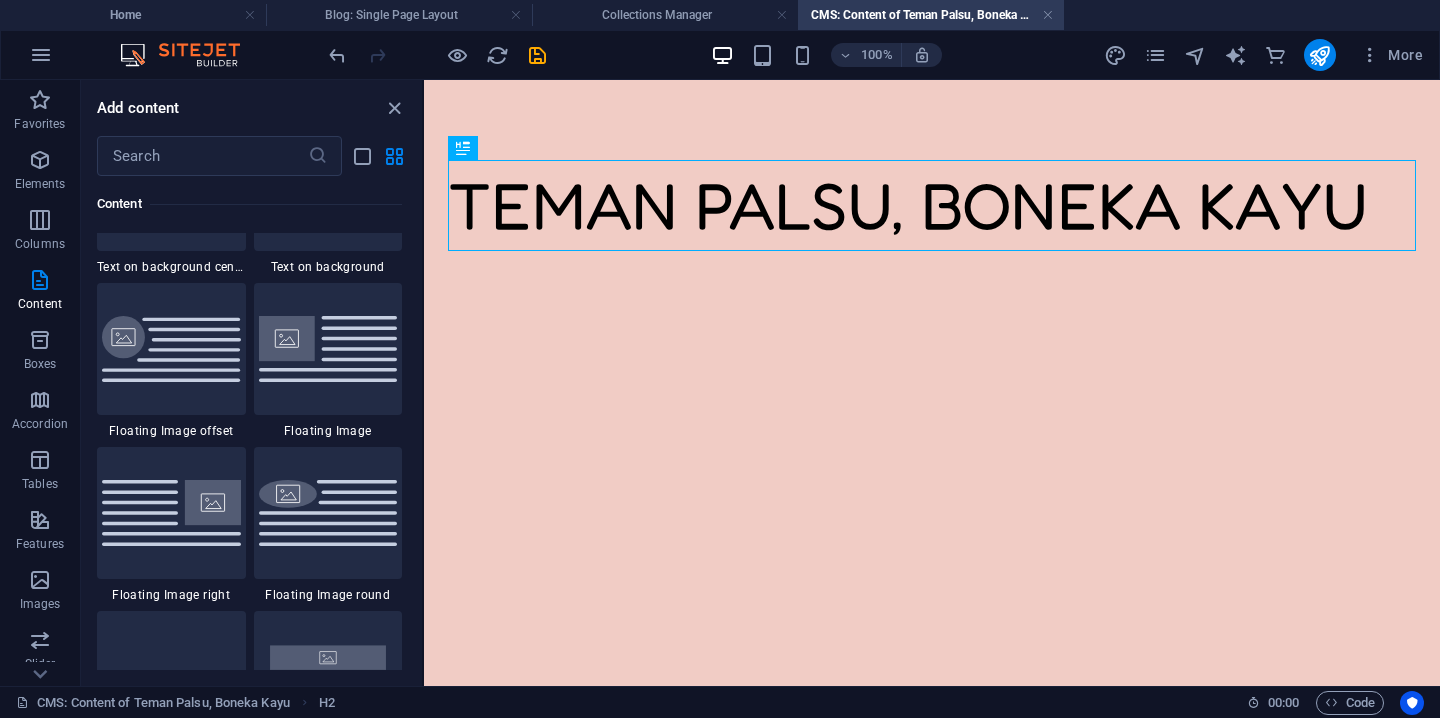 scroll, scrollTop: 4326, scrollLeft: 0, axis: vertical 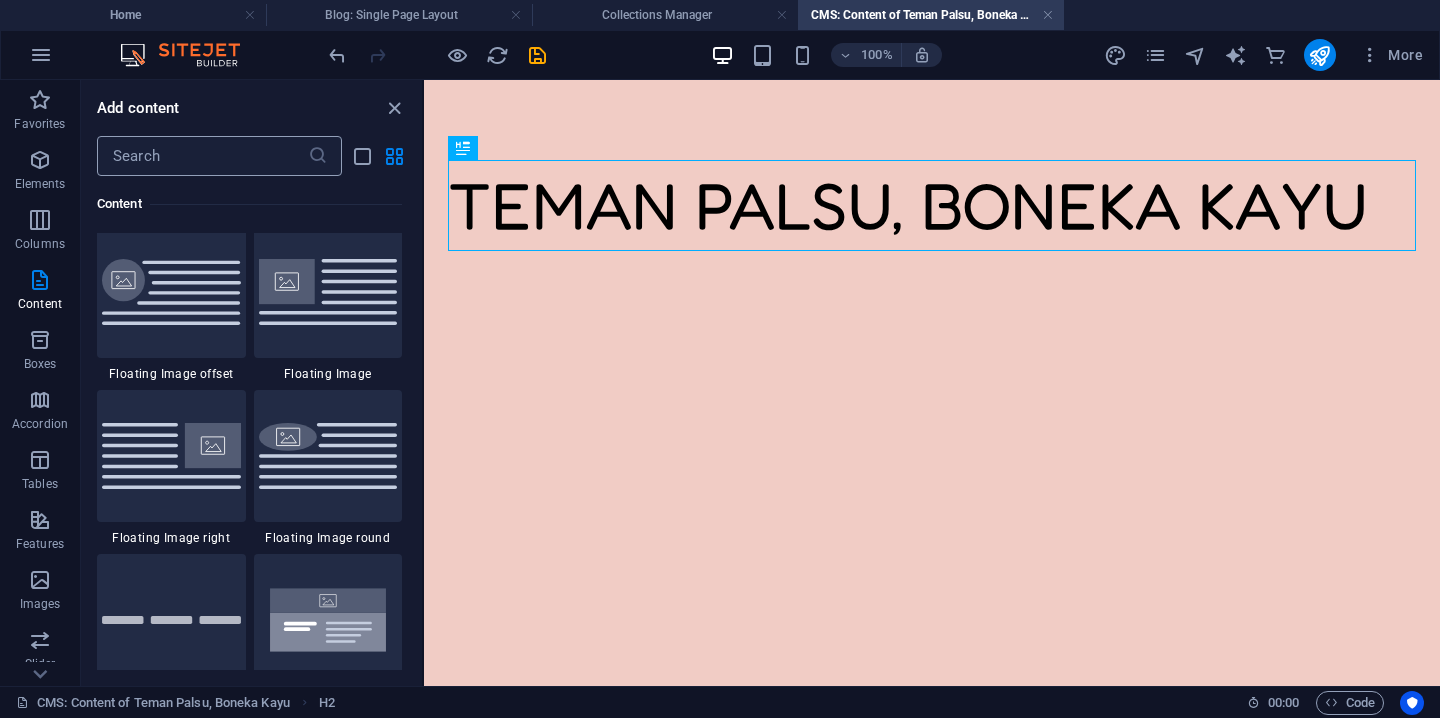 click at bounding box center (202, 156) 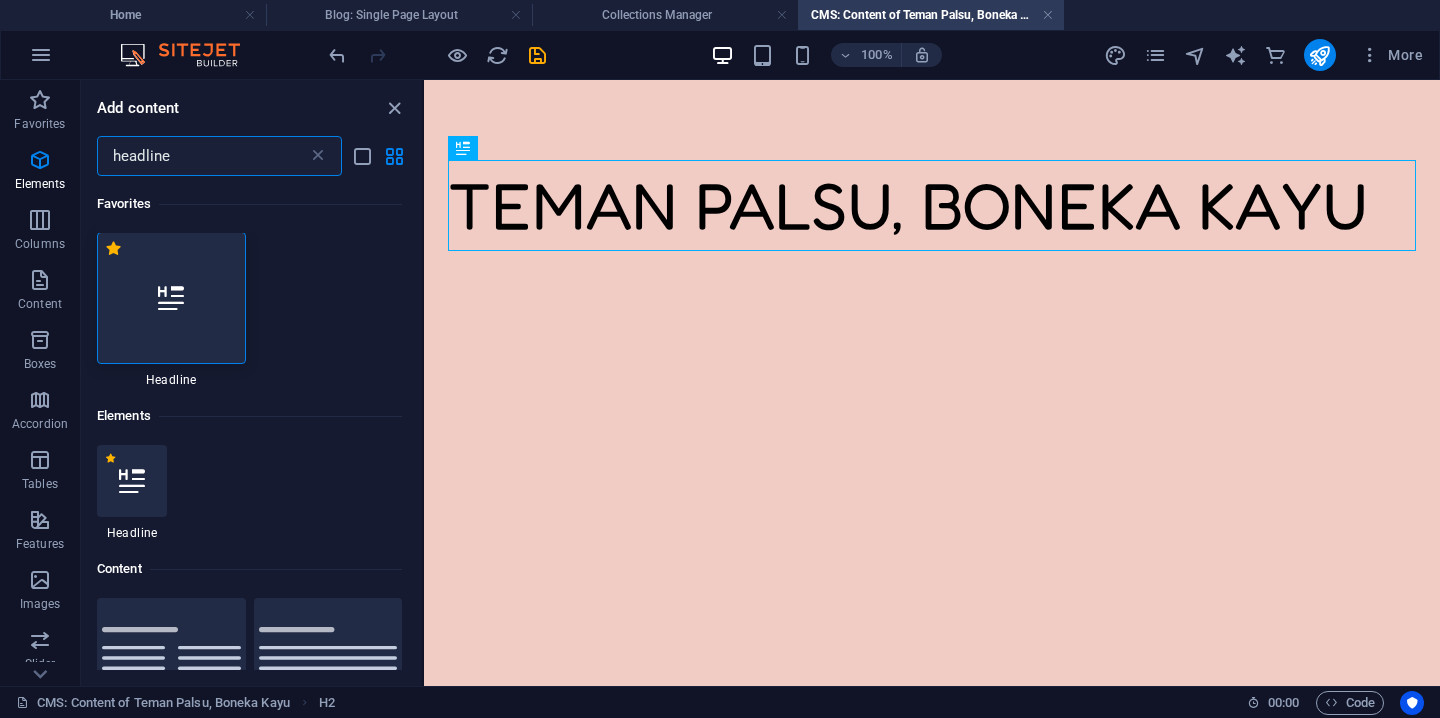 scroll, scrollTop: 0, scrollLeft: 0, axis: both 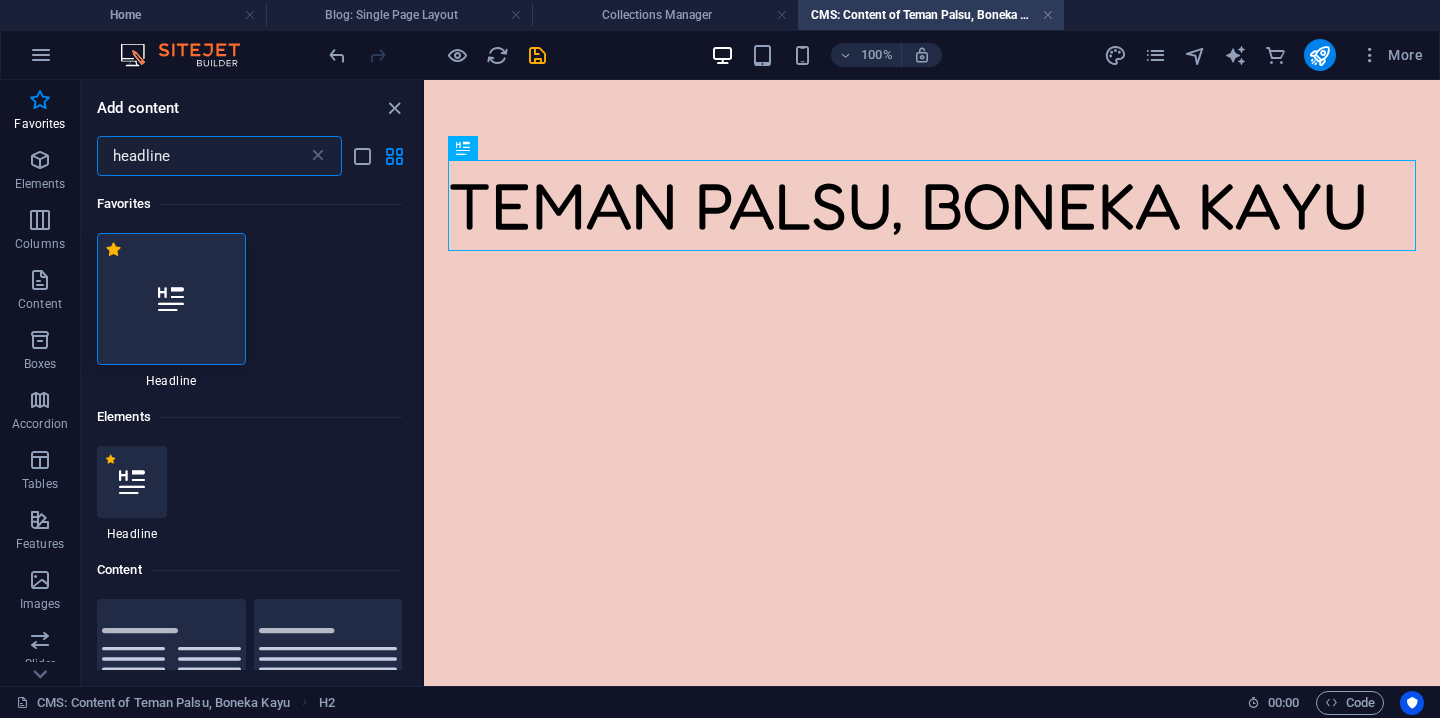click at bounding box center (171, 299) 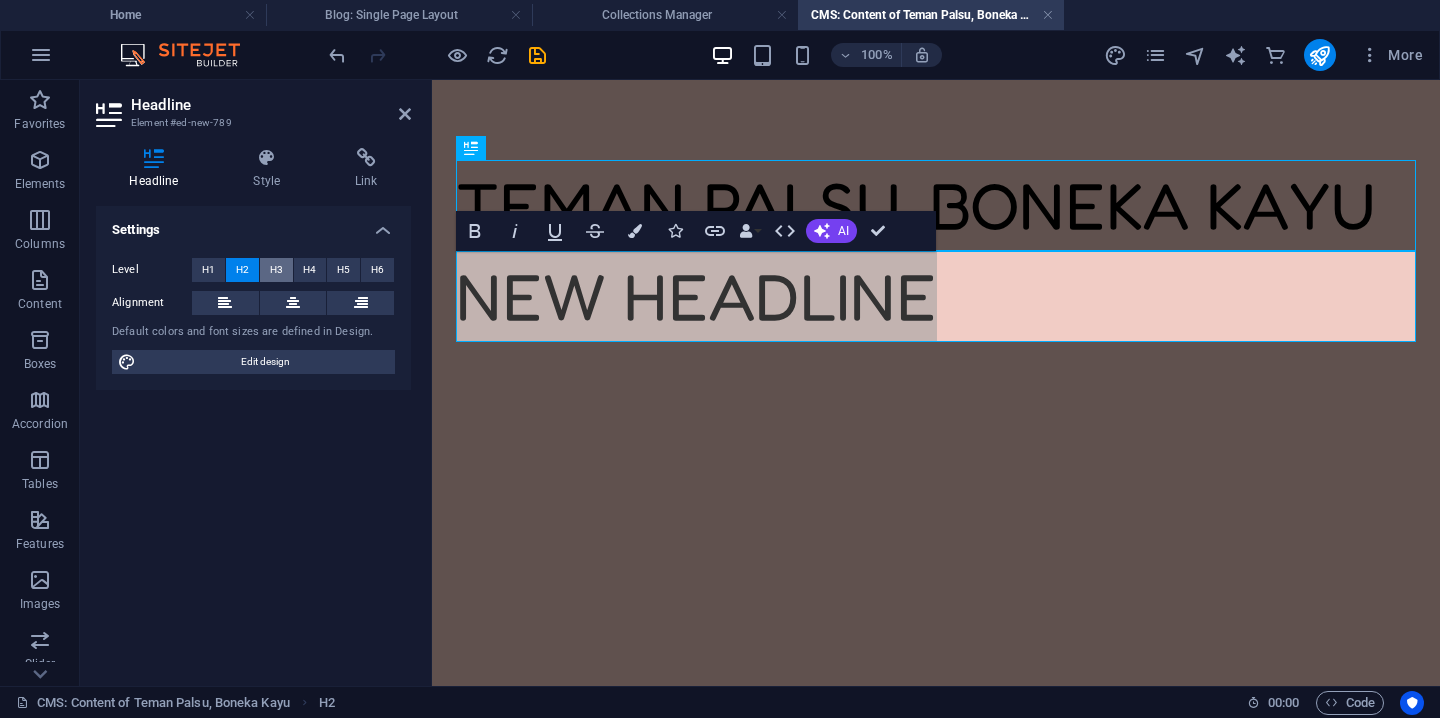 click on "H3" at bounding box center (276, 270) 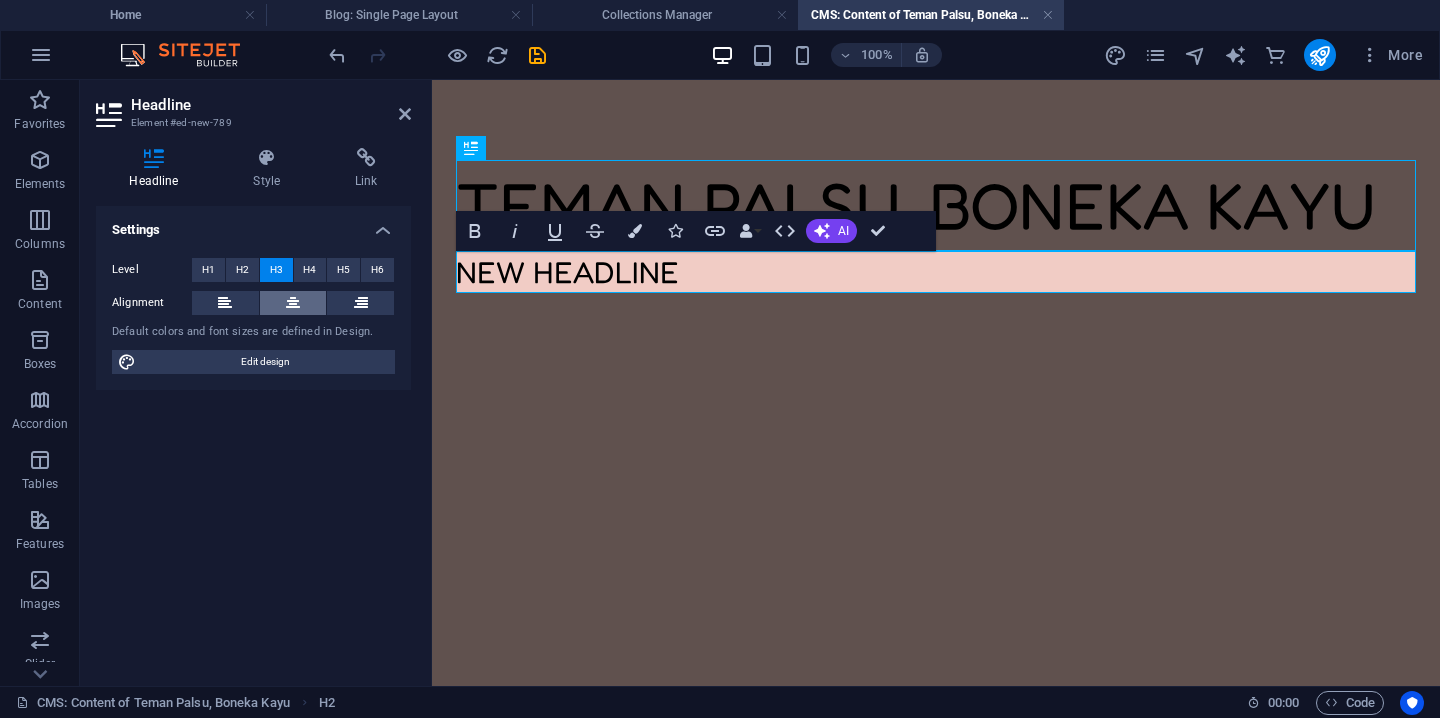 click at bounding box center [293, 303] 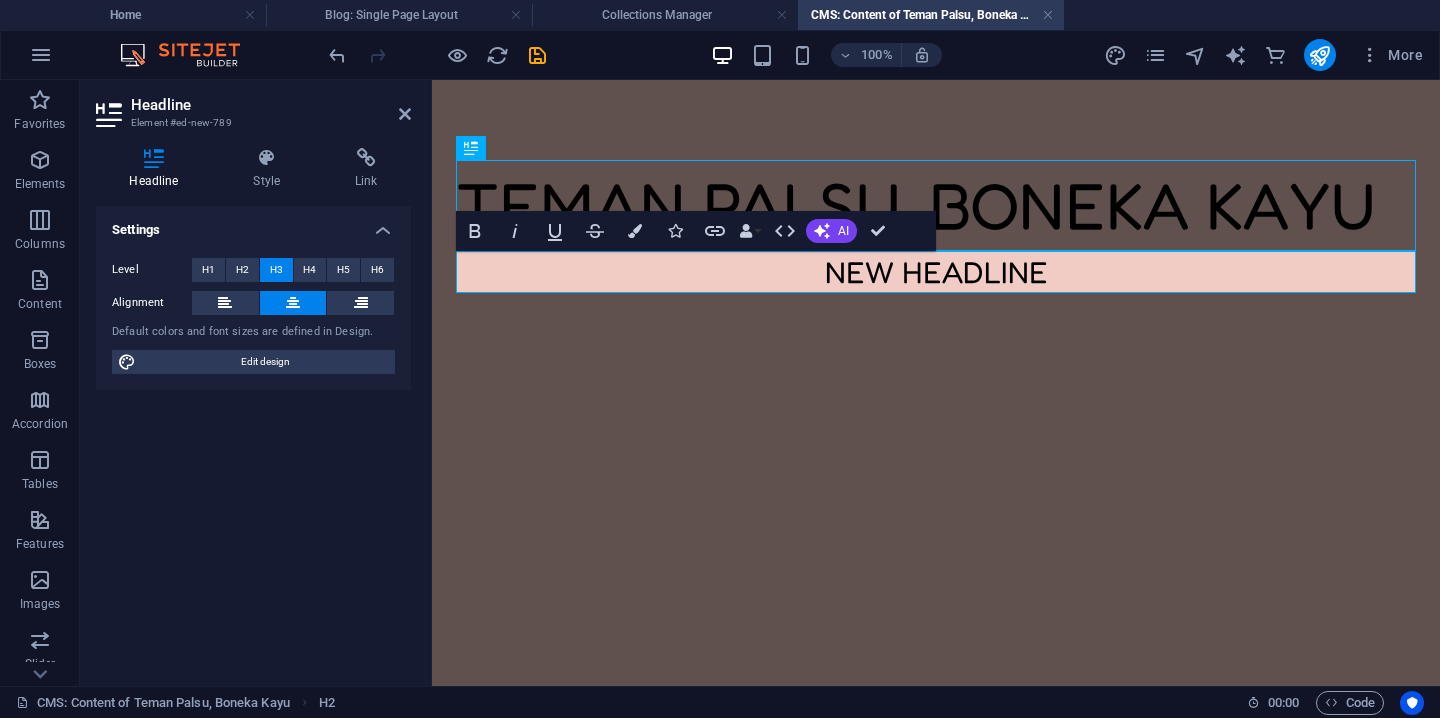 click on "New headline" at bounding box center [936, 272] 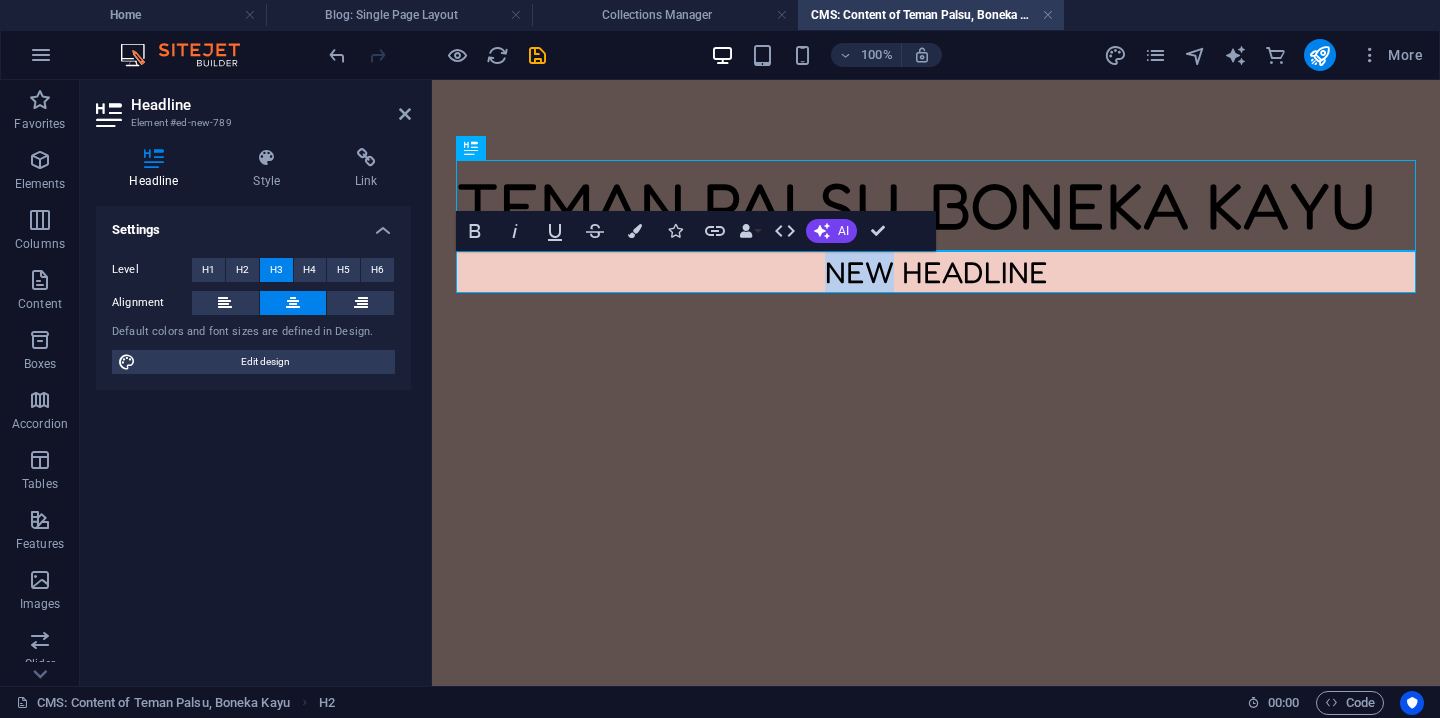 click on "New headline" at bounding box center [936, 272] 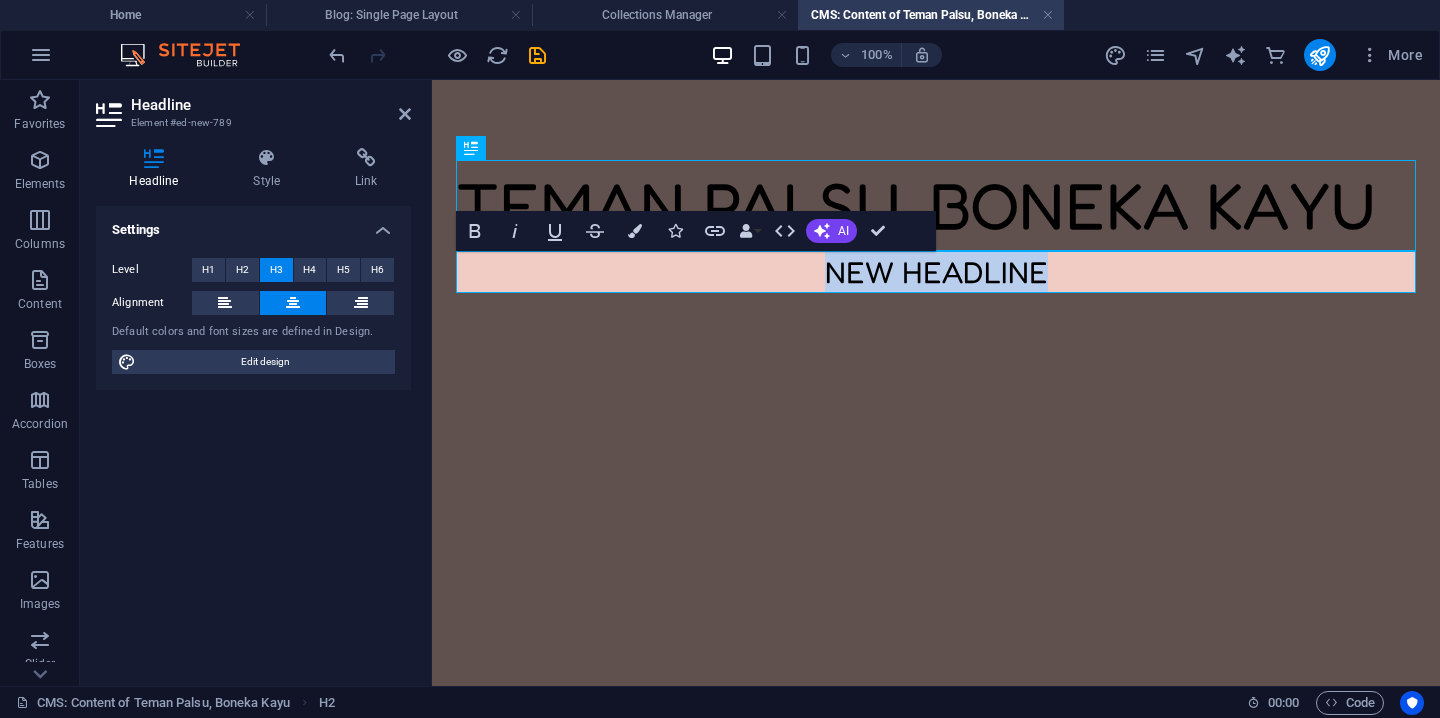 click on "New headline" at bounding box center [936, 272] 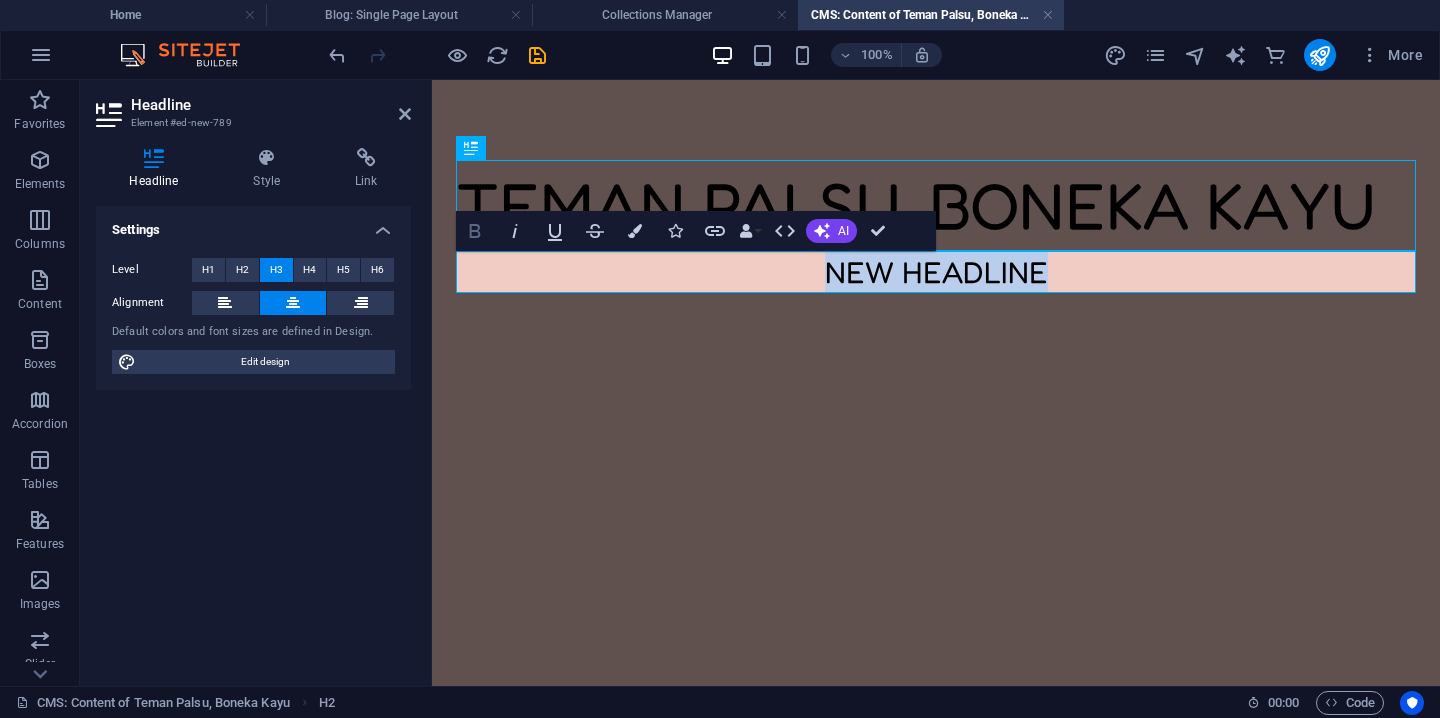 click 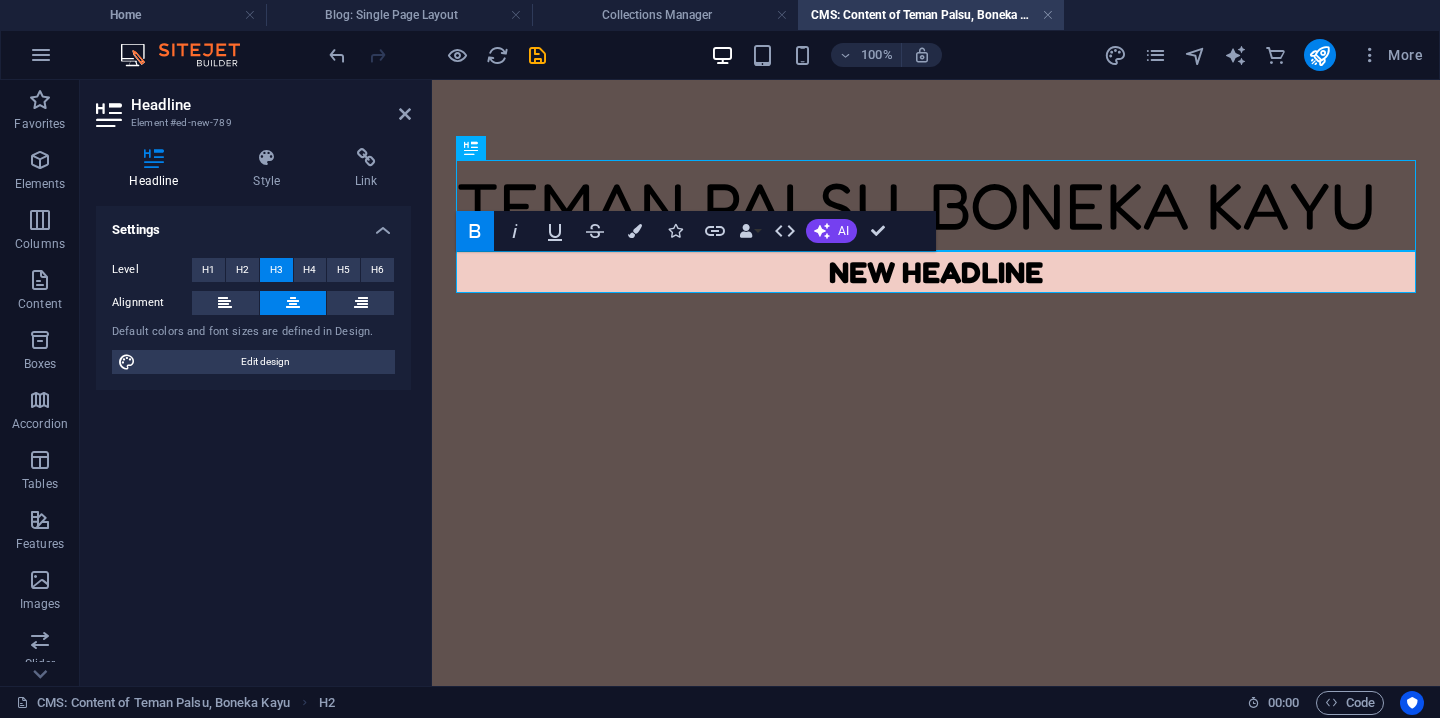 click 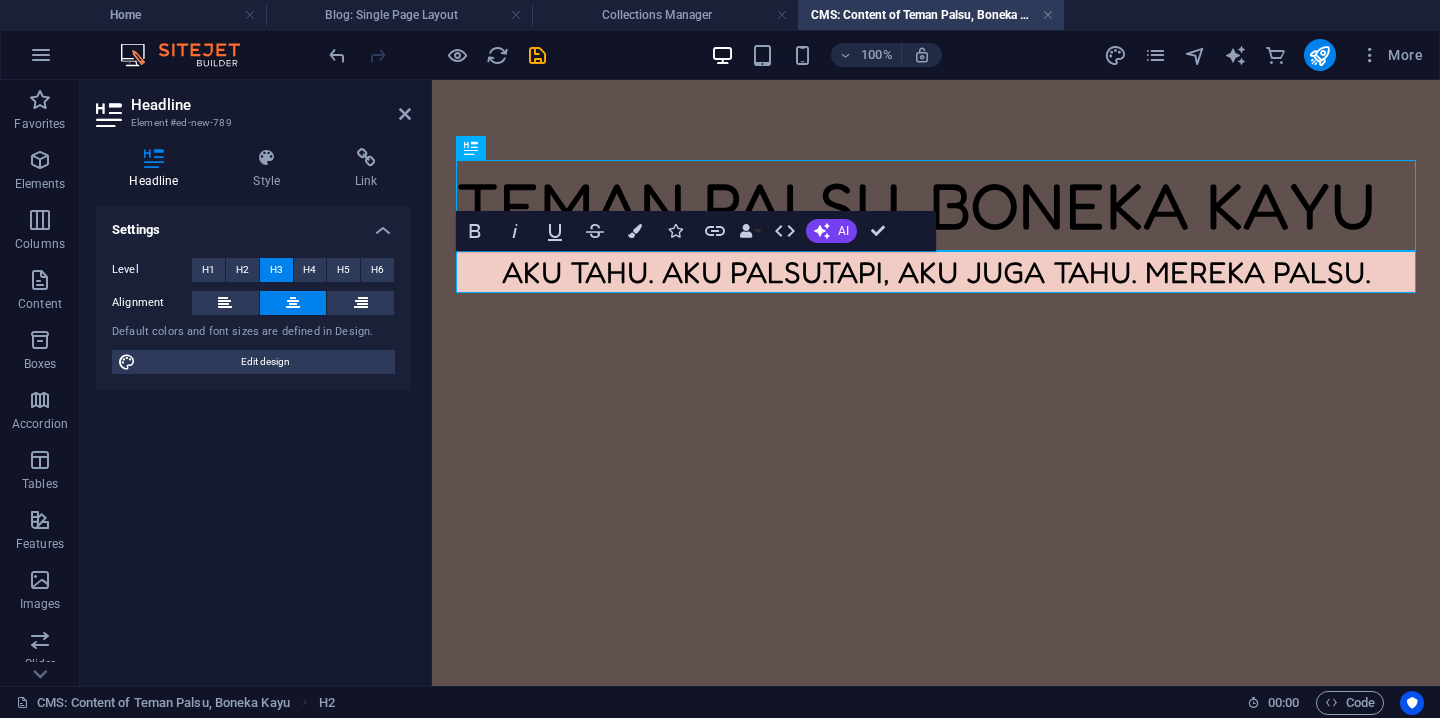 click on "Aku tahu. Aku palsu.Tapi, aku juga tahu. Mereka palsu." at bounding box center (936, 272) 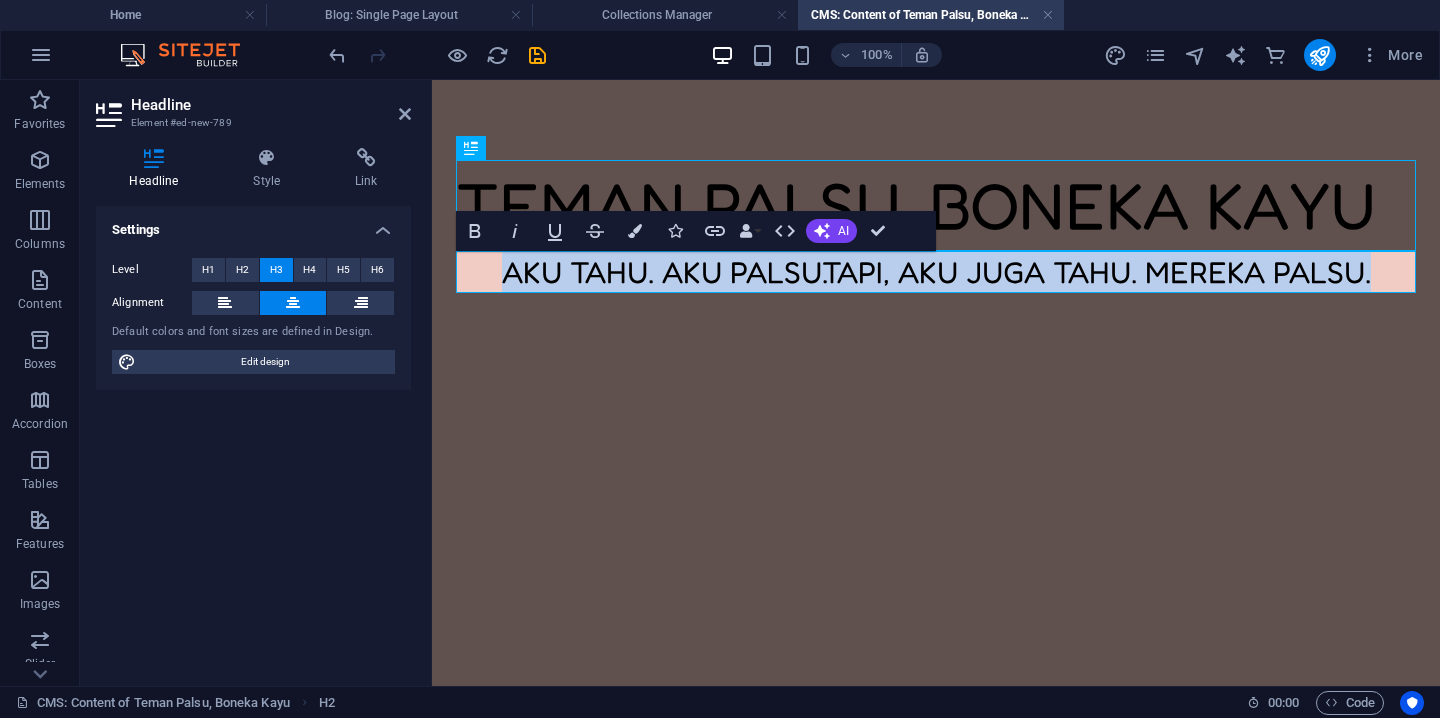 click on "Aku tahu. Aku palsu.Tapi, aku juga tahu. Mereka palsu." at bounding box center [936, 272] 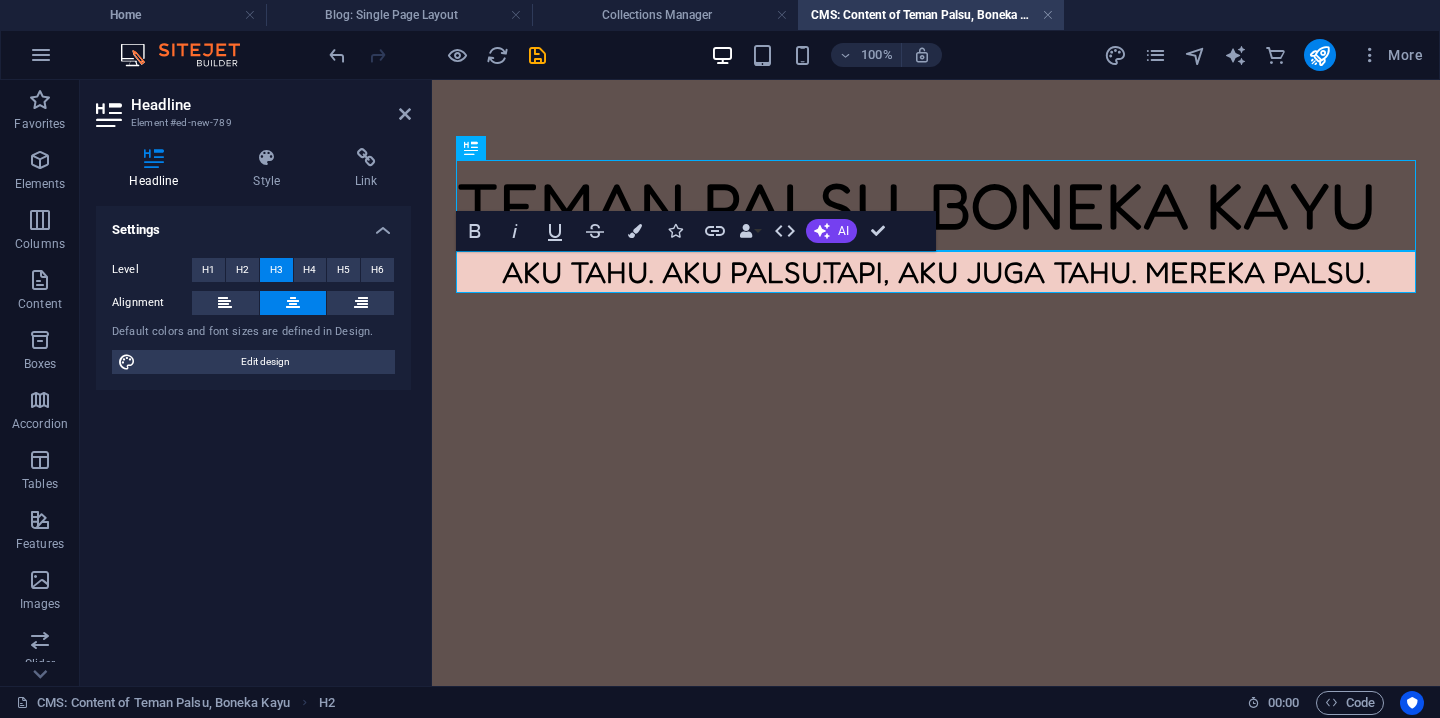 click on "Aku tahu. Aku palsu.Tapi, aku juga tahu. Mereka palsu." at bounding box center (936, 272) 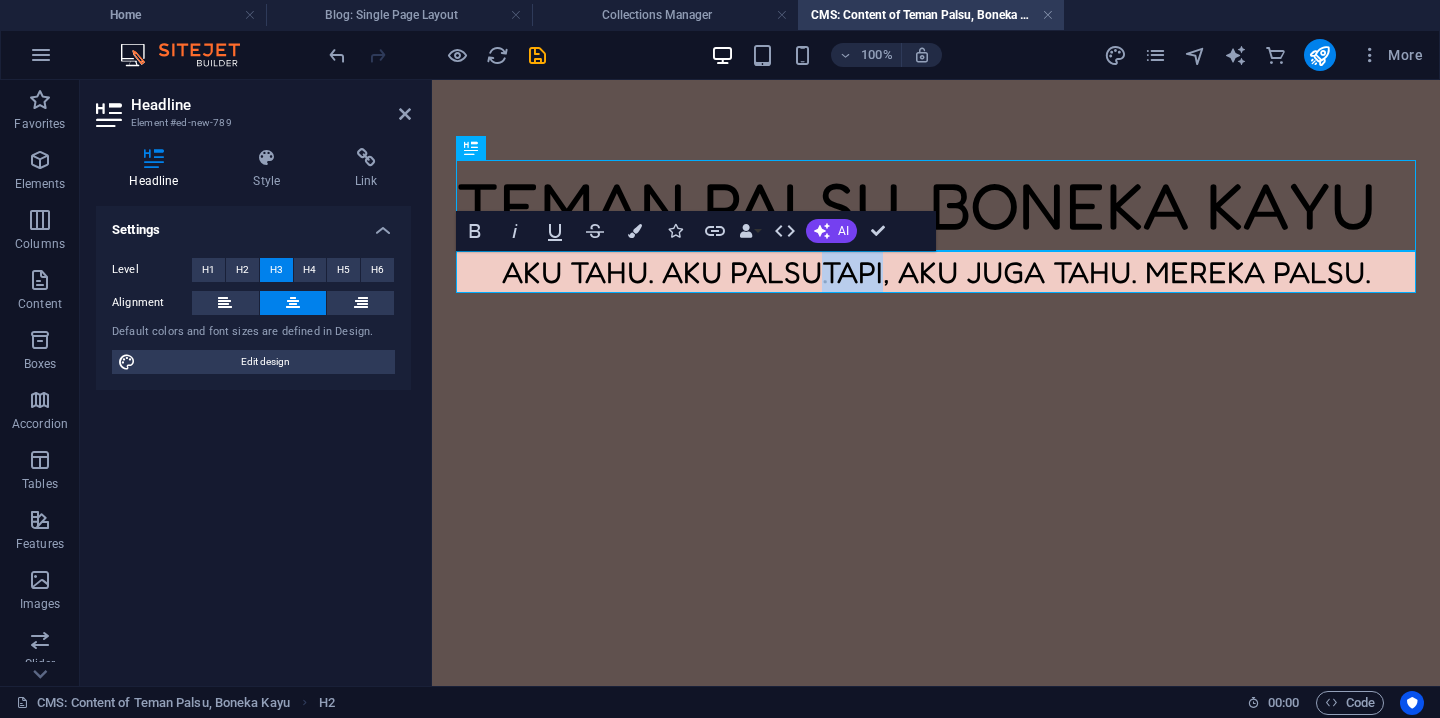 click on "Aku tahu. Aku palsu.Tapi, aku juga tahu. Mereka palsu." at bounding box center (936, 272) 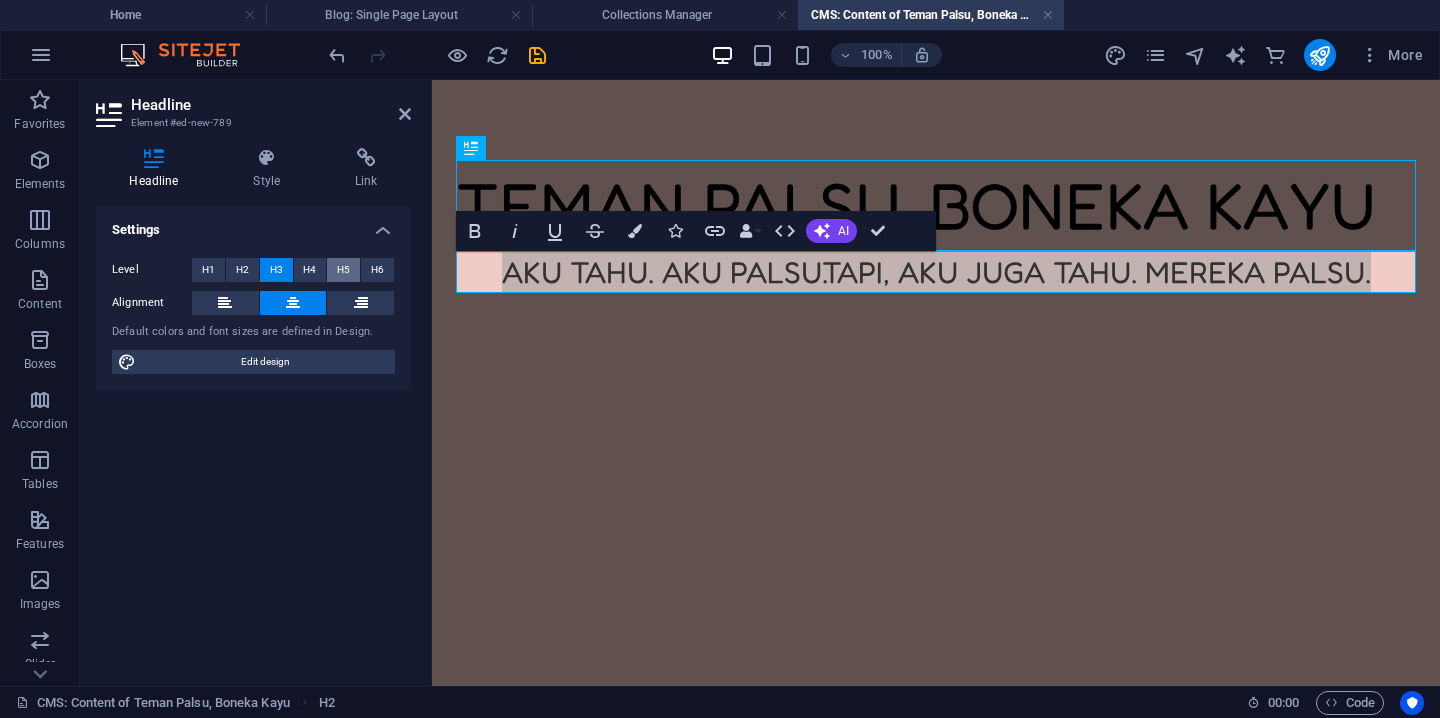 click on "H5" at bounding box center [343, 270] 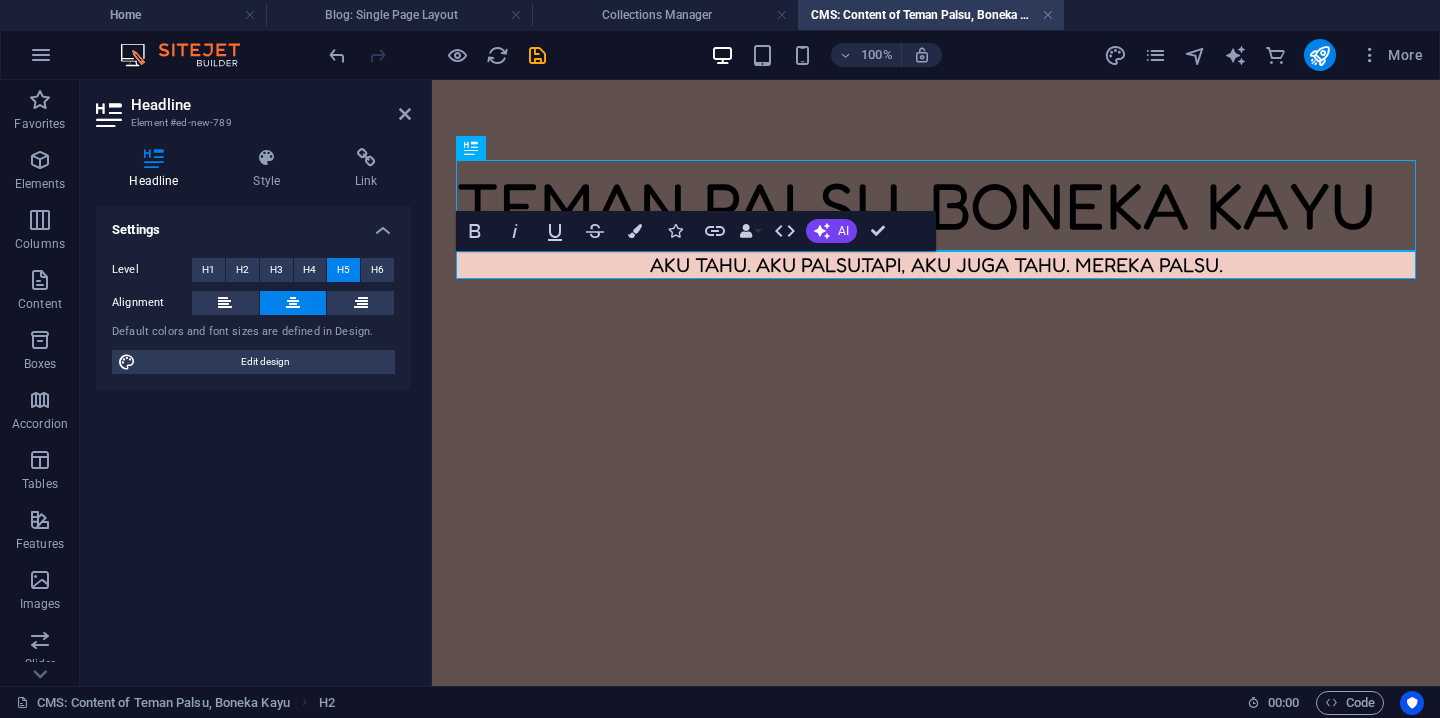 click on "Aku tahu. Aku palsu.Tapi, aku juga tahu. Mereka palsu." at bounding box center (936, 265) 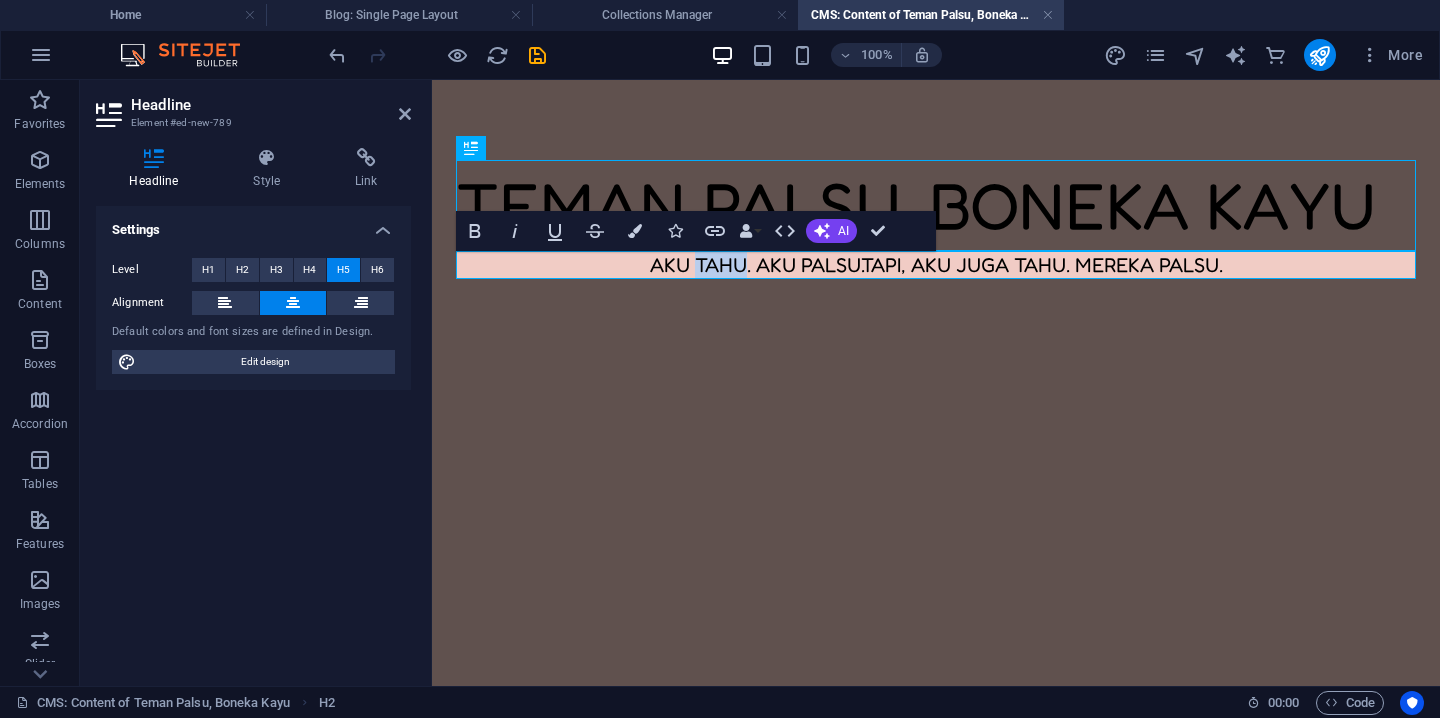 click on "Aku tahu. Aku palsu.Tapi, aku juga tahu. Mereka palsu." at bounding box center [936, 265] 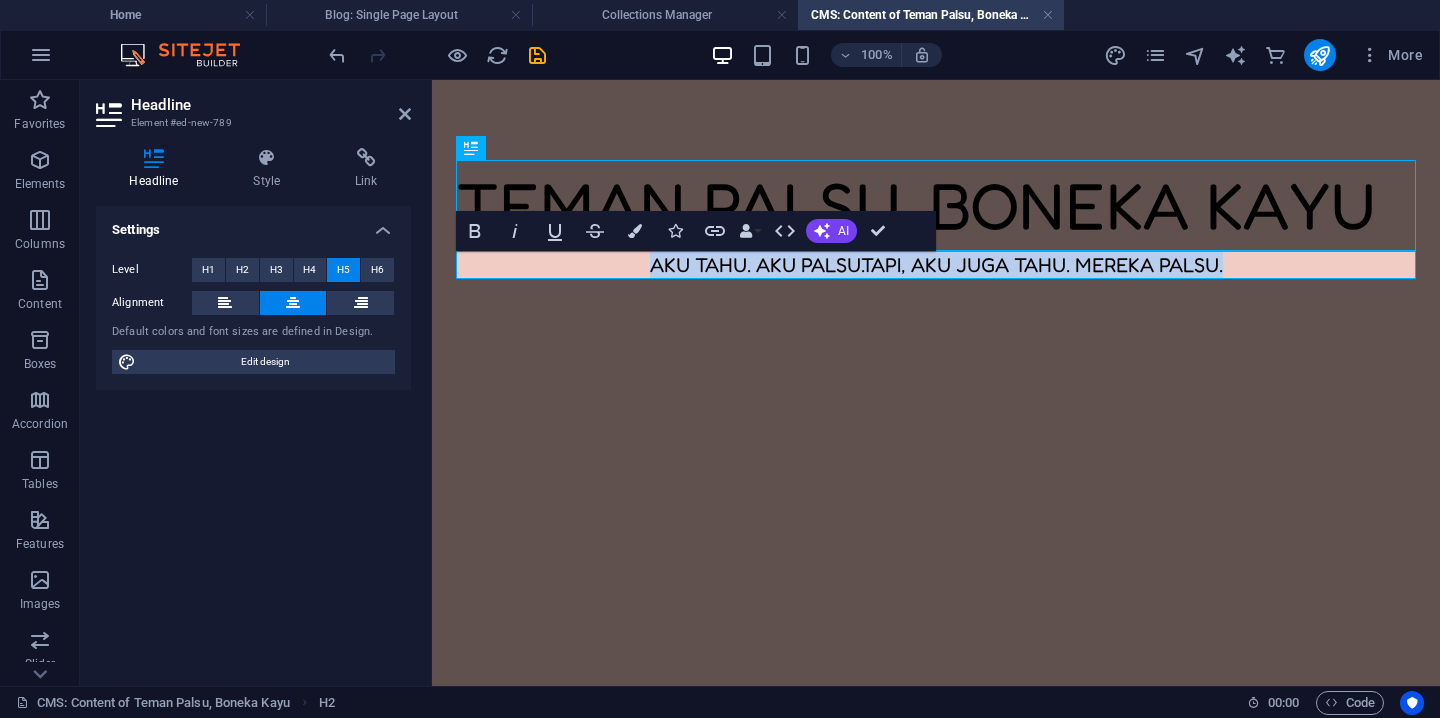 click on "Aku tahu. Aku palsu.Tapi, aku juga tahu. Mereka palsu." at bounding box center [936, 265] 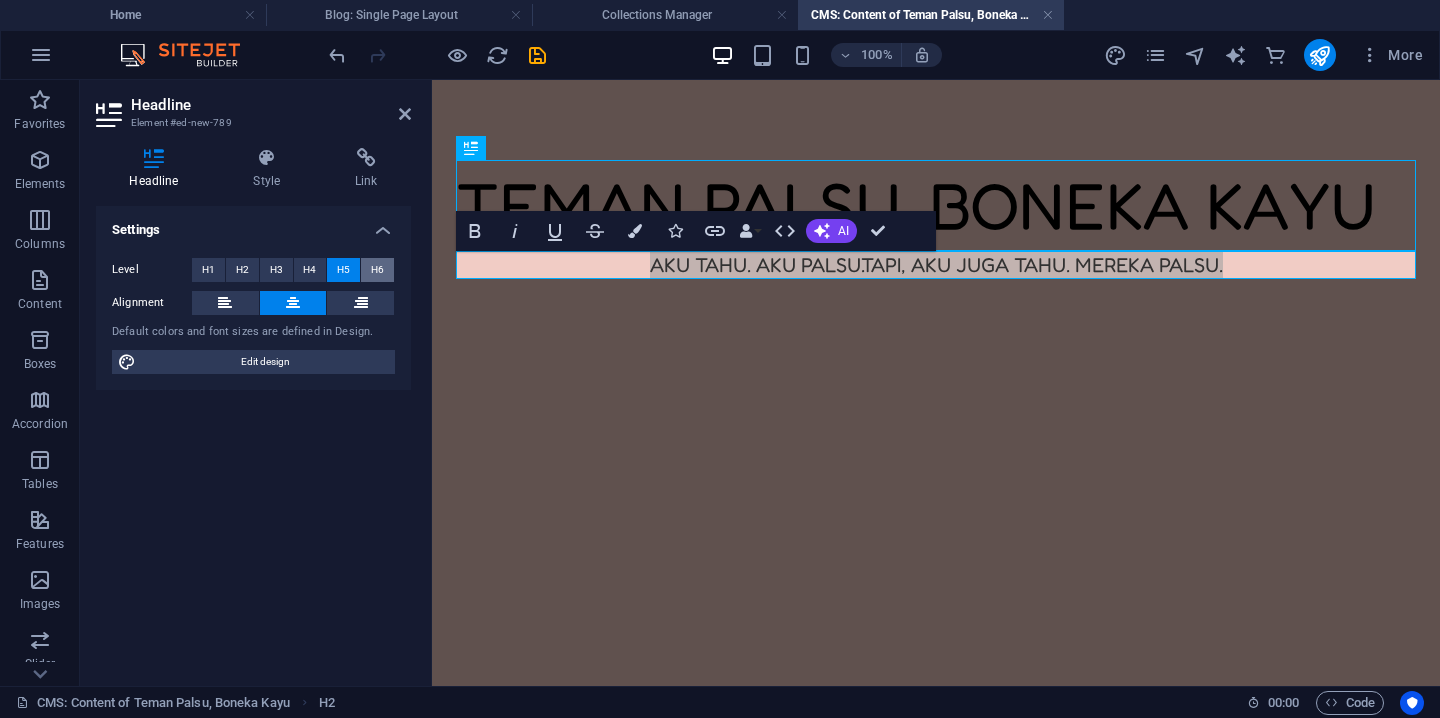 click on "H6" at bounding box center [377, 270] 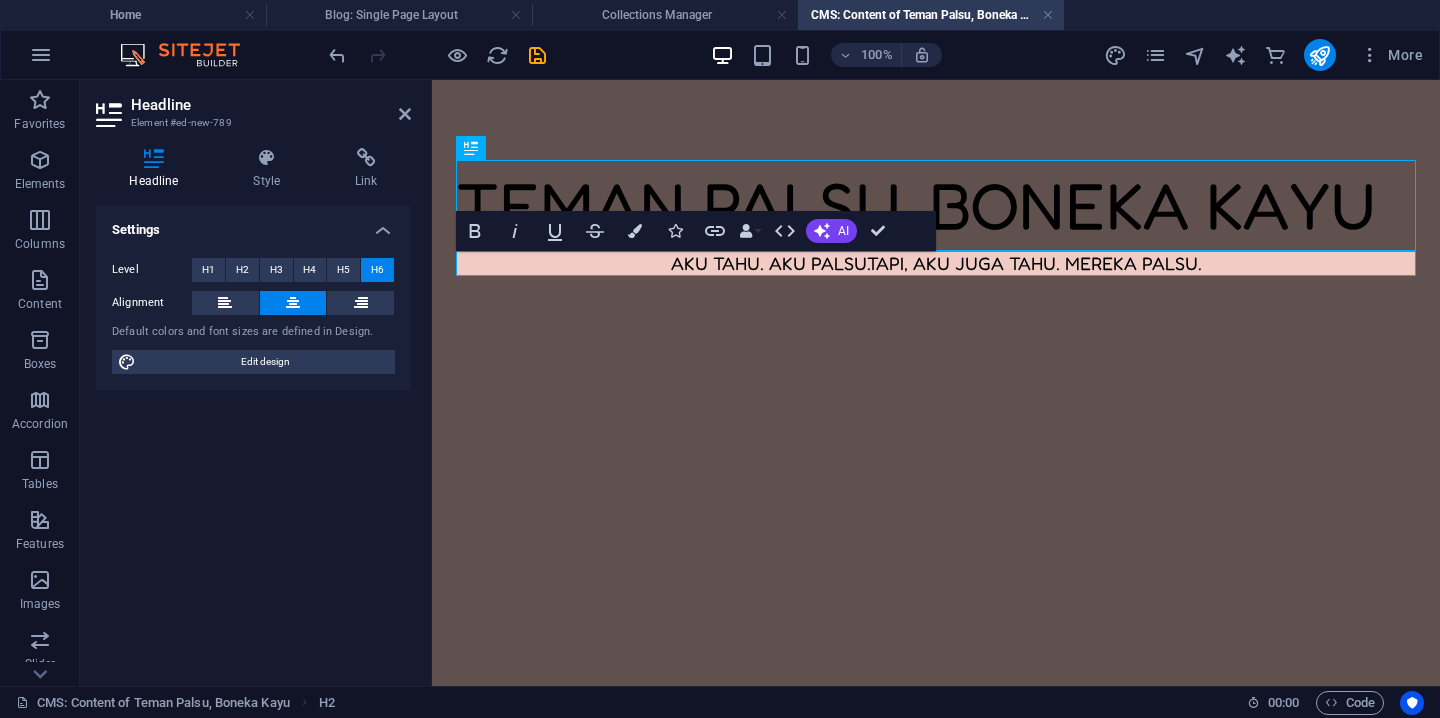 click on "Aku tahu. Aku palsu.Tapi, aku juga tahu. Mereka palsu." at bounding box center (936, 263) 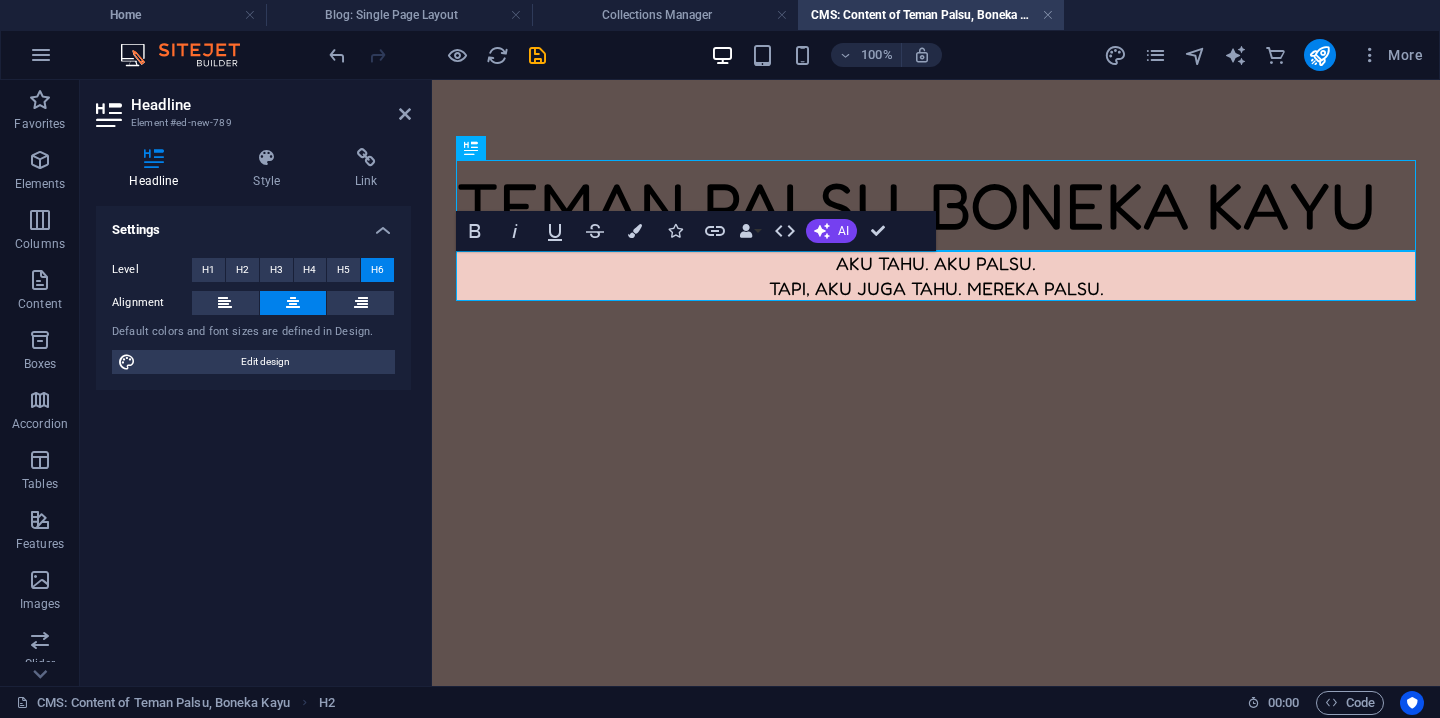 click on "Teman palsu, boneka kayu Aku tahu. Aku palsu. ‌Tapi, aku juga tahu. Mereka palsu." at bounding box center [936, 230] 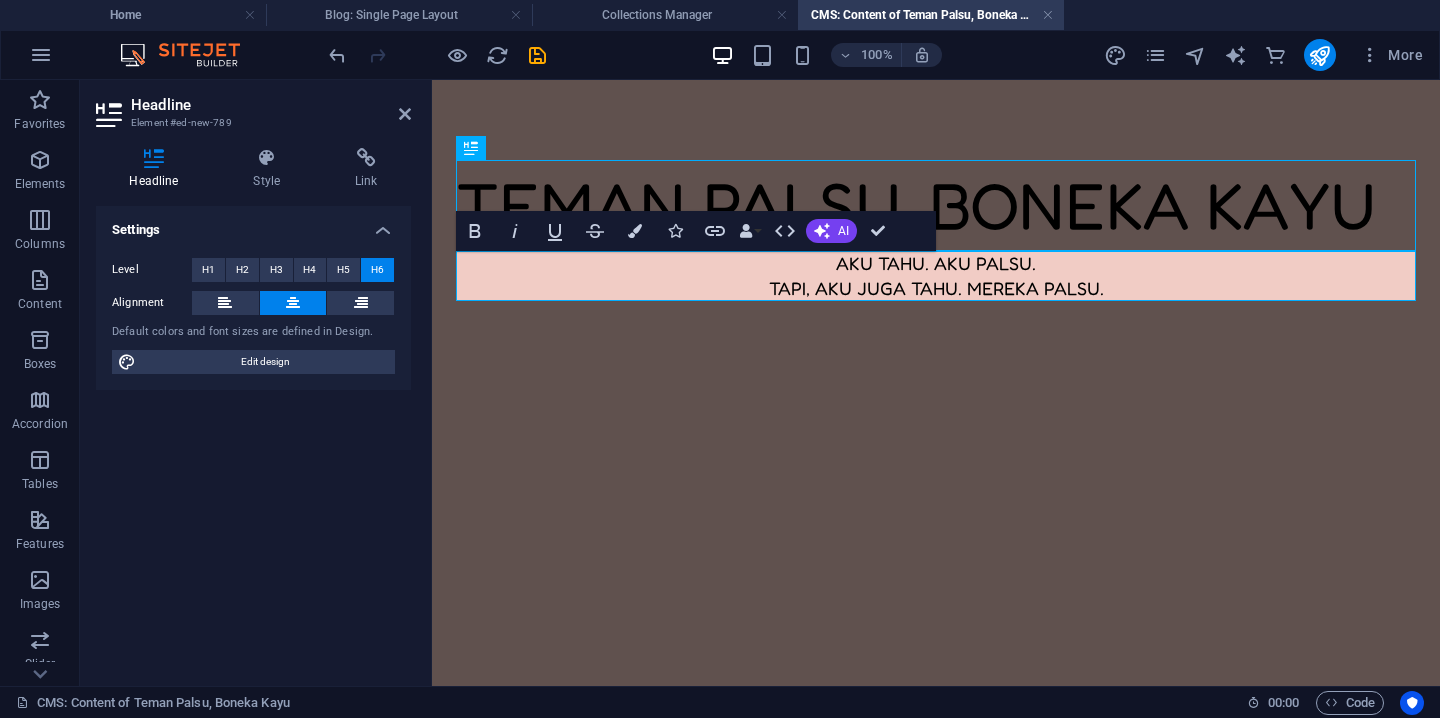 click on "Aku tahu. Aku palsu. ‌Tapi, aku juga tahu. Mereka palsu." at bounding box center (936, 276) 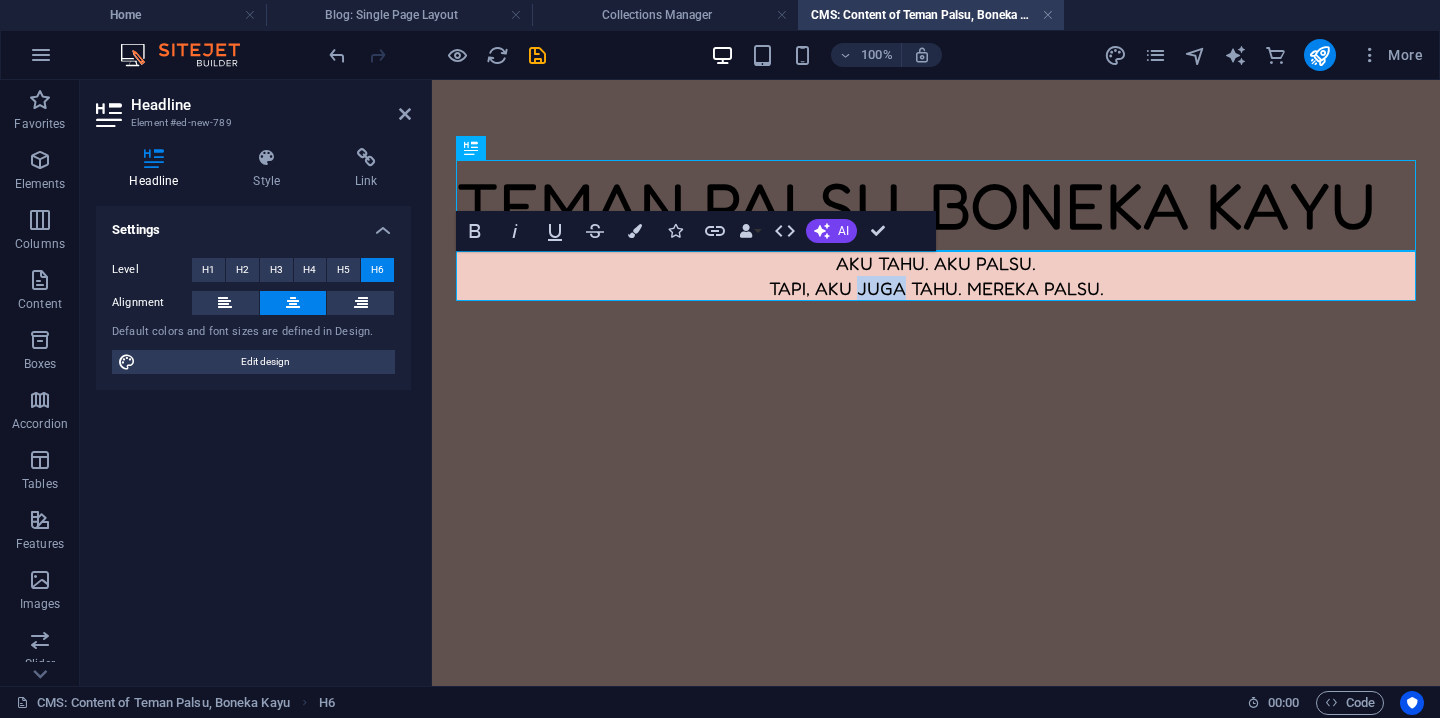 click on "Aku tahu. Aku palsu. ‌Tapi, aku juga tahu. Mereka palsu." at bounding box center [936, 276] 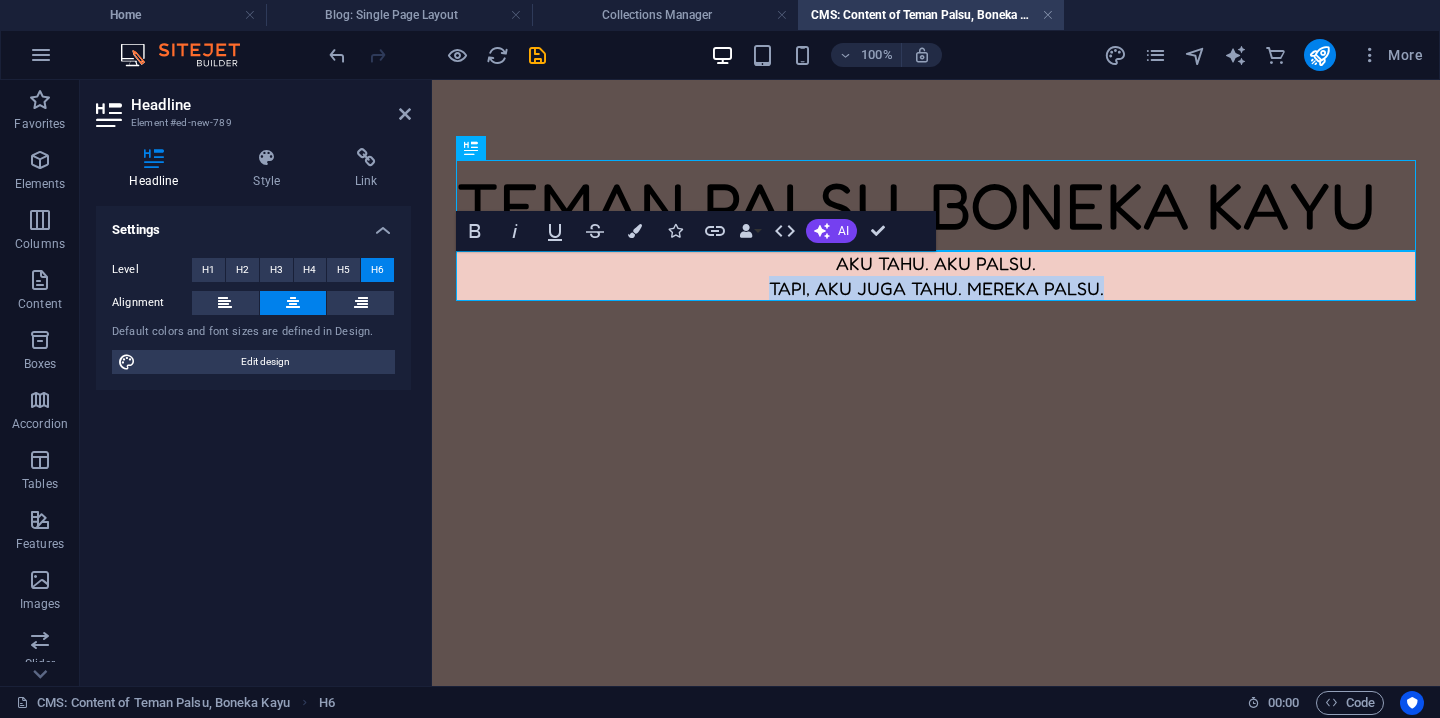click on "Aku tahu. Aku palsu. ‌Tapi, aku juga tahu. Mereka palsu." at bounding box center [936, 276] 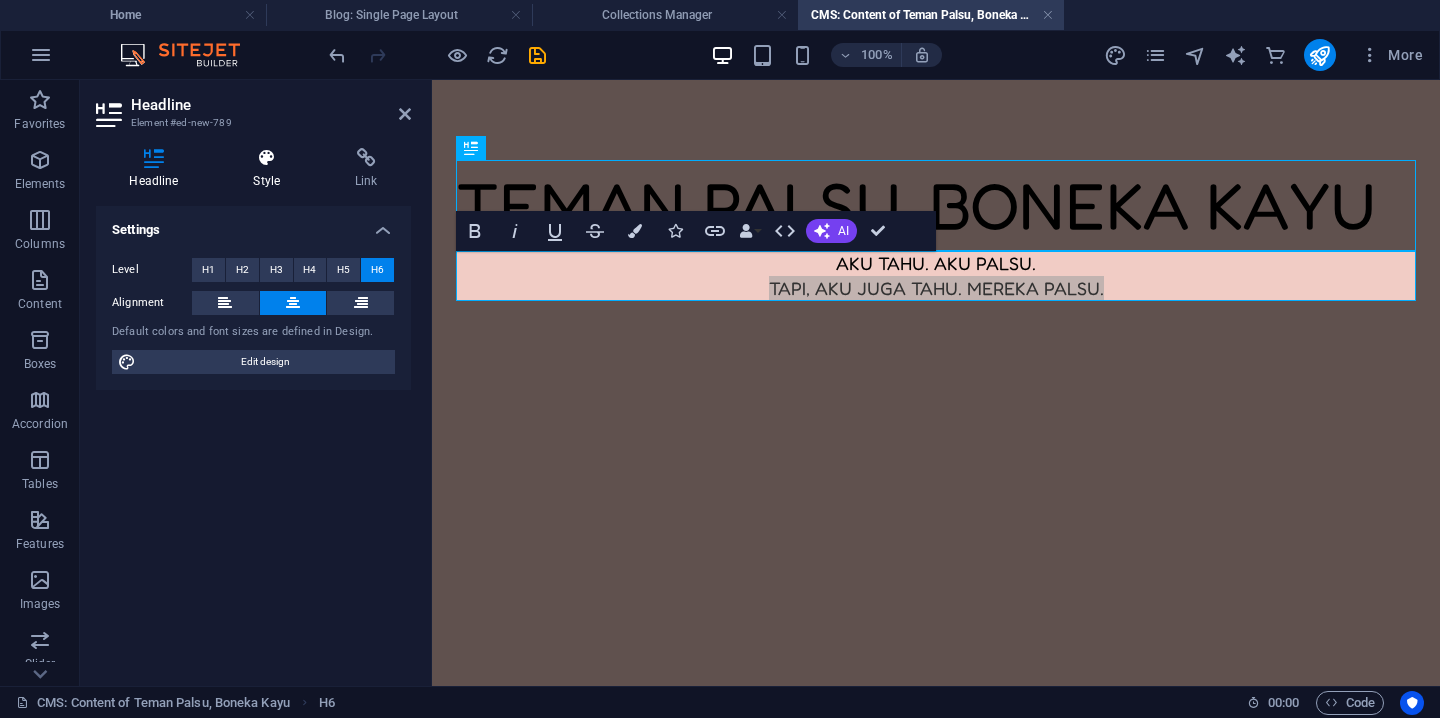 click at bounding box center [267, 158] 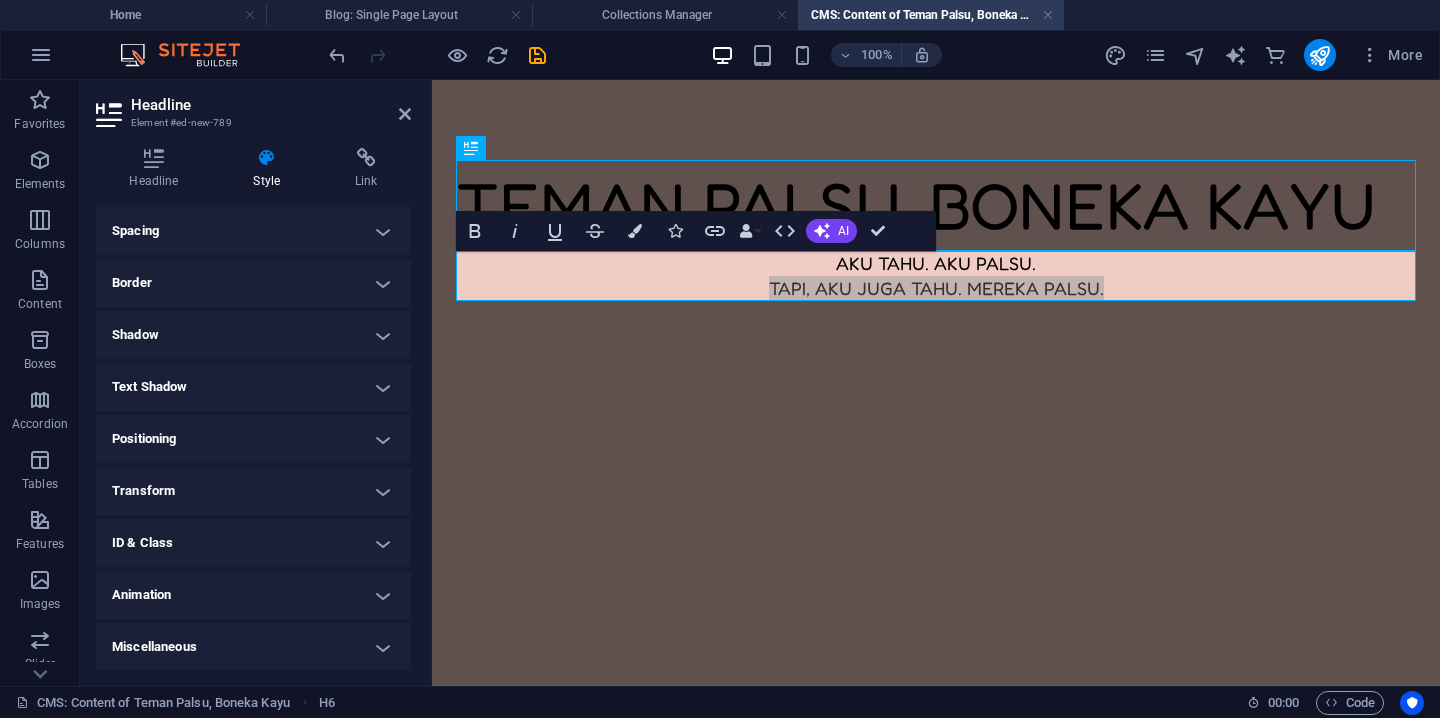 scroll, scrollTop: 0, scrollLeft: 0, axis: both 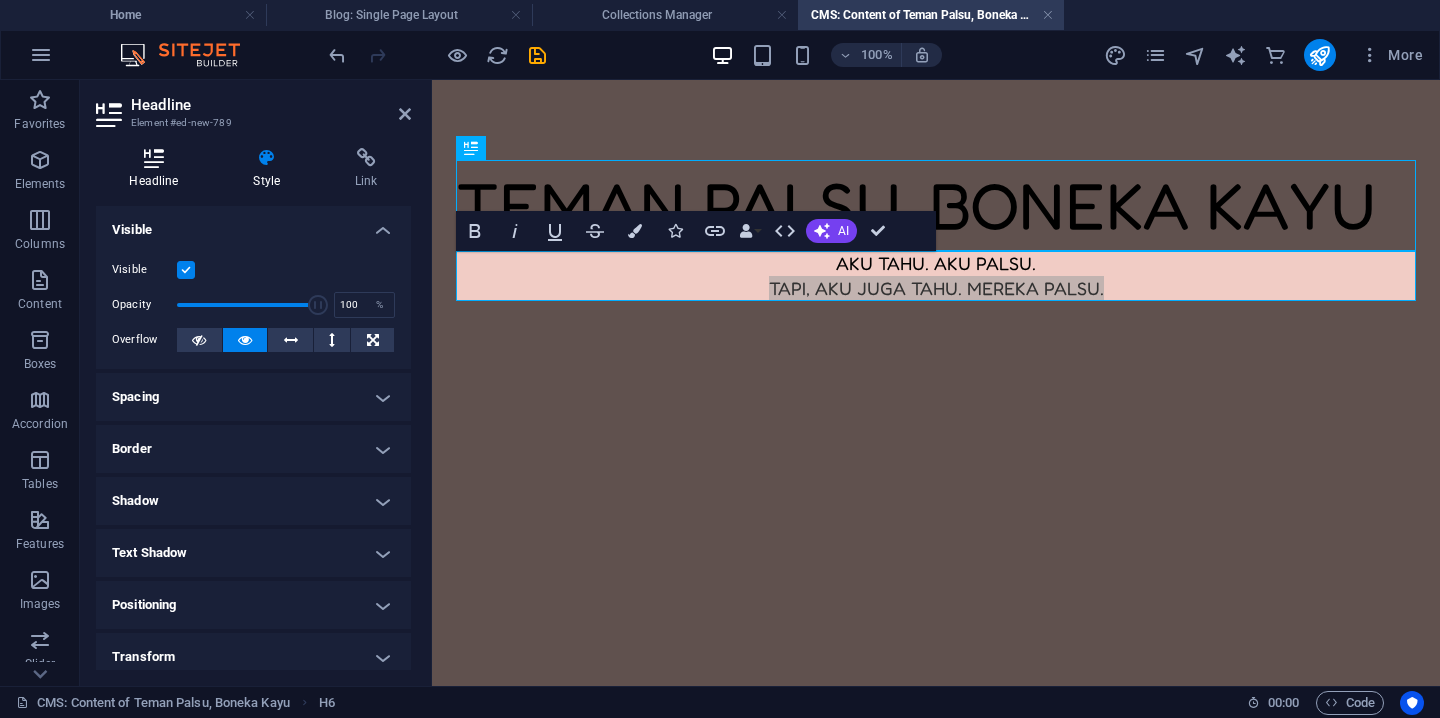 click on "Headline" at bounding box center [158, 169] 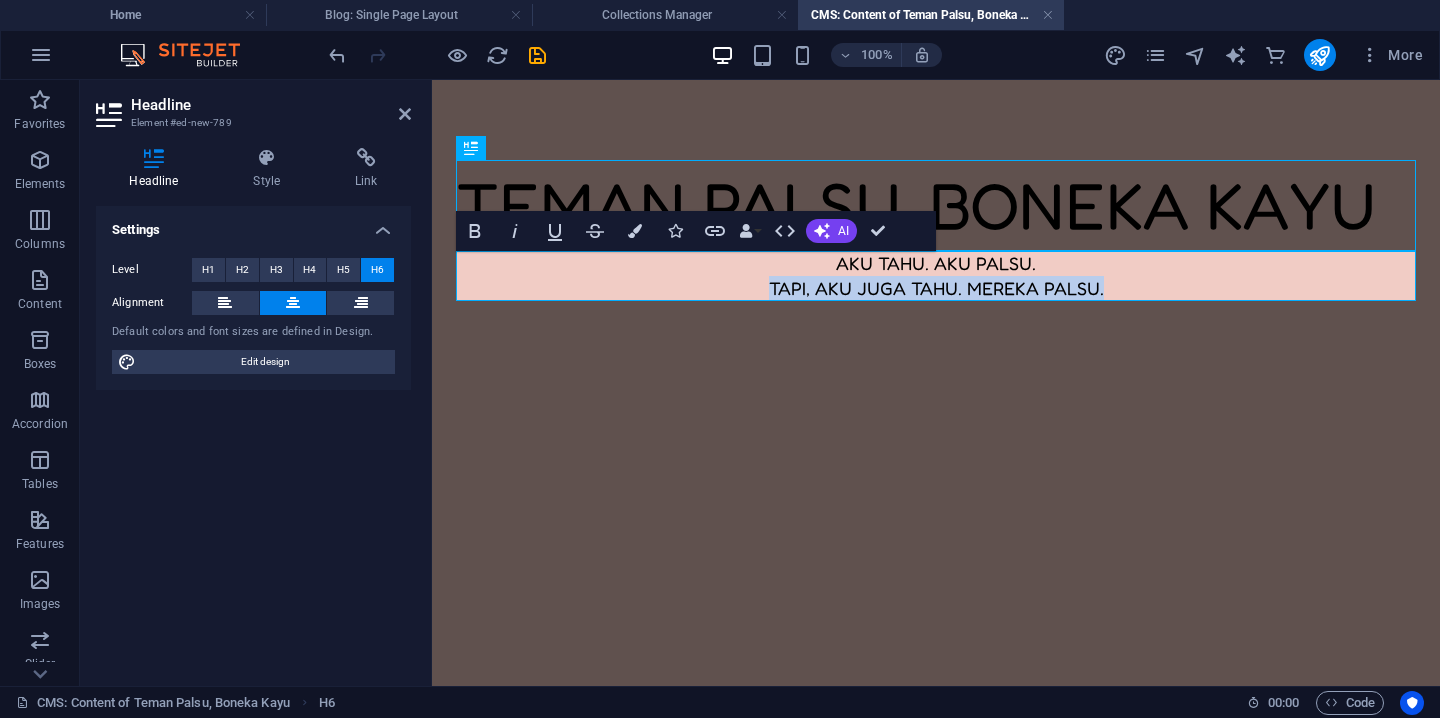 click on "Aku tahu. Aku palsu. ‌Tapi, aku juga tahu. Mereka palsu." at bounding box center [936, 276] 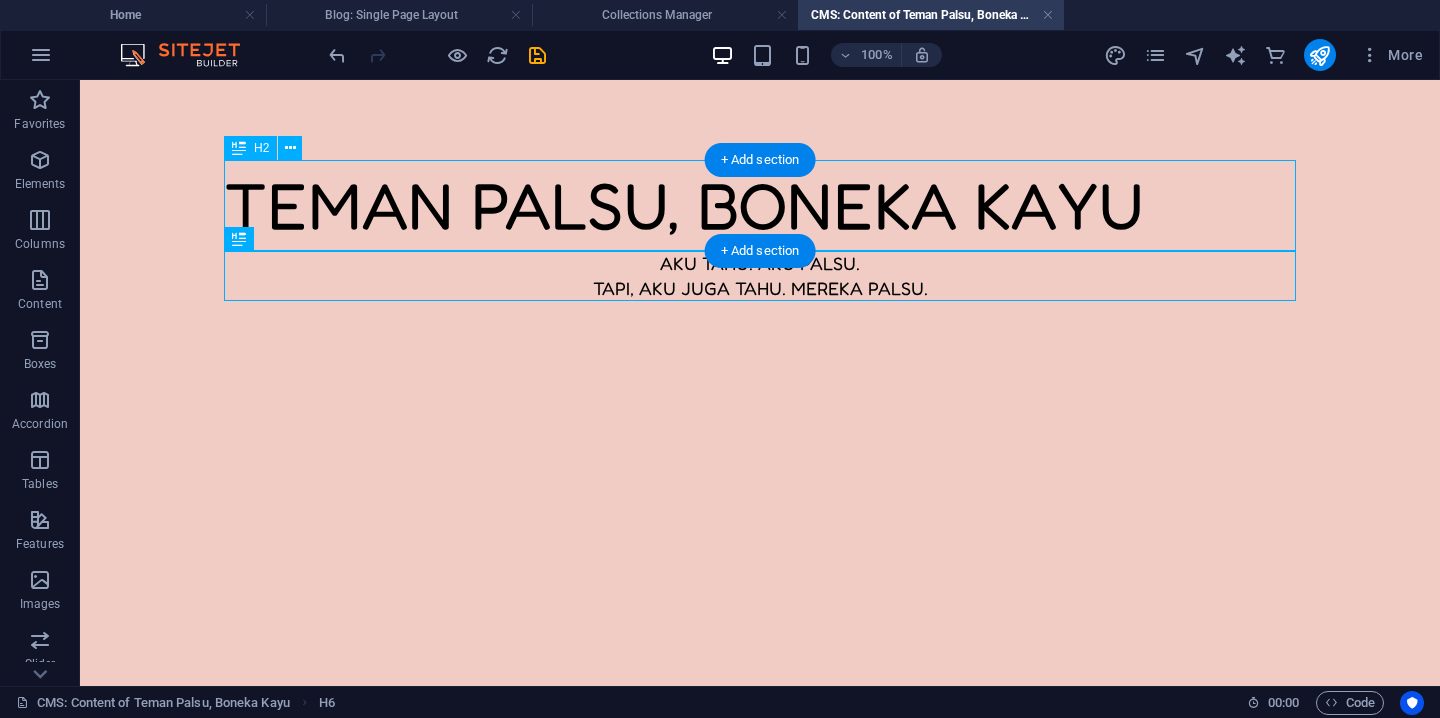 click on "Teman palsu, boneka kayu" at bounding box center [760, 205] 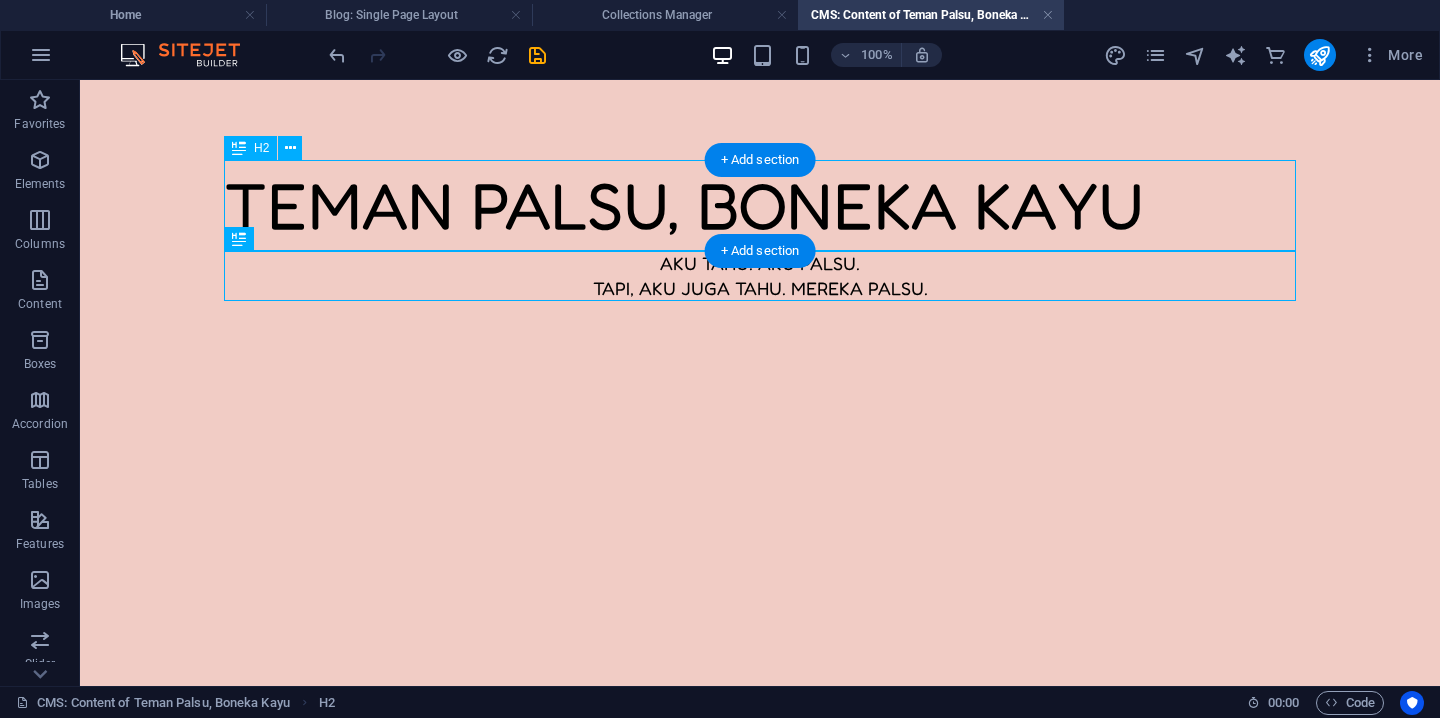 click on "Teman palsu, boneka kayu" at bounding box center [760, 205] 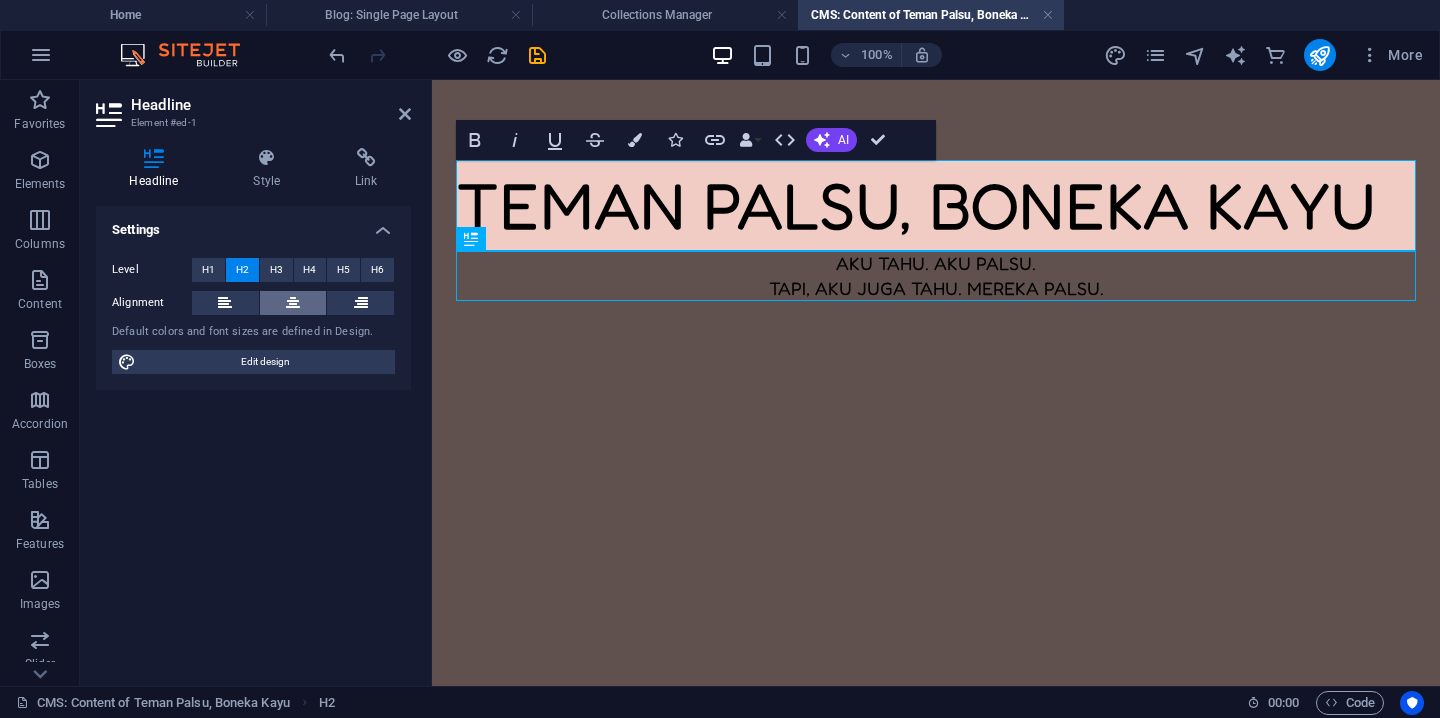 click at bounding box center [293, 303] 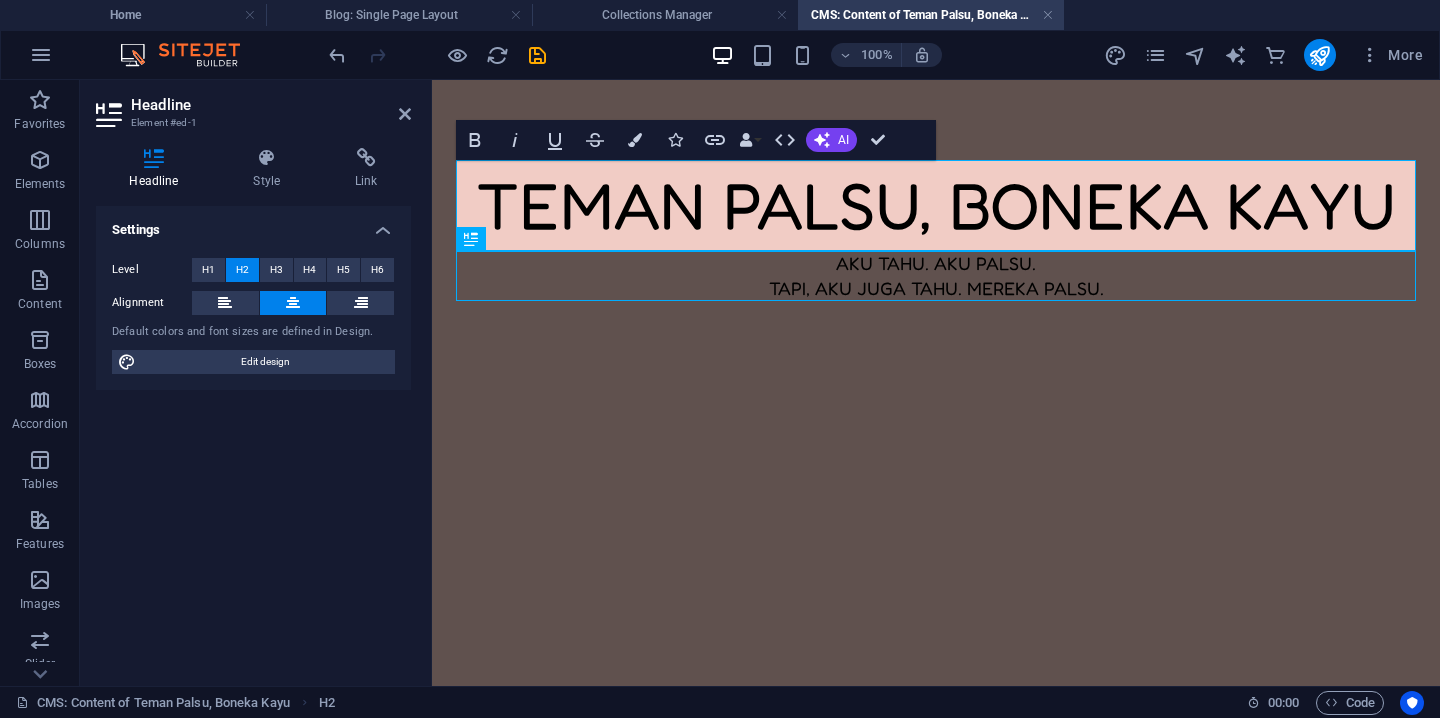 click on "Teman palsu, boneka kayu Aku tahu. Aku palsu. Tapi, aku juga tahu. Mereka palsu." at bounding box center (936, 230) 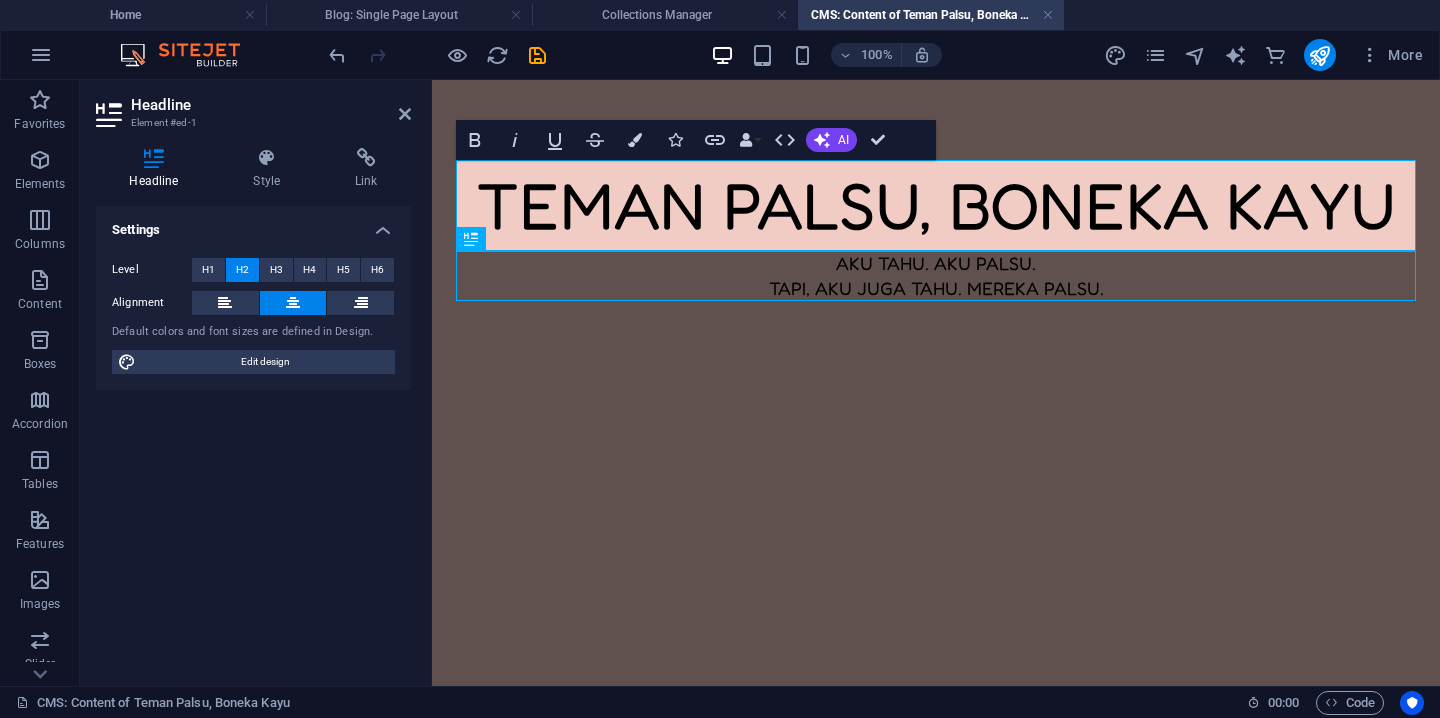 click on "Teman palsu, boneka kayu Aku tahu. Aku palsu. Tapi, aku juga tahu. Mereka palsu." at bounding box center (936, 230) 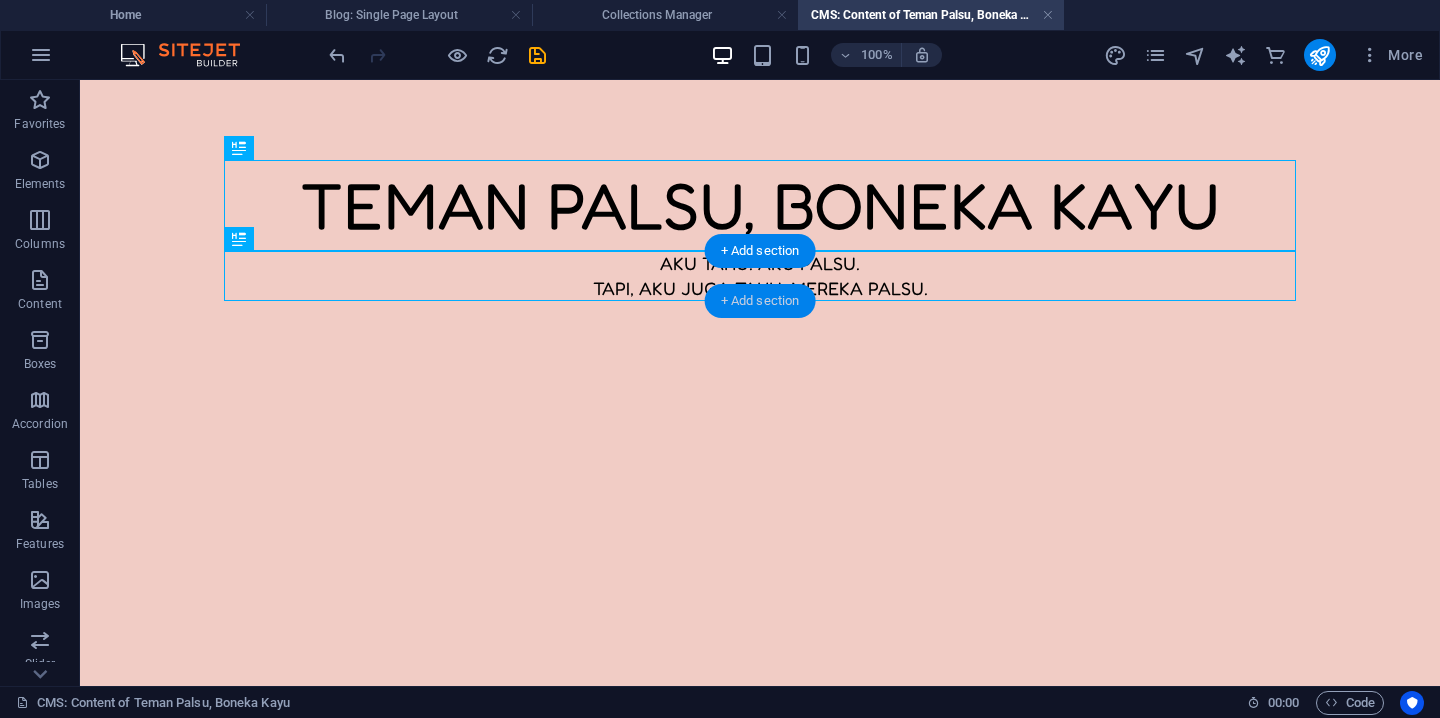 click on "+ Add section" at bounding box center [760, 301] 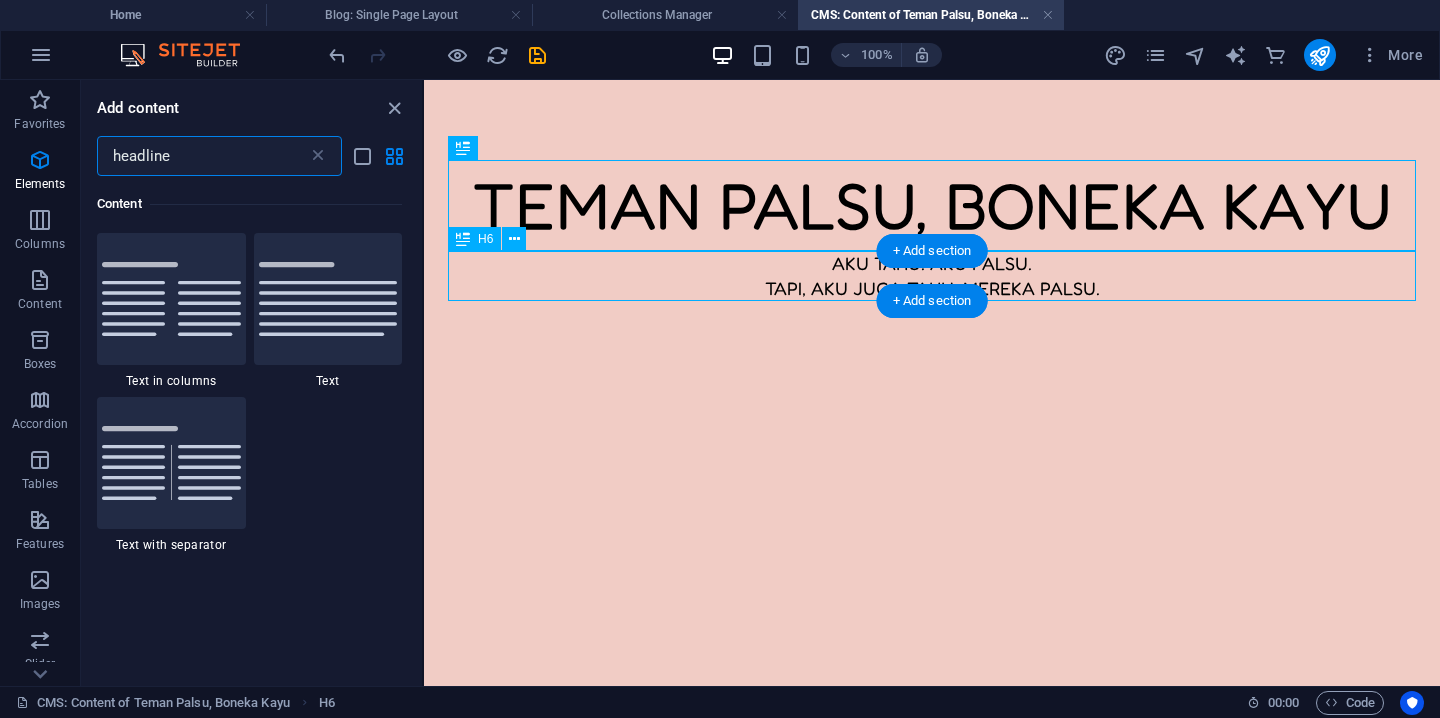 scroll, scrollTop: 366, scrollLeft: 0, axis: vertical 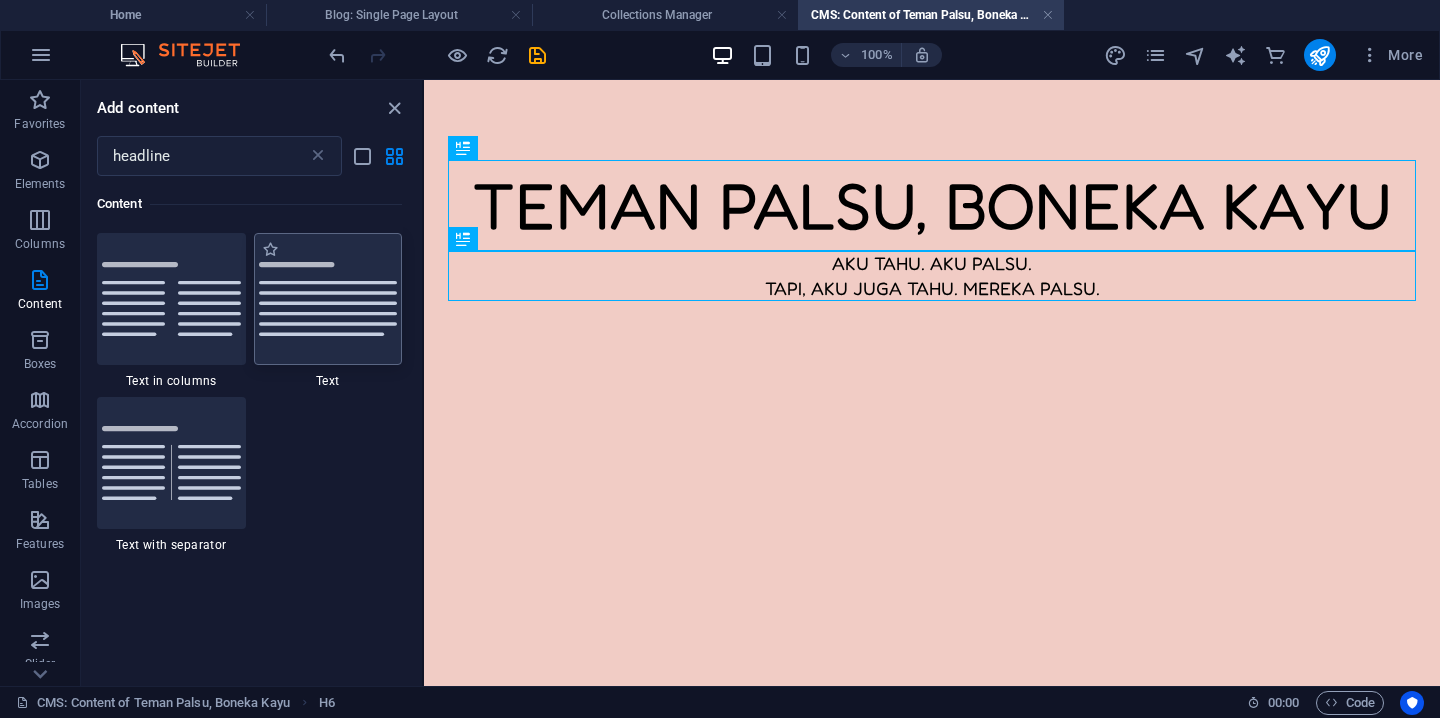 drag, startPoint x: 294, startPoint y: 303, endPoint x: 67, endPoint y: 339, distance: 229.8369 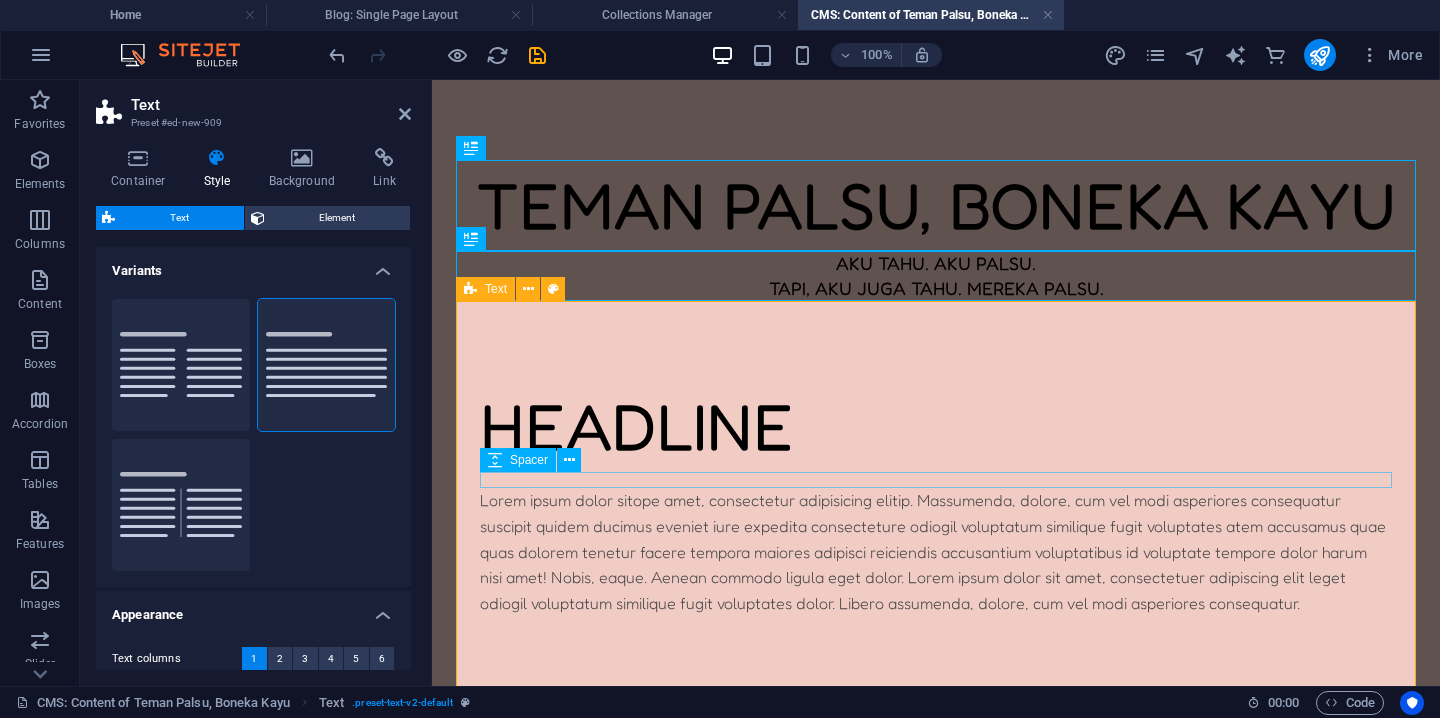 scroll, scrollTop: 90, scrollLeft: 0, axis: vertical 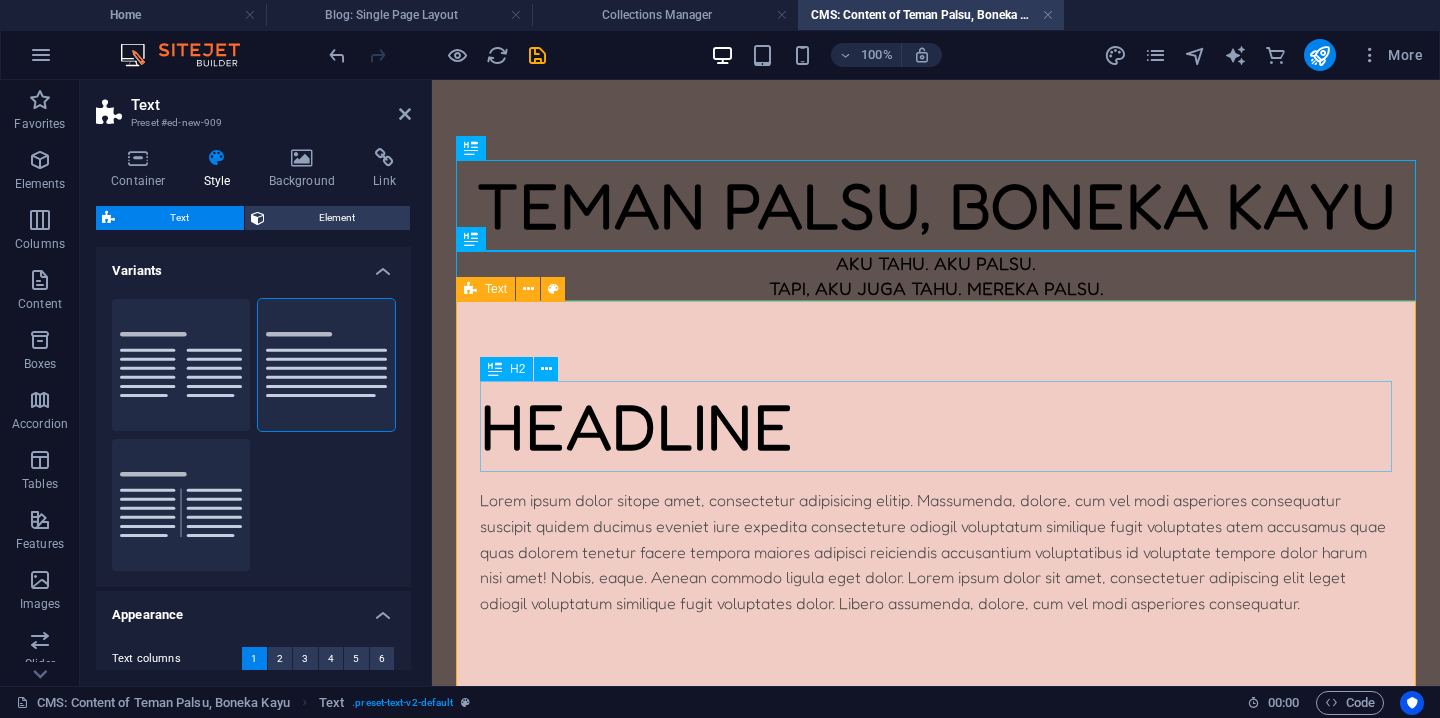 click on "Headline" at bounding box center (936, 426) 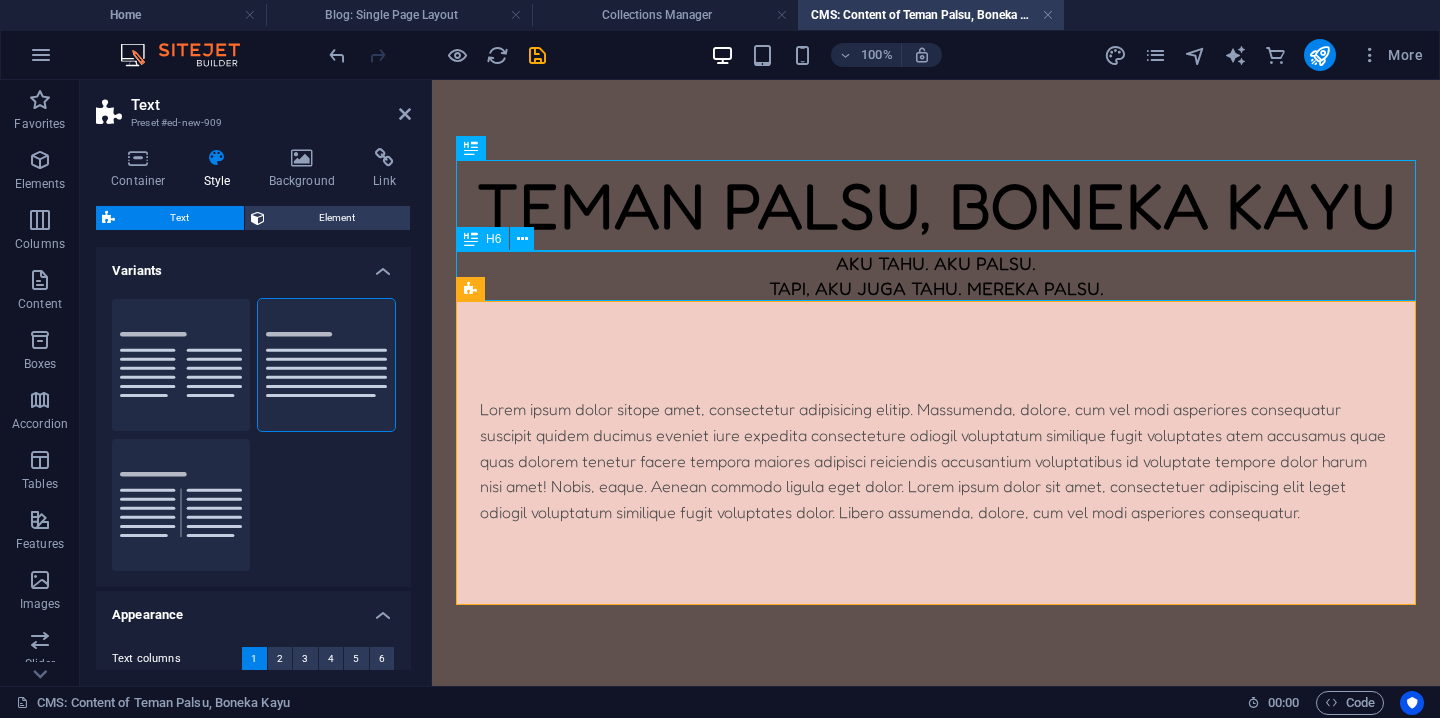 click on "Aku tahu. Aku palsu. Tapi, aku juga tahu. Mereka palsu." at bounding box center [936, 276] 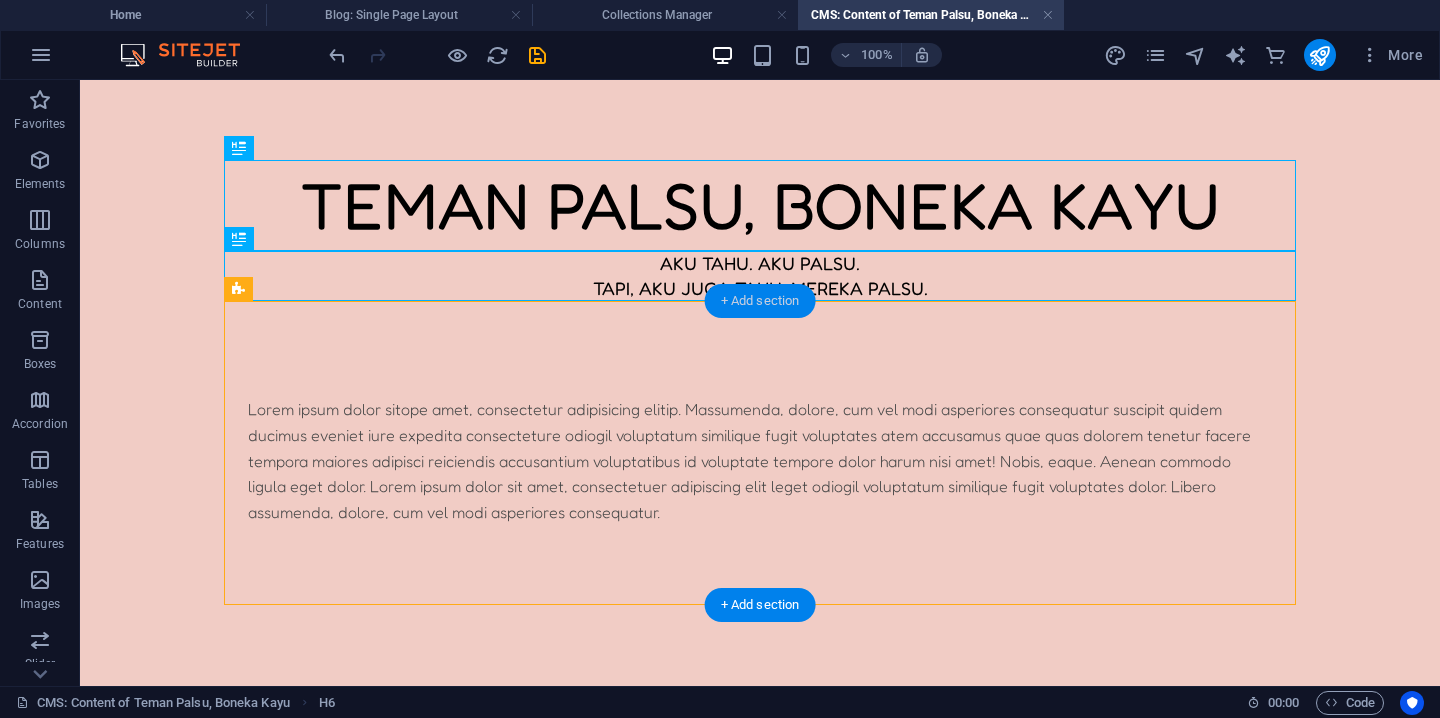 click on "+ Add section" at bounding box center (760, 301) 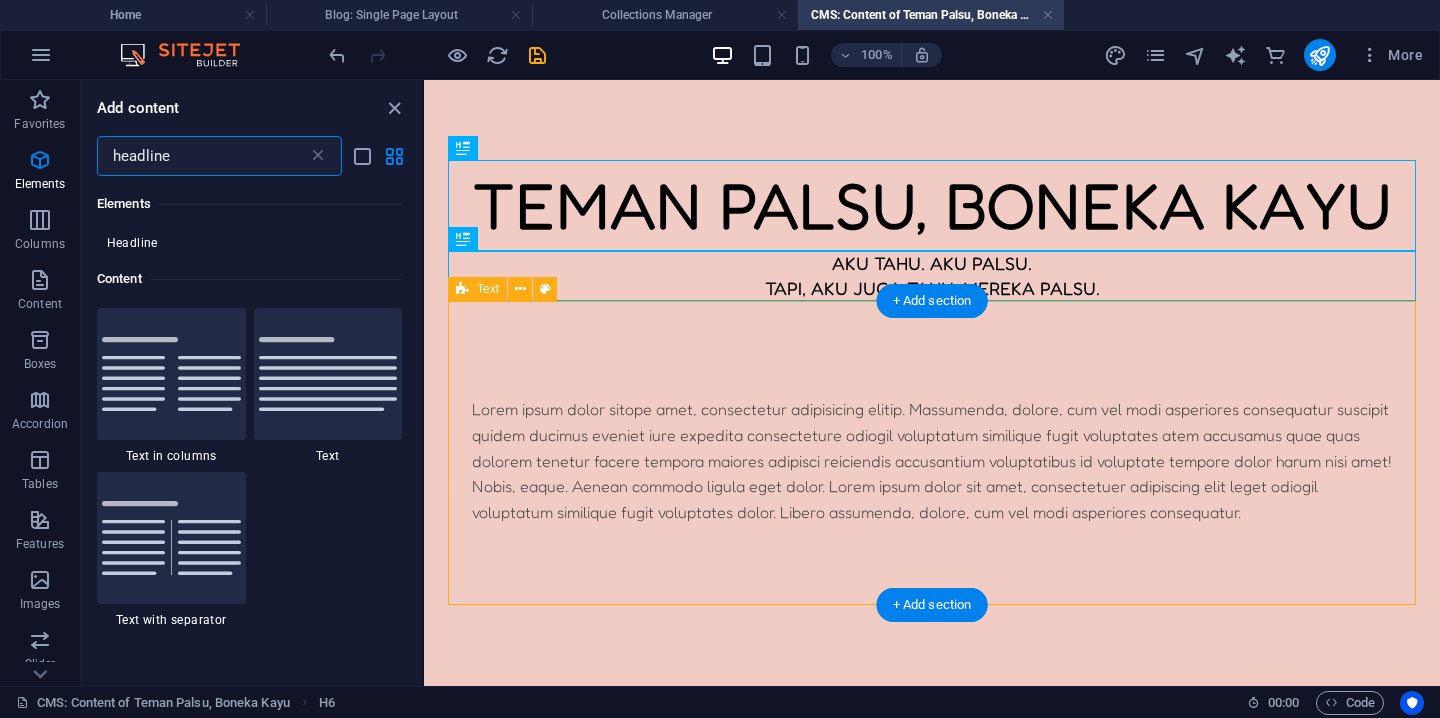 scroll, scrollTop: 366, scrollLeft: 0, axis: vertical 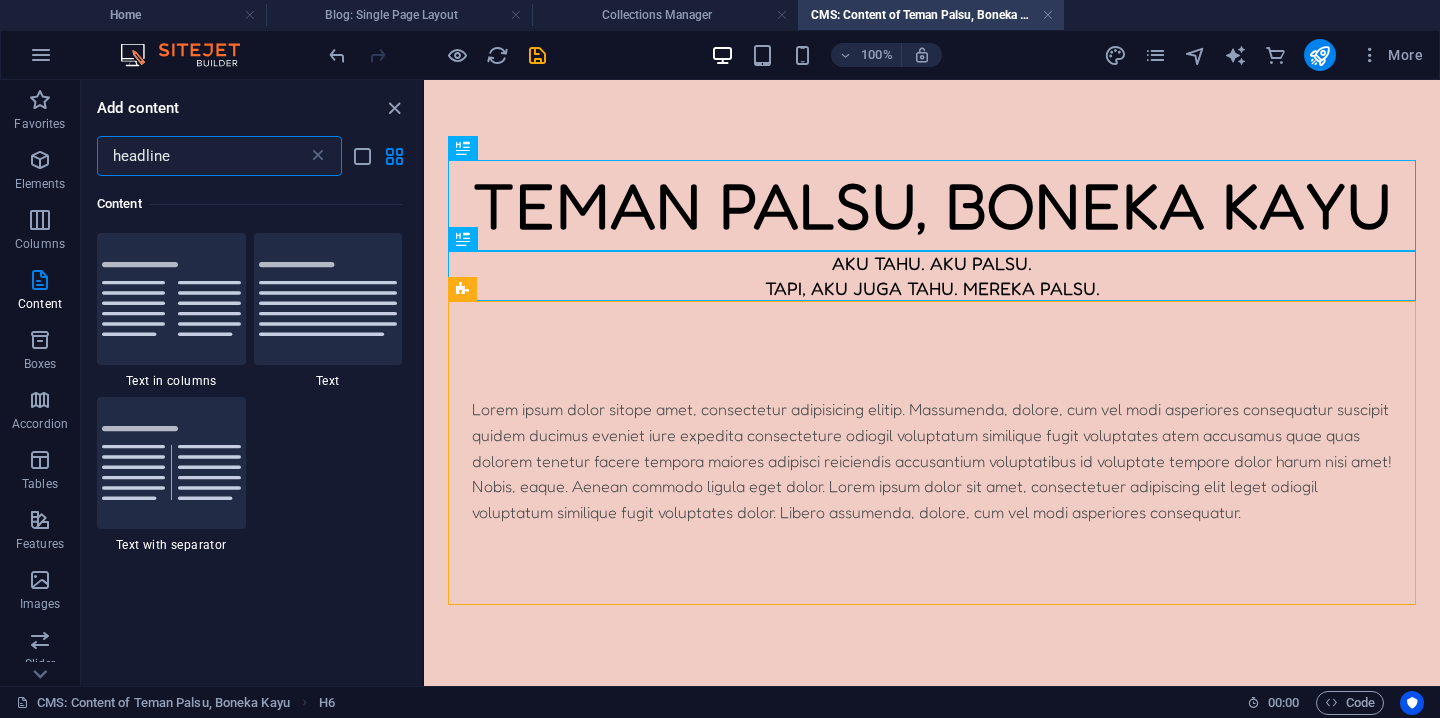 click on "headline" at bounding box center [202, 156] 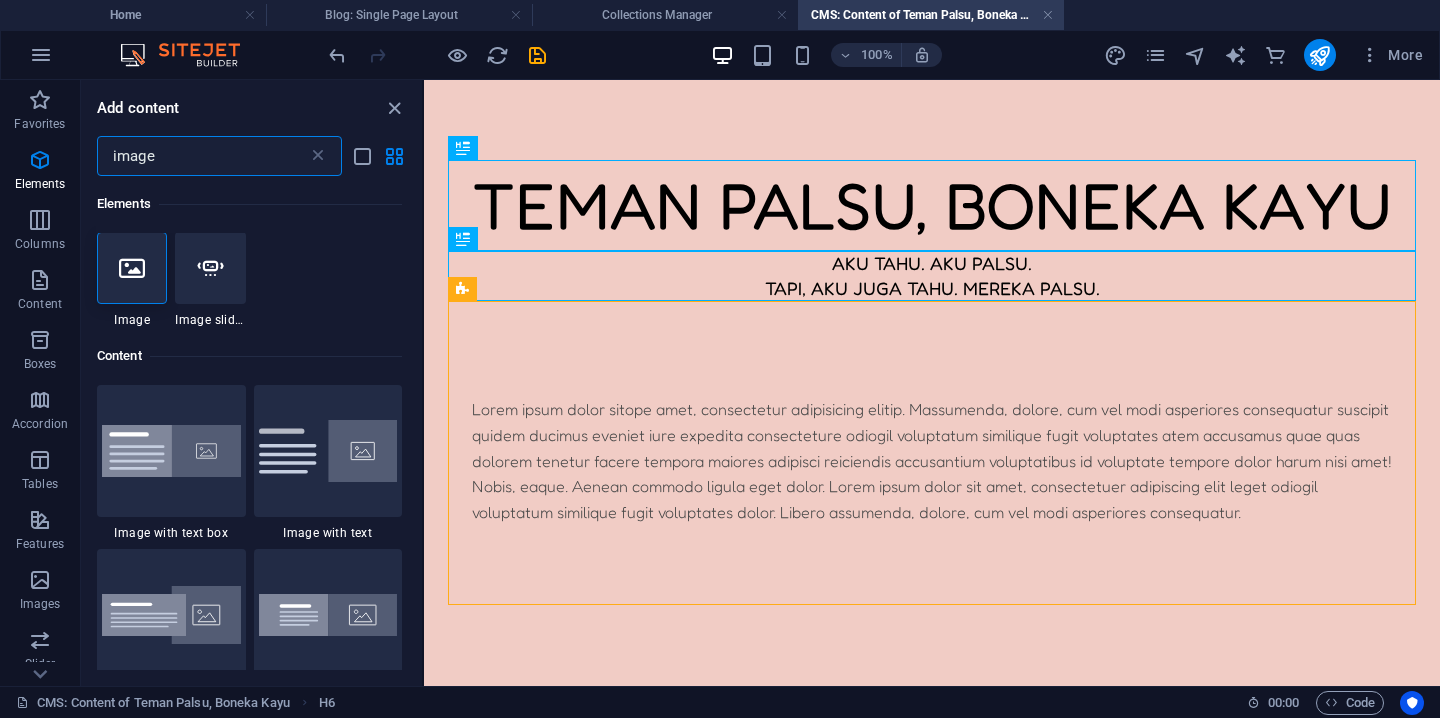 scroll, scrollTop: 0, scrollLeft: 0, axis: both 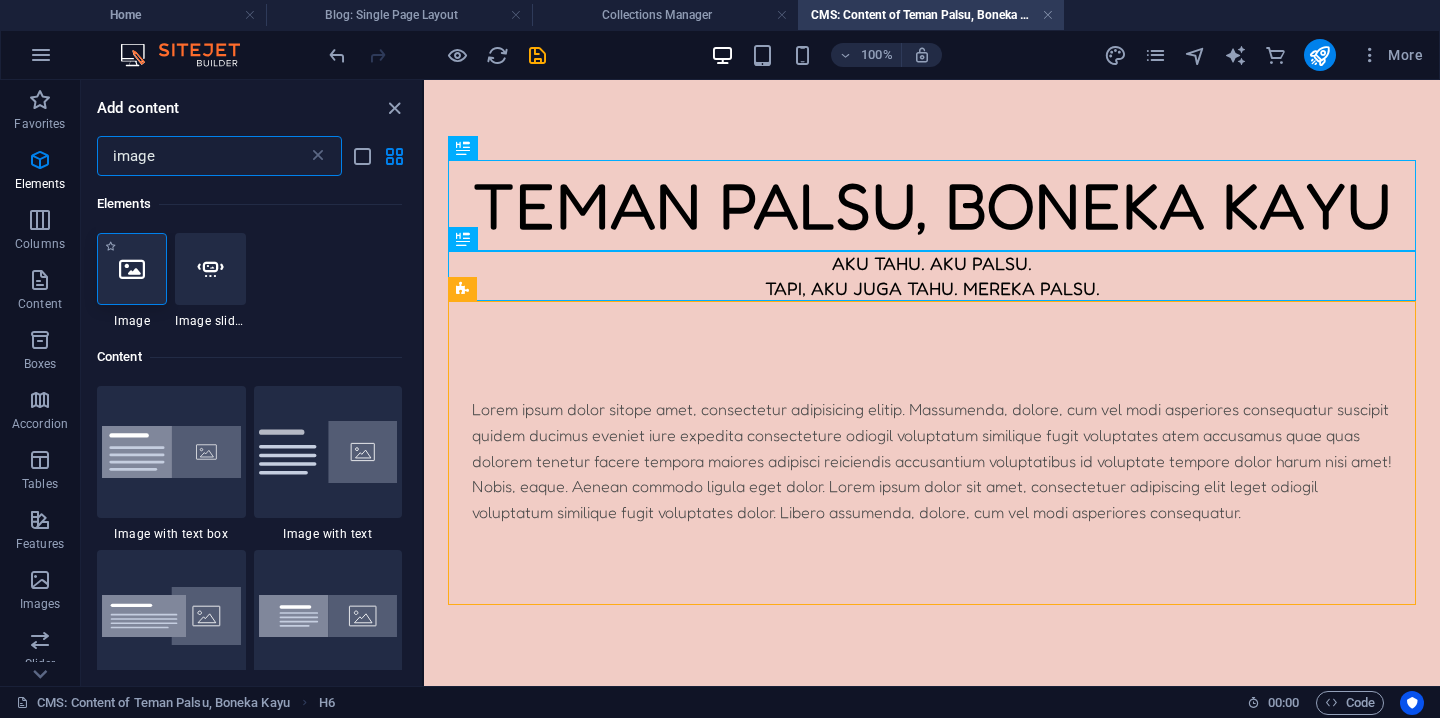 click at bounding box center (132, 269) 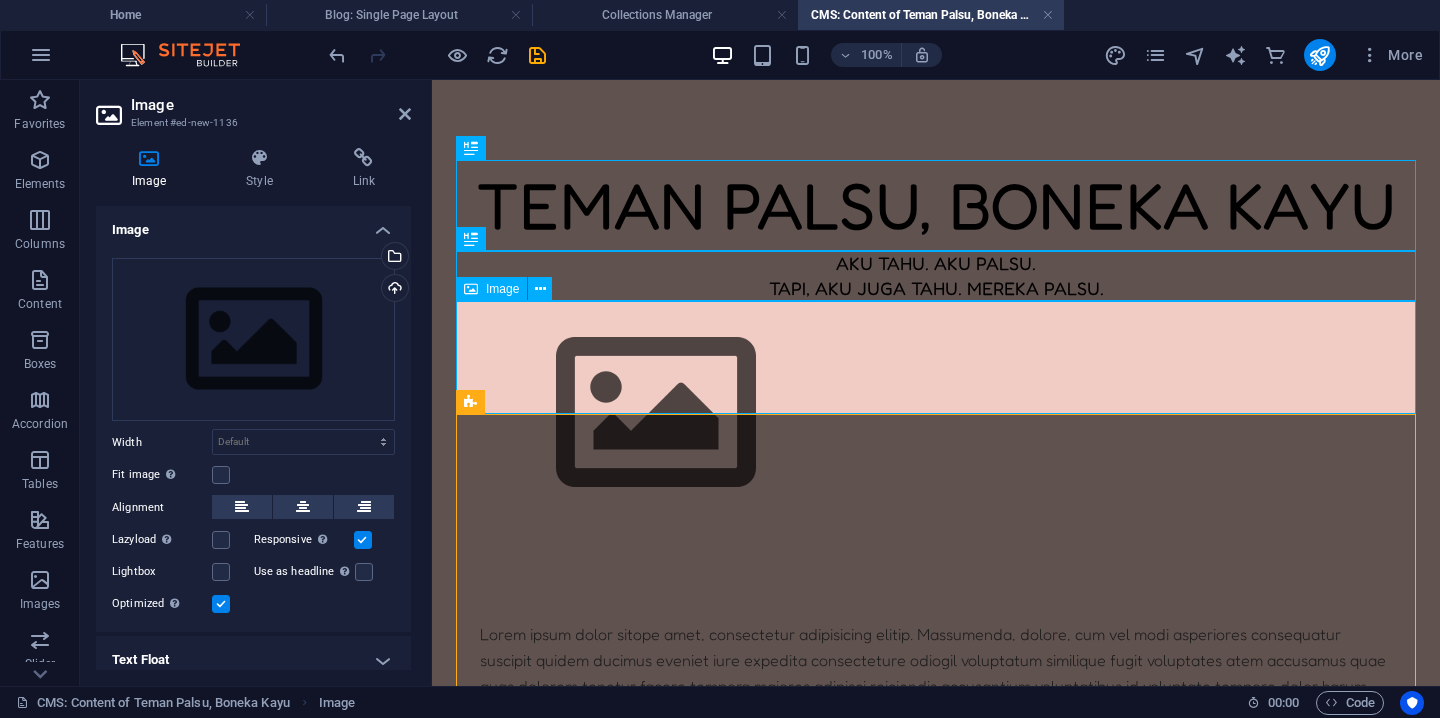 click at bounding box center (936, 413) 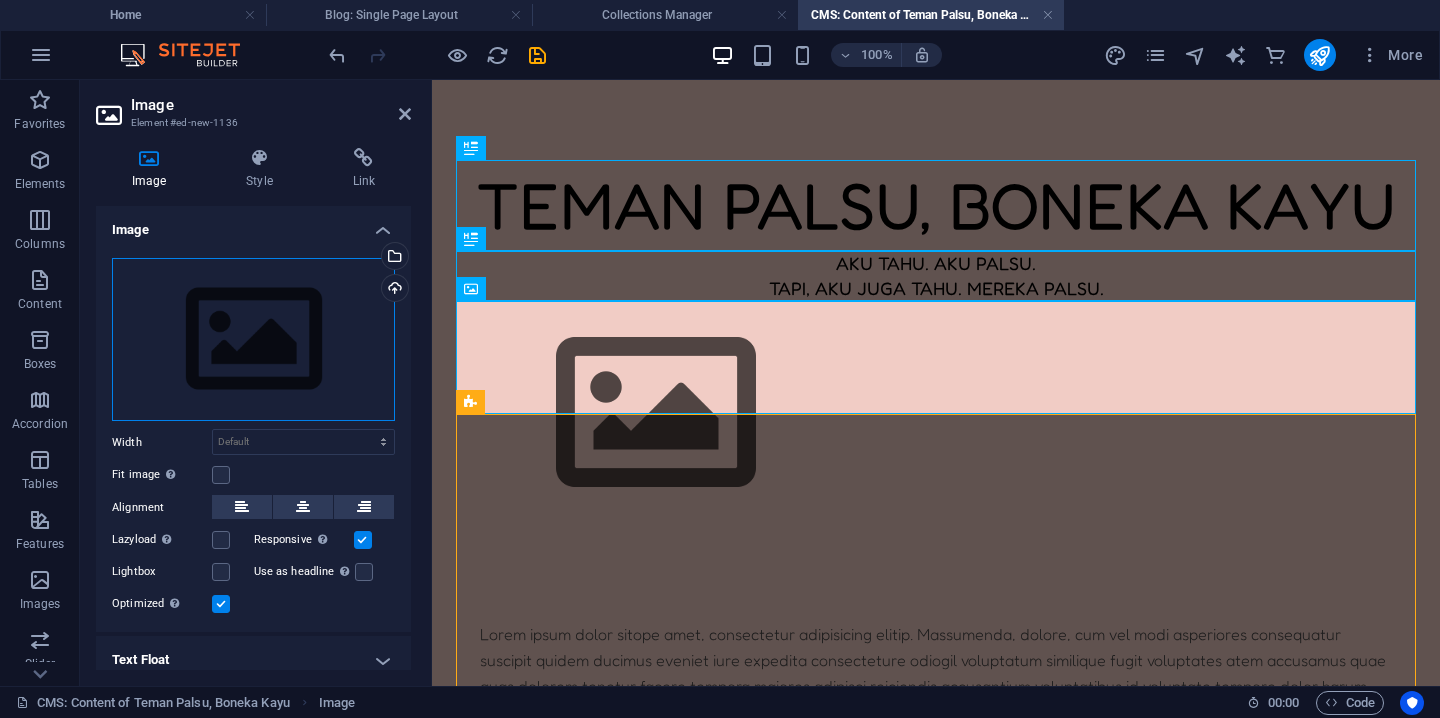 click on "Drag files here, click to choose files or select files from Files or our free stock photos & videos" at bounding box center (253, 340) 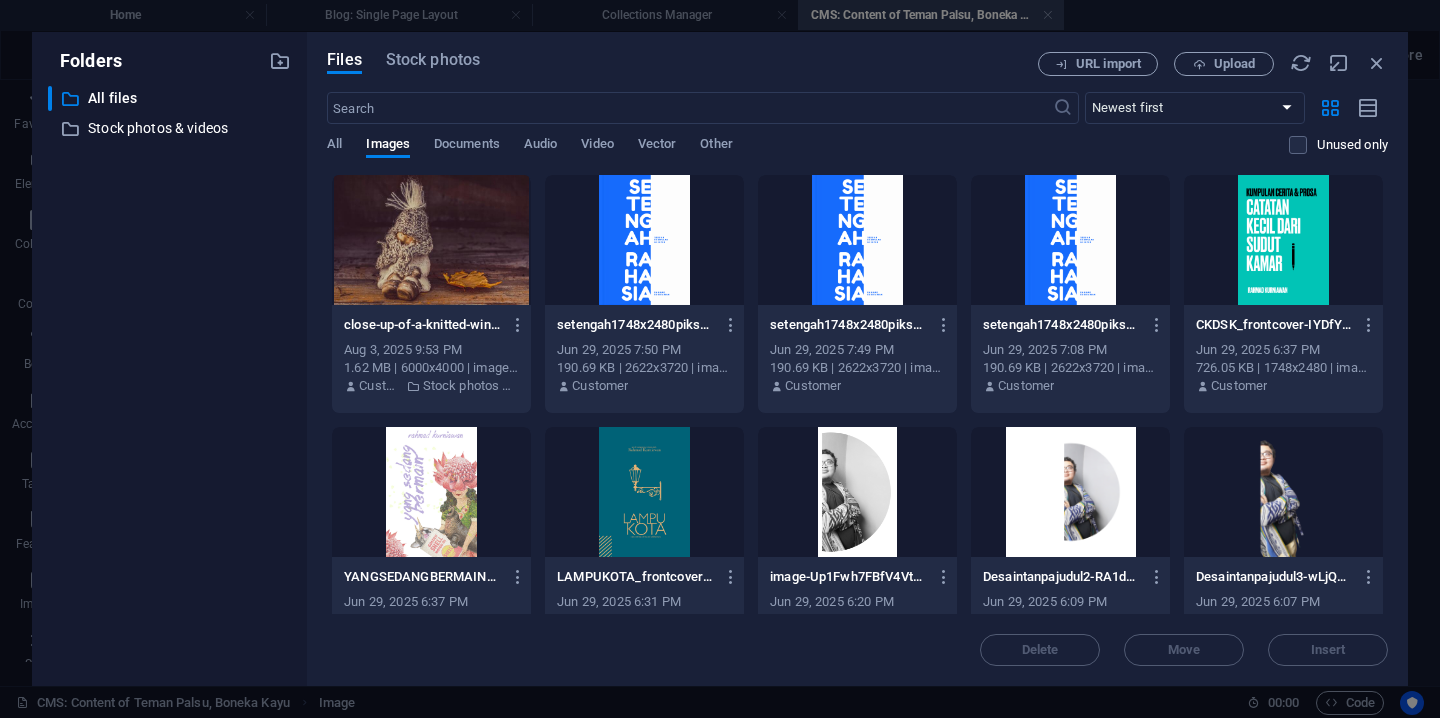 click at bounding box center [431, 240] 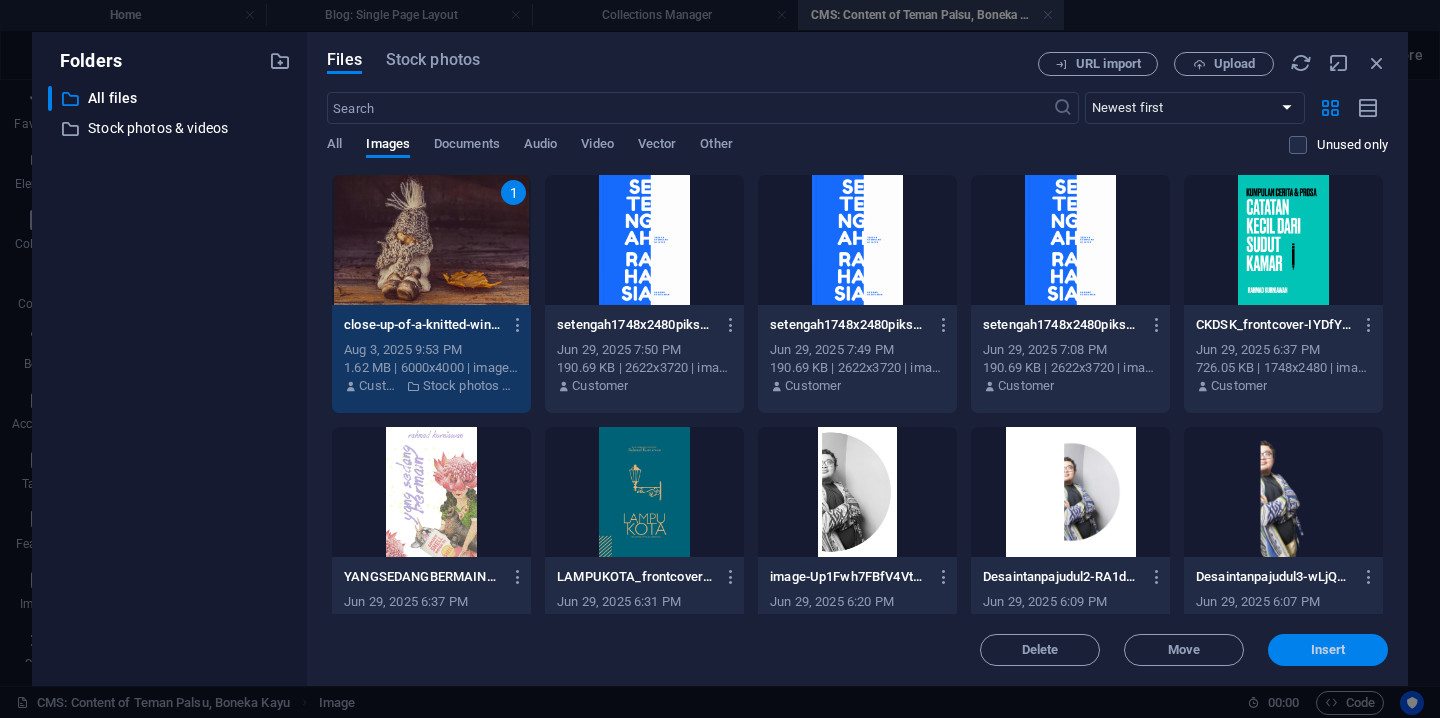 click on "Insert" at bounding box center (1328, 650) 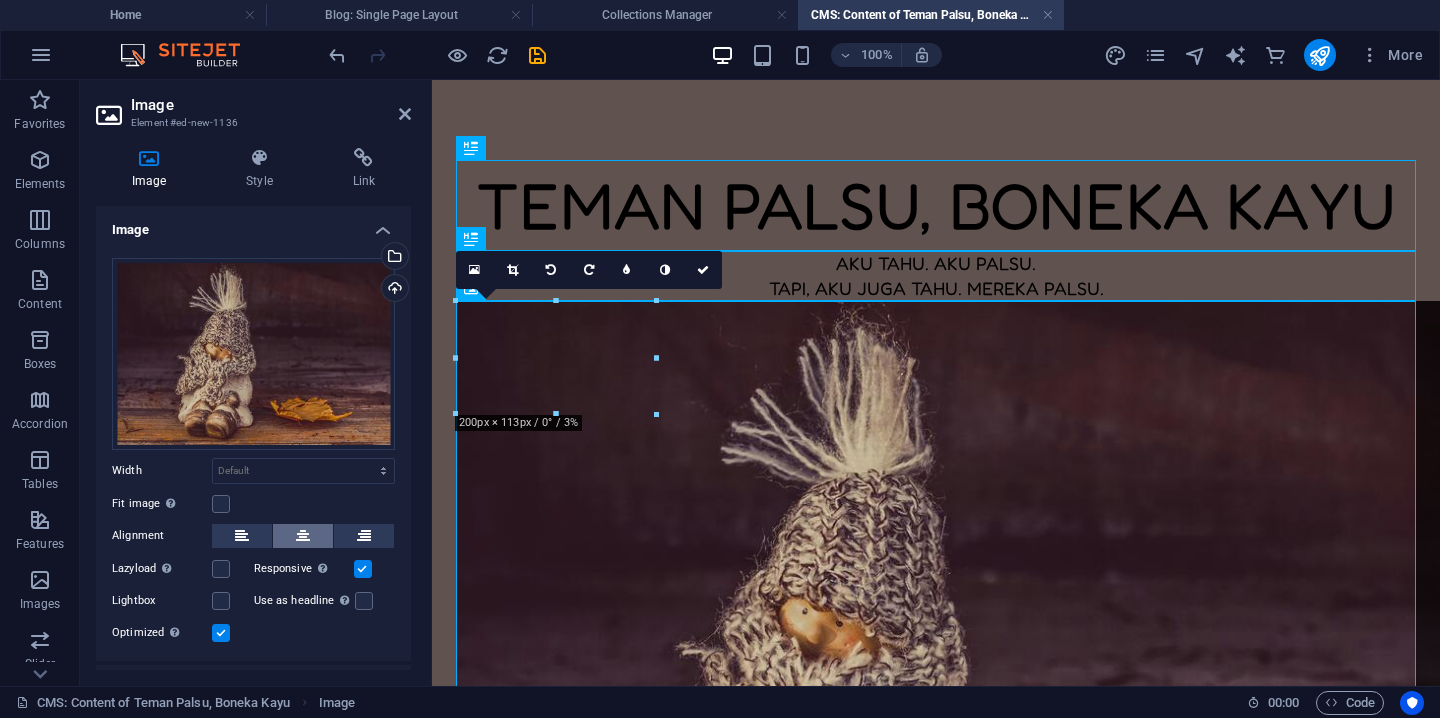click at bounding box center (303, 536) 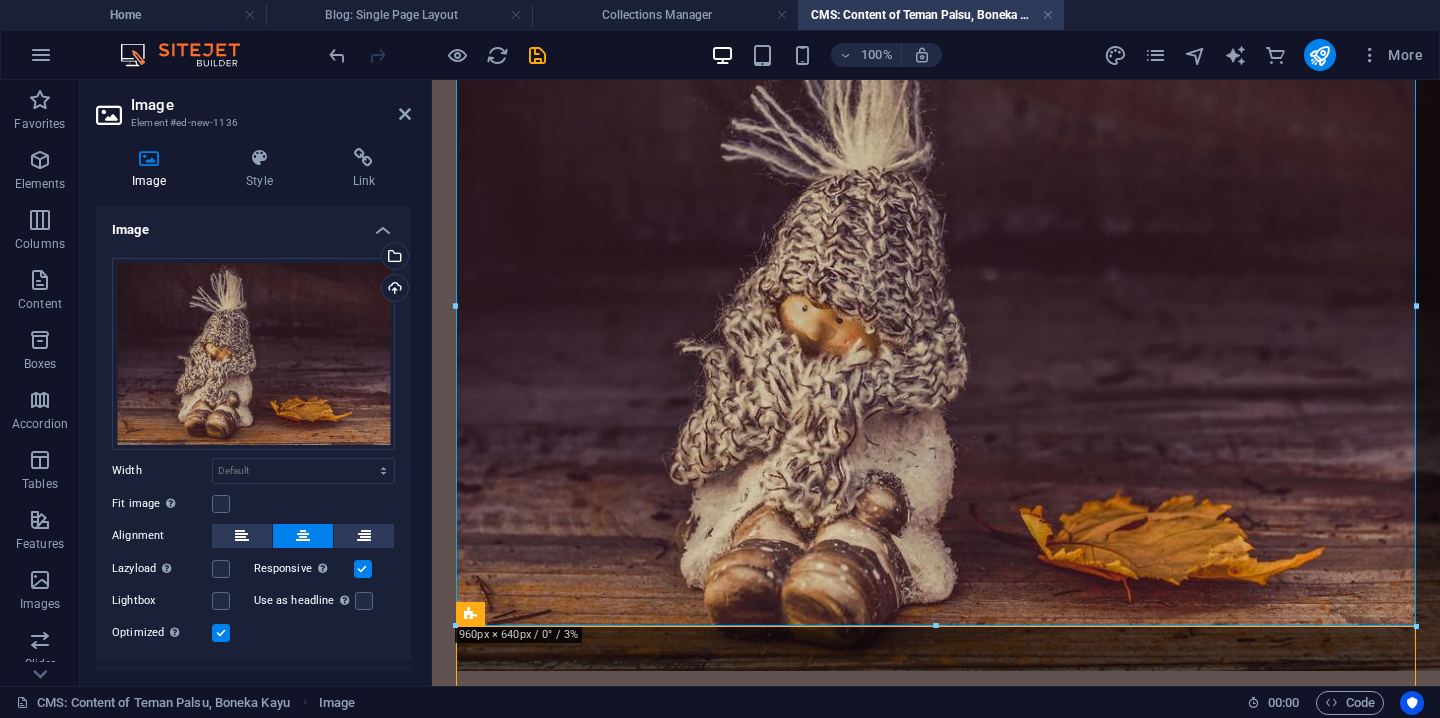 scroll, scrollTop: 345, scrollLeft: 0, axis: vertical 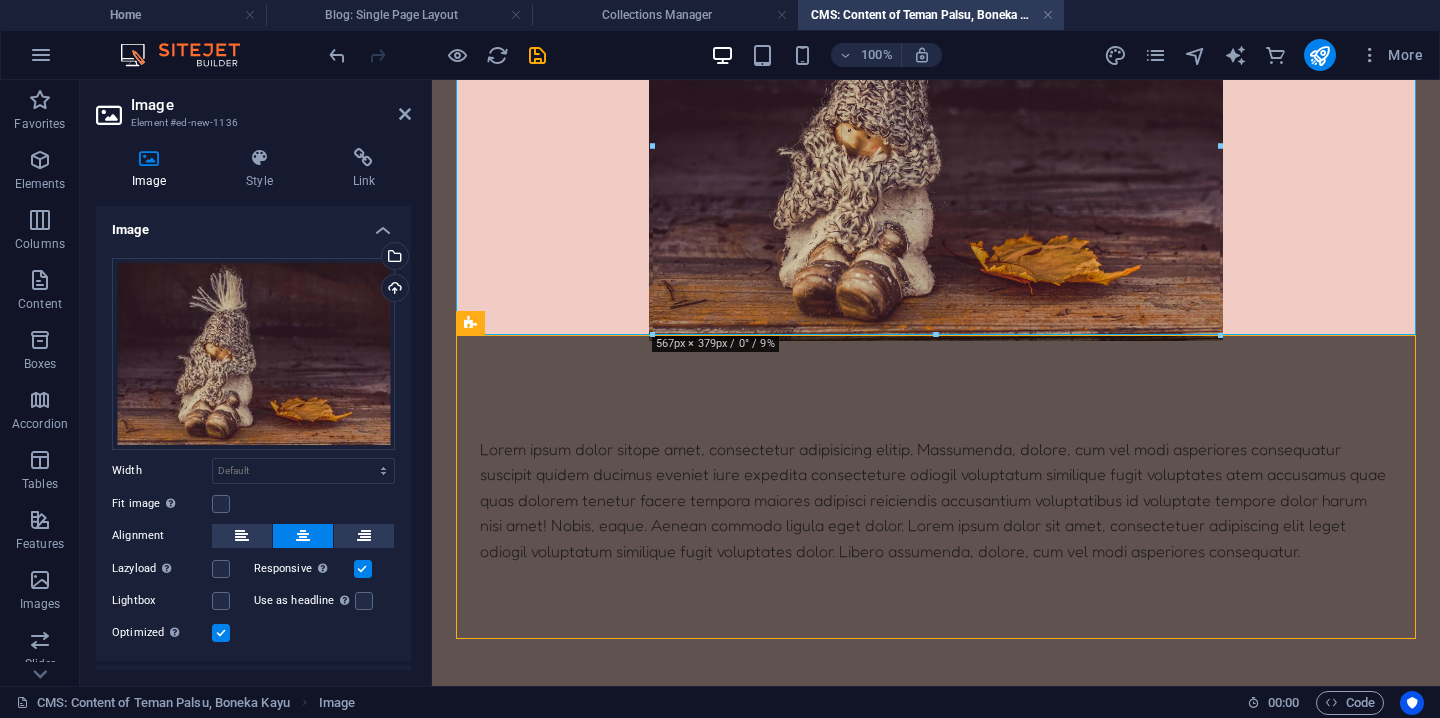 drag, startPoint x: 1415, startPoint y: 596, endPoint x: 1017, endPoint y: 217, distance: 549.5862 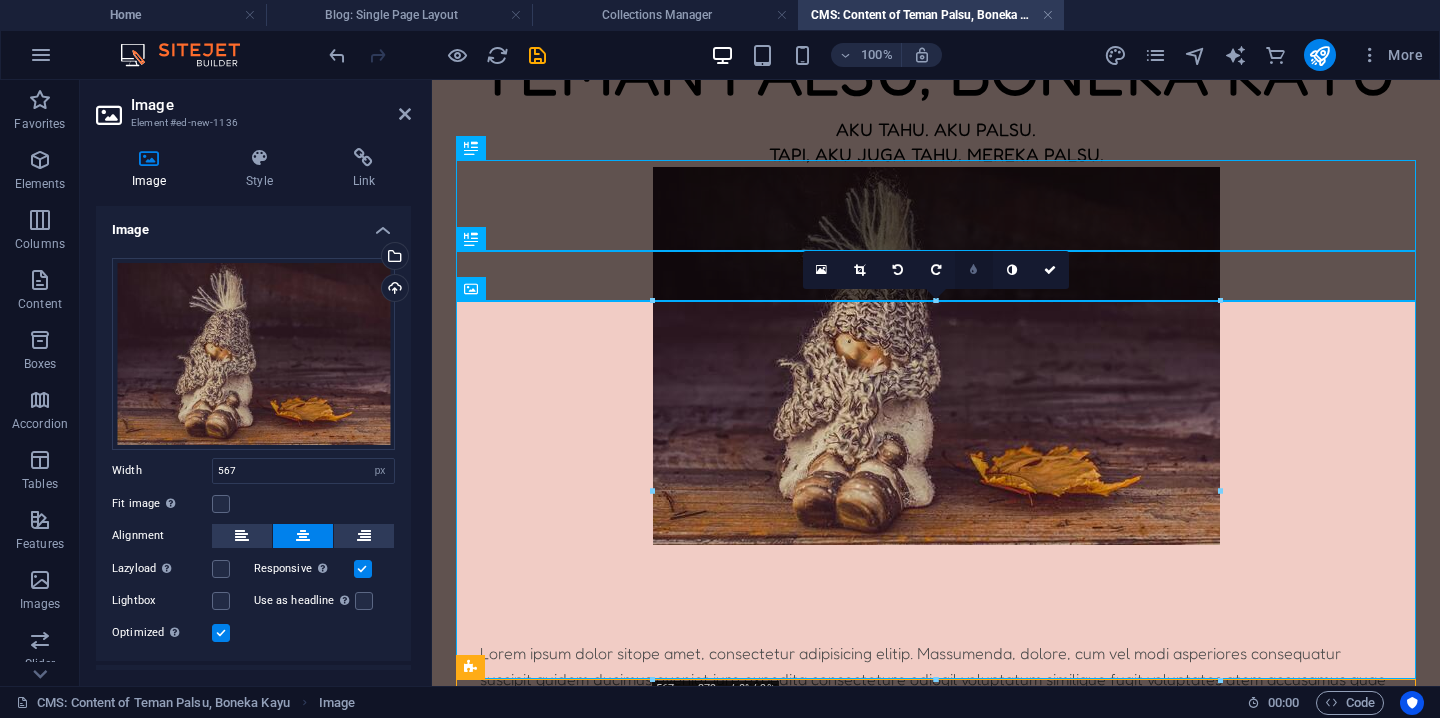 scroll, scrollTop: 0, scrollLeft: 0, axis: both 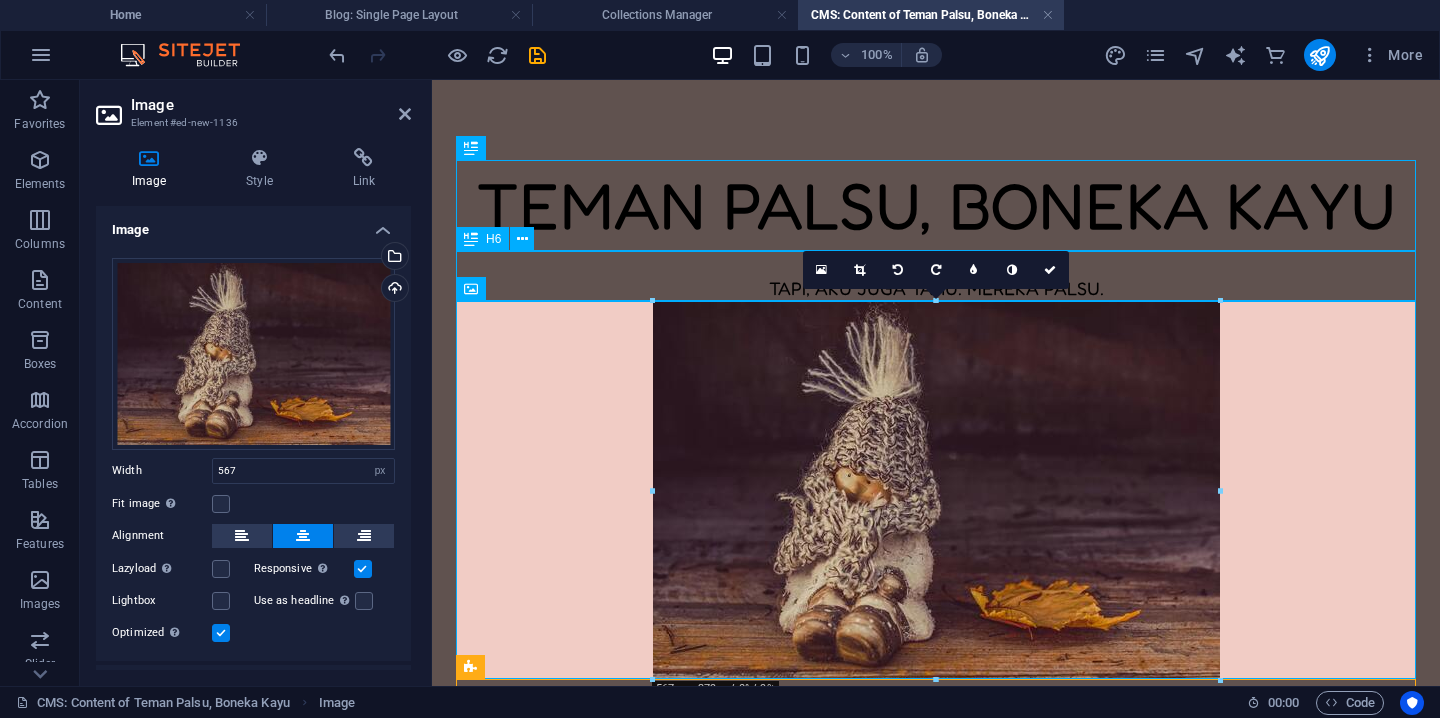 click on "Aku tahu. Aku palsu. Tapi, aku juga tahu. Mereka palsu." at bounding box center [936, 276] 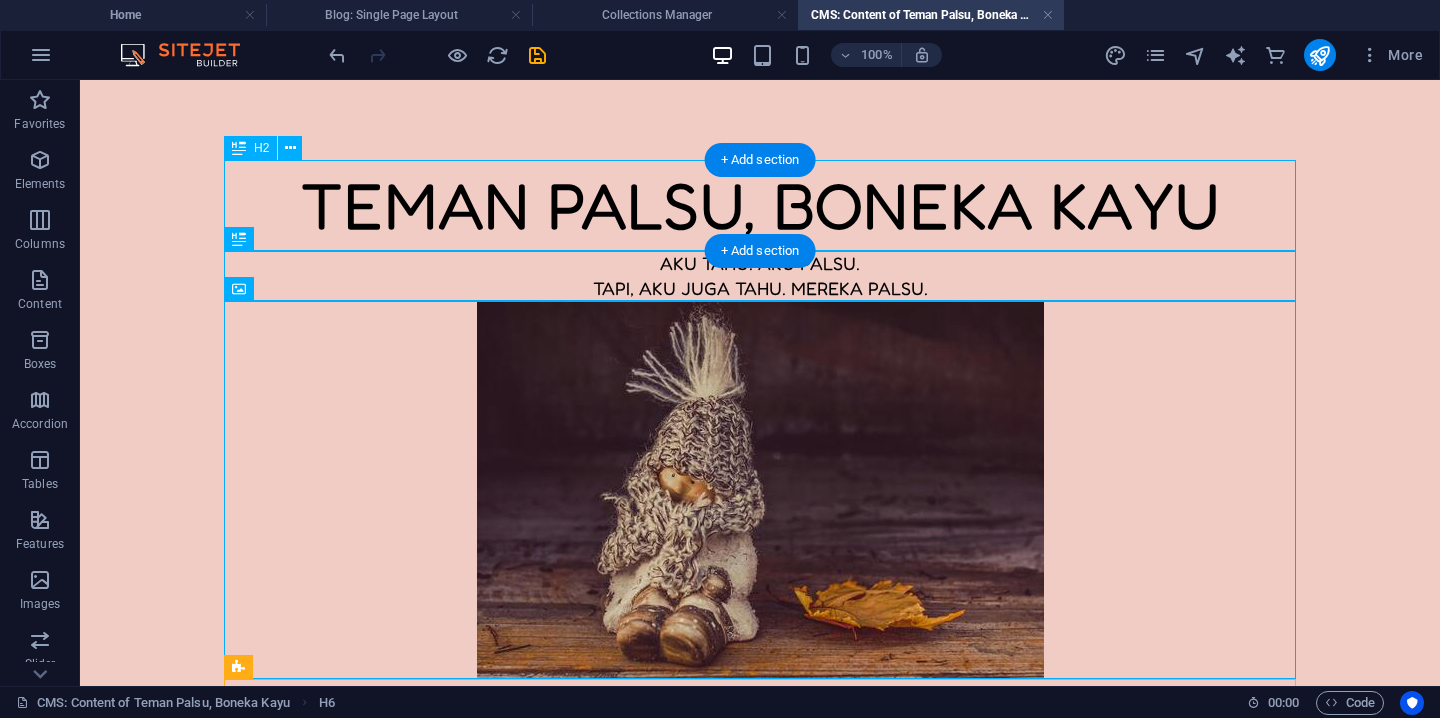 click on "Teman palsu, boneka kayu" at bounding box center [760, 205] 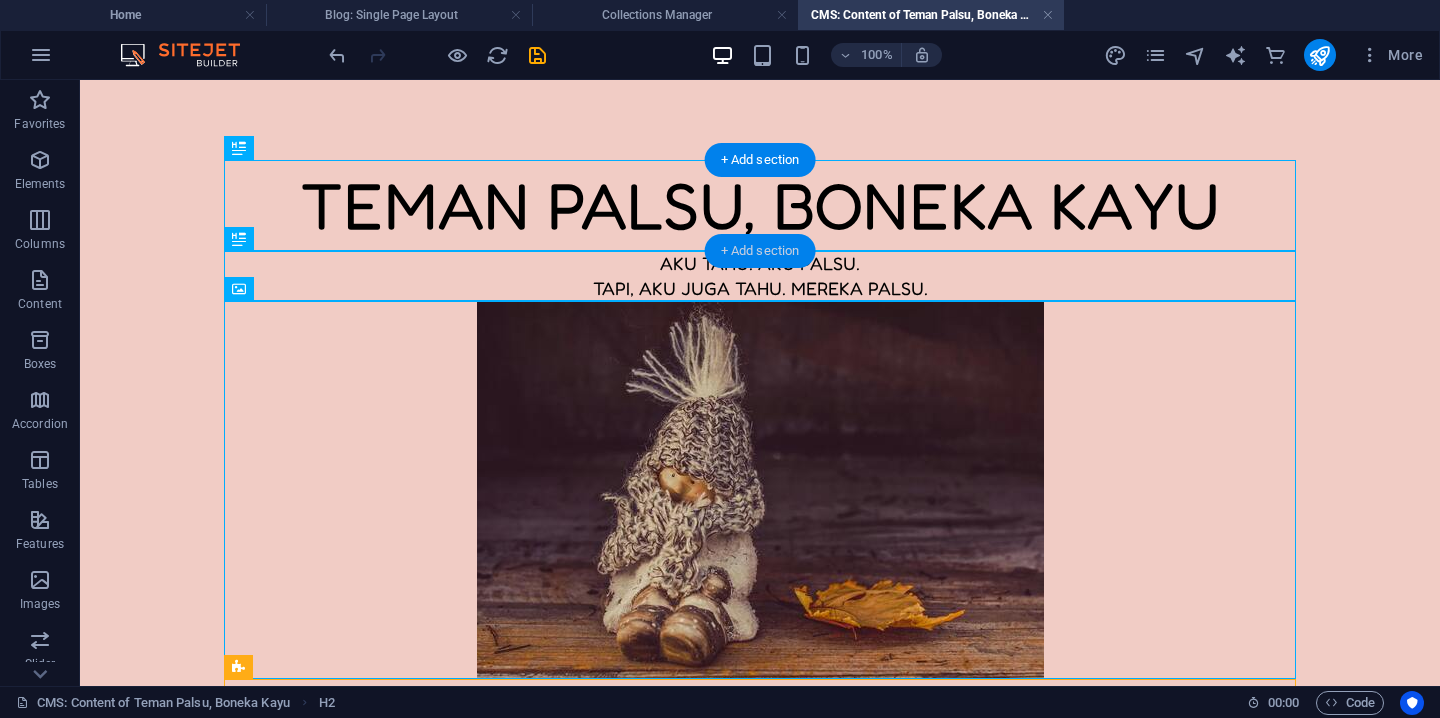 click on "+ Add section" at bounding box center [760, 251] 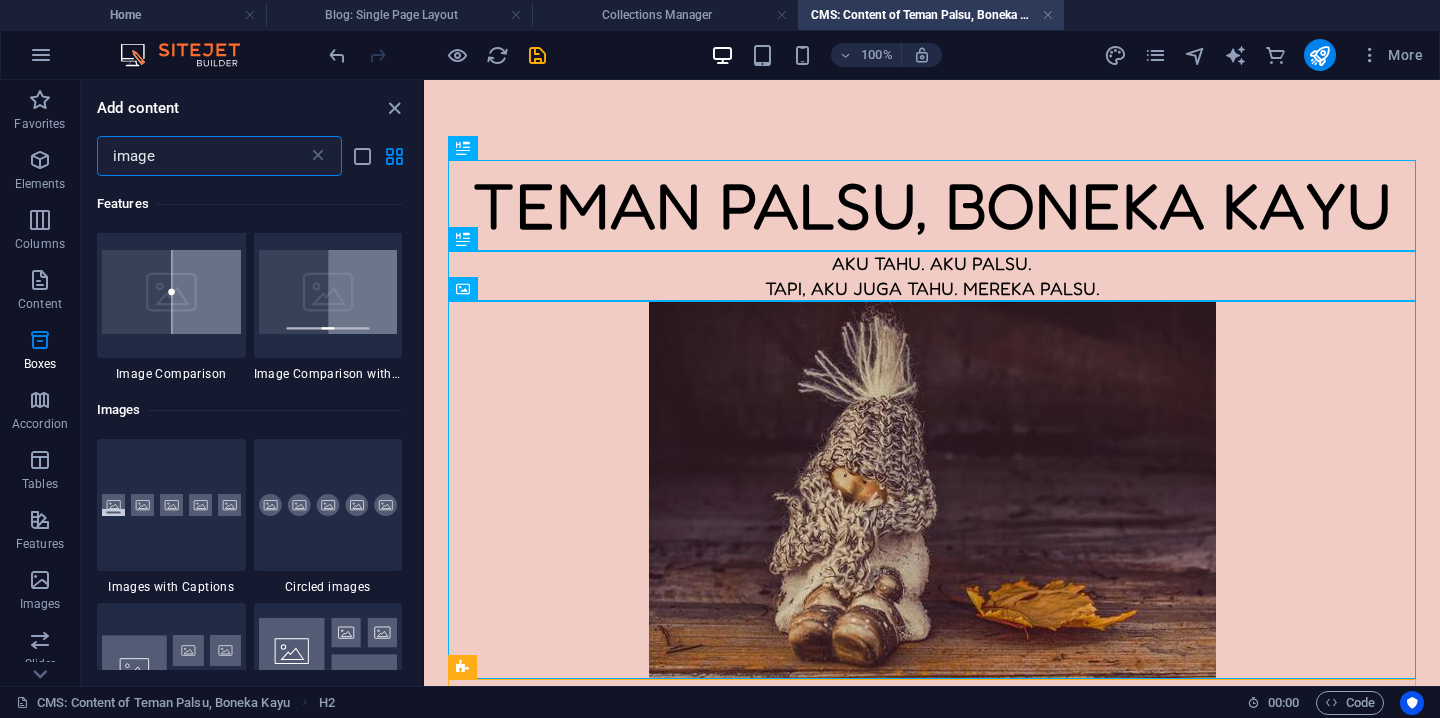 scroll, scrollTop: 1581, scrollLeft: 0, axis: vertical 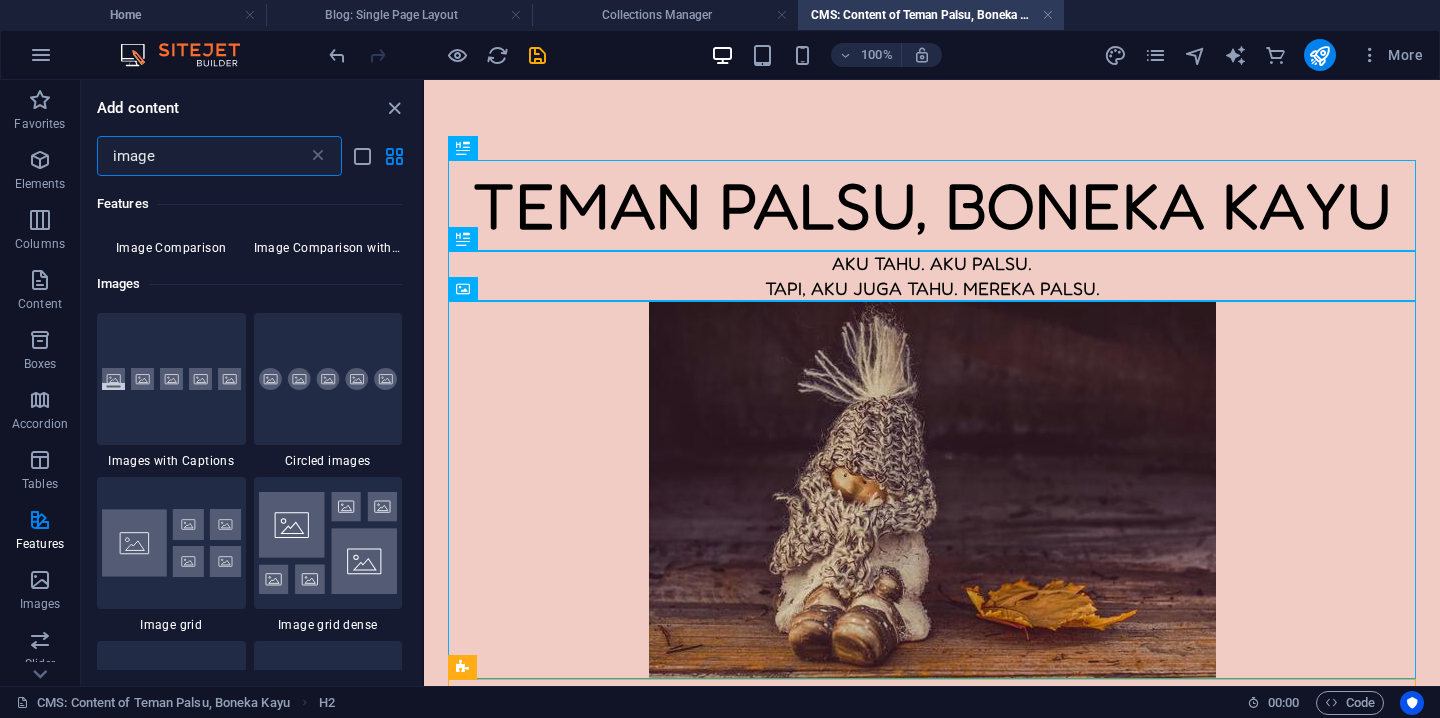 click on "image" at bounding box center (202, 156) 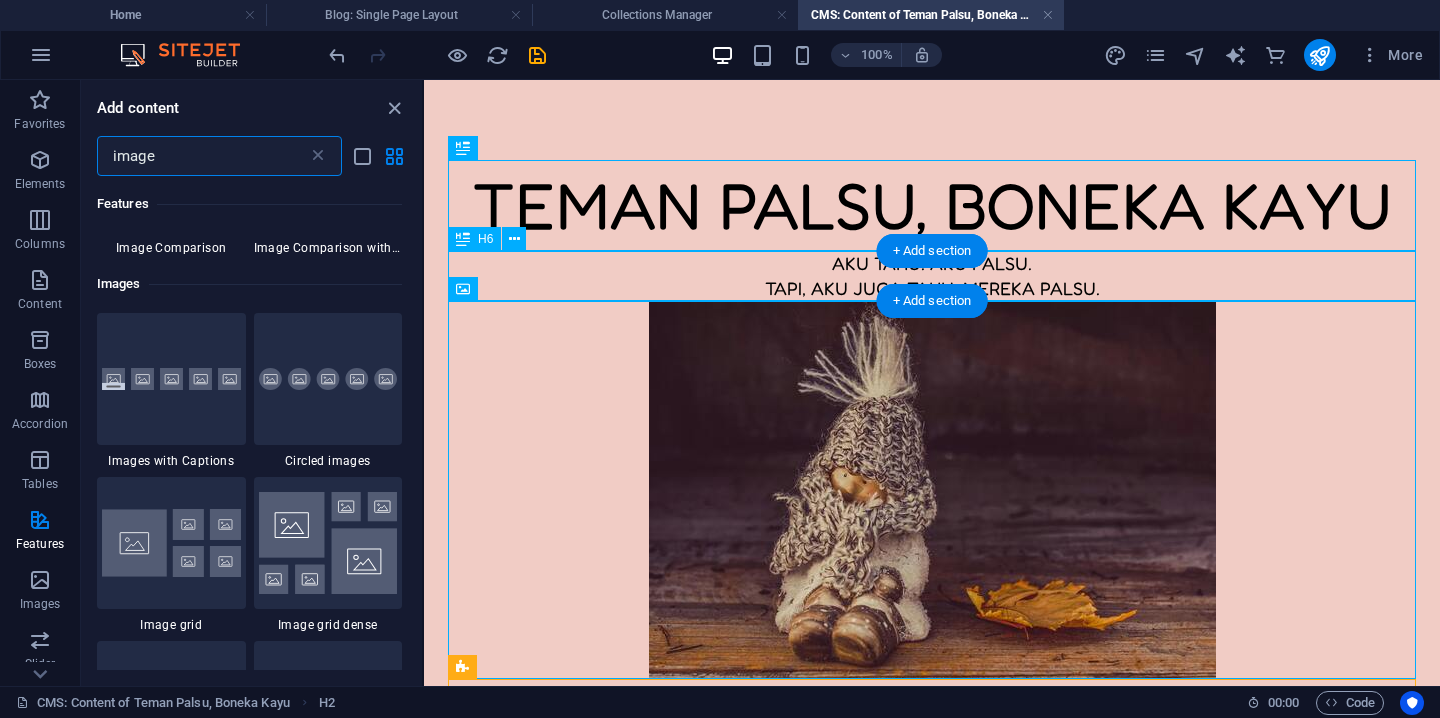 click on "Aku tahu. Aku palsu. Tapi, aku juga tahu. Mereka palsu." at bounding box center (932, 276) 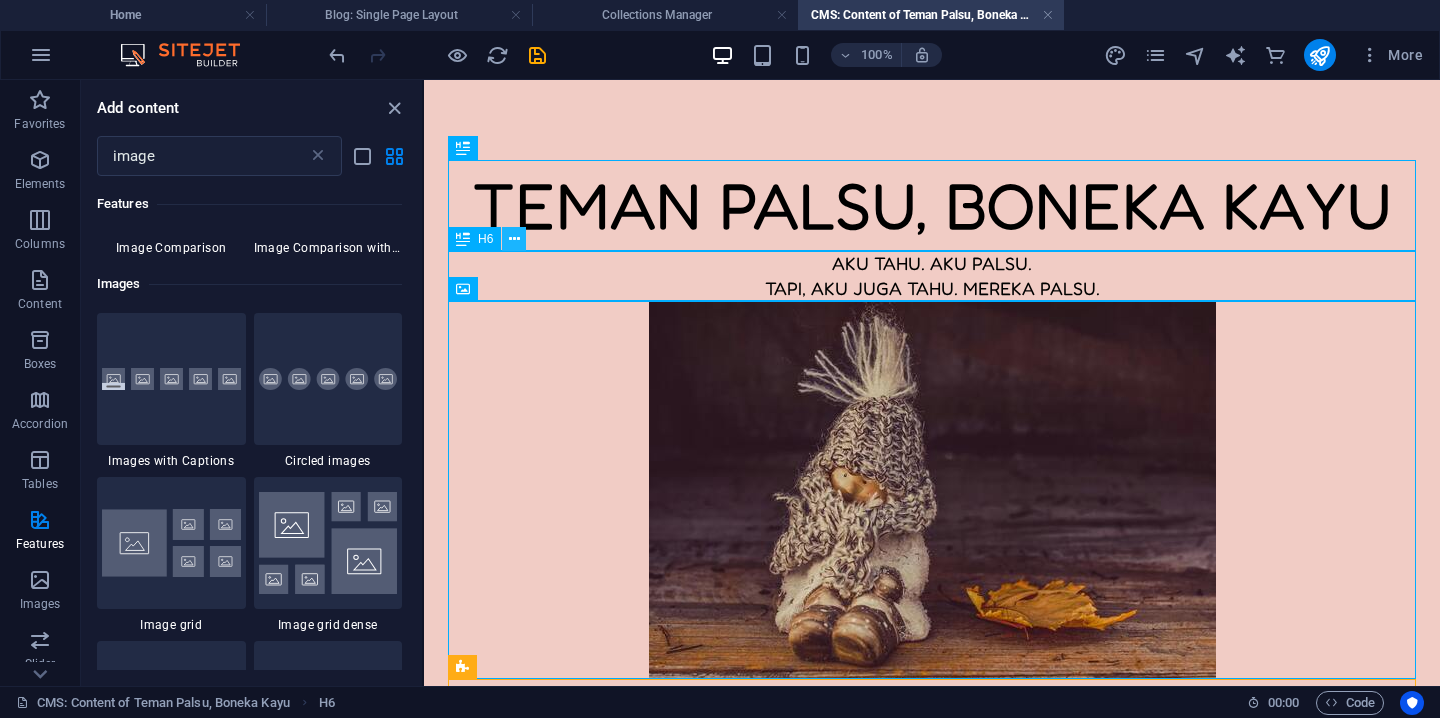click at bounding box center [514, 239] 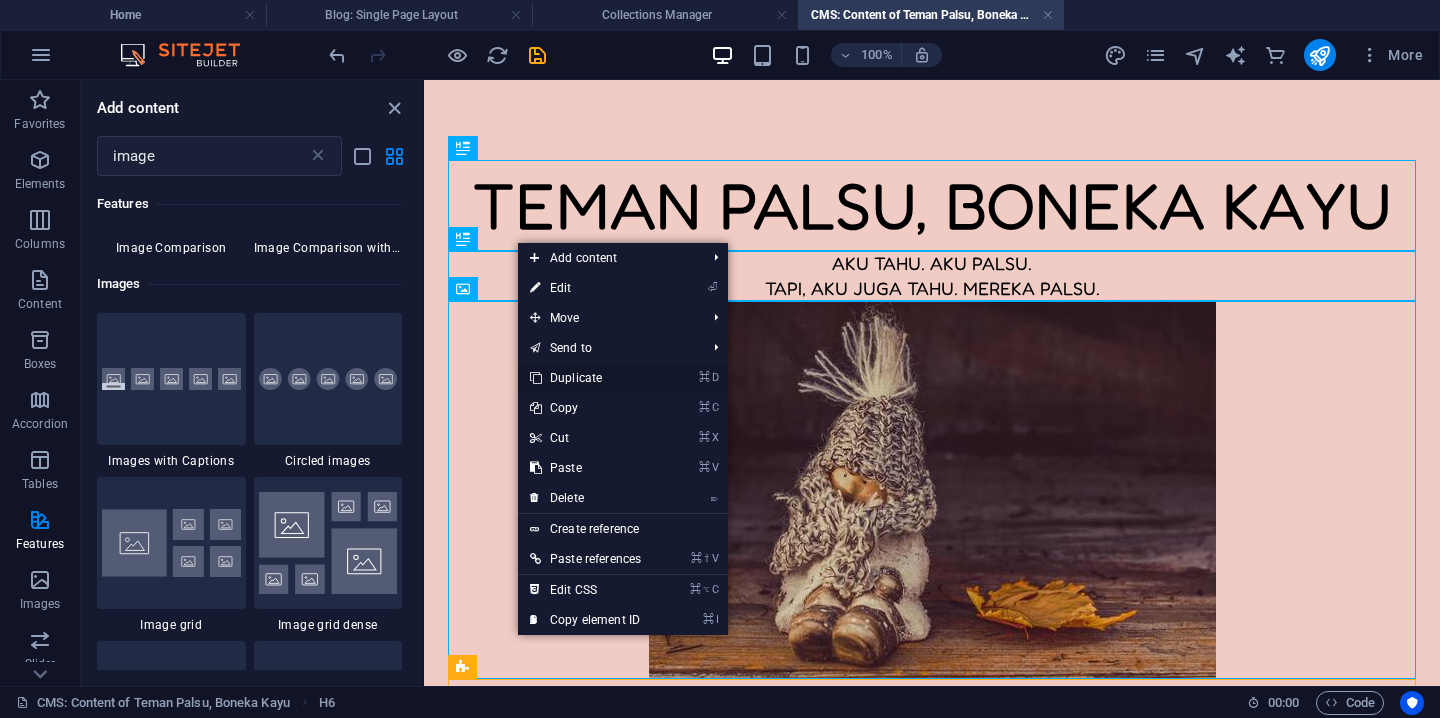 click on "⌘ D  Duplicate" at bounding box center [585, 378] 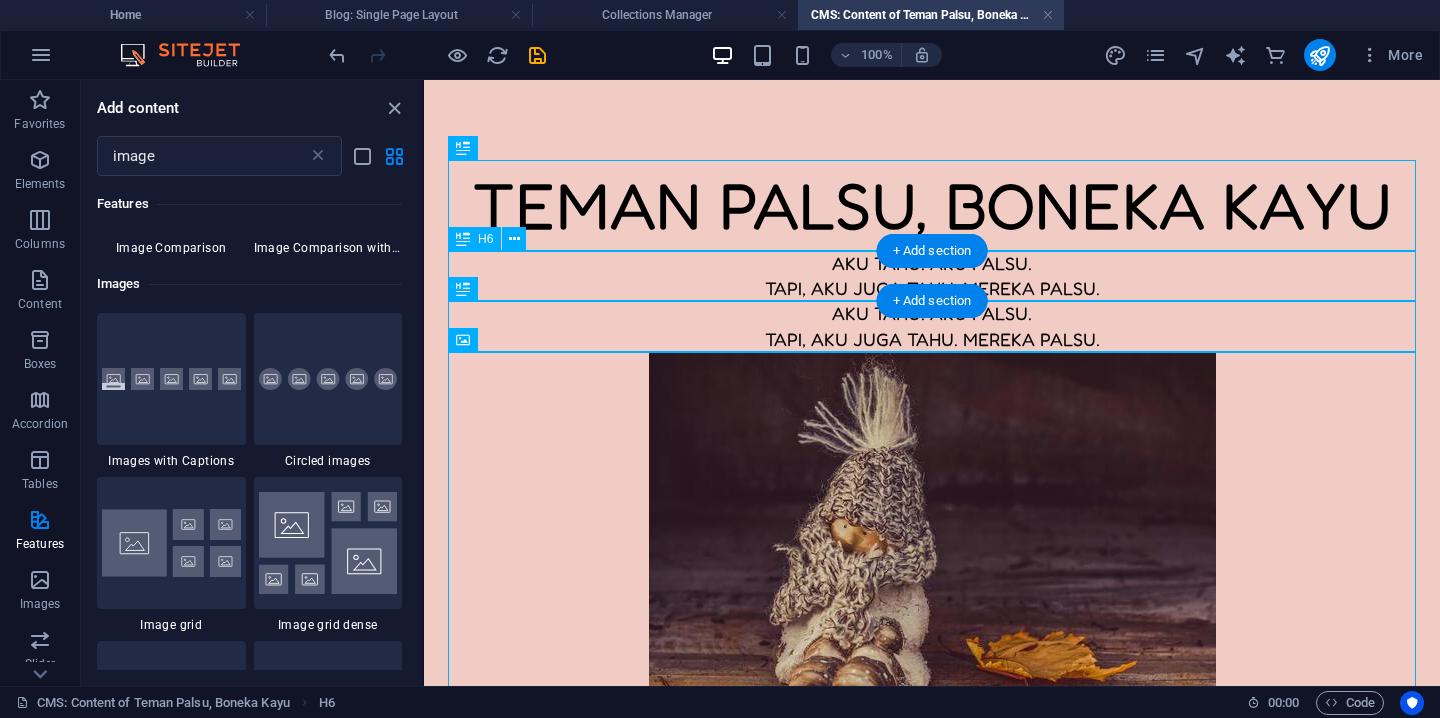 click on "Aku tahu. Aku palsu. Tapi, aku juga tahu. Mereka palsu." at bounding box center (932, 276) 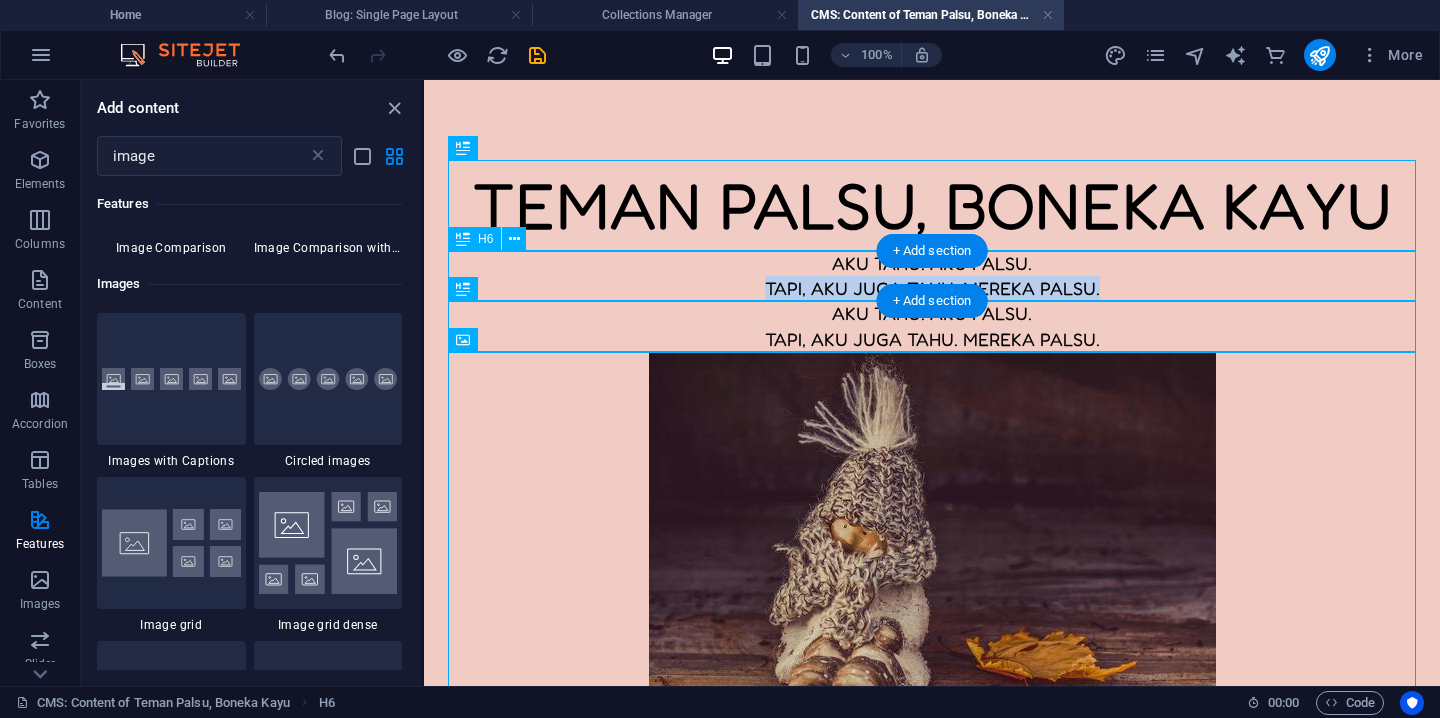 click on "Aku tahu. Aku palsu. Tapi, aku juga tahu. Mereka palsu." at bounding box center (932, 276) 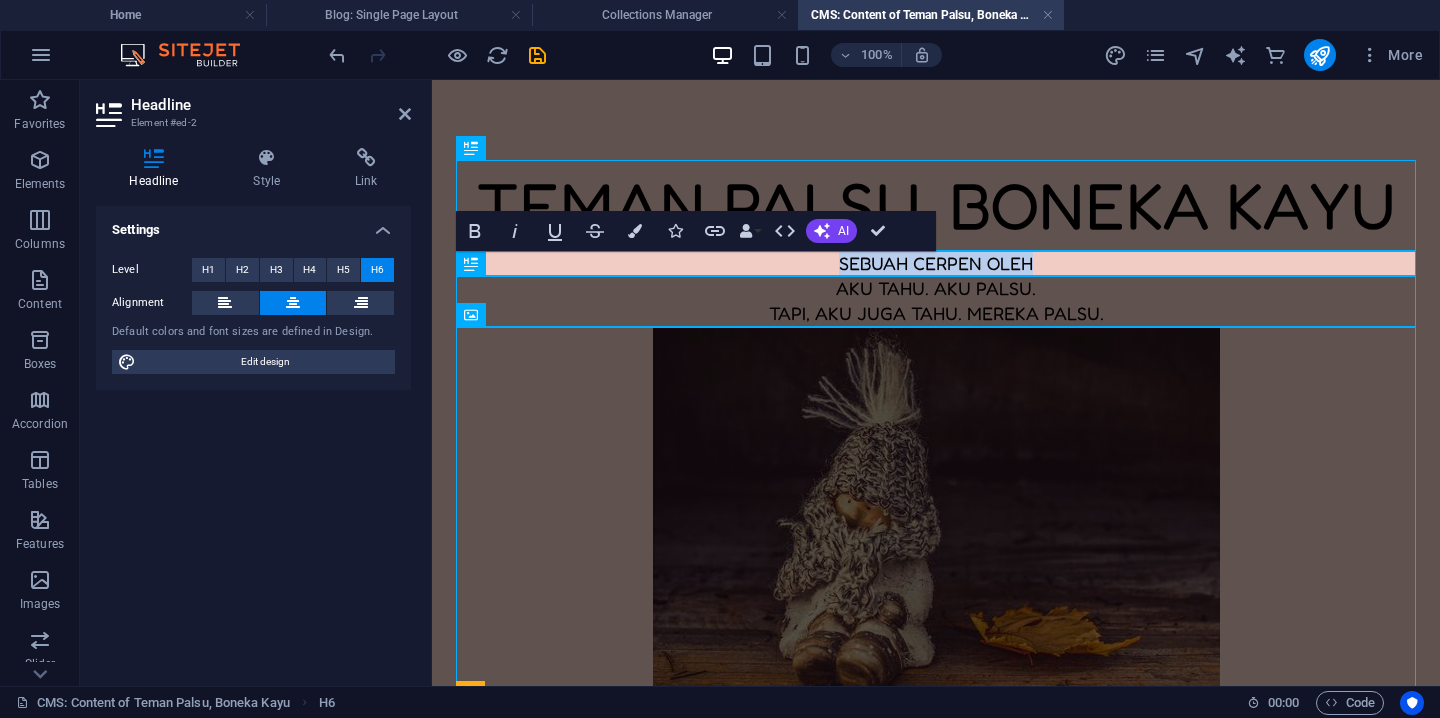 drag, startPoint x: 1039, startPoint y: 265, endPoint x: 817, endPoint y: 270, distance: 222.0563 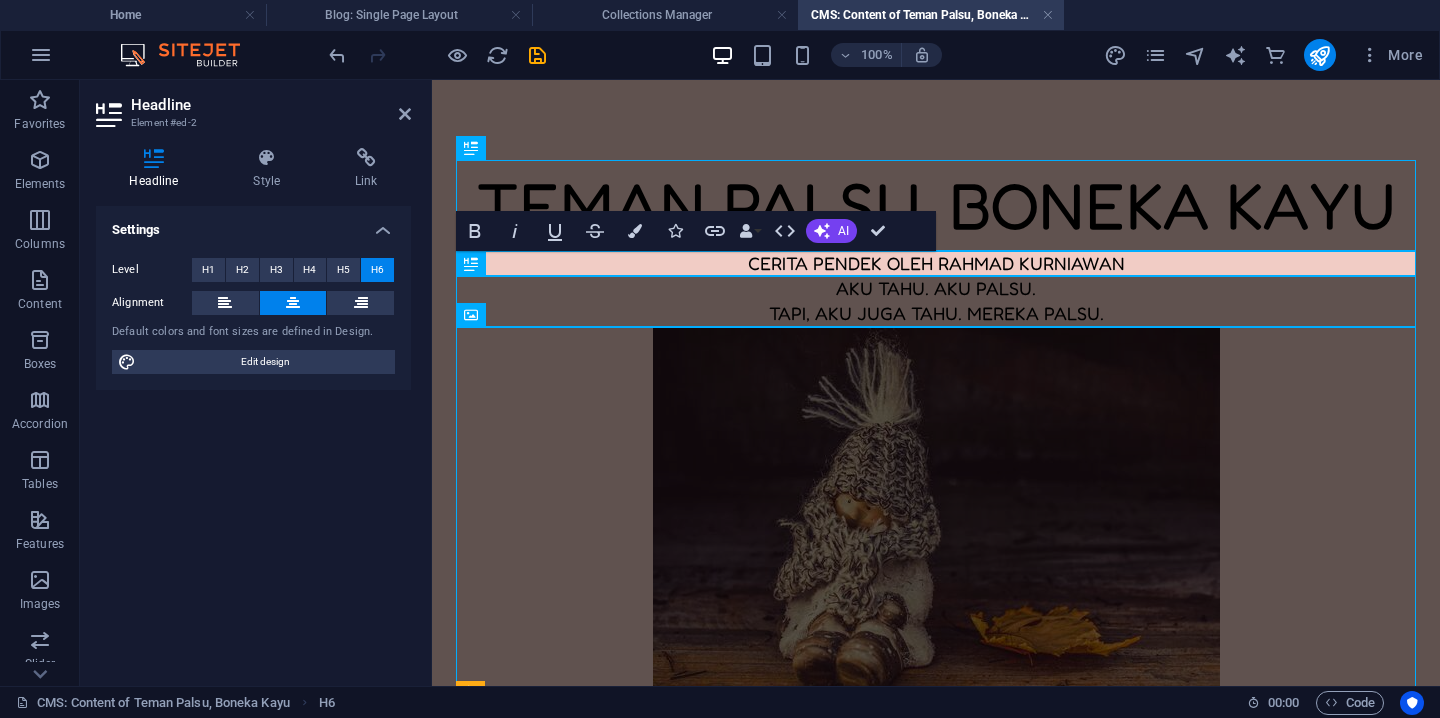 click on "cerita pendek oleh rahmad kurniawan" at bounding box center (936, 263) 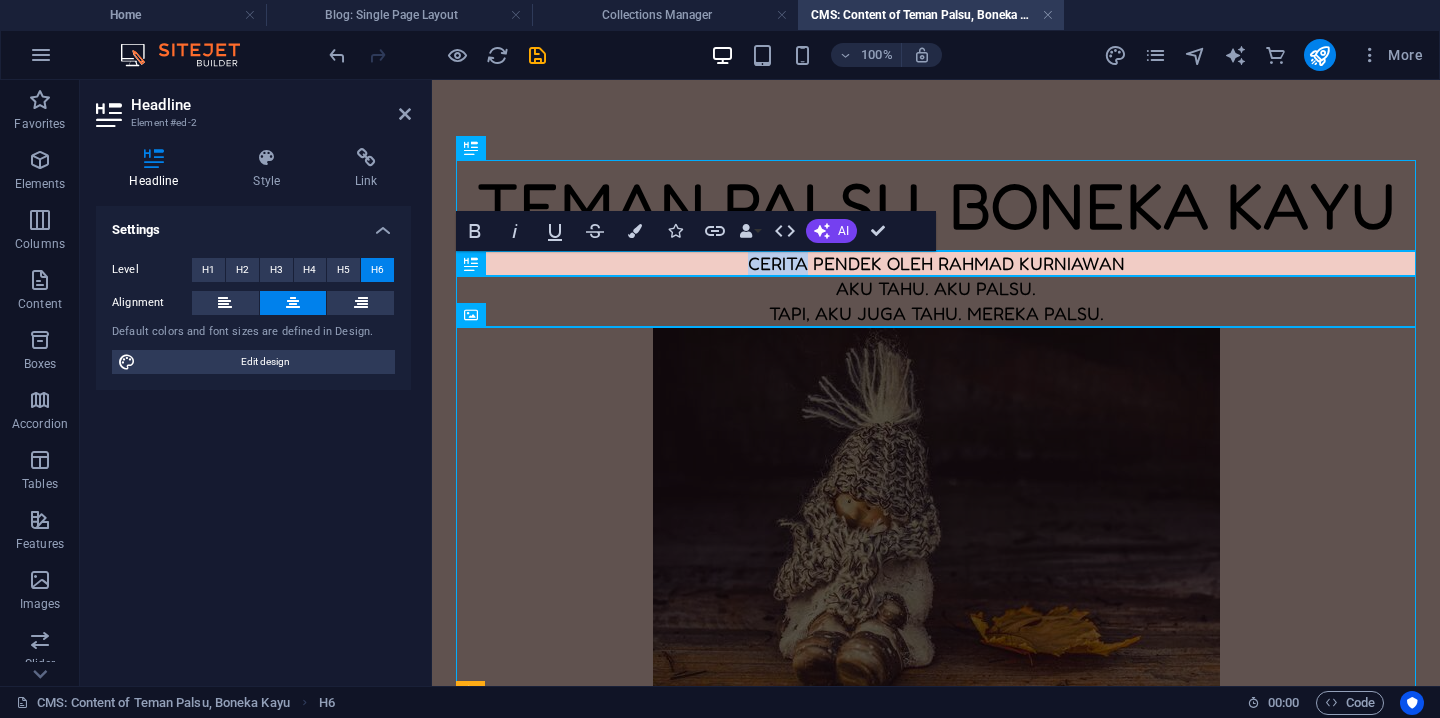 click on "cerita pendek oleh rahmad kurniawan" at bounding box center [936, 263] 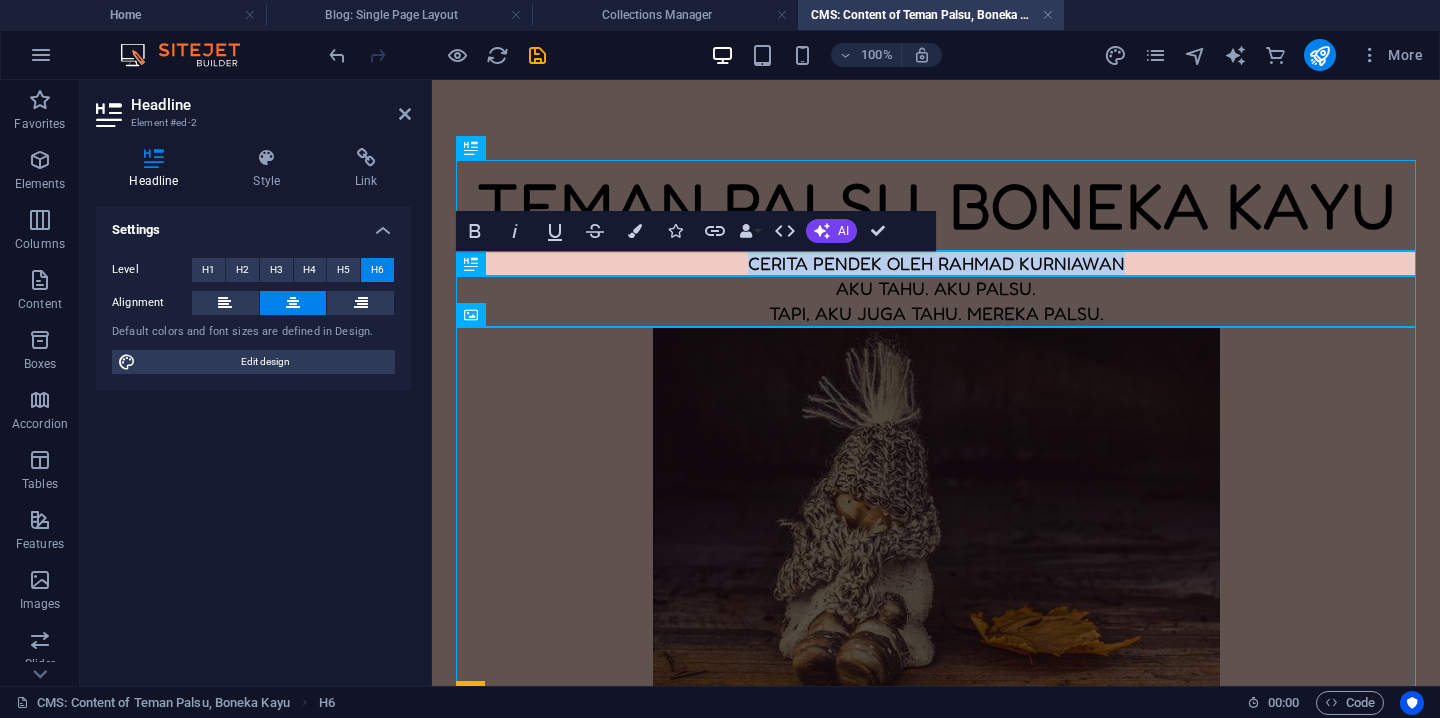 click on "cerita pendek oleh rahmad kurniawan" at bounding box center (936, 263) 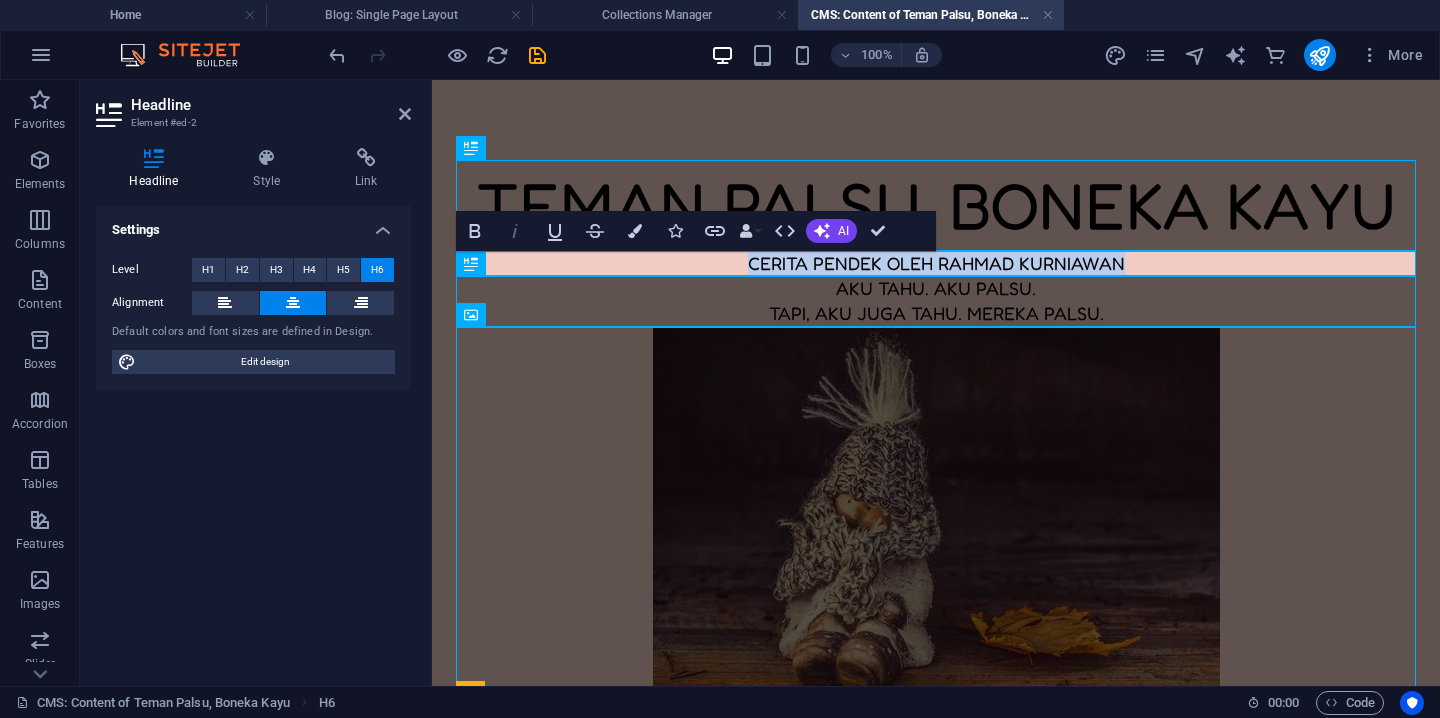 click 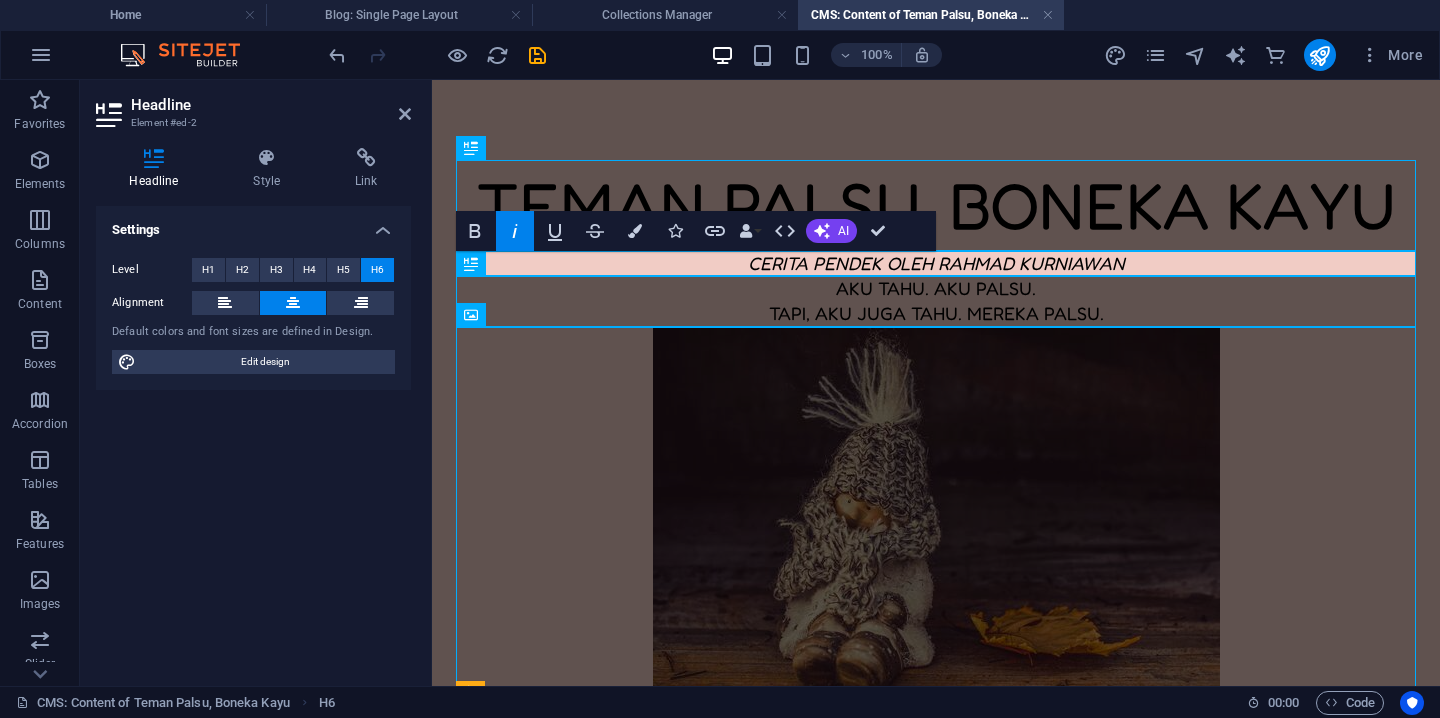 click 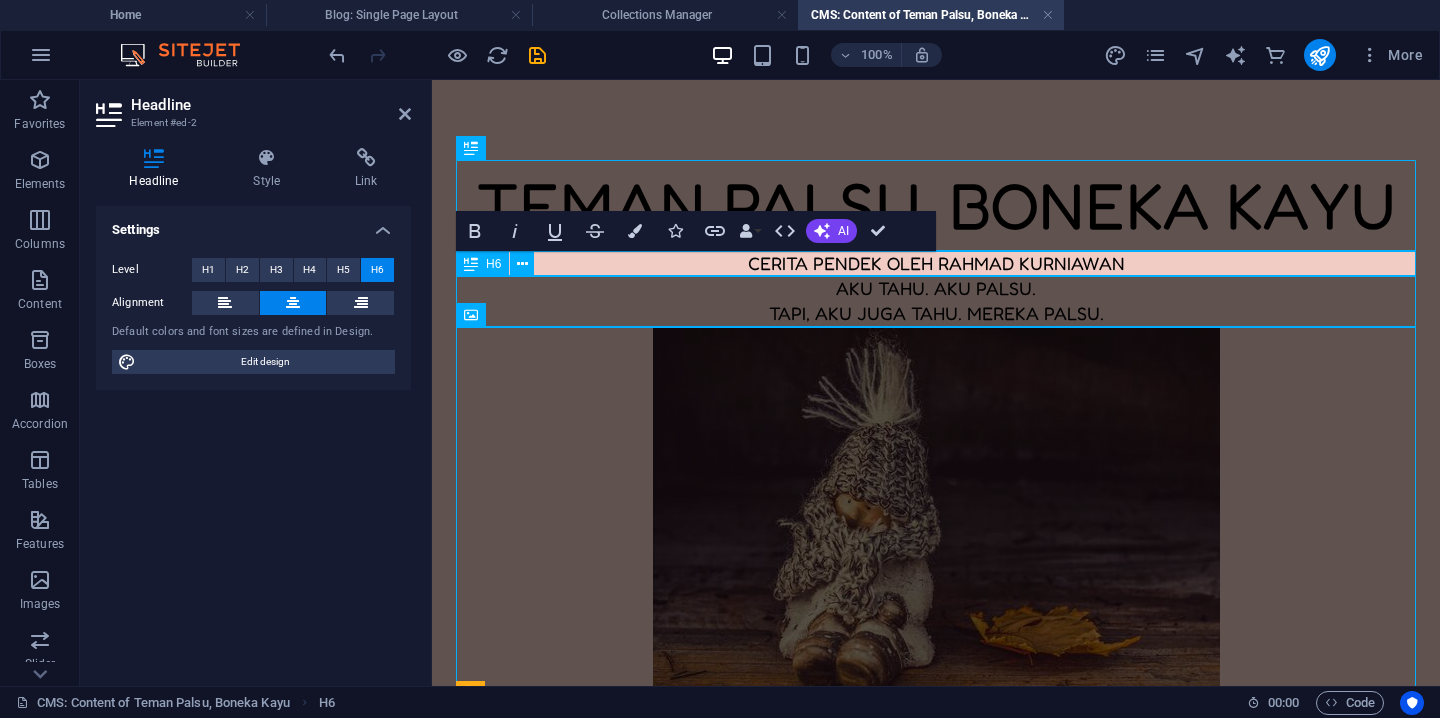 click on "Aku tahu. Aku palsu. Tapi, aku juga tahu. Mereka palsu." at bounding box center [936, 301] 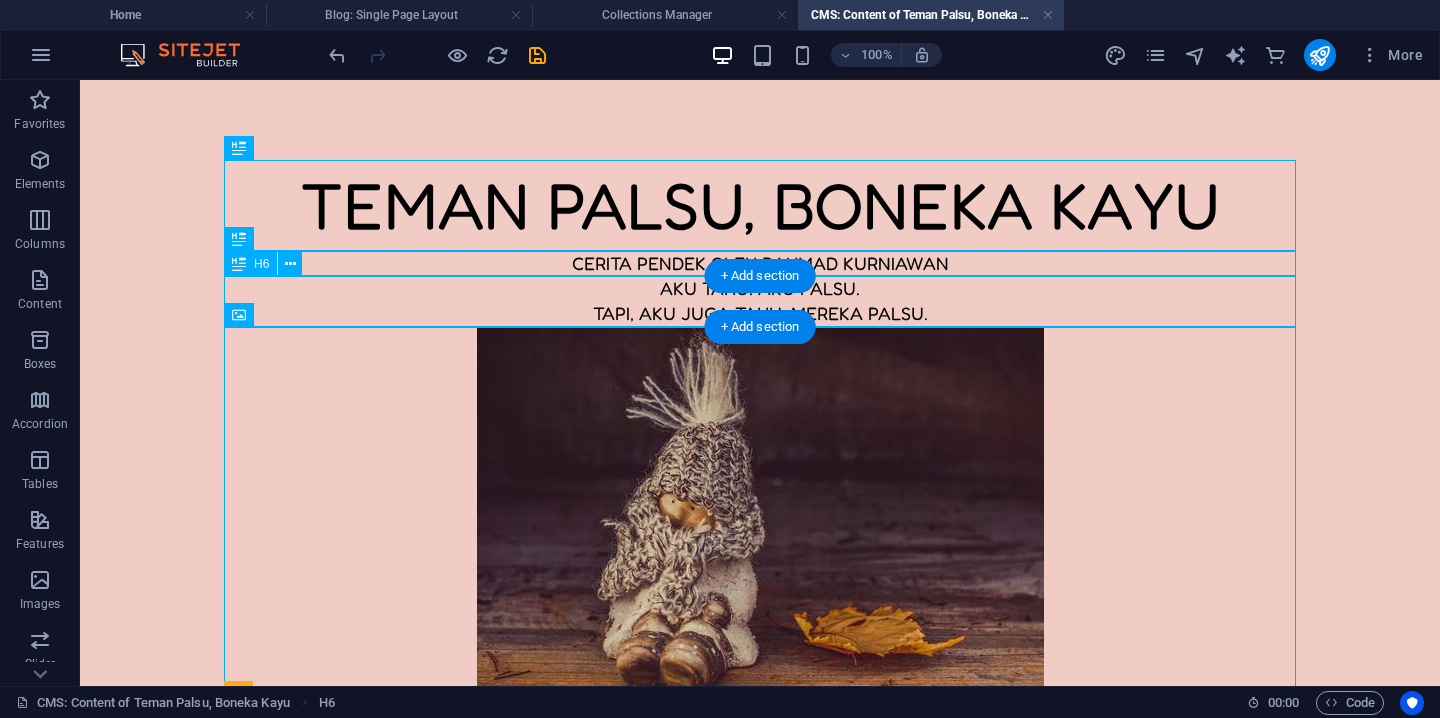 click on "Aku tahu. Aku palsu. Tapi, aku juga tahu. Mereka palsu." at bounding box center (760, 301) 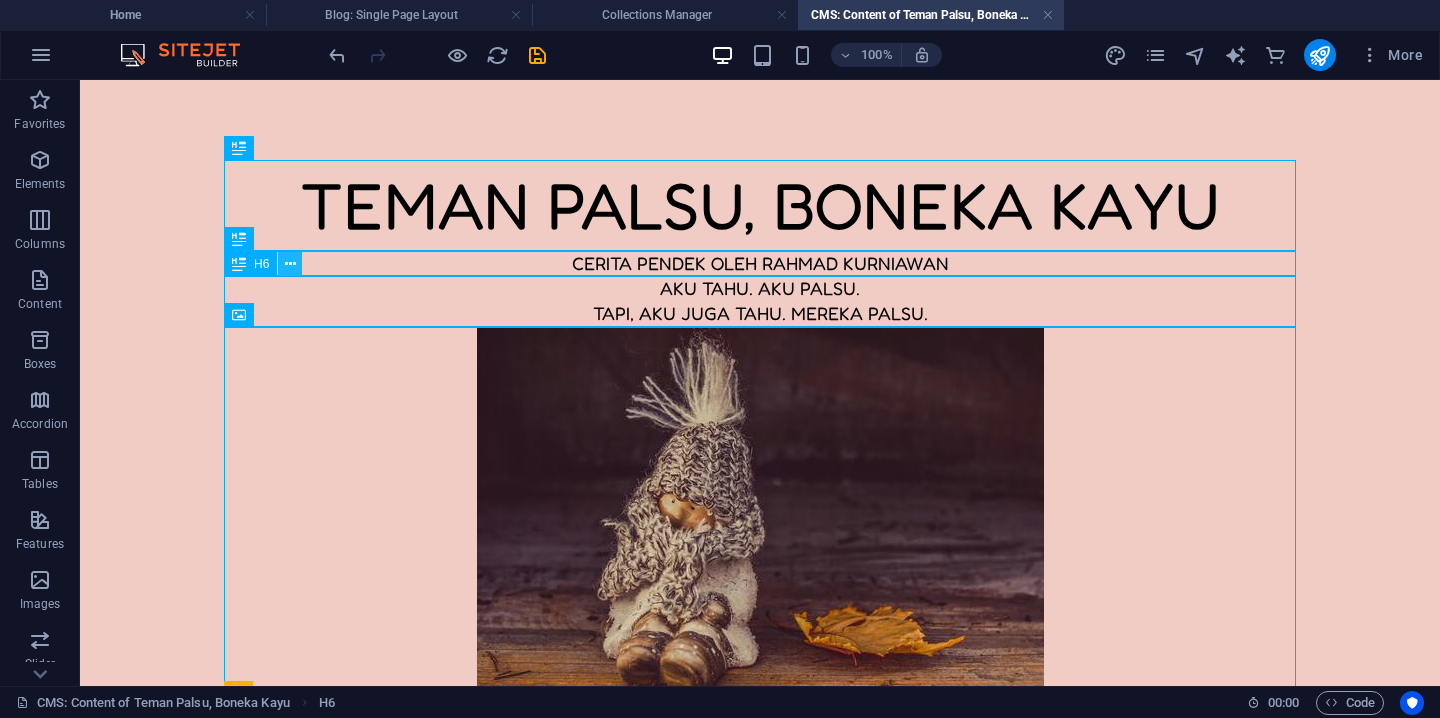 click at bounding box center [290, 264] 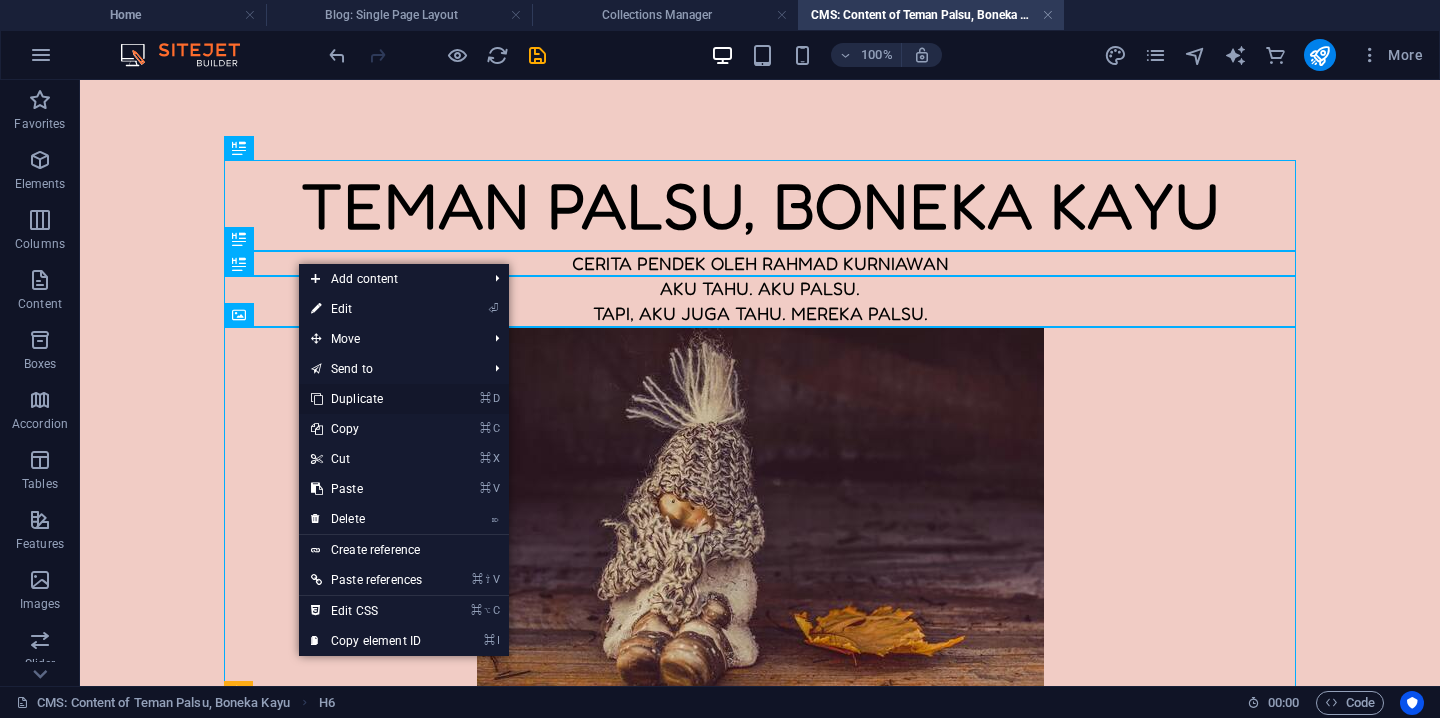 drag, startPoint x: 358, startPoint y: 389, endPoint x: 277, endPoint y: 309, distance: 113.84639 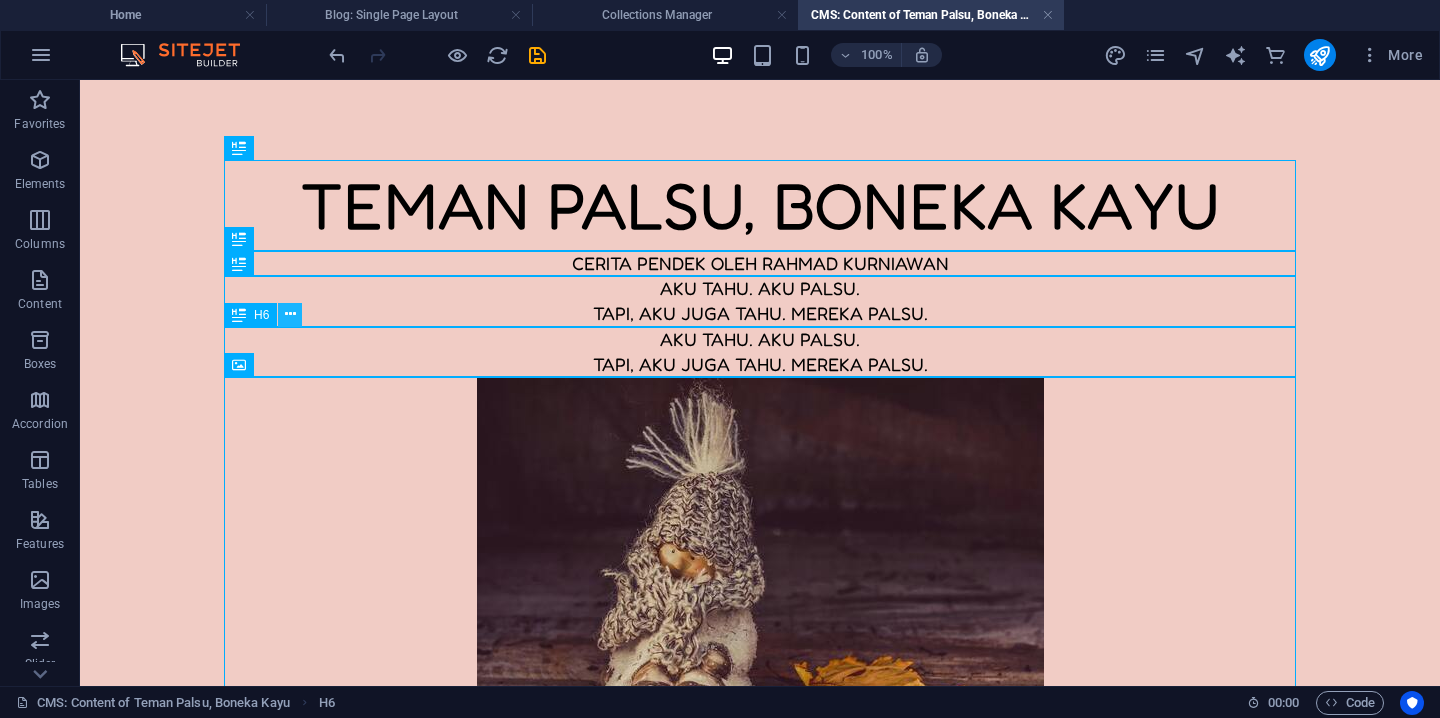 click at bounding box center (290, 314) 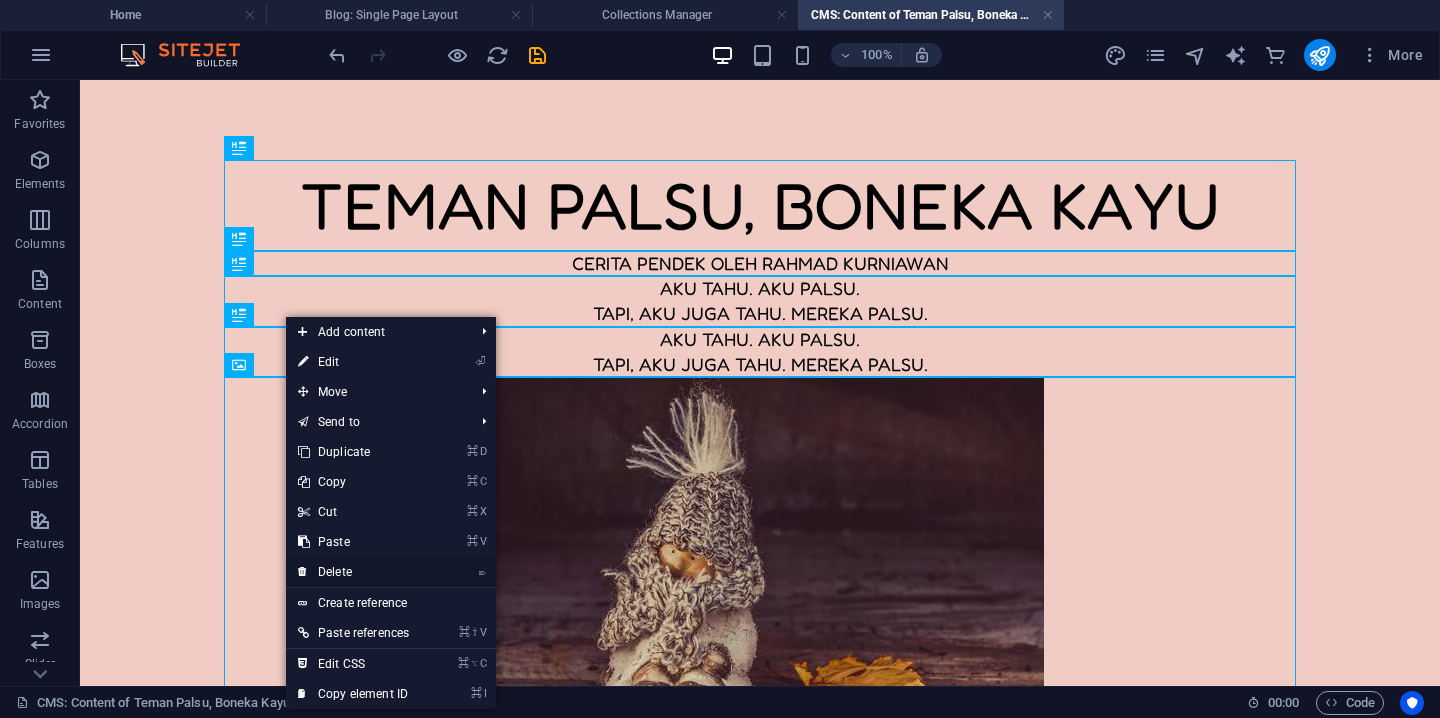 click on "⌦  Delete" at bounding box center [353, 572] 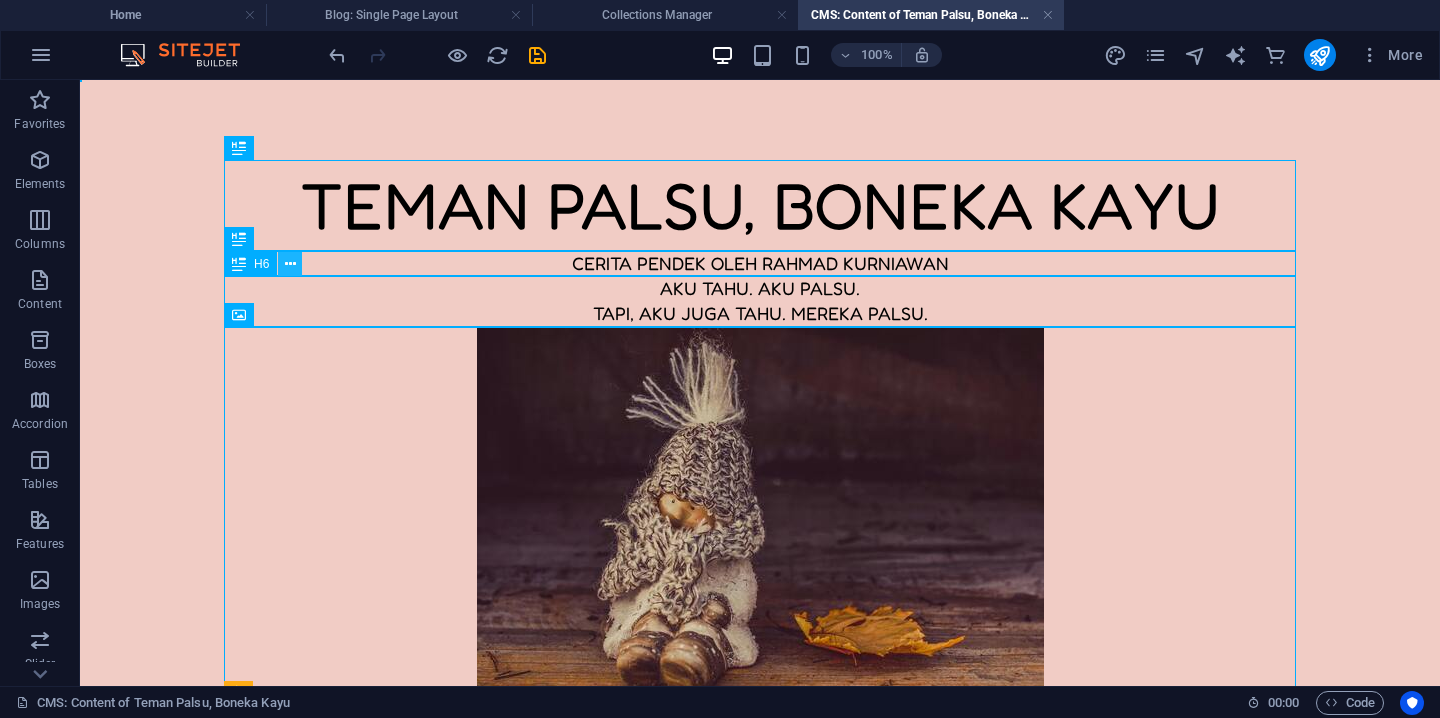 click at bounding box center [290, 264] 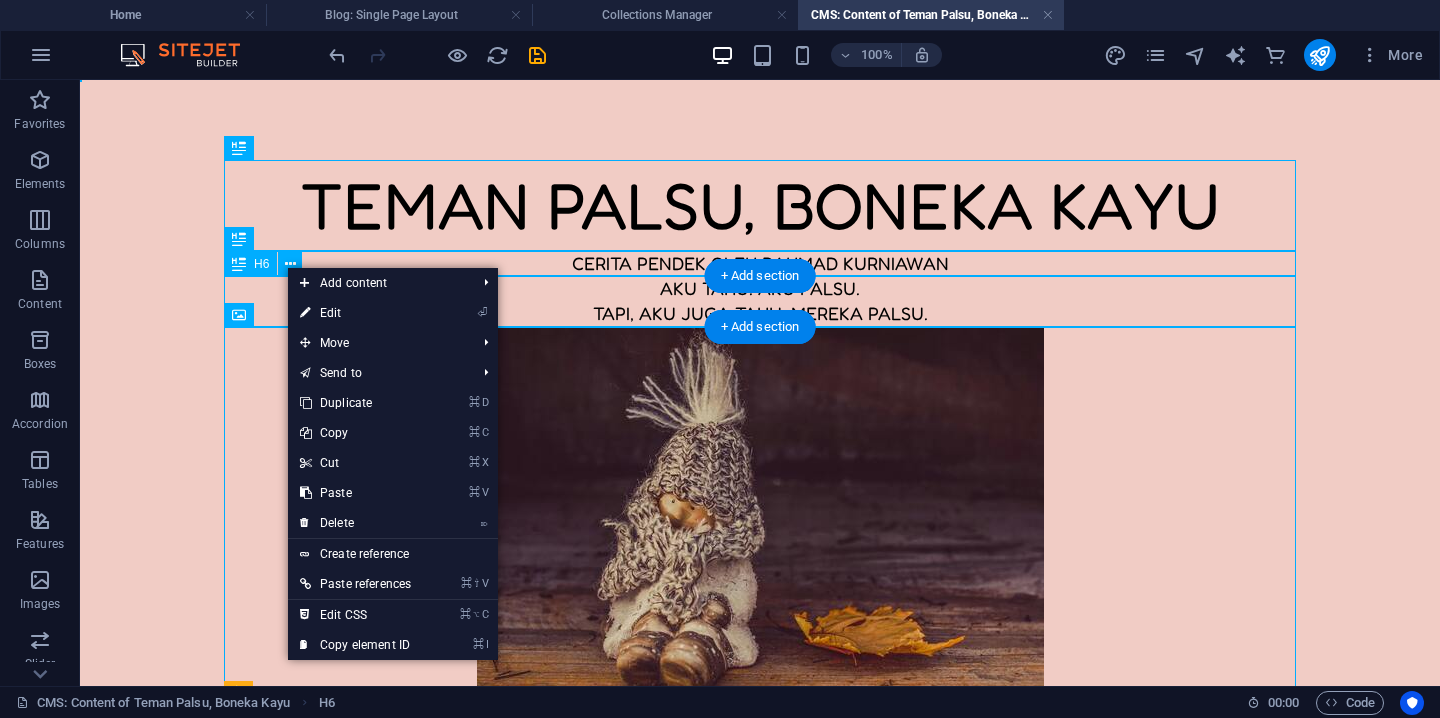 click on "Aku tahu. Aku palsu. Tapi, aku juga tahu. Mereka palsu." at bounding box center (760, 301) 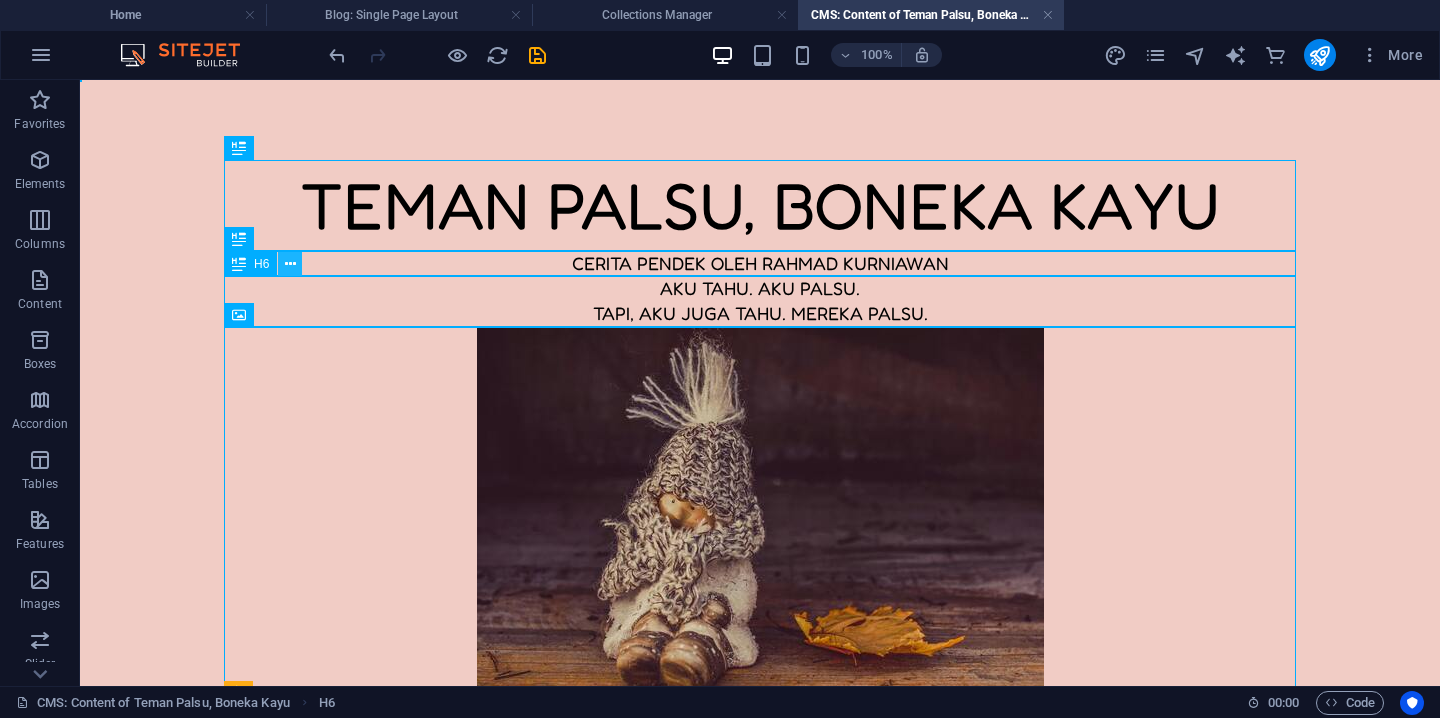 click at bounding box center (290, 264) 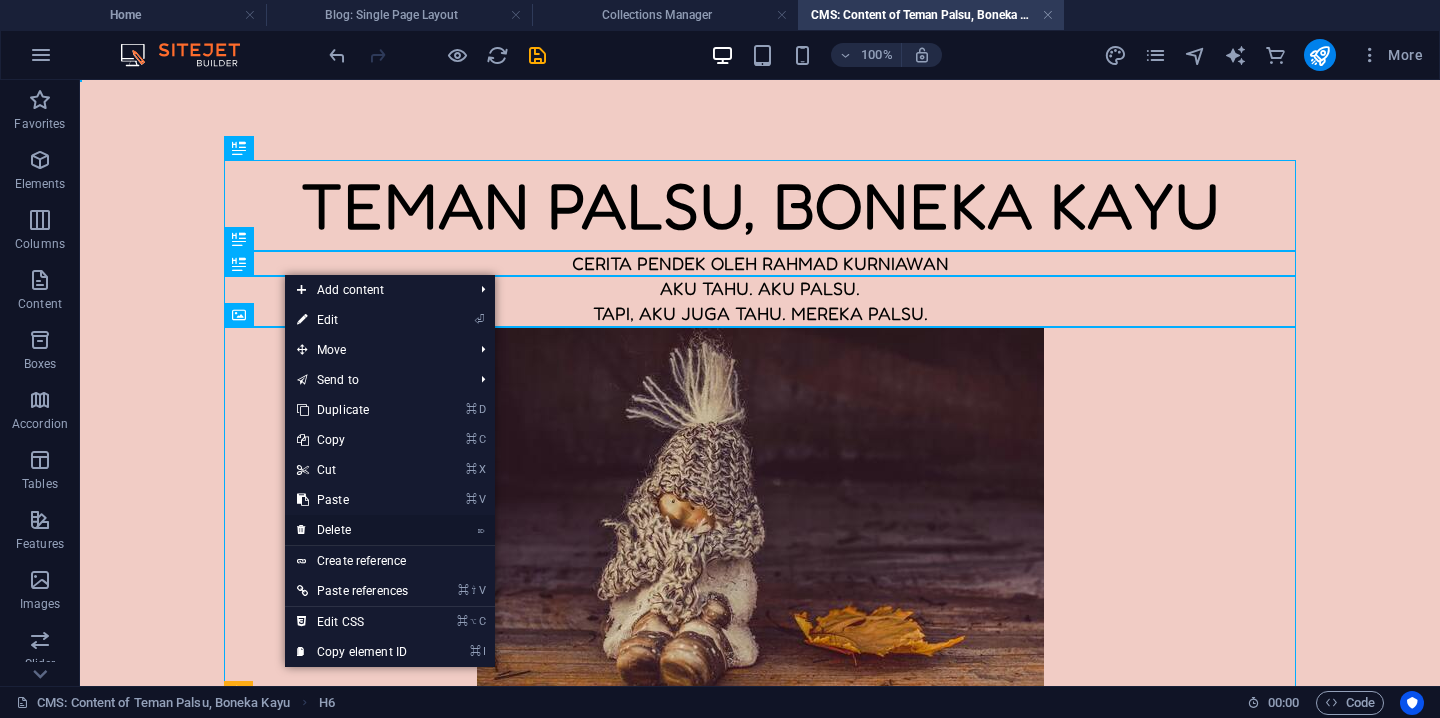 click on "⌦  Delete" at bounding box center [352, 530] 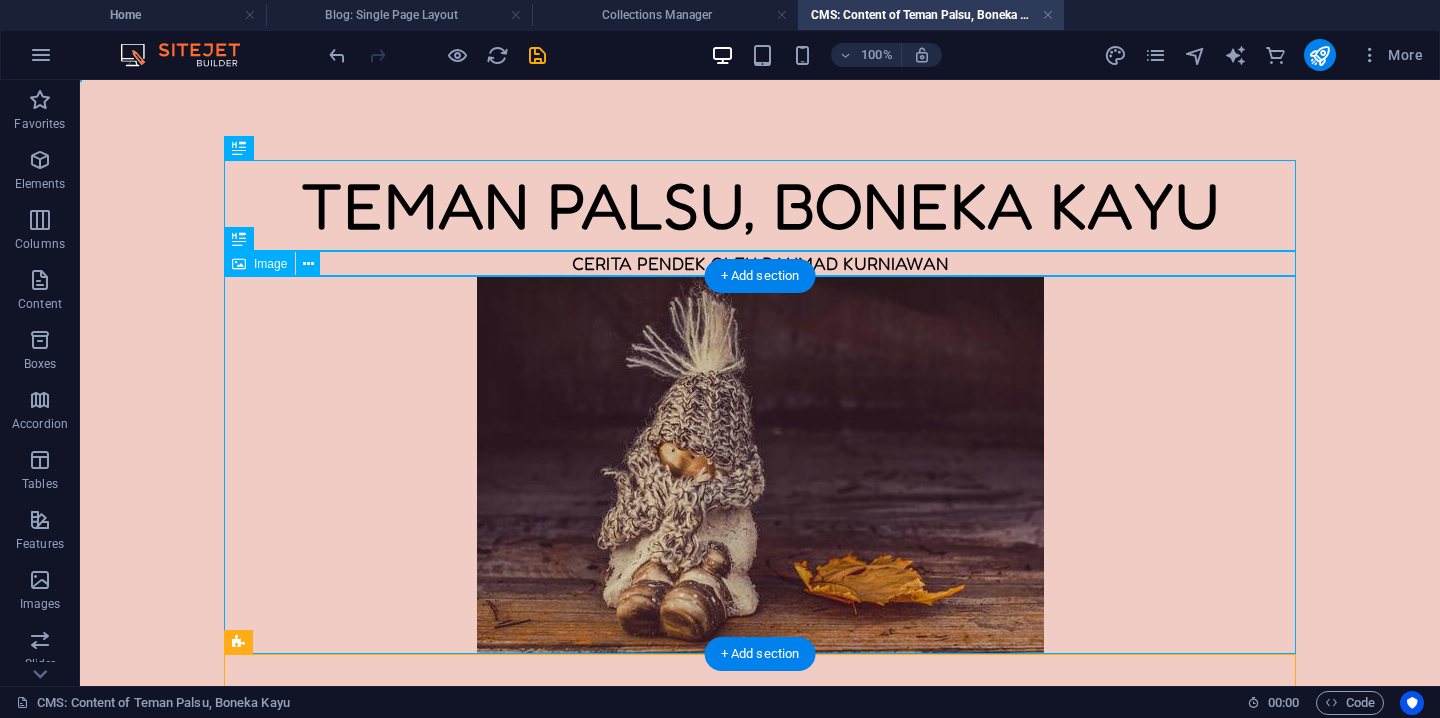 click at bounding box center [760, 465] 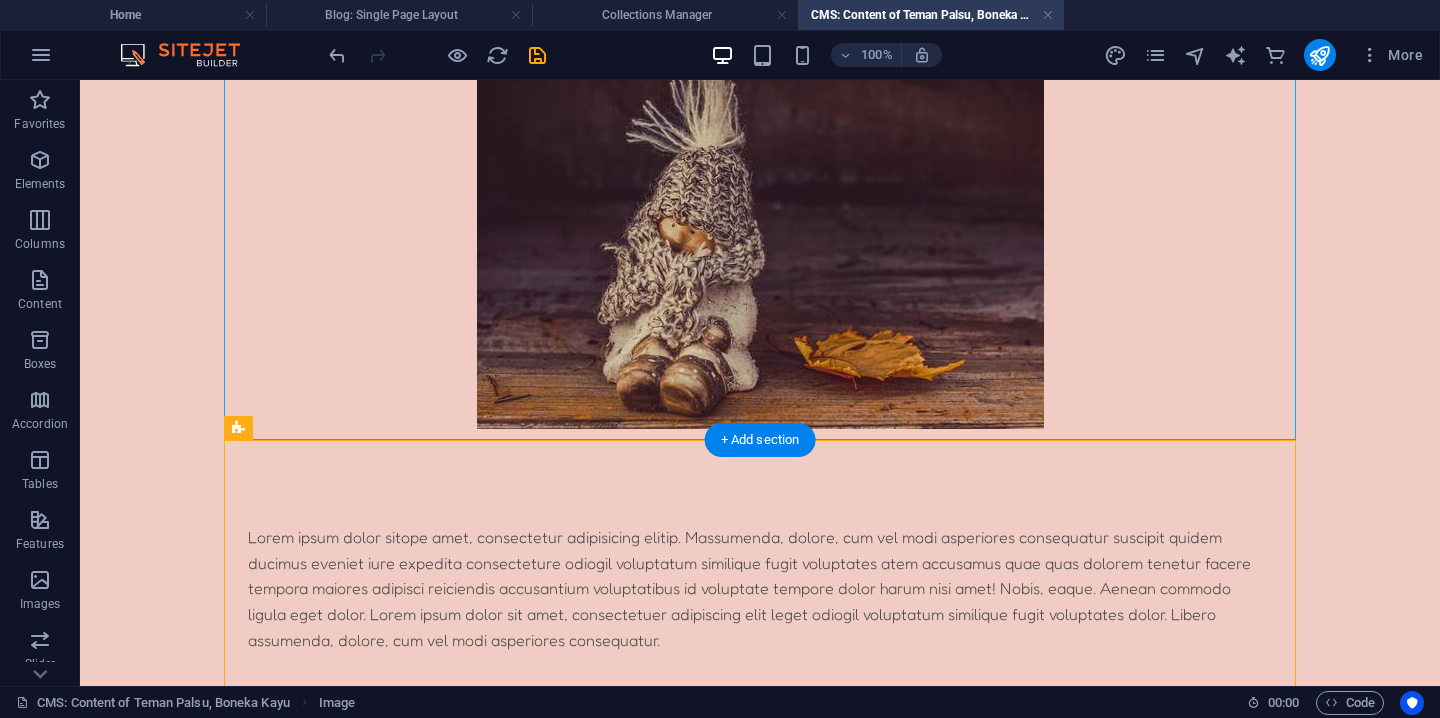 scroll, scrollTop: 253, scrollLeft: 0, axis: vertical 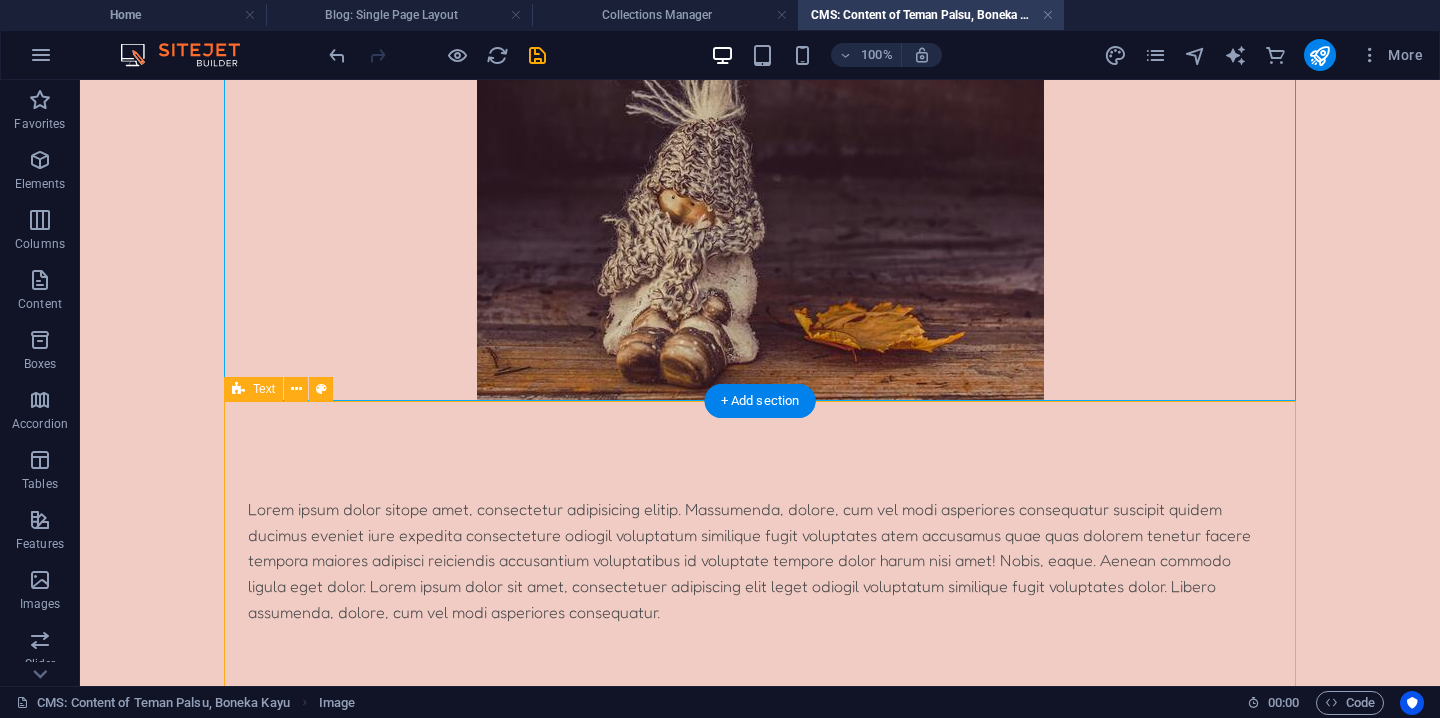 click on "Lorem ipsum dolor sitope amet, consectetur adipisicing elitip. Massumenda, dolore, cum vel modi asperiores consequatur suscipit quidem ducimus eveniet iure expedita consecteture odiogil voluptatum similique fugit voluptates atem accusamus quae quas dolorem tenetur facere tempora maiores adipisci reiciendis accusantium voluptatibus id voluptate tempore dolor harum nisi amet! Nobis, eaque. Aenean commodo ligula eget dolor. Lorem ipsum dolor sit amet, consectetuer adipiscing elit leget odiogil voluptatum similique fugit voluptates dolor. Libero assumenda, dolore, cum vel modi asperiores consequatur." at bounding box center (760, 553) 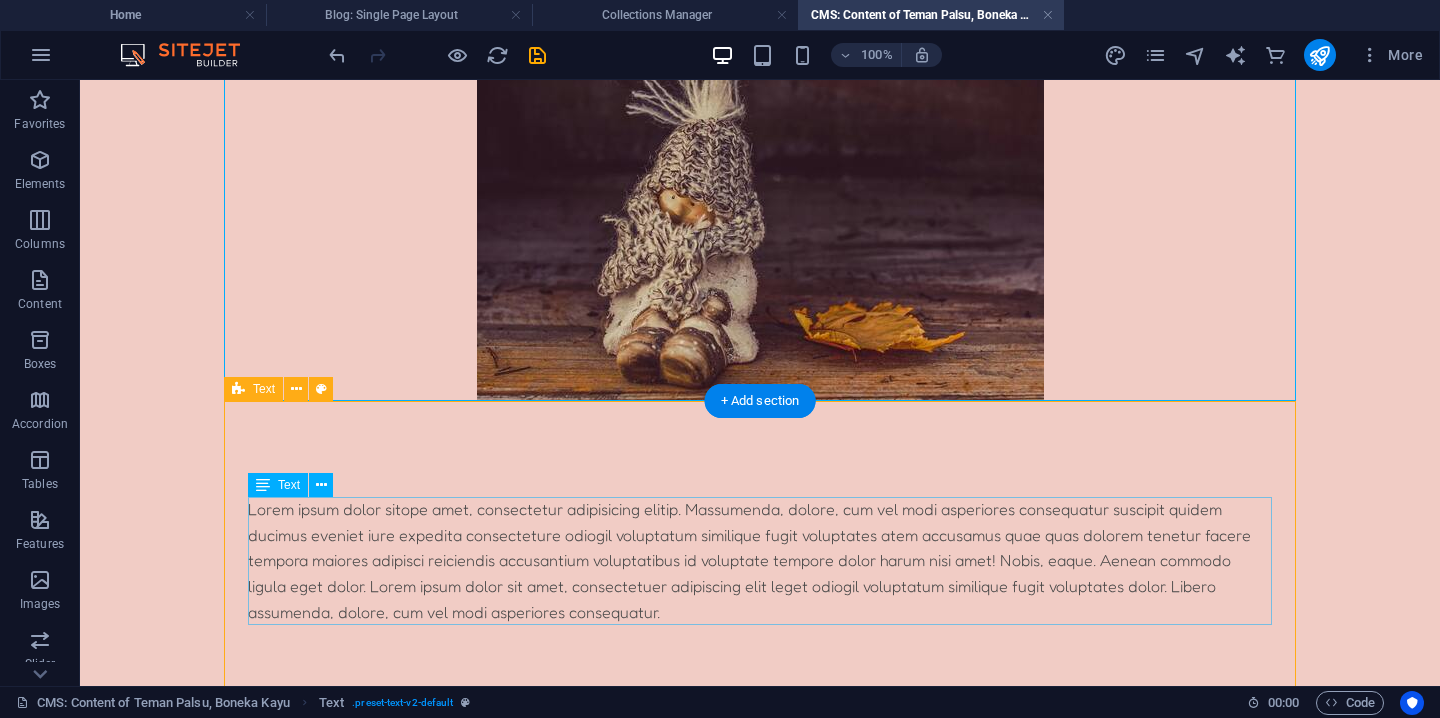 click on "Lorem ipsum dolor sitope amet, consectetur adipisicing elitip. Massumenda, dolore, cum vel modi asperiores consequatur suscipit quidem ducimus eveniet iure expedita consecteture odiogil voluptatum similique fugit voluptates atem accusamus quae quas dolorem tenetur facere tempora maiores adipisci reiciendis accusantium voluptatibus id voluptate tempore dolor harum nisi amet! Nobis, eaque. Aenean commodo ligula eget dolor. Lorem ipsum dolor sit amet, consectetuer adipiscing elit leget odiogil voluptatum similique fugit voluptates dolor. Libero assumenda, dolore, cum vel modi asperiores consequatur." at bounding box center [760, 561] 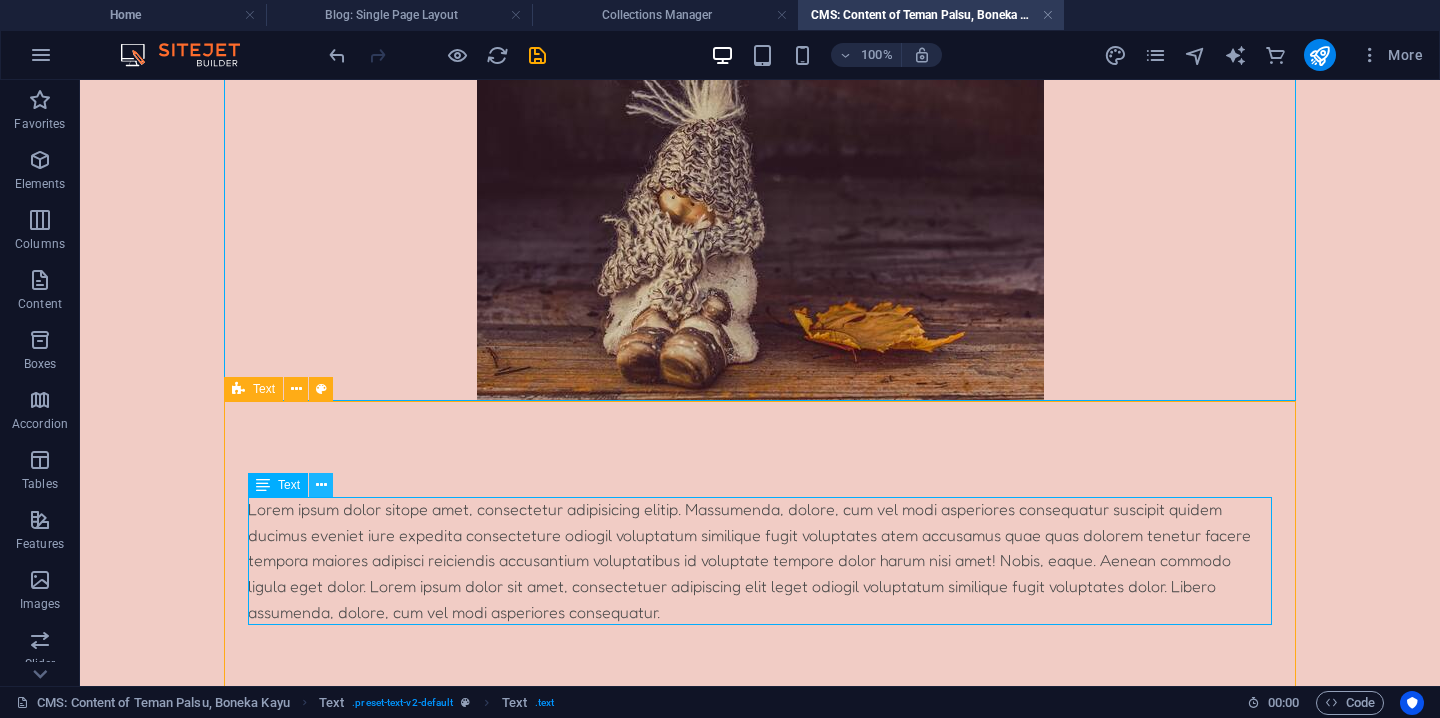 click at bounding box center (321, 485) 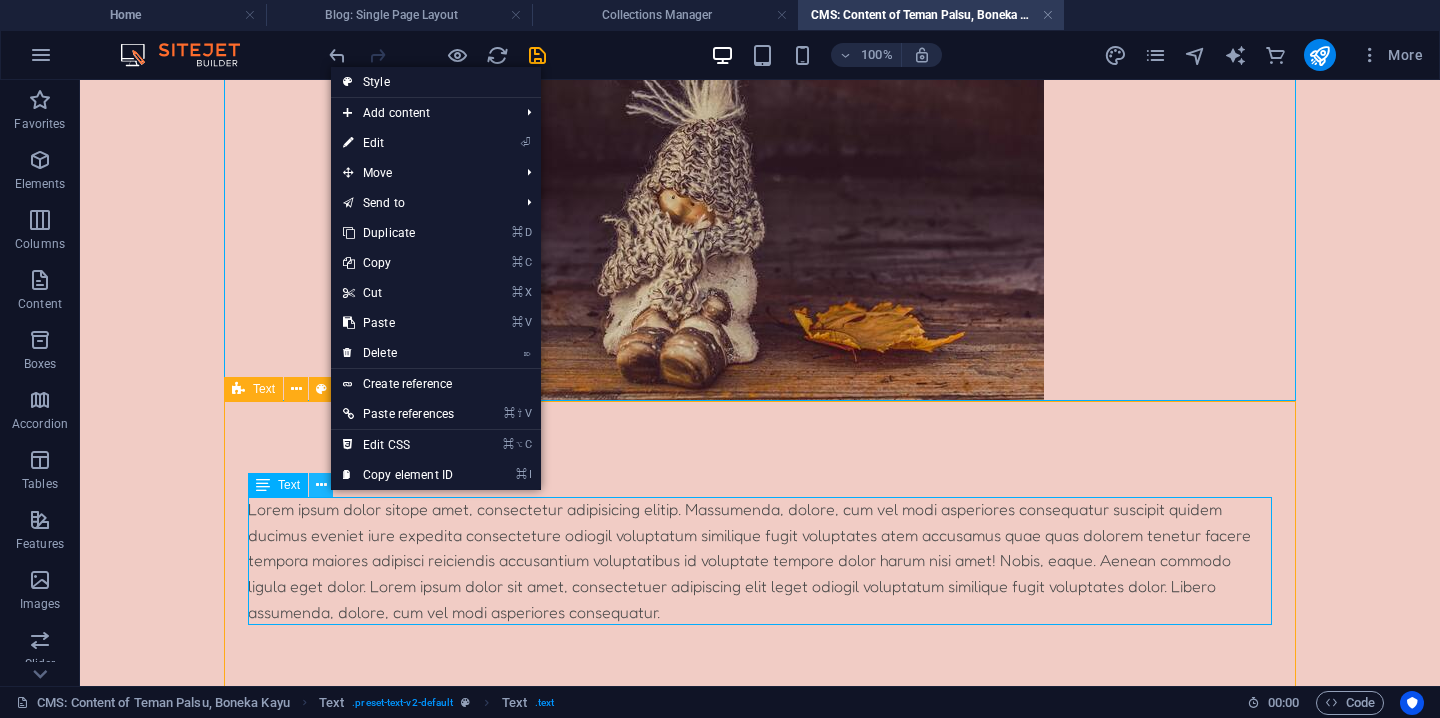 click at bounding box center [321, 485] 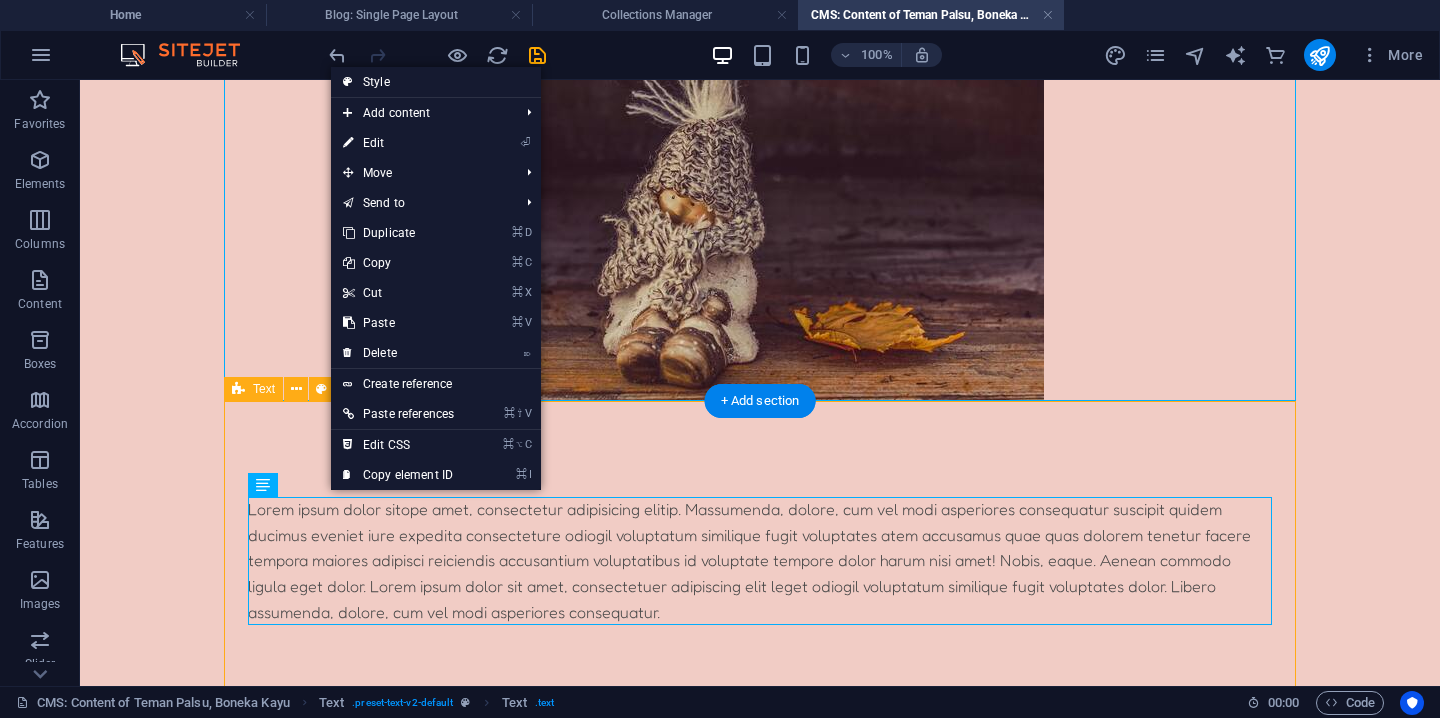 click on "Lorem ipsum dolor sitope amet, consectetur adipisicing elitip. Massumenda, dolore, cum vel modi asperiores consequatur suscipit quidem ducimus eveniet iure expedita consecteture odiogil voluptatum similique fugit voluptates atem accusamus quae quas dolorem tenetur facere tempora maiores adipisci reiciendis accusantium voluptatibus id voluptate tempore dolor harum nisi amet! Nobis, eaque. Aenean commodo ligula eget dolor. Lorem ipsum dolor sit amet, consectetuer adipiscing elit leget odiogil voluptatum similique fugit voluptates dolor. Libero assumenda, dolore, cum vel modi asperiores consequatur." at bounding box center (760, 553) 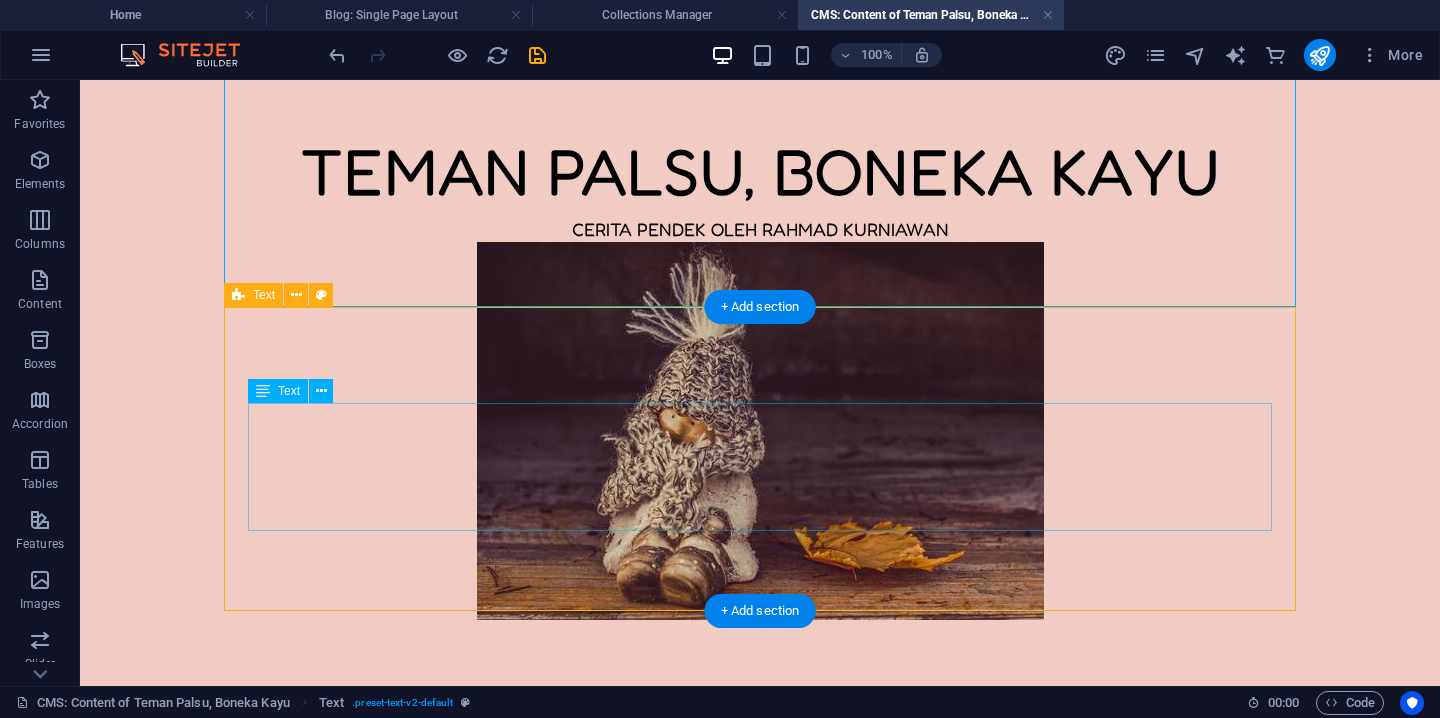 scroll, scrollTop: 0, scrollLeft: 0, axis: both 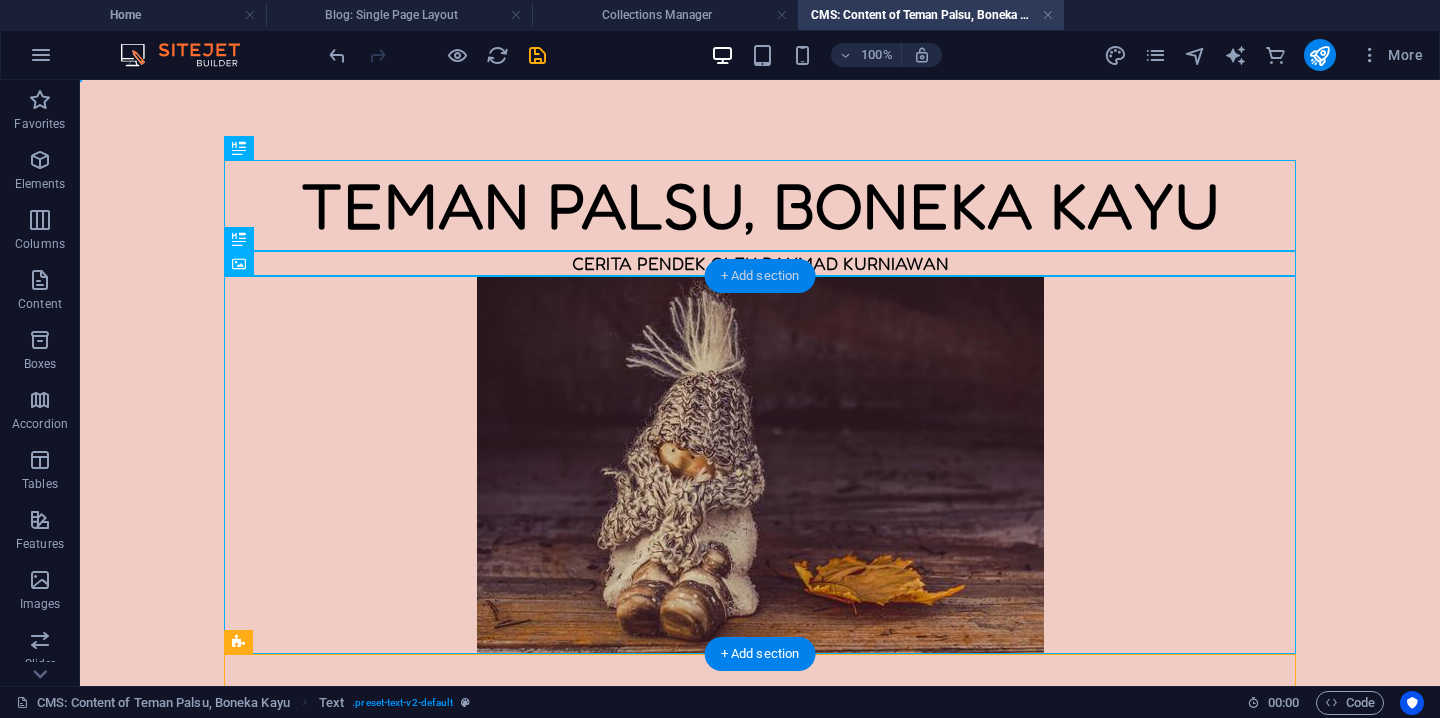 click on "+ Add section" at bounding box center [760, 276] 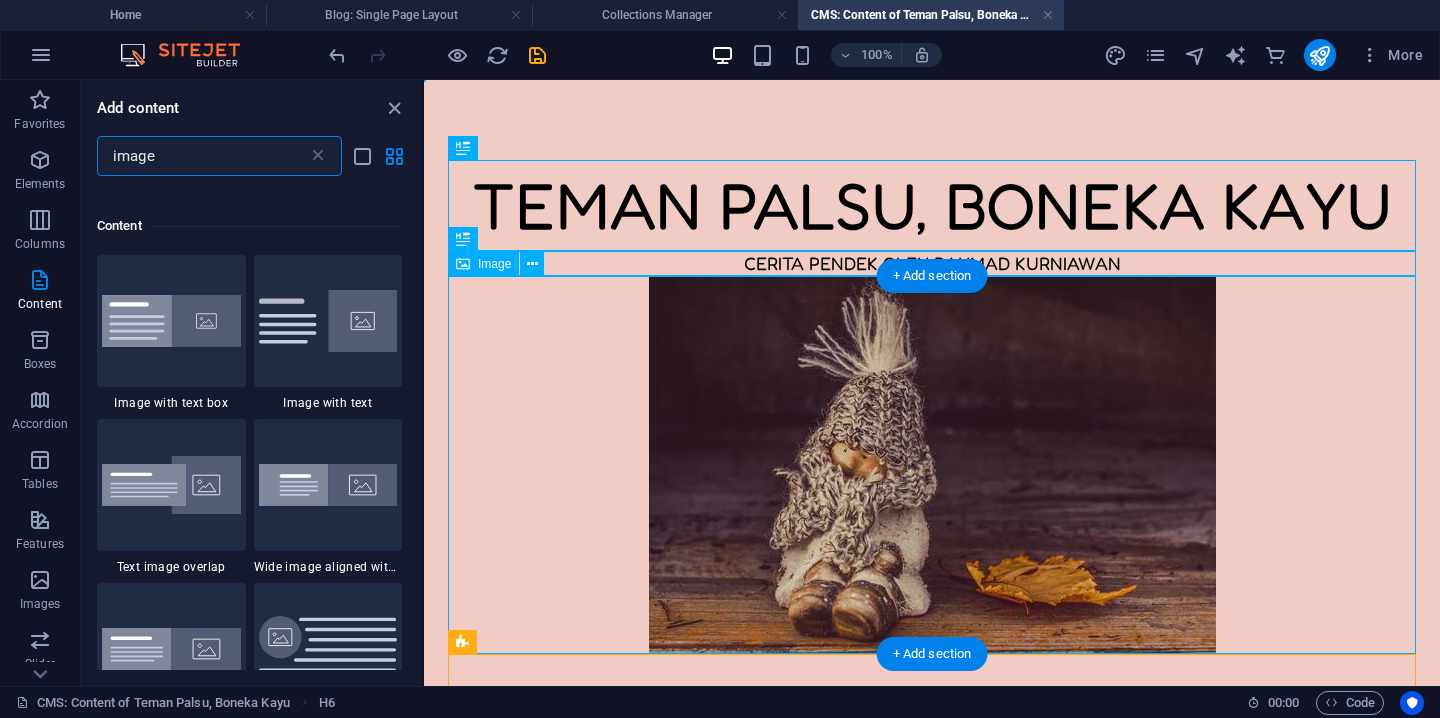 scroll, scrollTop: 153, scrollLeft: 0, axis: vertical 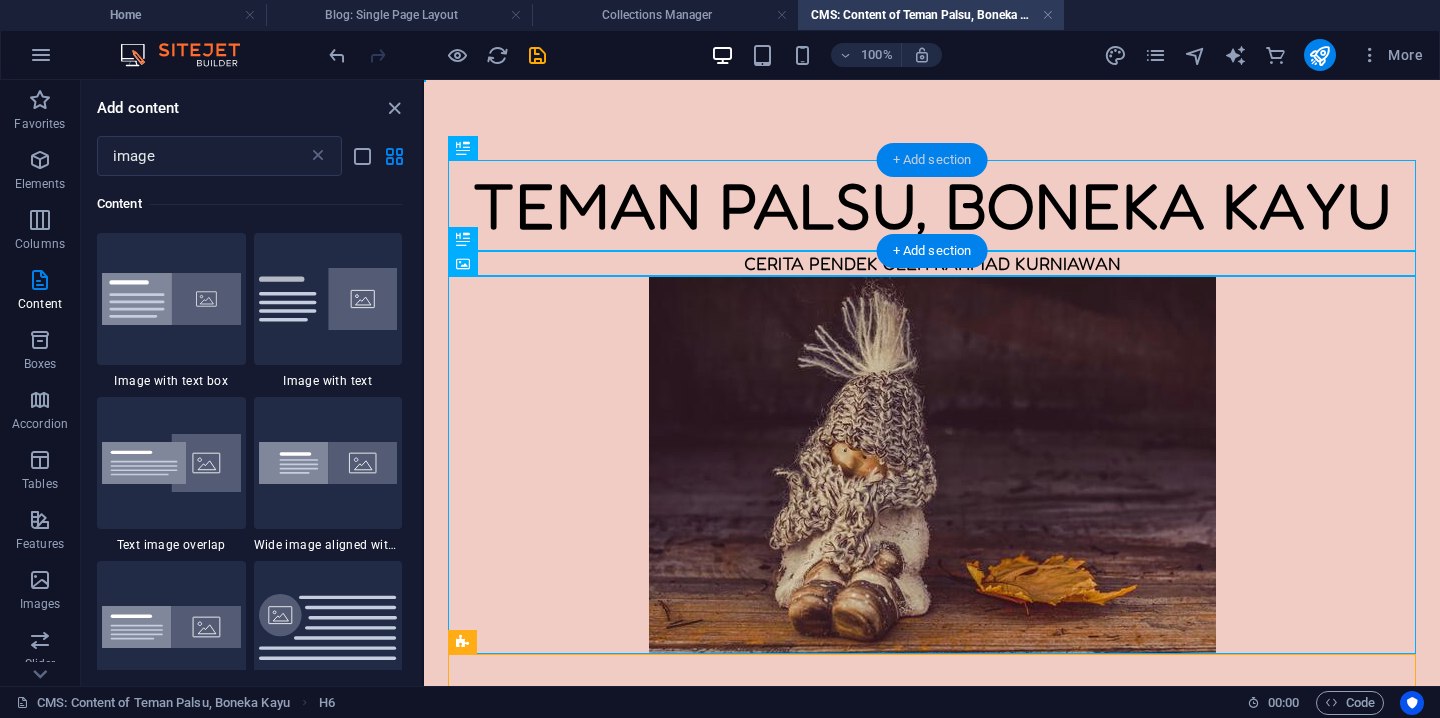 click on "+ Add section" at bounding box center (932, 160) 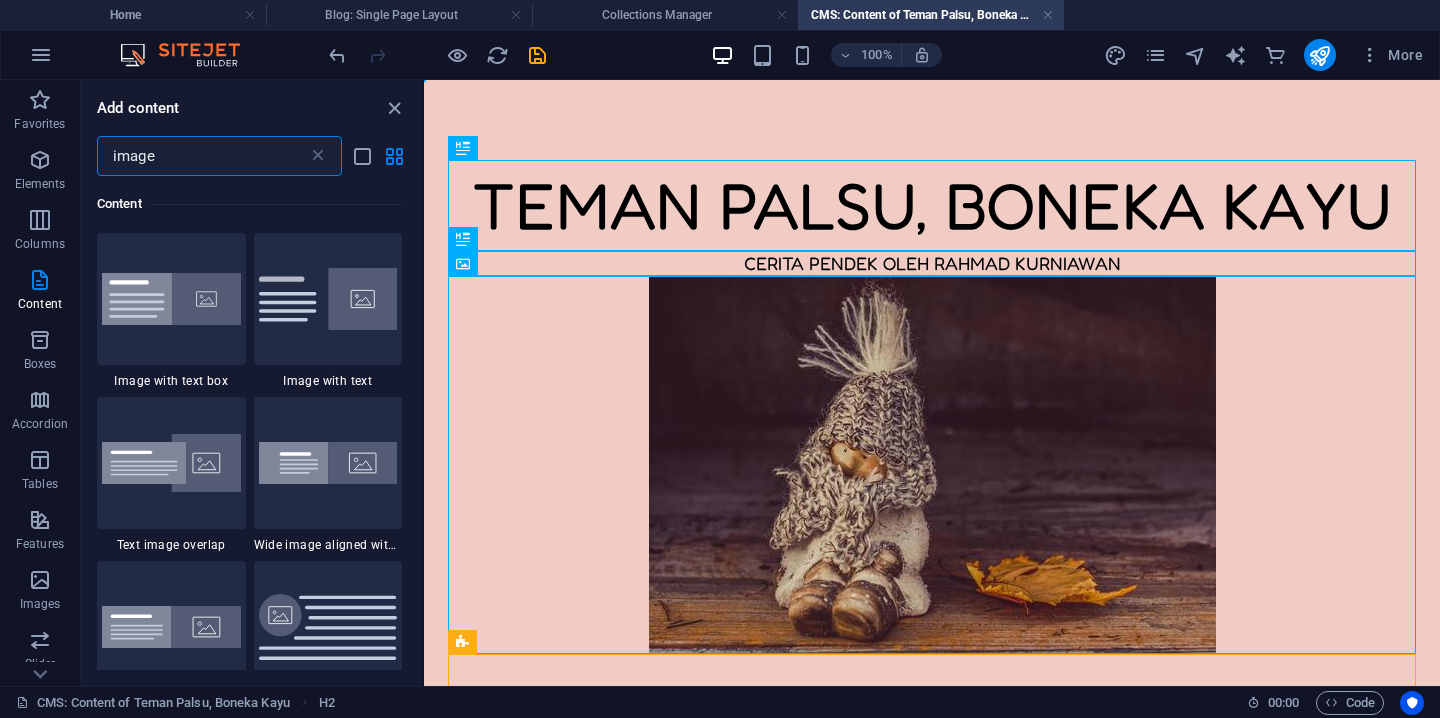 click on "image" at bounding box center [202, 156] 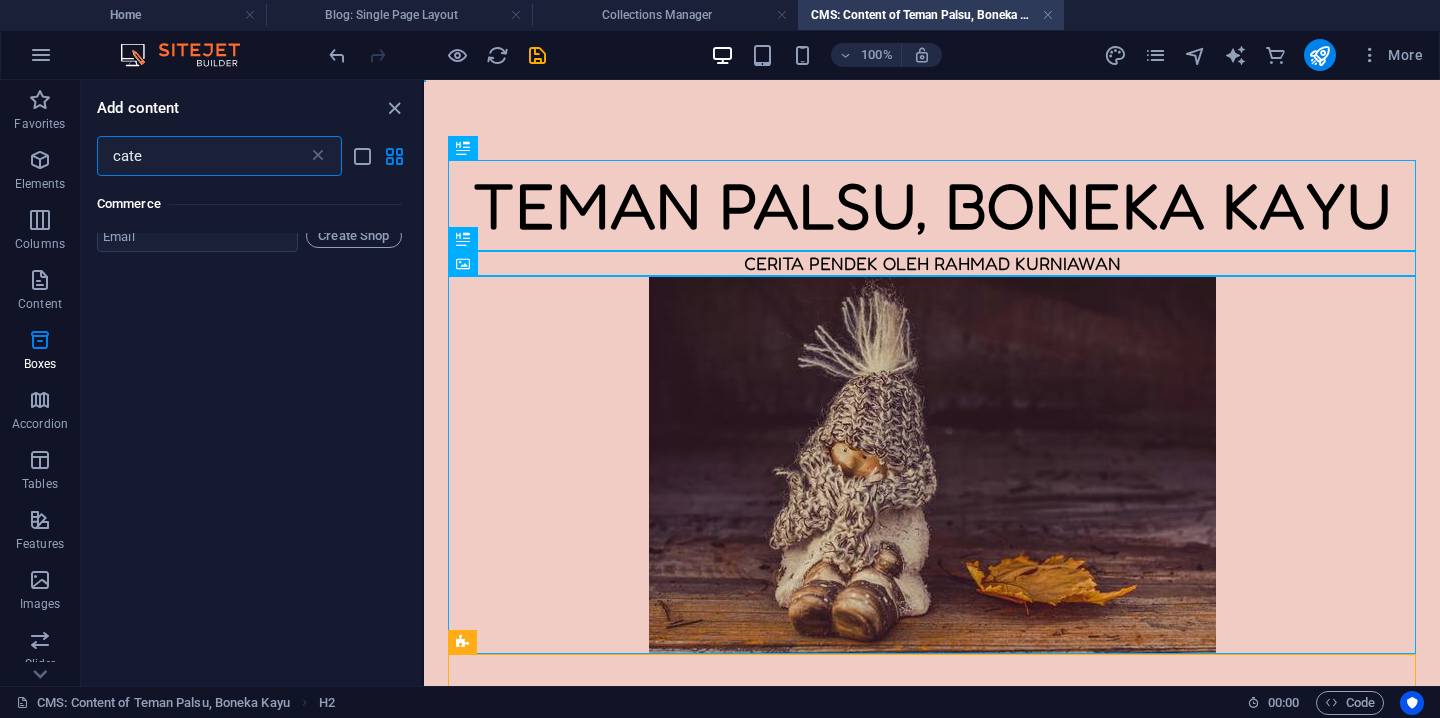 scroll, scrollTop: 0, scrollLeft: 0, axis: both 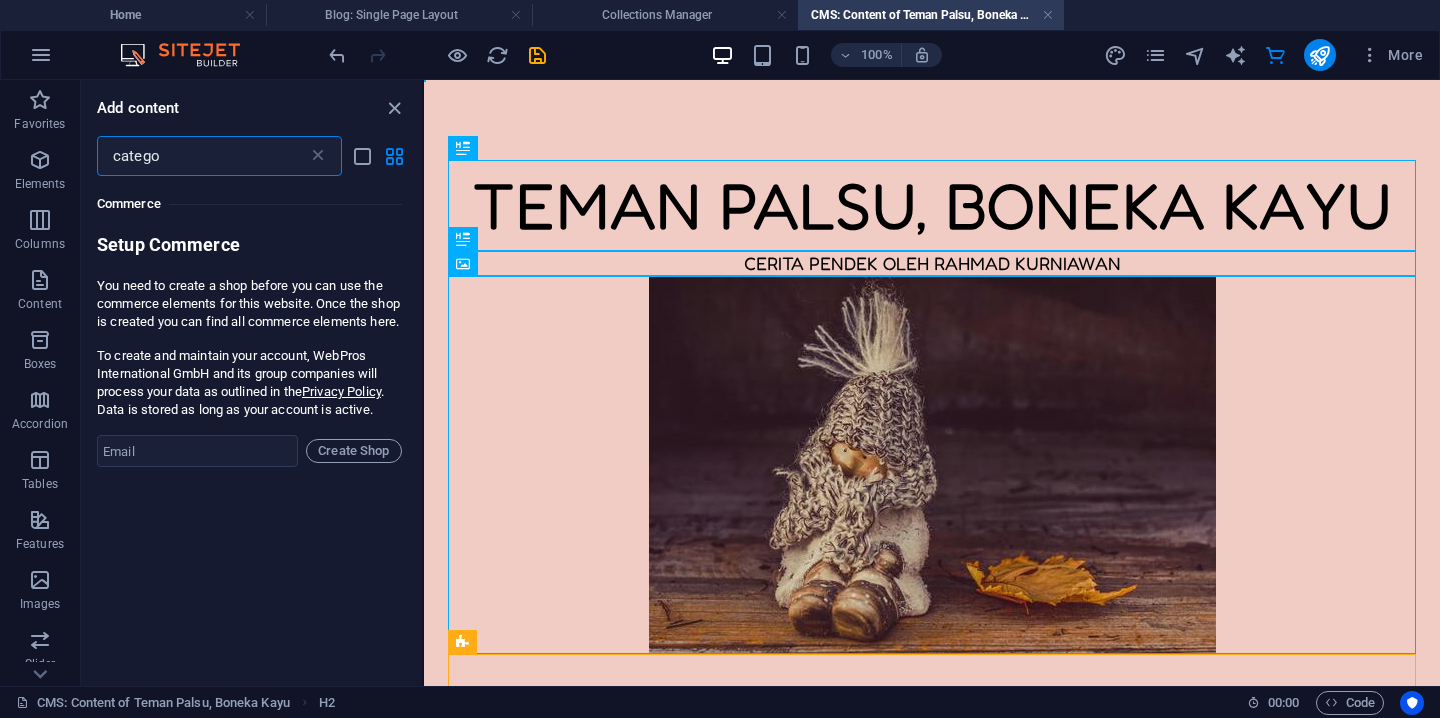 click on "catego" at bounding box center (202, 156) 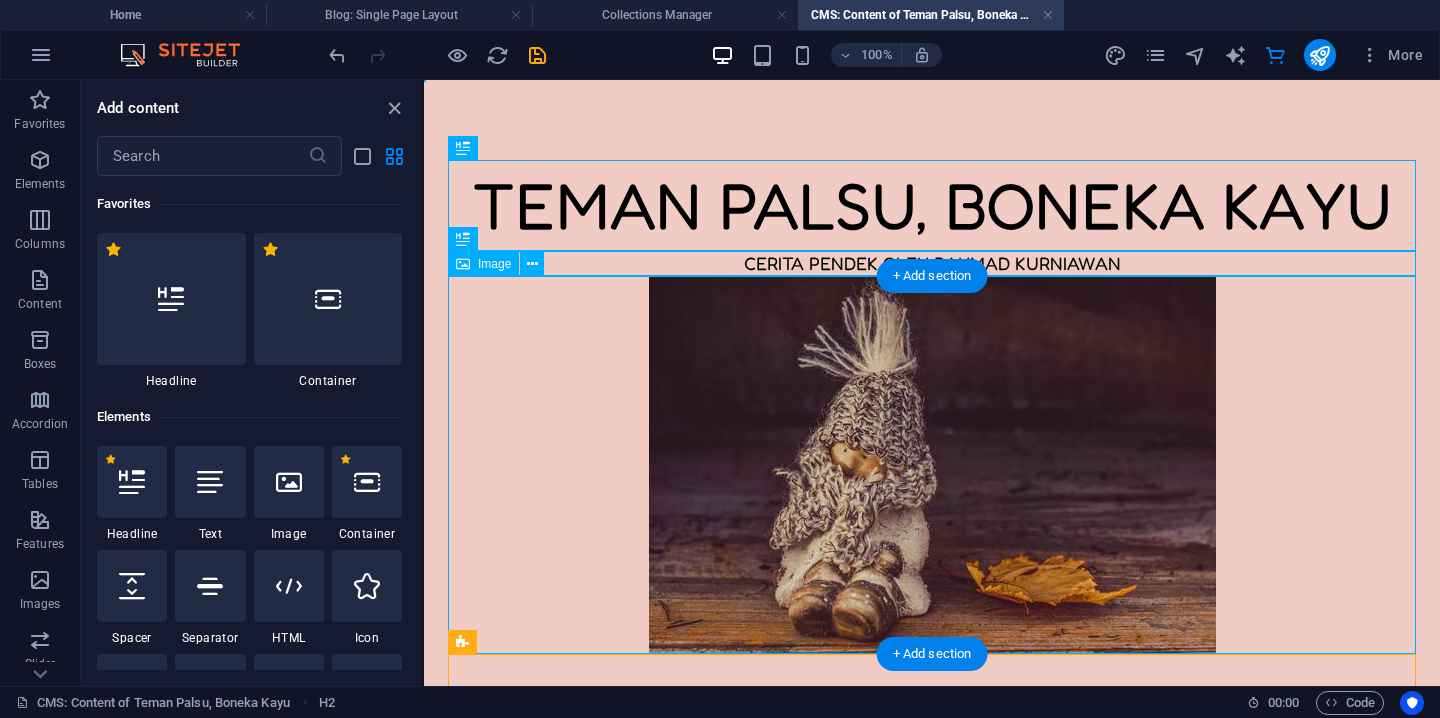 click at bounding box center (932, 465) 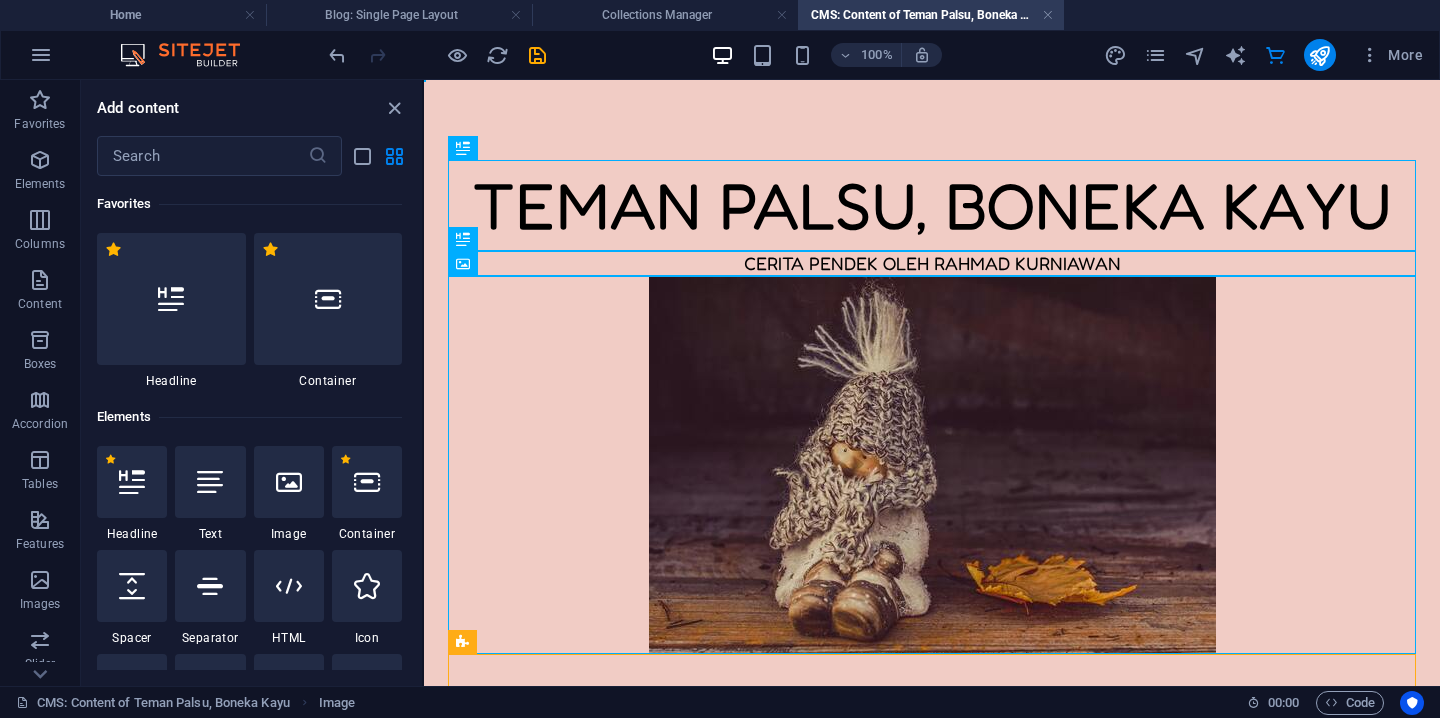 click on "Teman palsu, boneka kayu cerita pendek oleh [FIRST] [LAST] Lorem ipsum dolor sitope amet, consectetur adipisicing elitip. Massumenda, dolore, cum vel modi asperiores consequatur suscipit quidem ducimus eveniet iure expedita consecteture odiogil voluptatum similique fugit voluptates atem accusamus quae quas dolorem tenetur facere tempora maiores adipisci reiciendis accusantium voluptatibus id voluptate tempore dolor harum nisi amet! Nobis, eaque. Aenean commodo ligula eget dolor. Lorem ipsum dolor sit amet, consectetuer adipiscing elit leget odiogil voluptatum similique fugit voluptates dolor. Libero assumenda, dolore, cum vel modi asperiores consequatur." at bounding box center (932, 559) 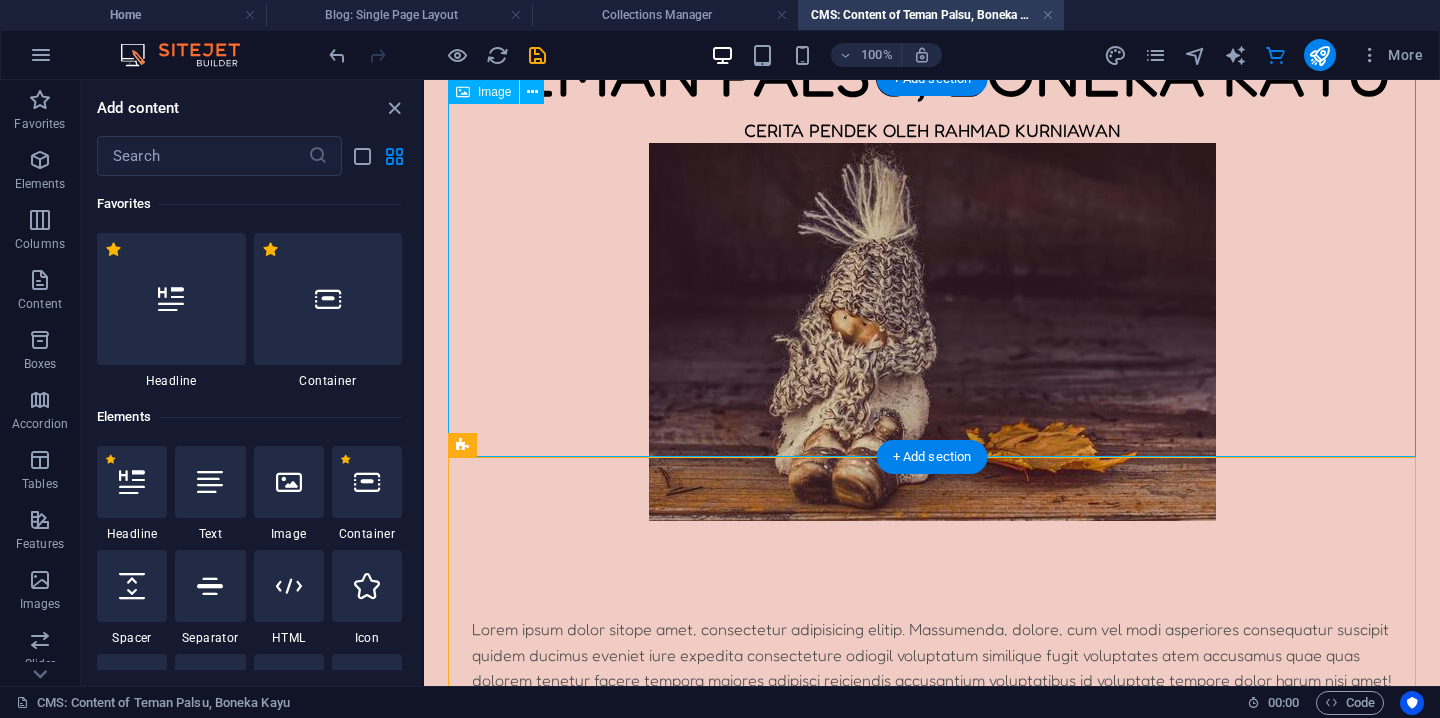 scroll, scrollTop: 0, scrollLeft: 0, axis: both 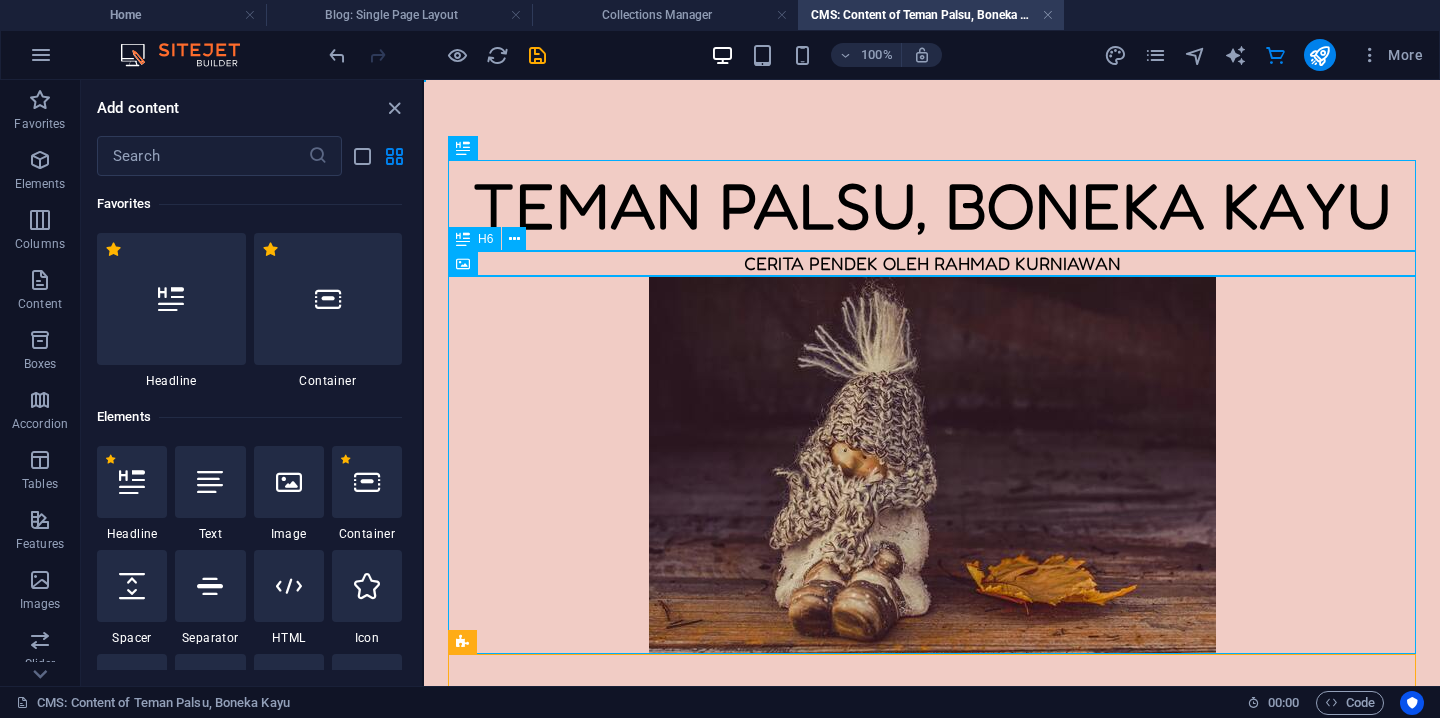 click on "cerita pendek oleh rahmad kurniawan" at bounding box center [932, 263] 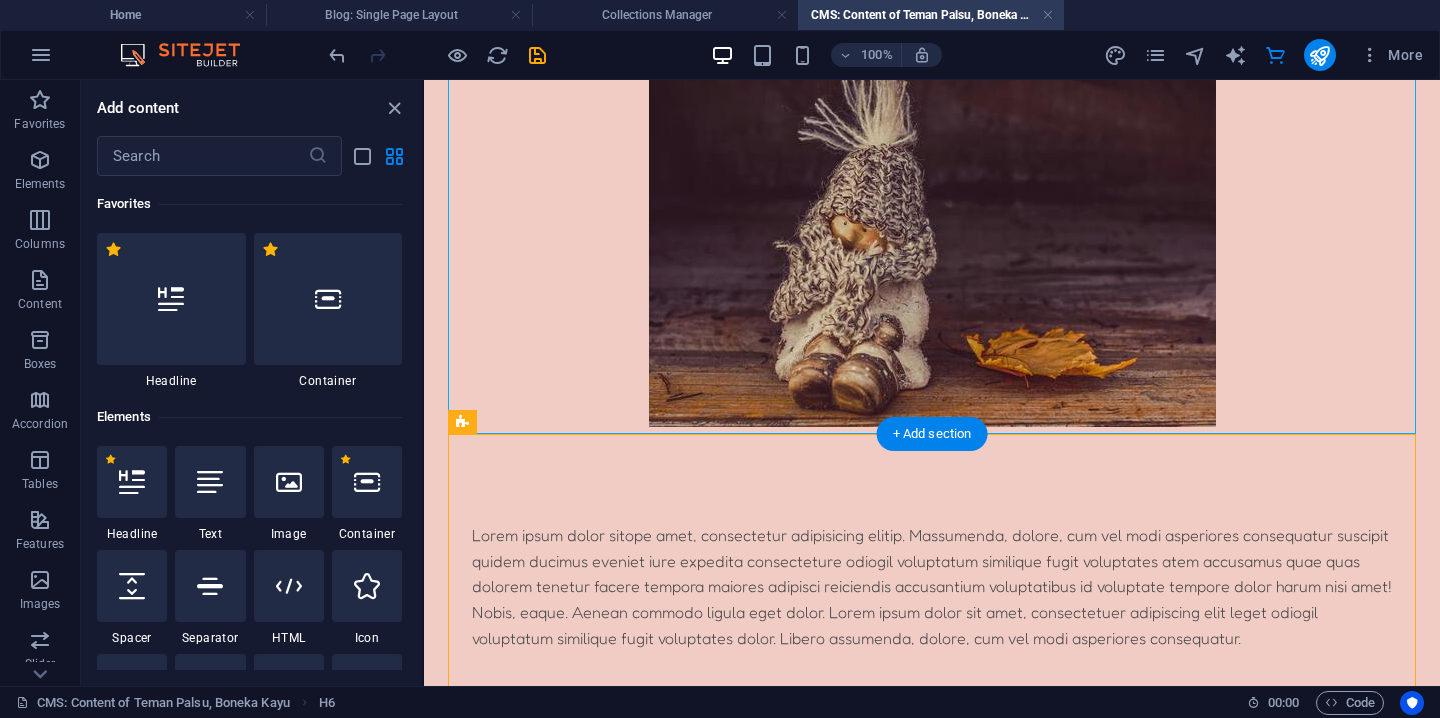 scroll, scrollTop: 244, scrollLeft: 0, axis: vertical 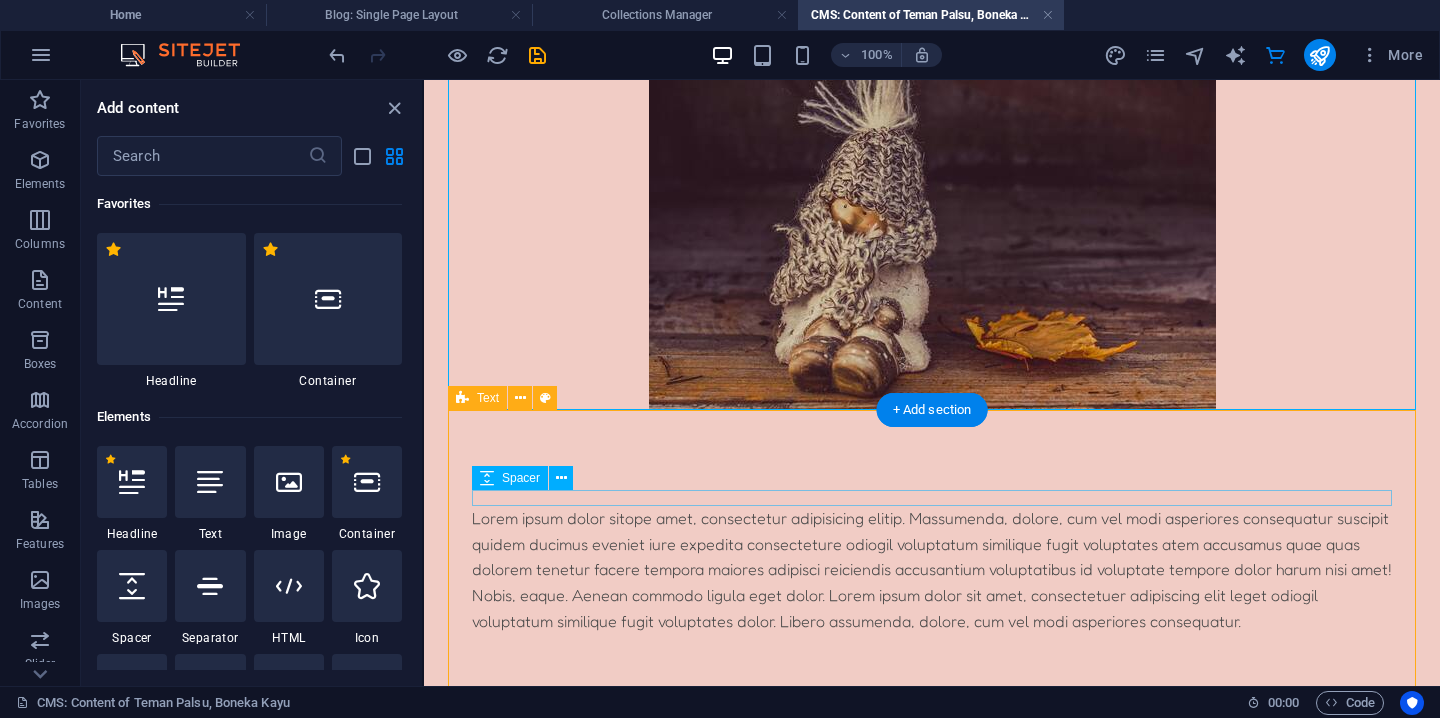 click at bounding box center (932, 498) 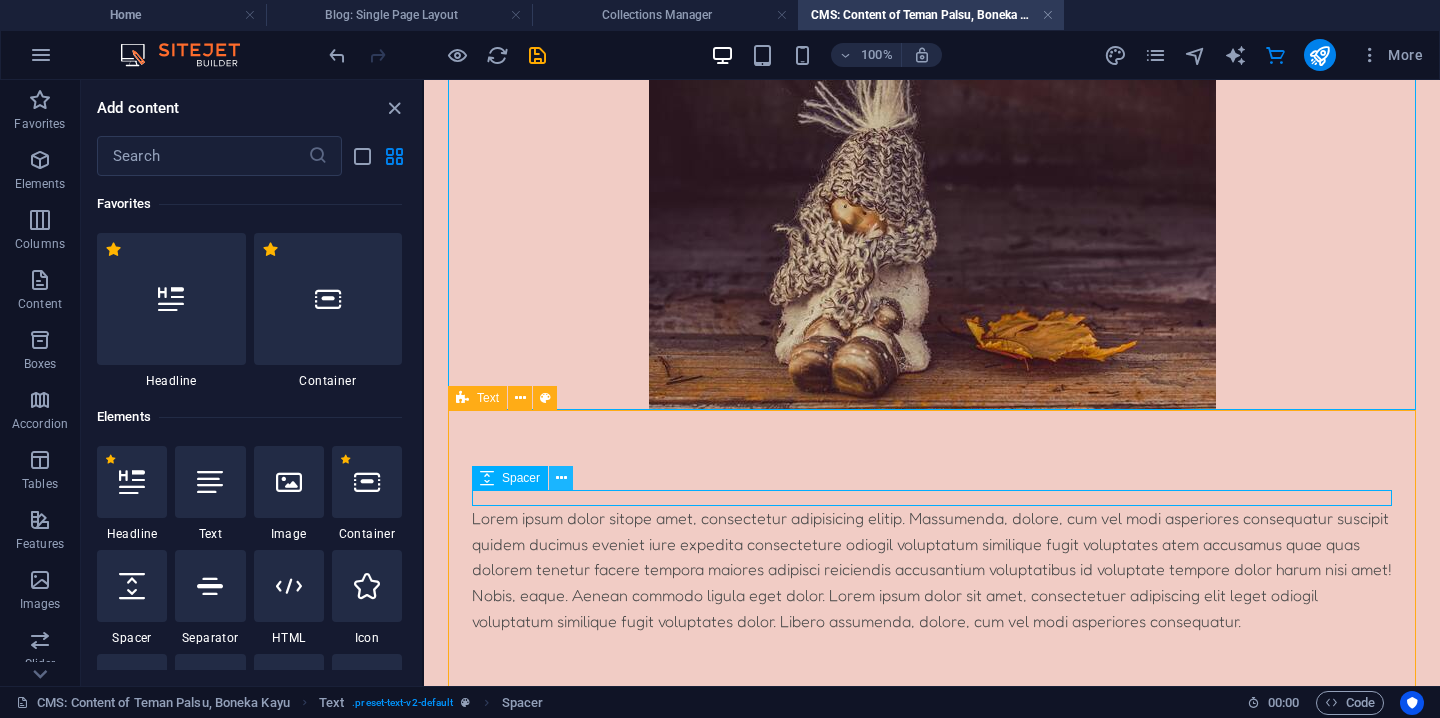 click at bounding box center (561, 478) 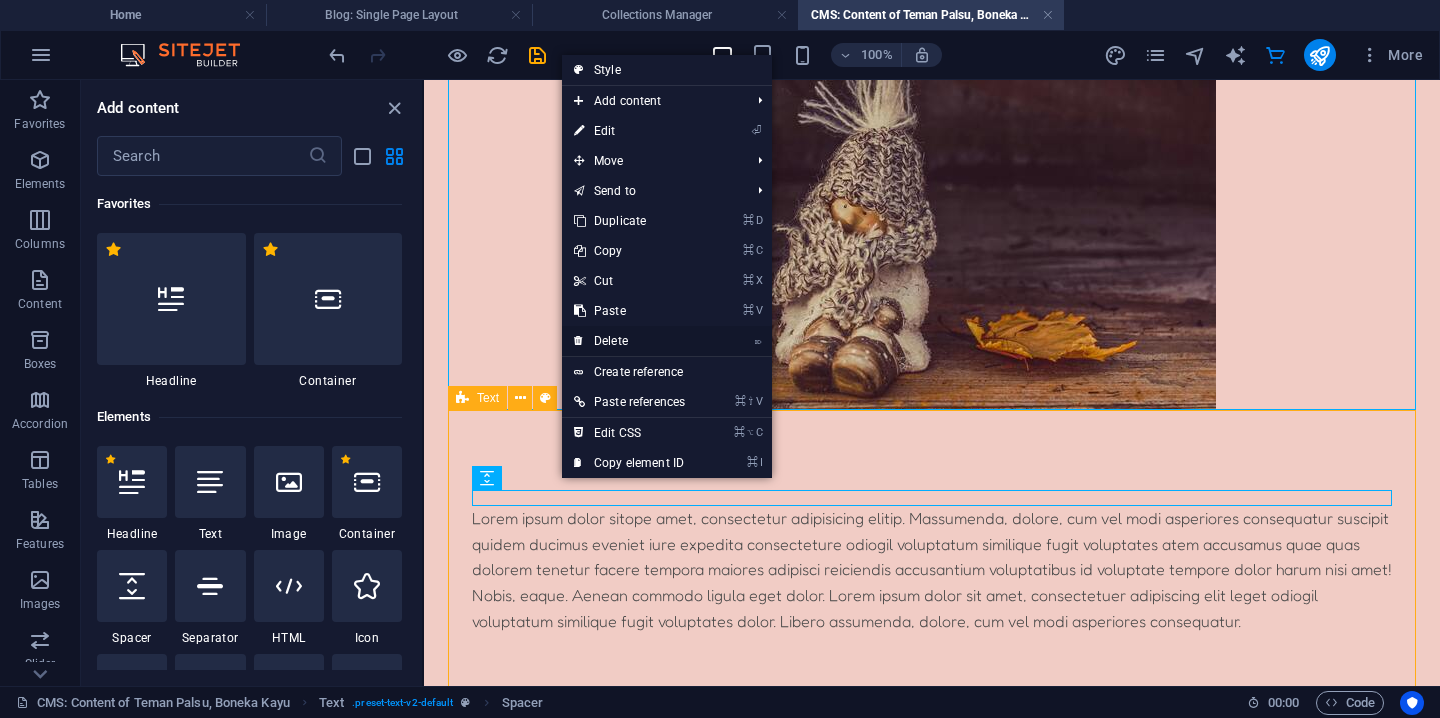 click on "⌦  Delete" at bounding box center (629, 341) 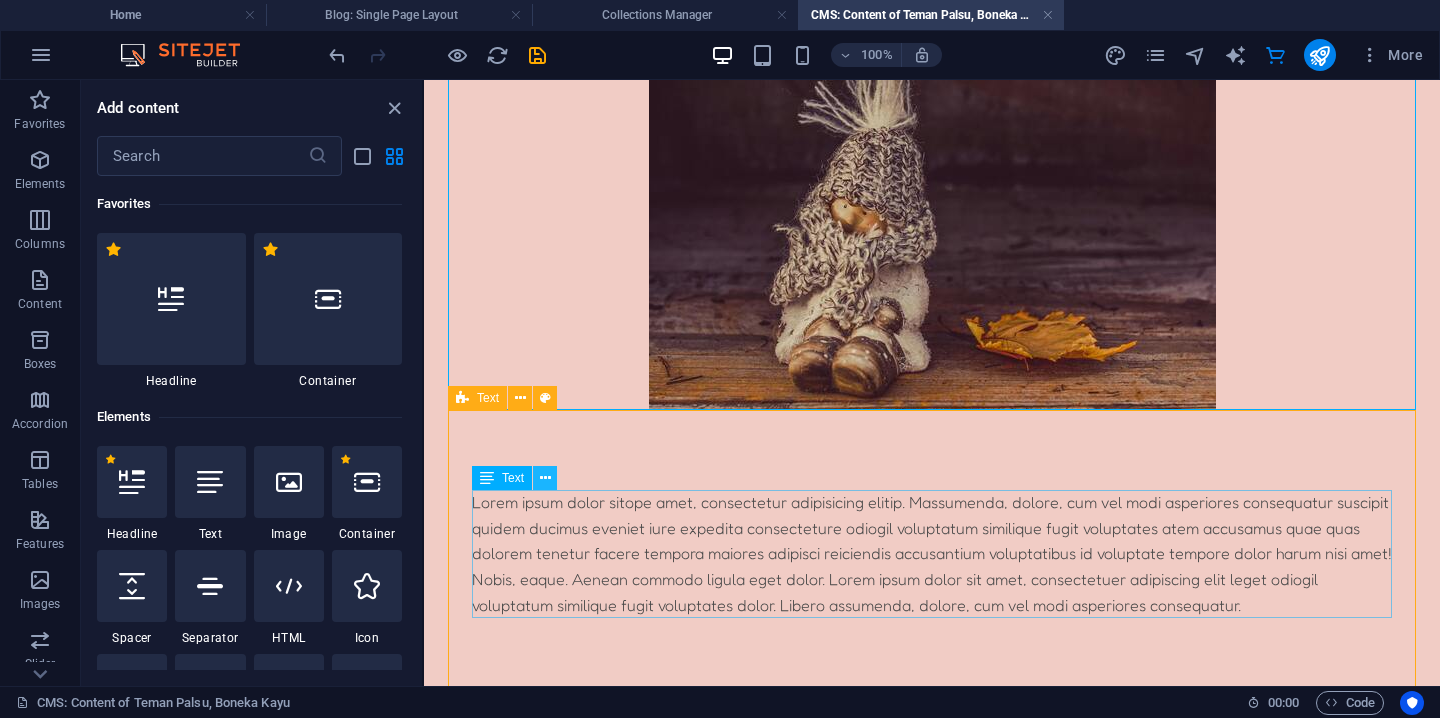 click at bounding box center (545, 478) 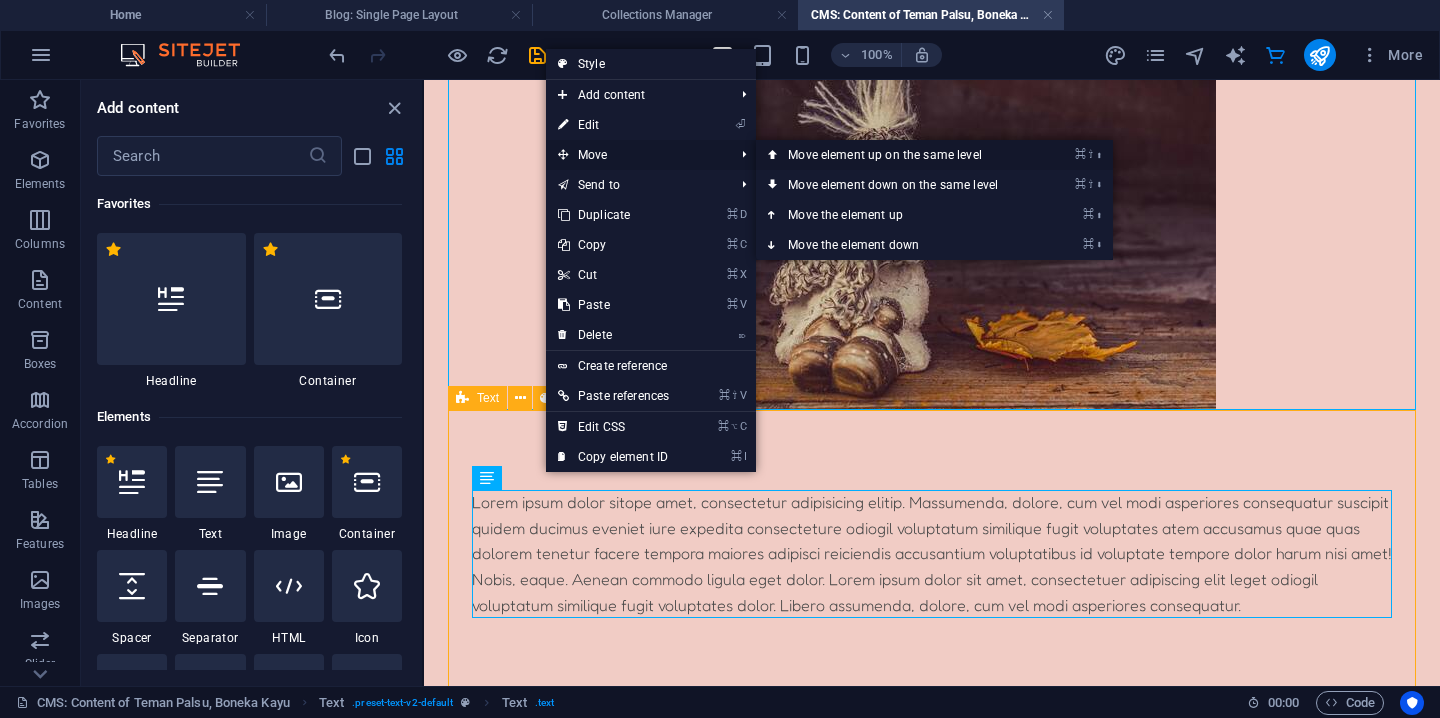 click on "⌘ ⇧ ⬆  Move element up on the same level" at bounding box center (897, 155) 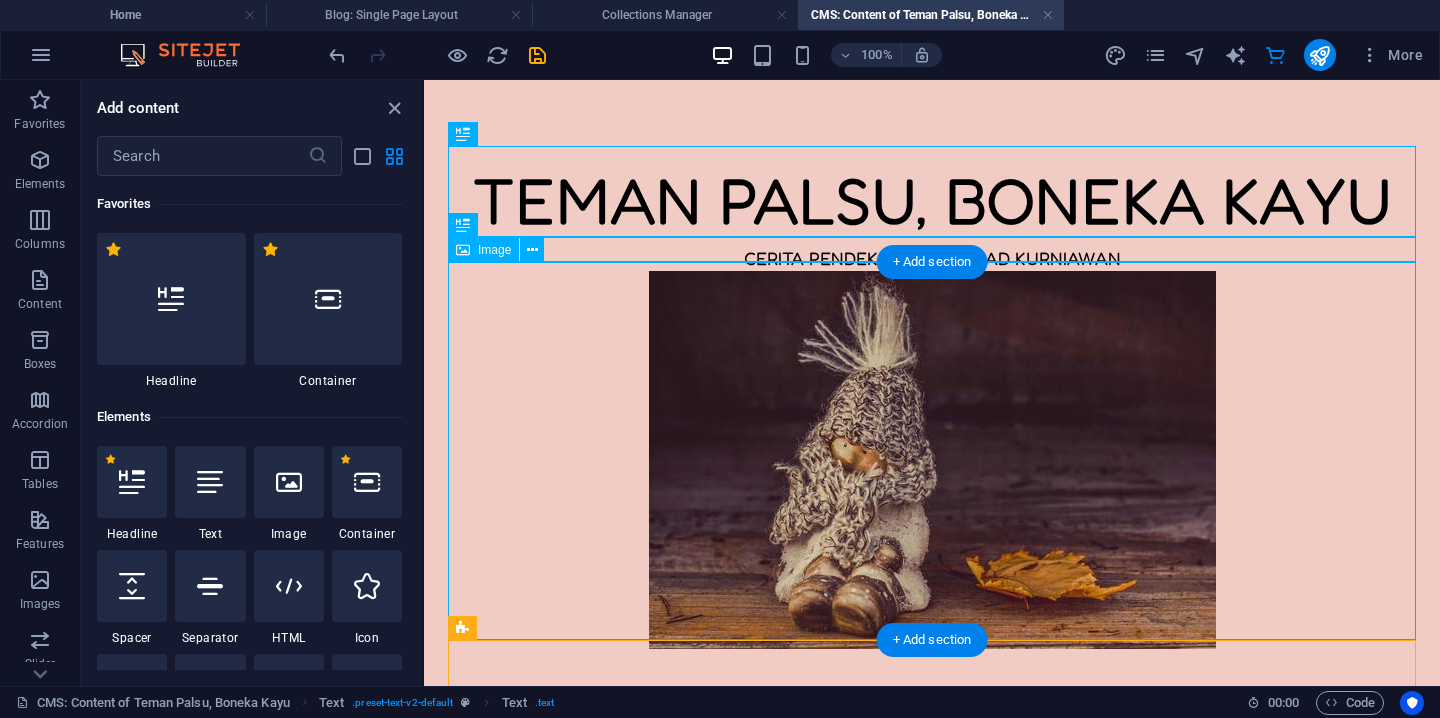 scroll, scrollTop: 0, scrollLeft: 0, axis: both 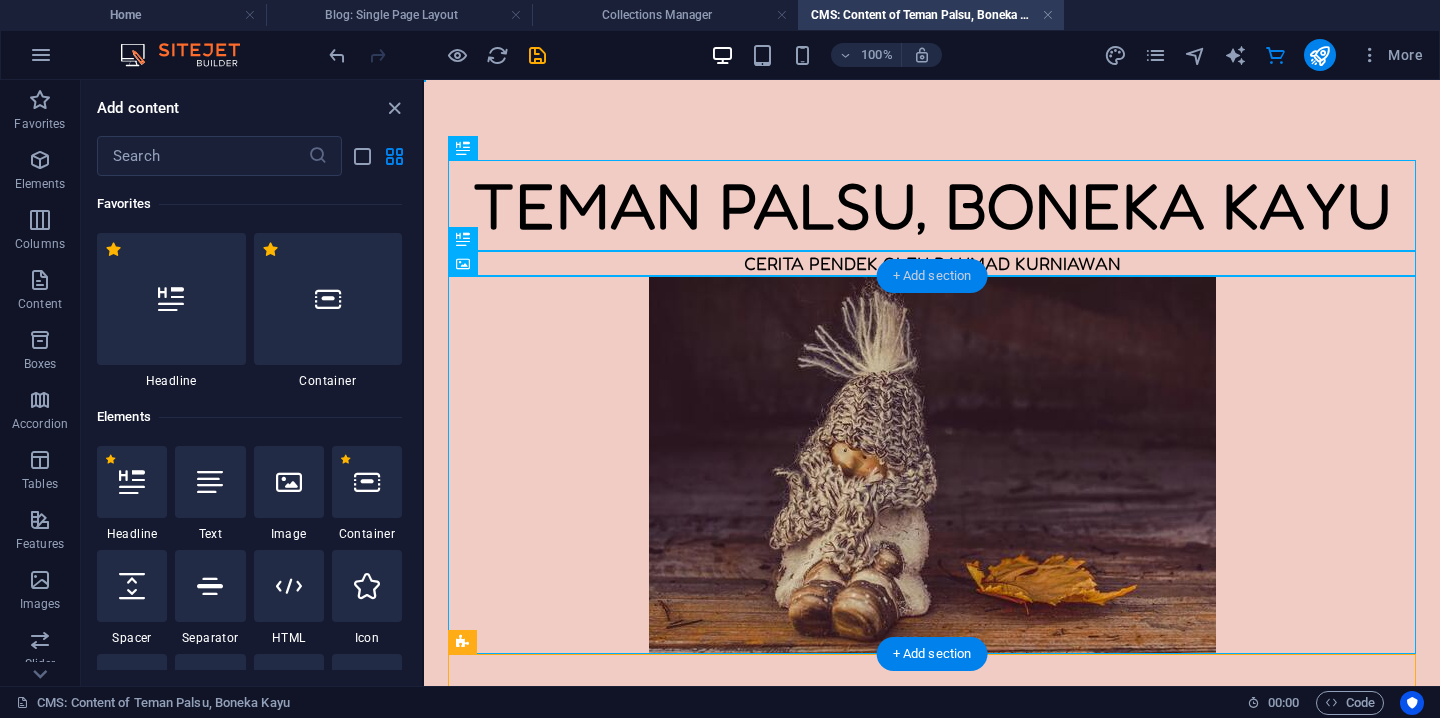 click on "+ Add section" at bounding box center [932, 276] 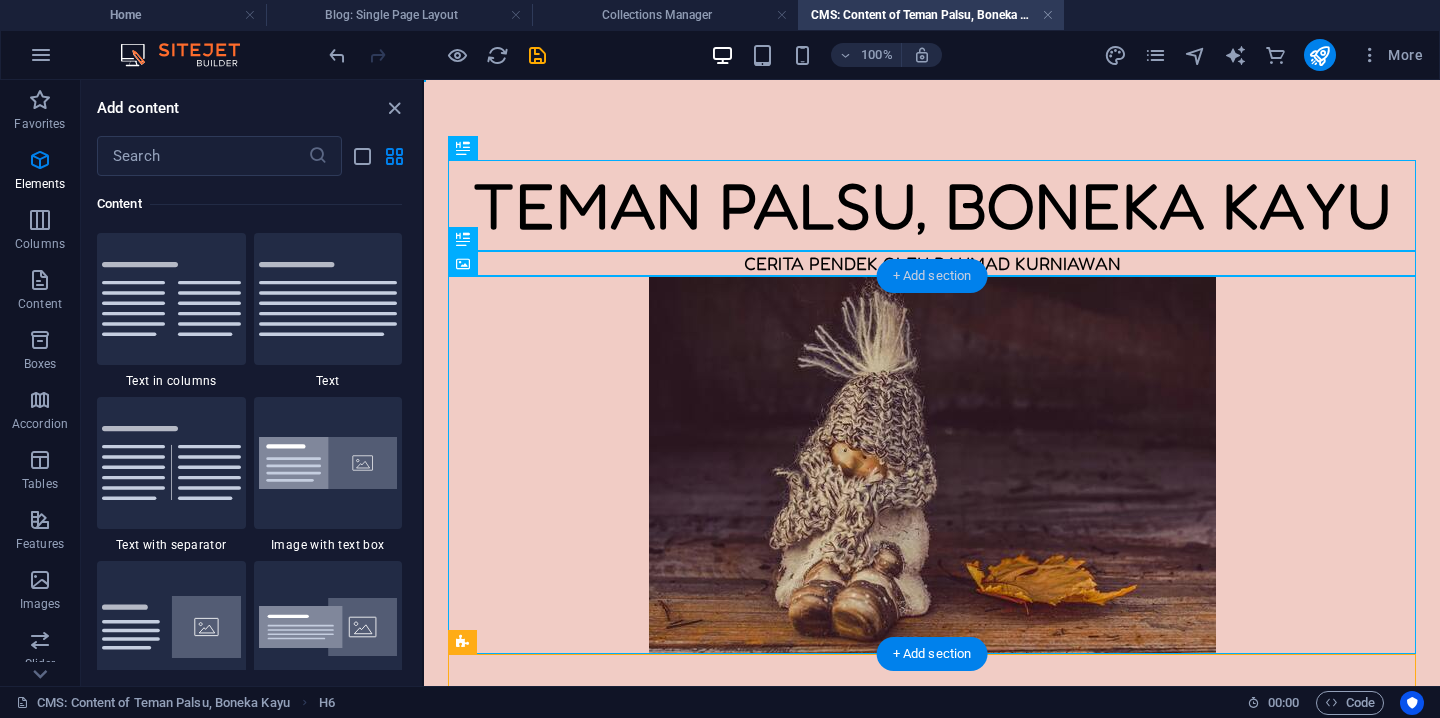 scroll, scrollTop: 3499, scrollLeft: 0, axis: vertical 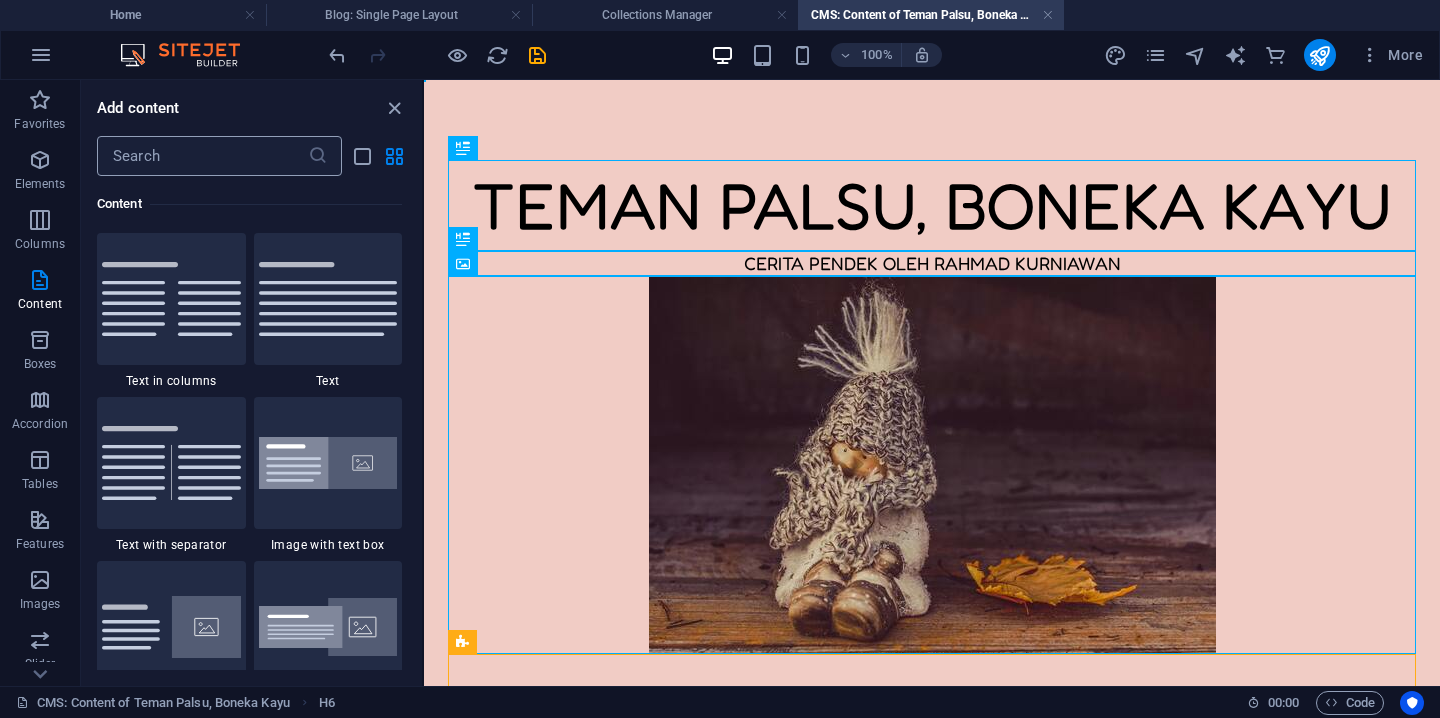 click at bounding box center [202, 156] 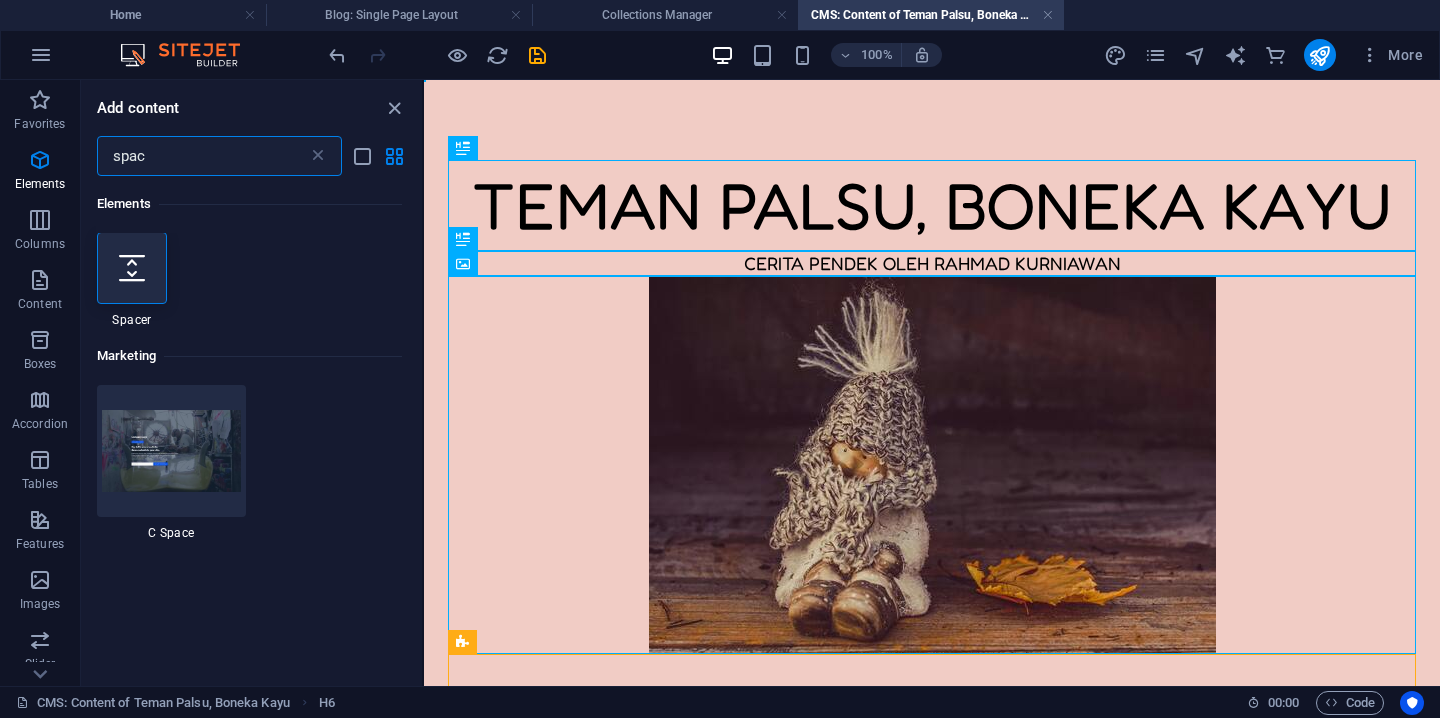 scroll, scrollTop: 0, scrollLeft: 0, axis: both 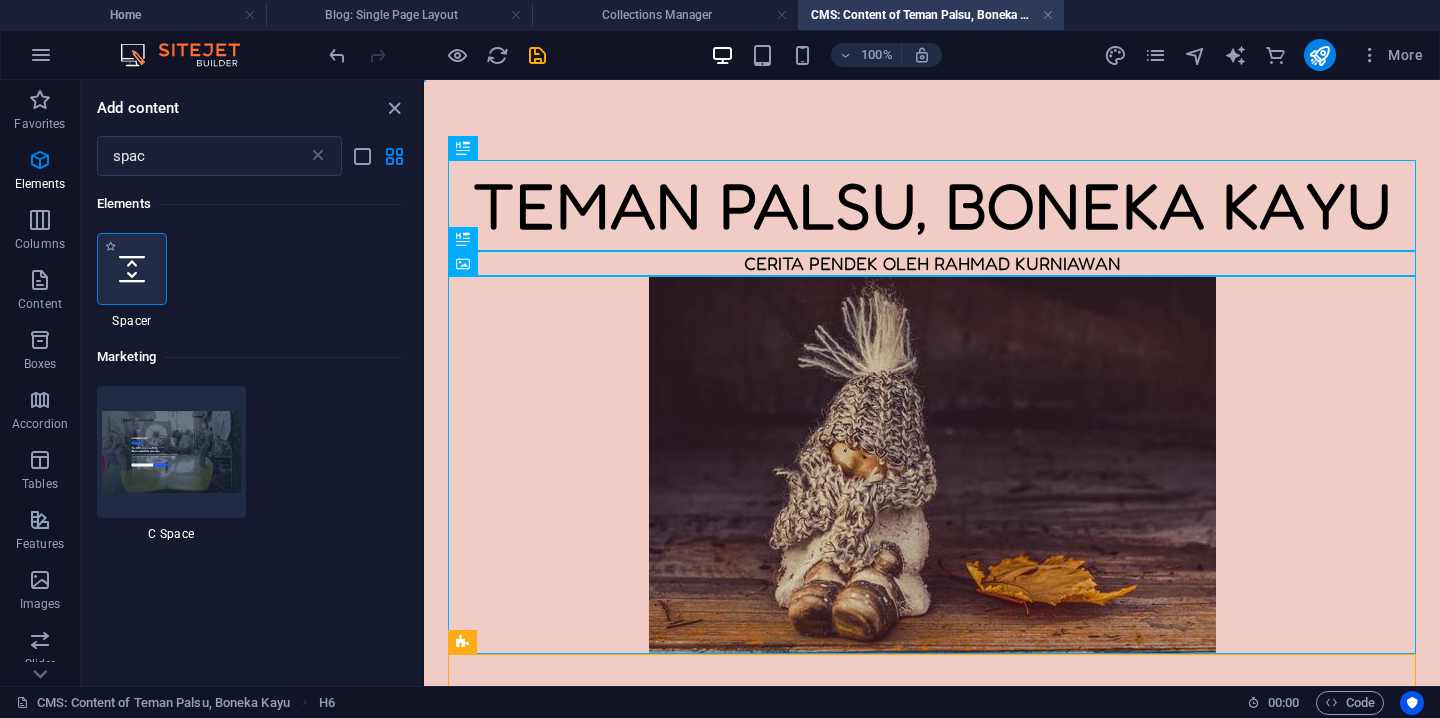 click at bounding box center [132, 269] 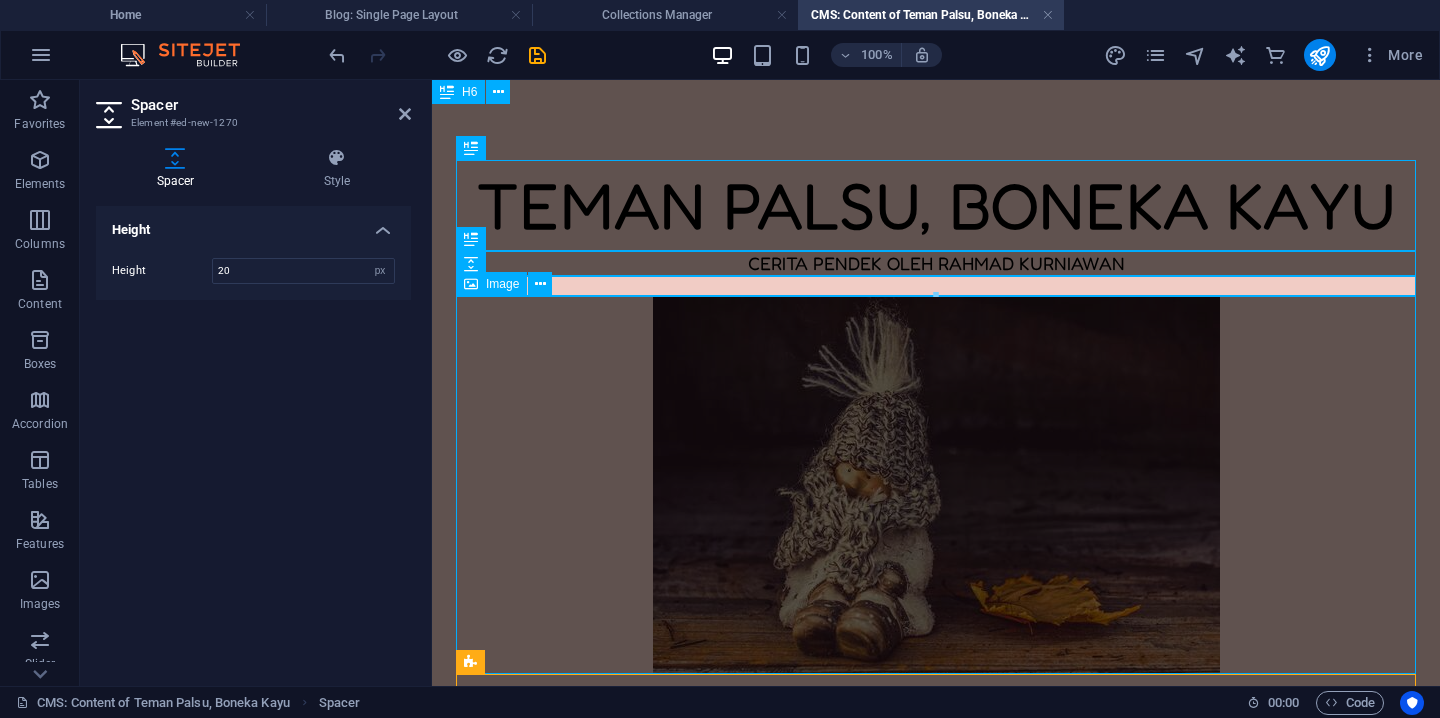 click at bounding box center [936, 485] 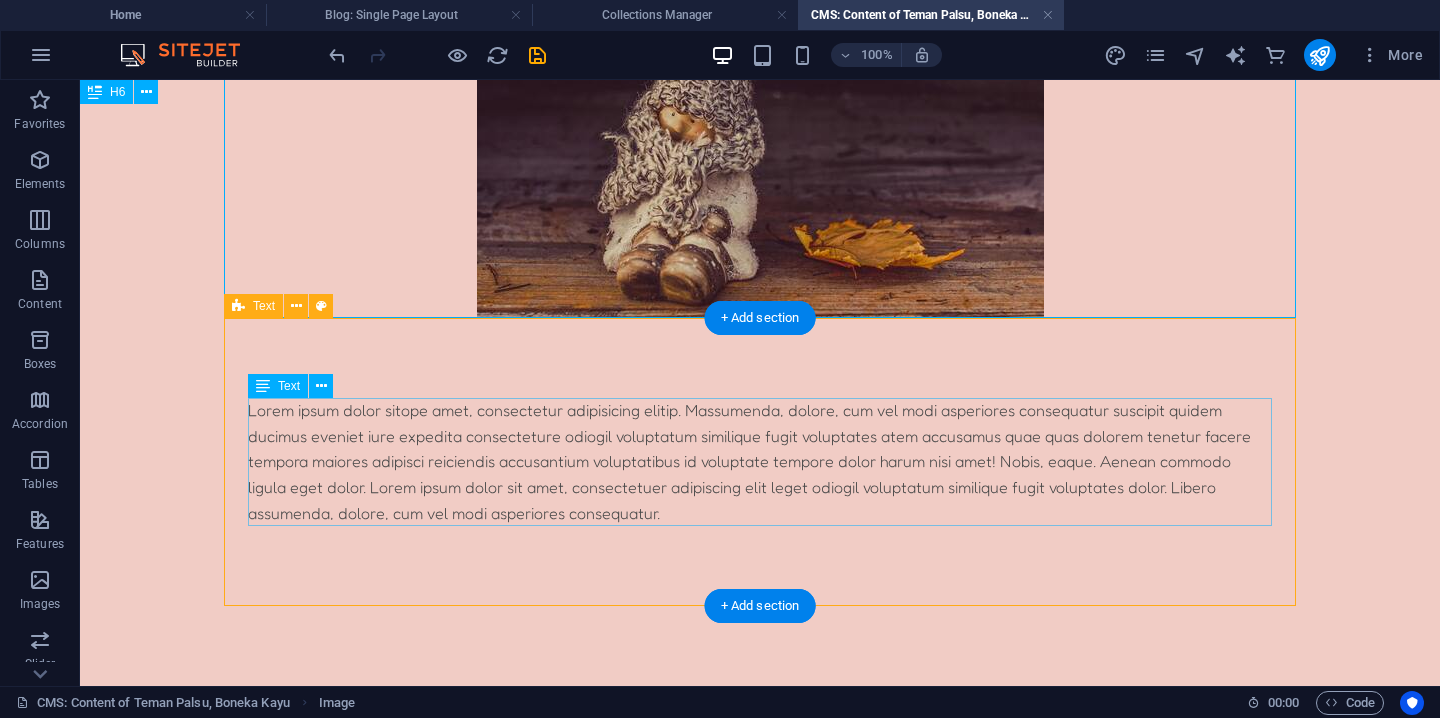scroll, scrollTop: 0, scrollLeft: 0, axis: both 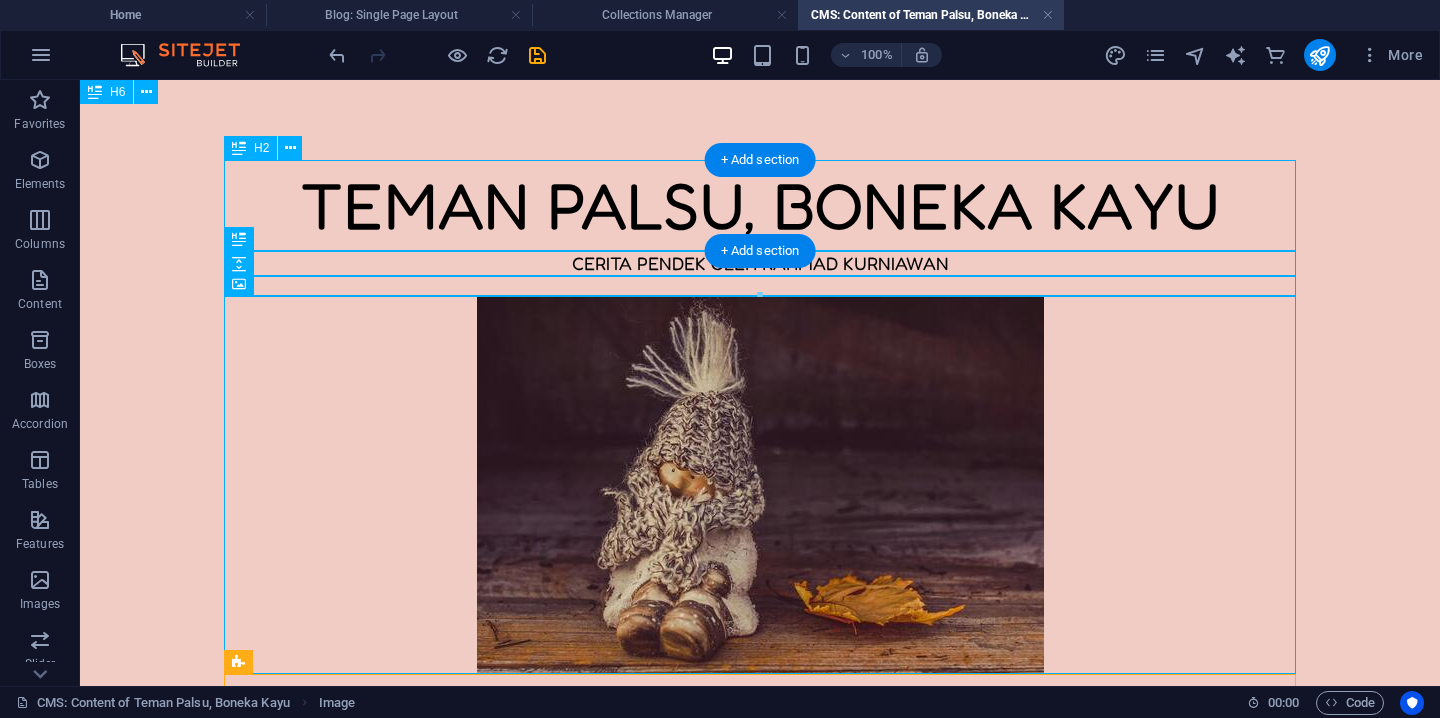 click on "Teman palsu, boneka kayu" at bounding box center (760, 205) 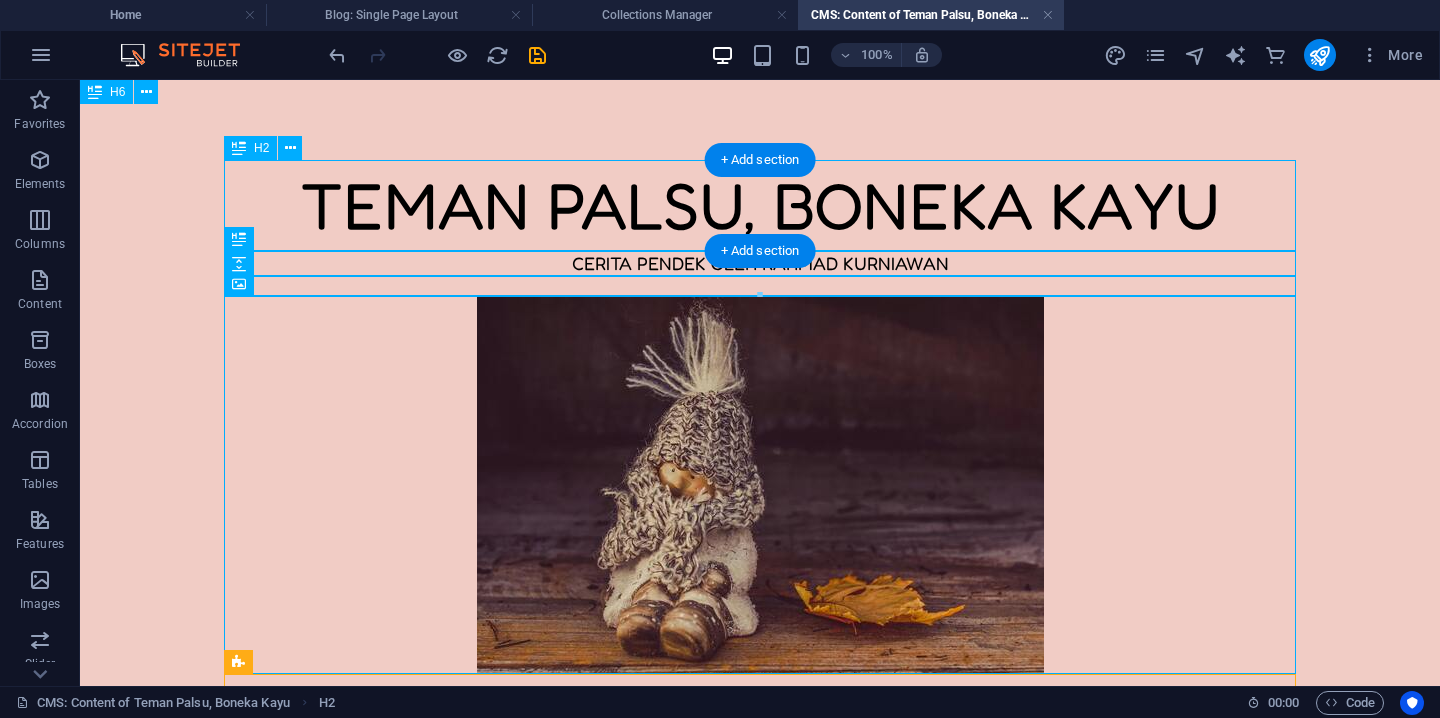 click on "Teman palsu, boneka kayu" at bounding box center [760, 205] 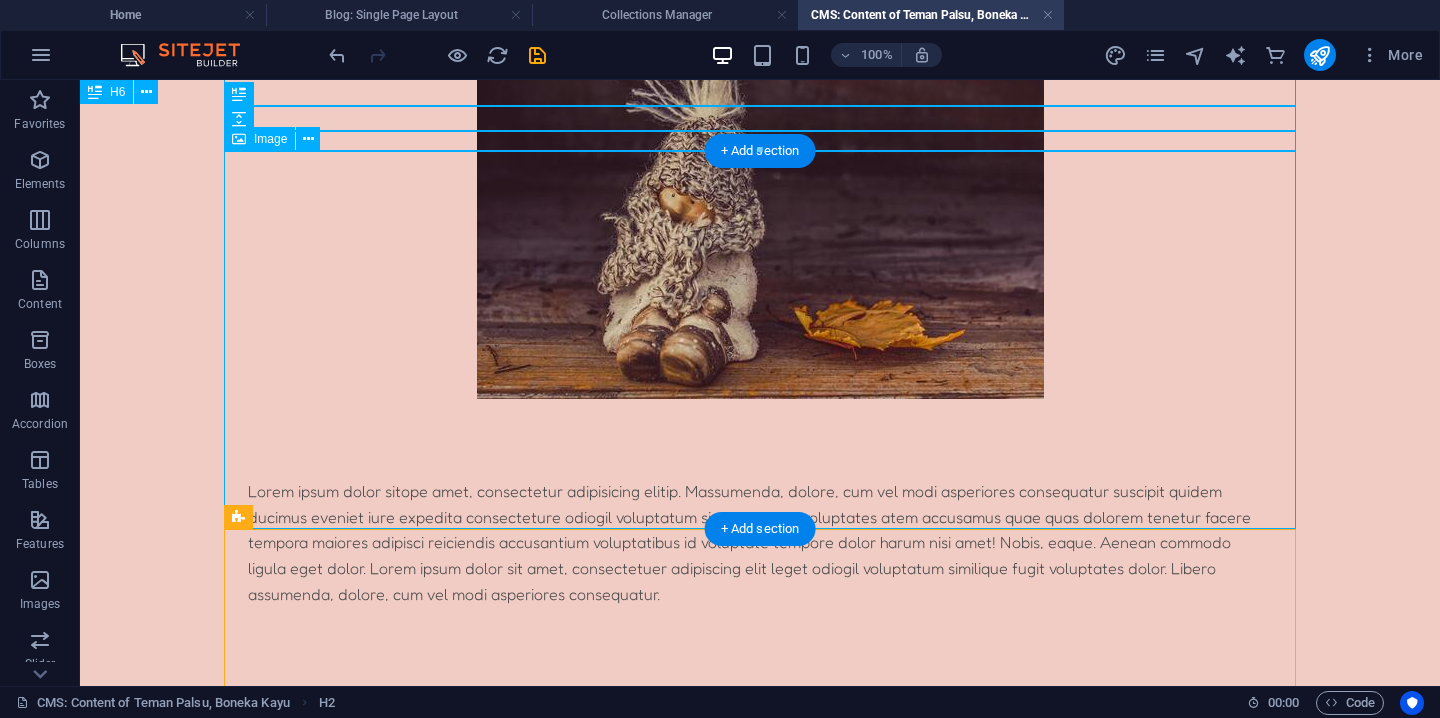 scroll, scrollTop: 356, scrollLeft: 0, axis: vertical 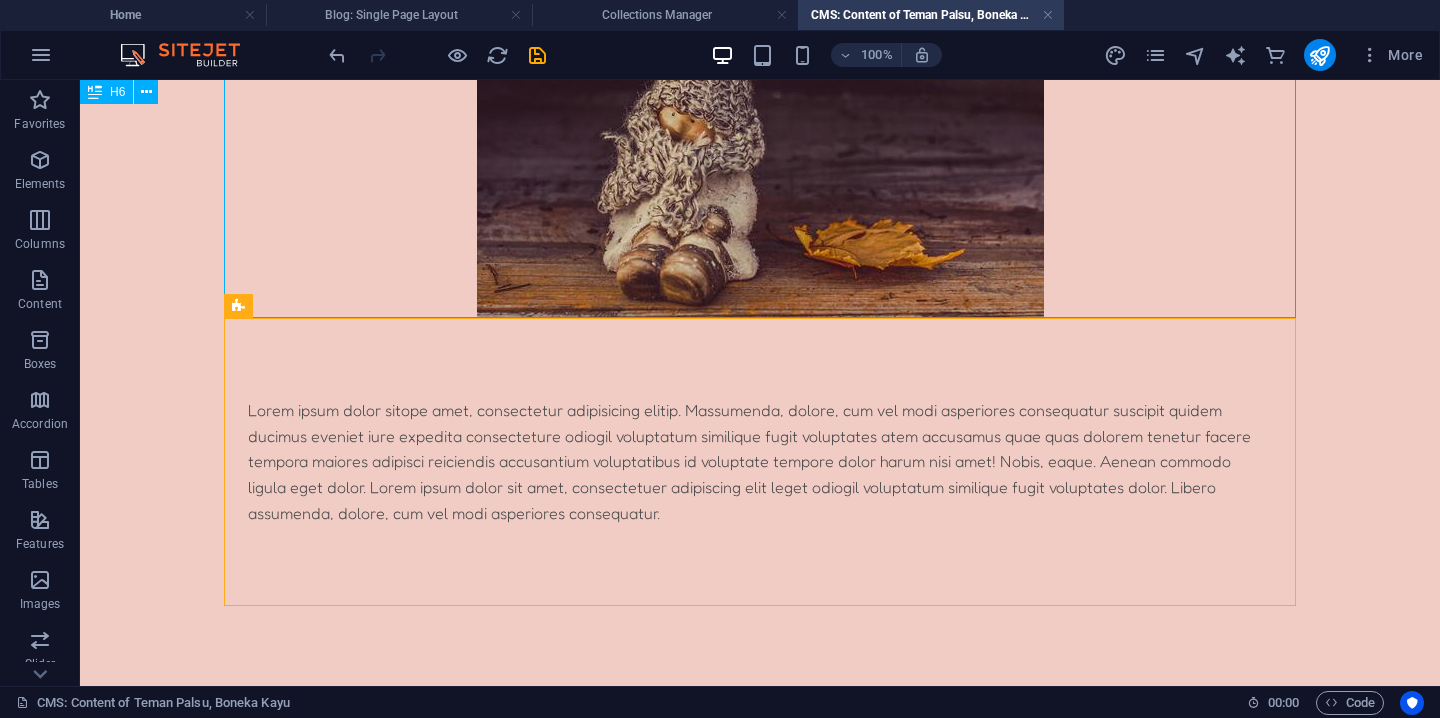 click at bounding box center (437, 55) 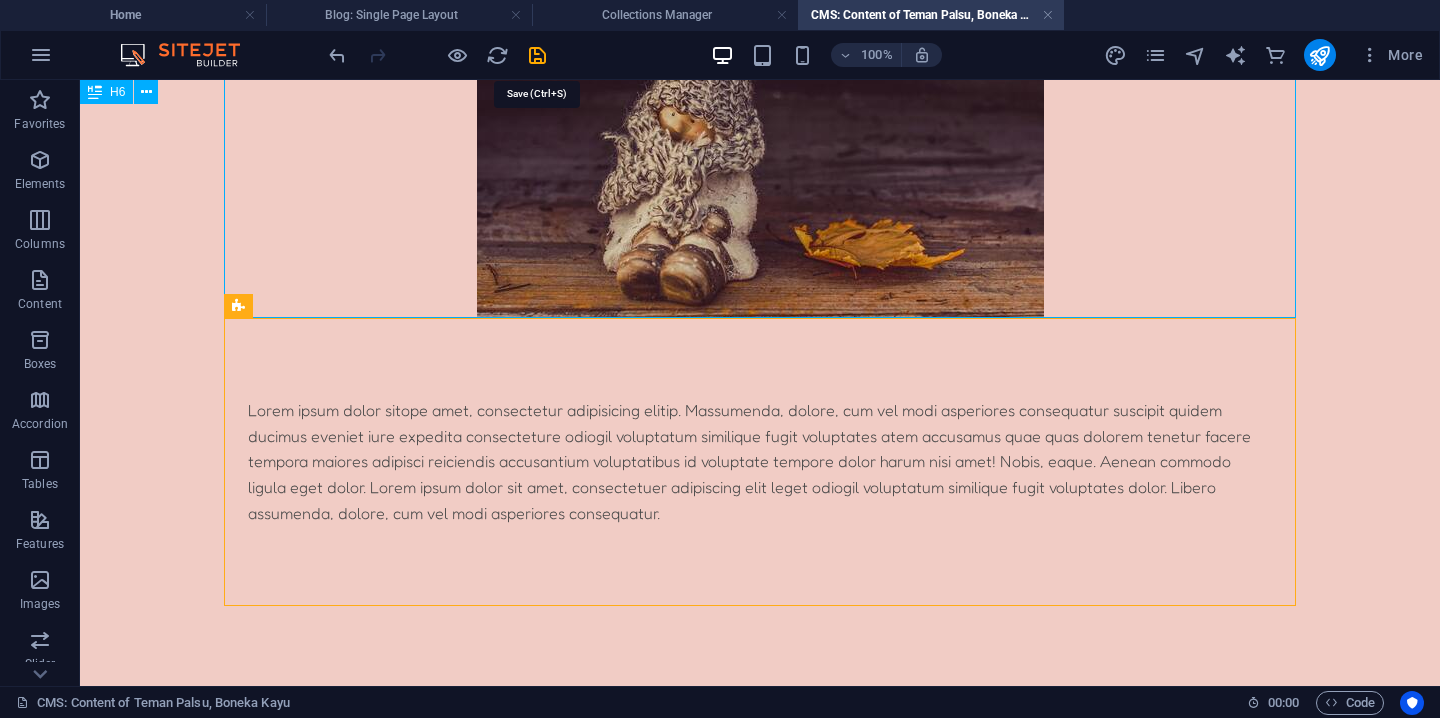 click at bounding box center [537, 55] 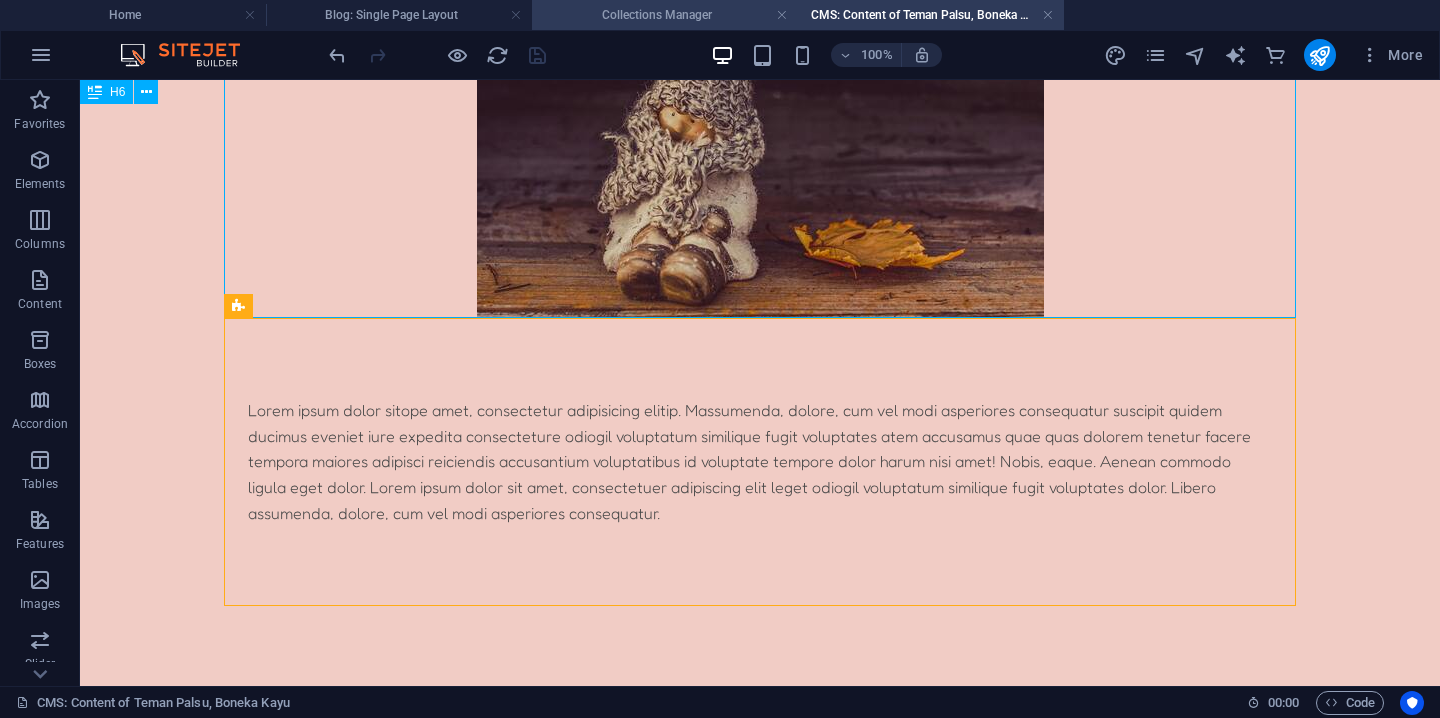 click on "Collections Manager" at bounding box center (665, 15) 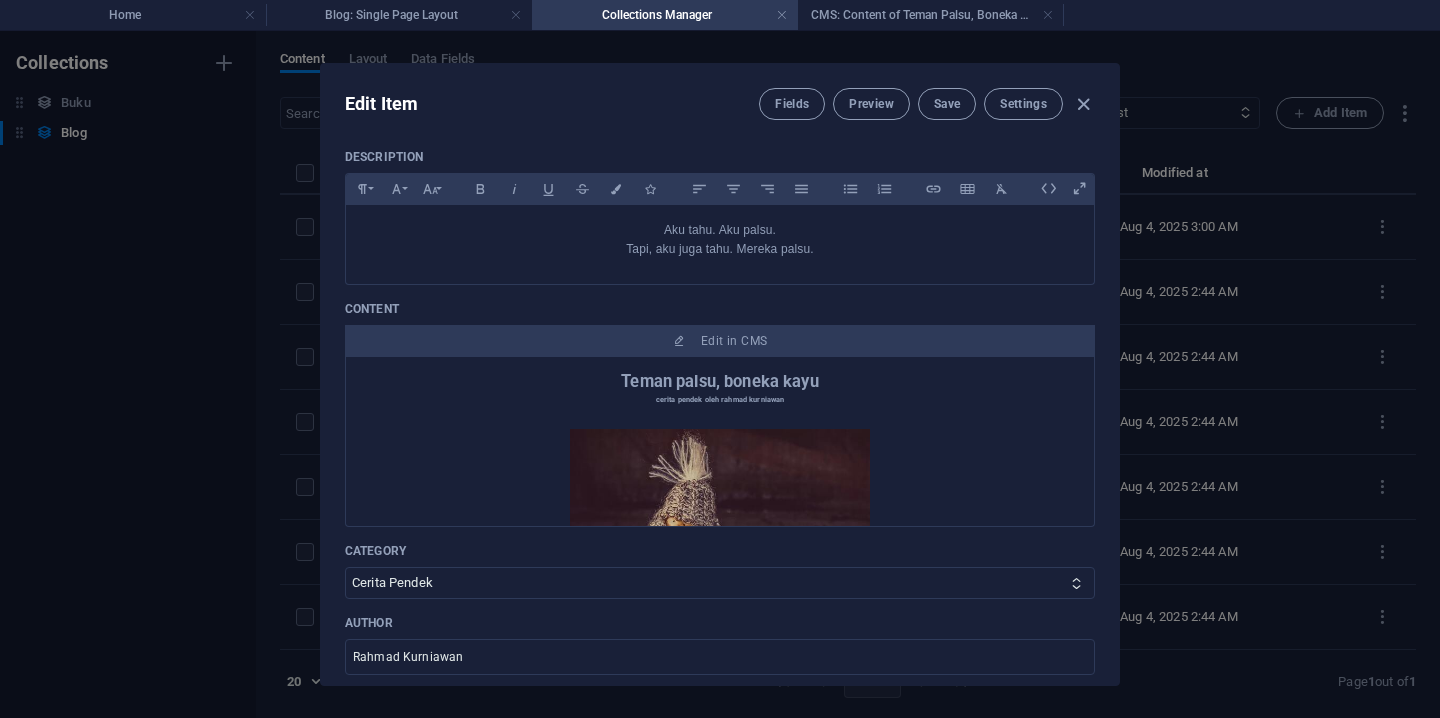 scroll, scrollTop: 0, scrollLeft: 0, axis: both 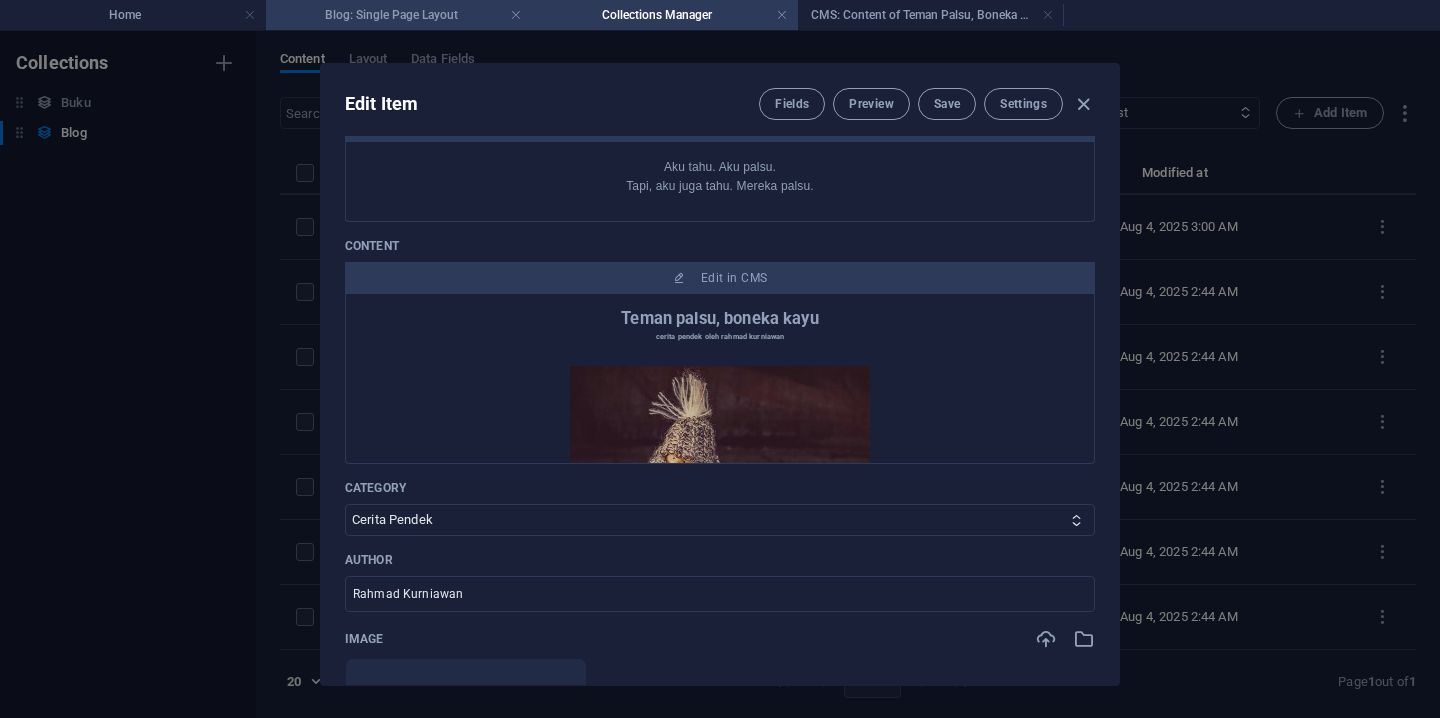 click on "Blog: Single Page Layout" at bounding box center (399, 15) 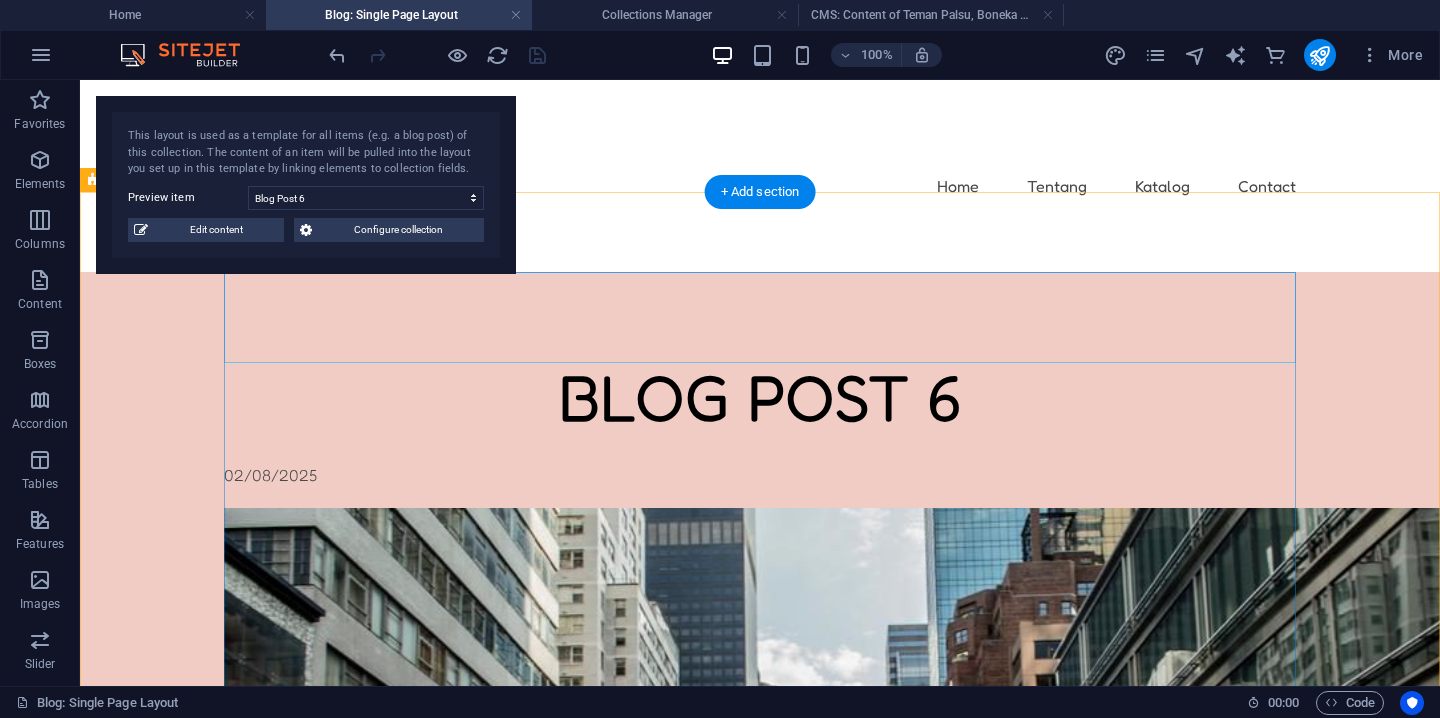 scroll, scrollTop: 15, scrollLeft: 0, axis: vertical 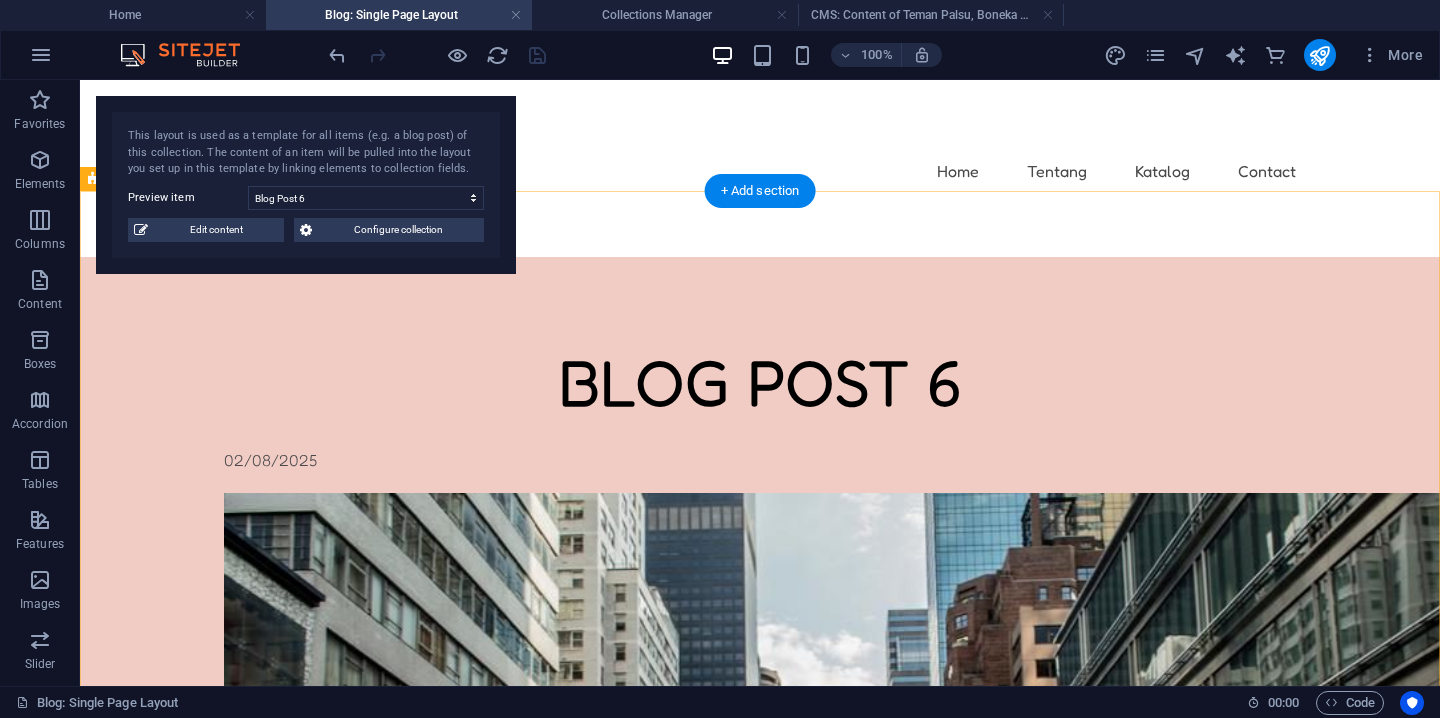 click on "Blog Post 6 02/08/2025 Scelerisque laoreet dui urna? Sagittis scelerisque posuere quis convallis ornare? Vulputate tellus et? Lobortis aliquet sagittis. Leo himenaeos dictumst elit etiam, aliquam aliquet, tincidunt praesent quisque. Facilisis pretium aptent et lobortis ultricies! Blandit consectetur malesuada faucibus risus at. Ligula iaculis quisque? Dui aliquam phasellus nostra senectus taciti. Fusce blandit aliquam nam etiam sodales laoreet. Fermentum laoreet posuere auctor velit, primis erat. Egestas sed litora nulla. Congue mollis ligula consectetur! Duis laoreet. Placerat fusce. Ad turpis quisque torquent donec duis augue! Aliquam ad pharetra ligula litora platea. Dictumst pulvinar nostra duis integer? Hac elementum arcu torquent! Gravida sem aliquam senectus consectetur blandit. Id integer maecenas pellentesque cubilia sollicitudin eget non? Vulputate enim pellentesque. Back to blog" at bounding box center (760, 1770) 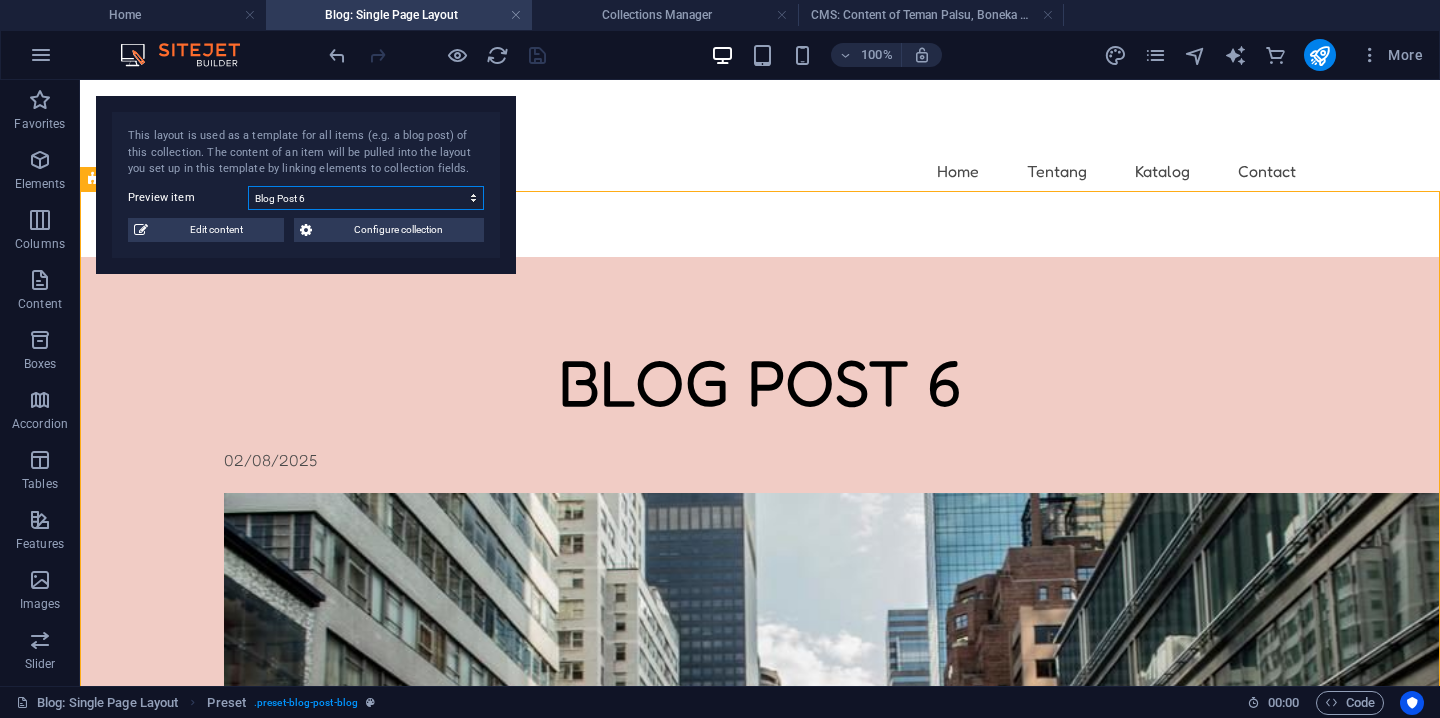 click on "Blog Post 6 Blog Post 5 Blog Post 4 Blog Post 3 Blog Post 2 Blog Post 1" at bounding box center [366, 198] 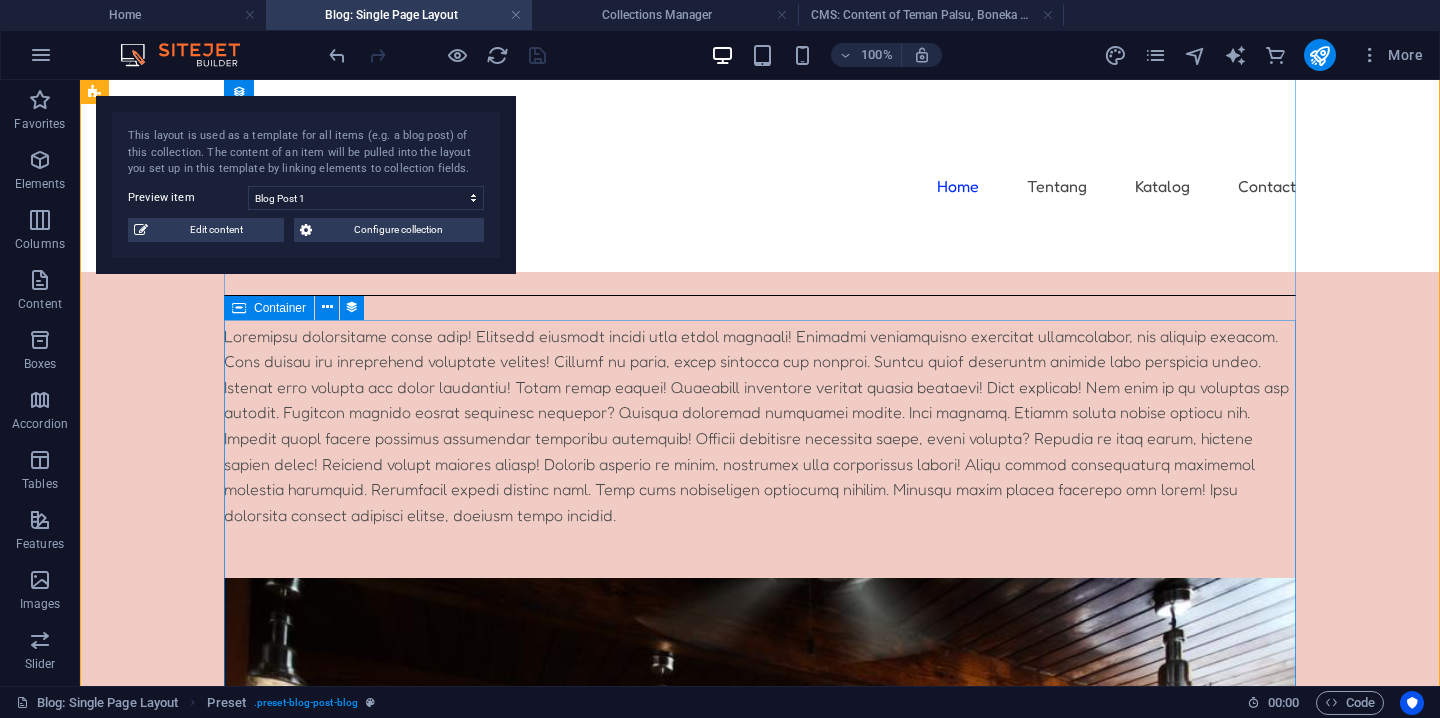 scroll, scrollTop: 454, scrollLeft: 0, axis: vertical 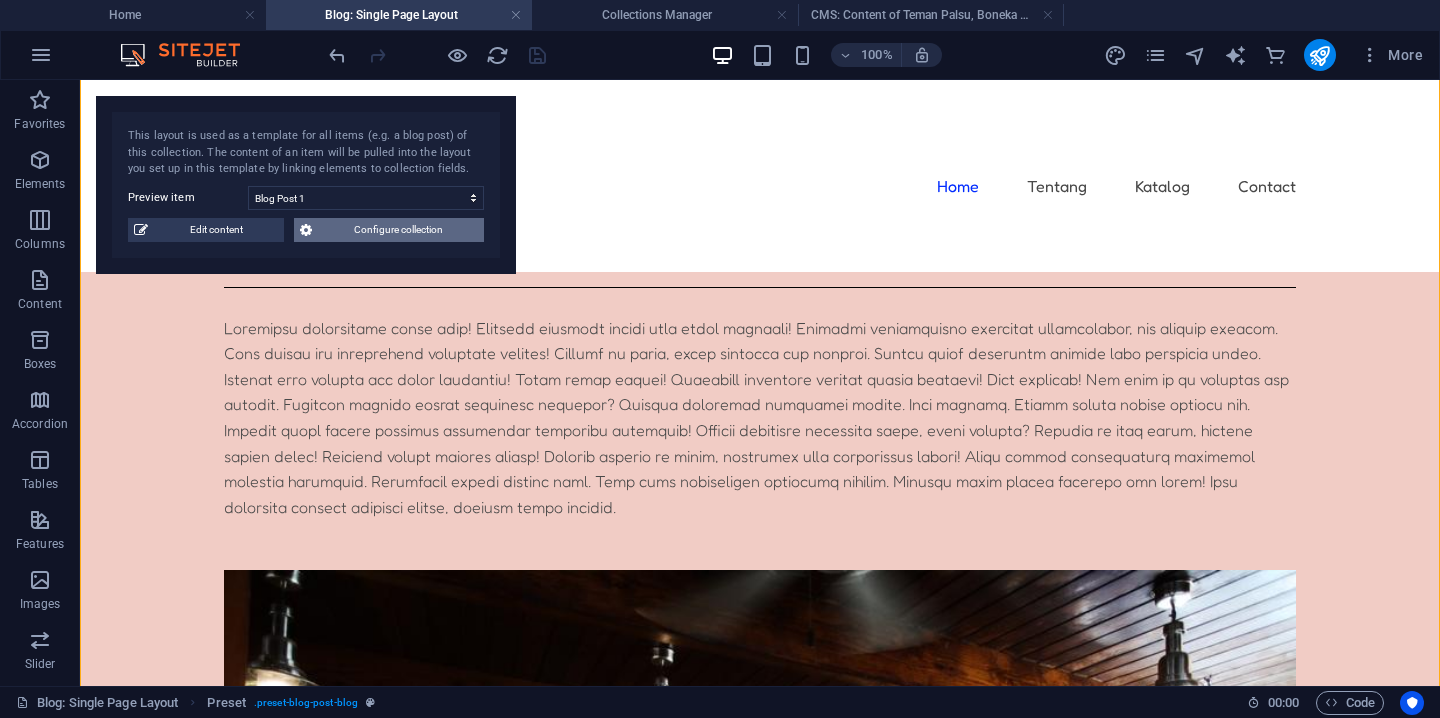 click on "Configure collection" at bounding box center (398, 230) 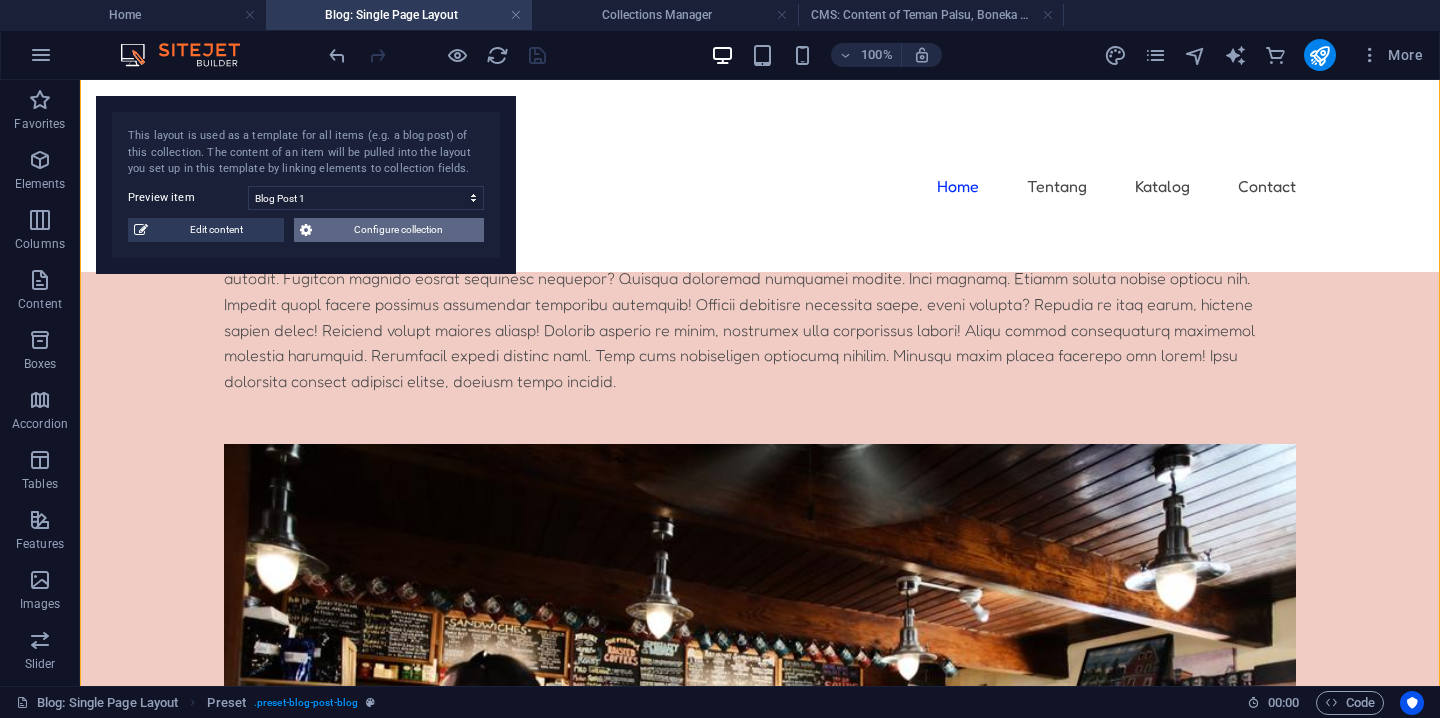 scroll, scrollTop: 0, scrollLeft: 0, axis: both 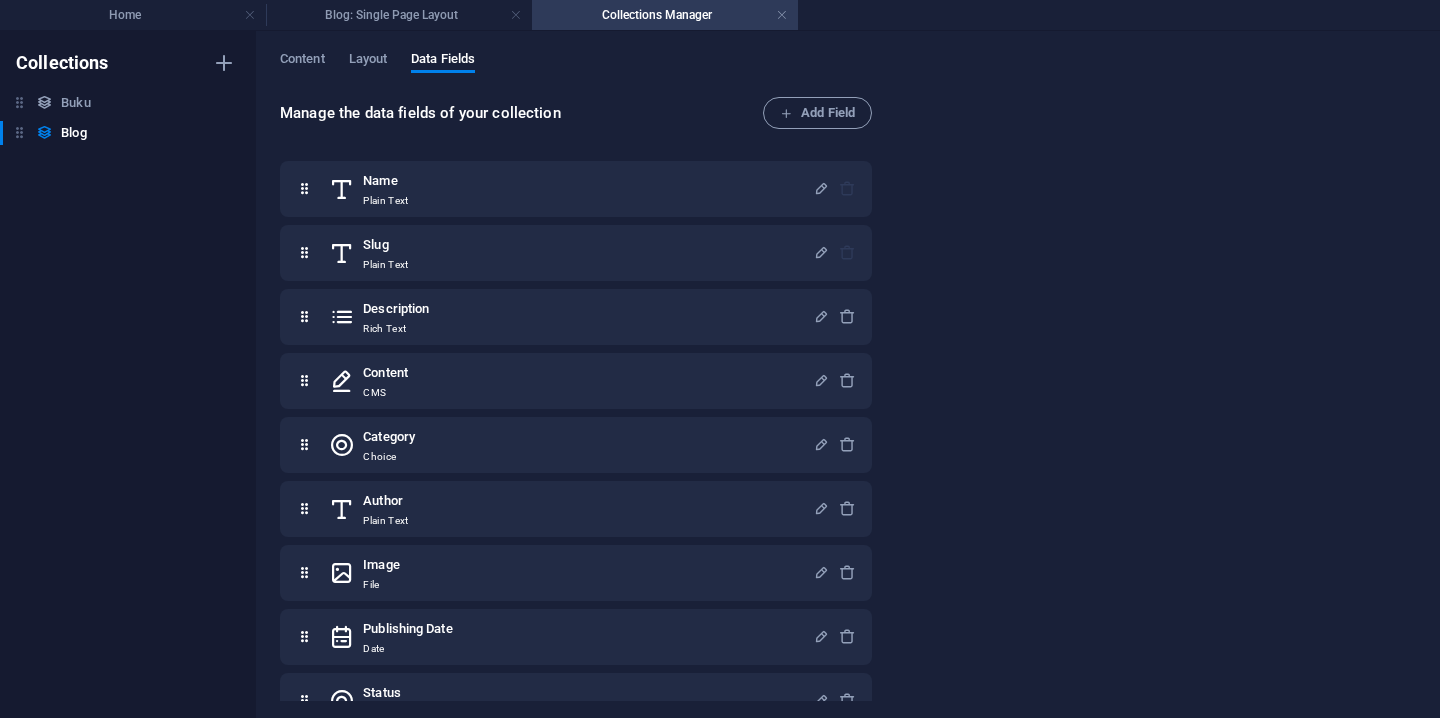 click on "Content Layout Data Fields" at bounding box center (848, 70) 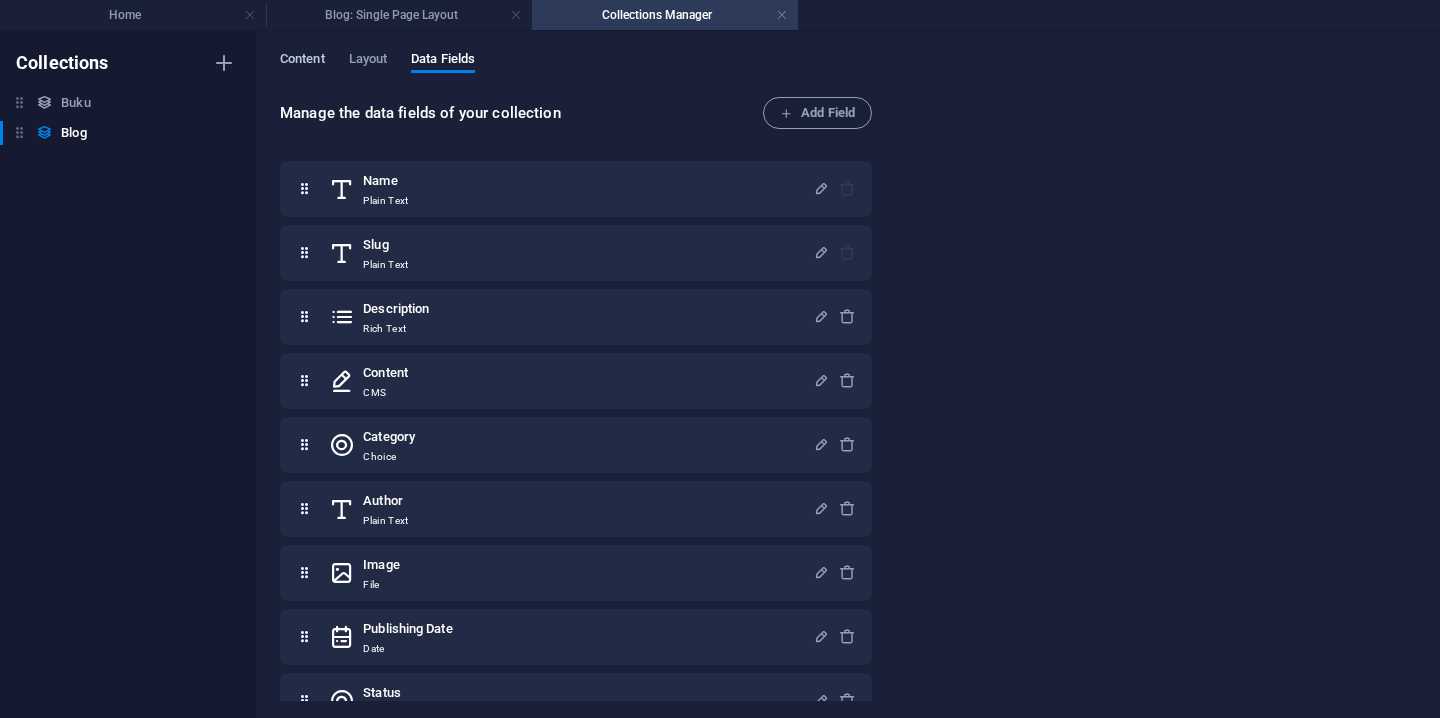 click on "Content" at bounding box center (302, 61) 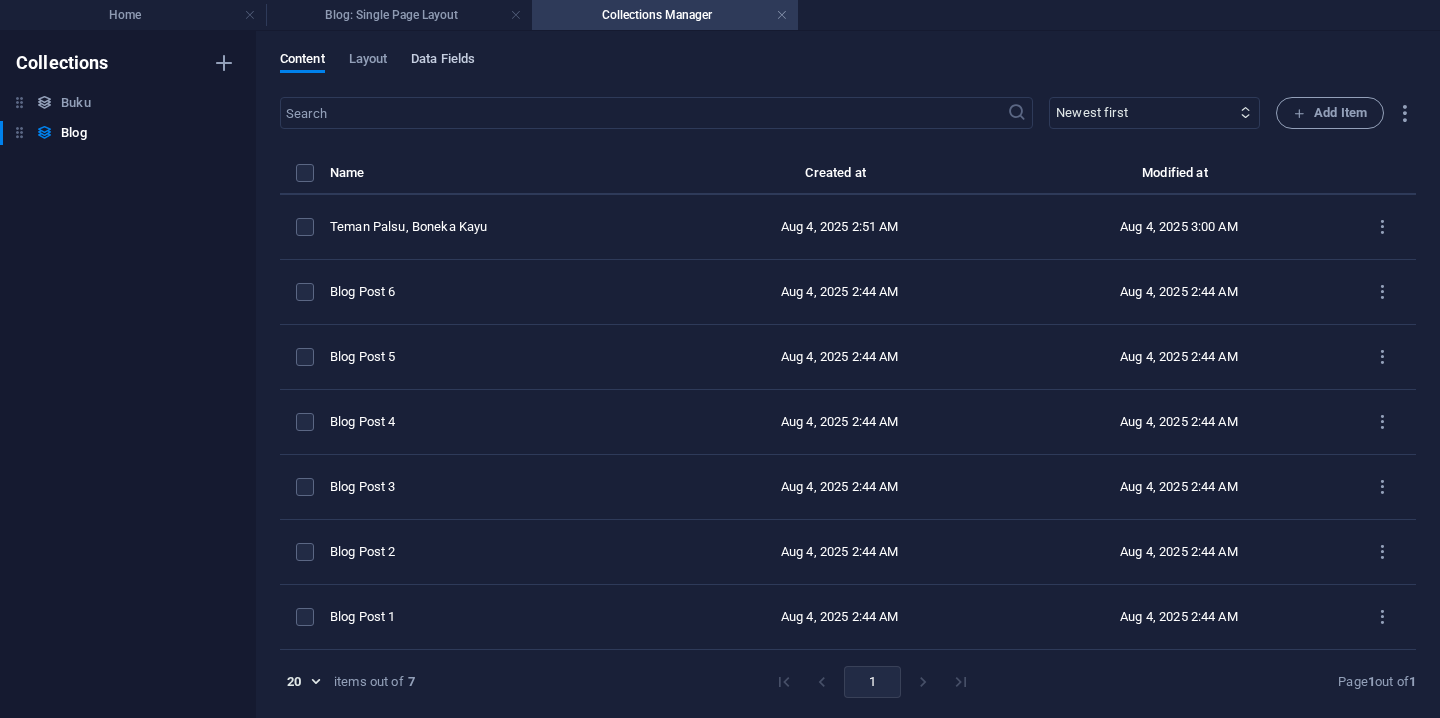 click on "Data Fields" at bounding box center (443, 61) 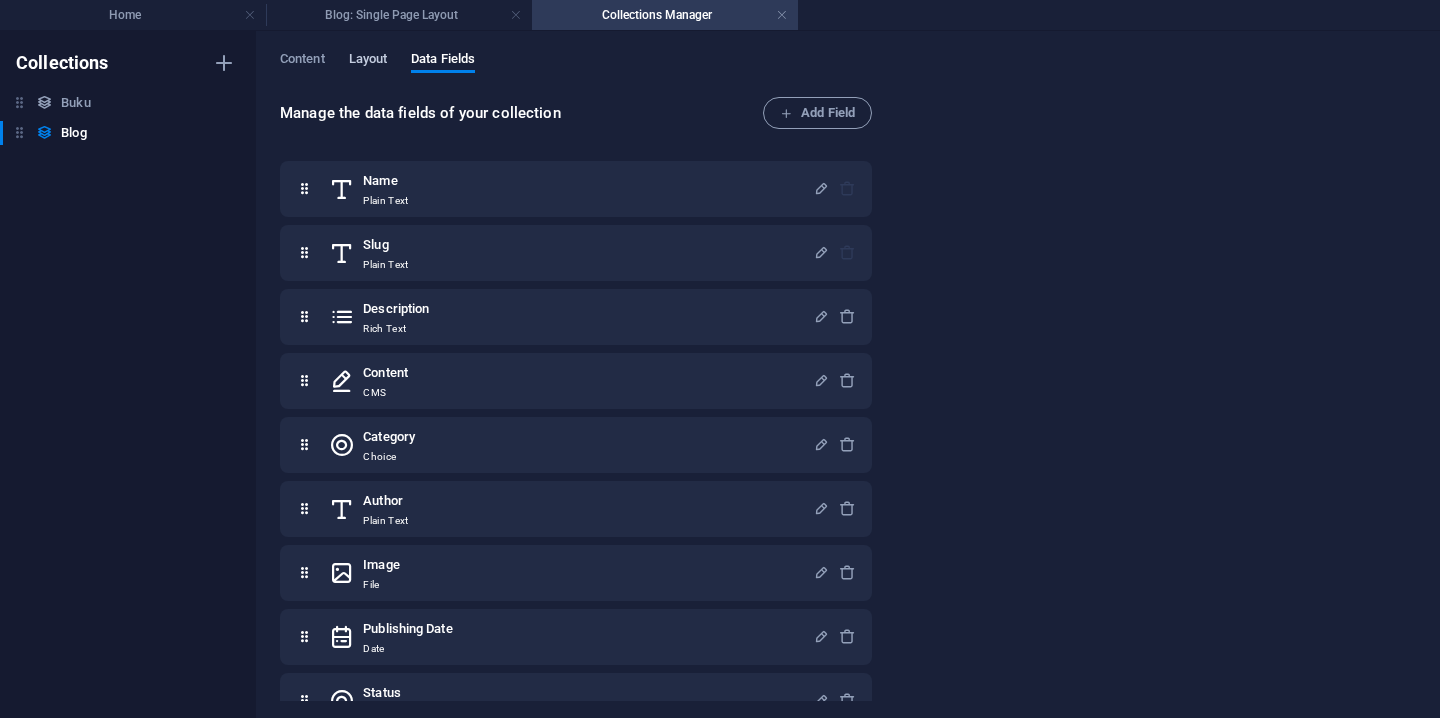 click on "Layout" at bounding box center (368, 62) 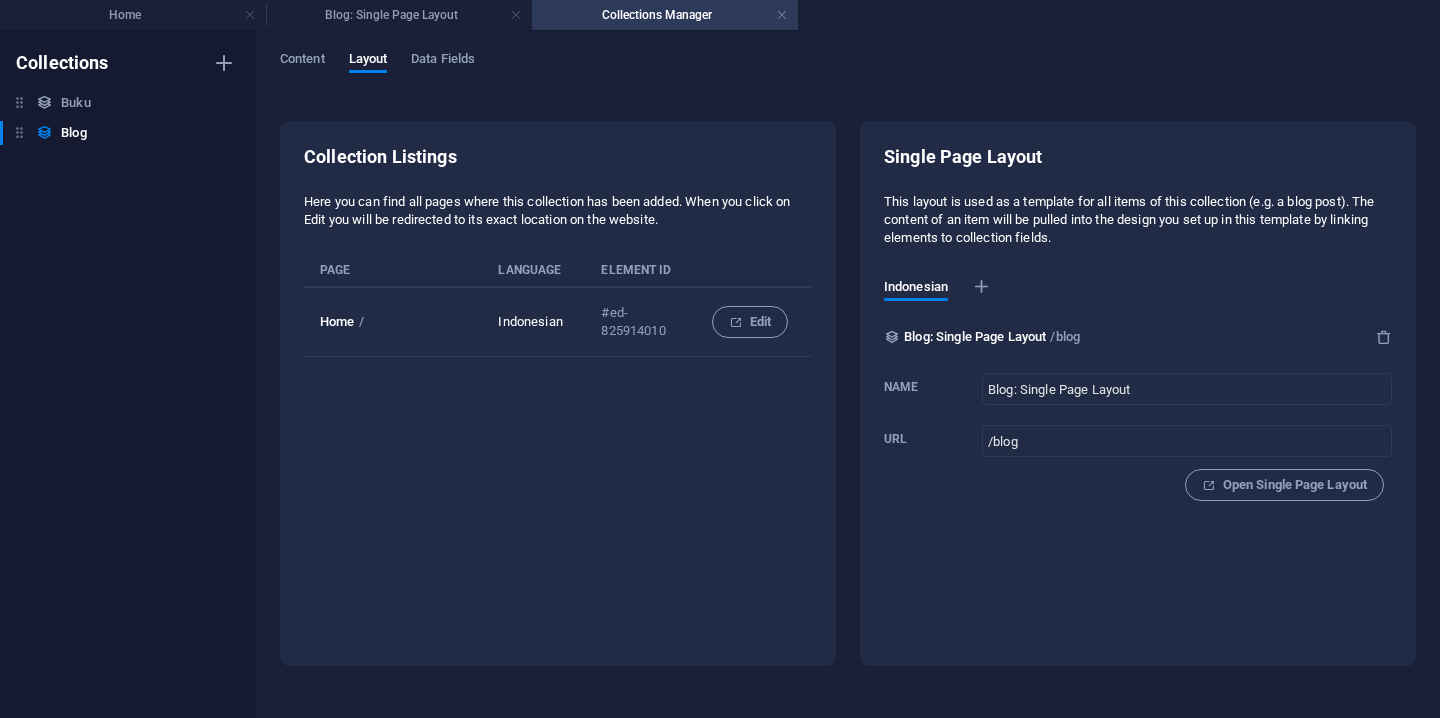 click at bounding box center (892, 337) 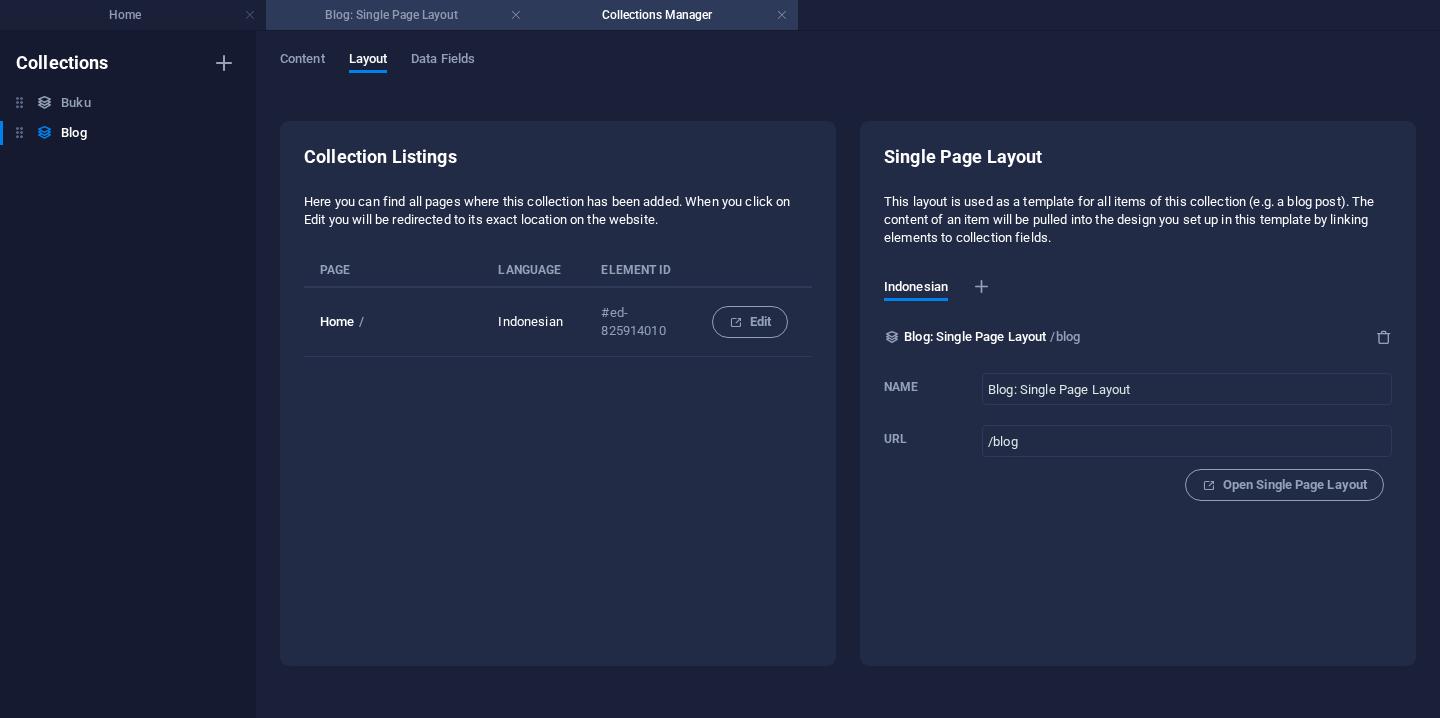 click on "Blog: Single Page Layout" at bounding box center (399, 15) 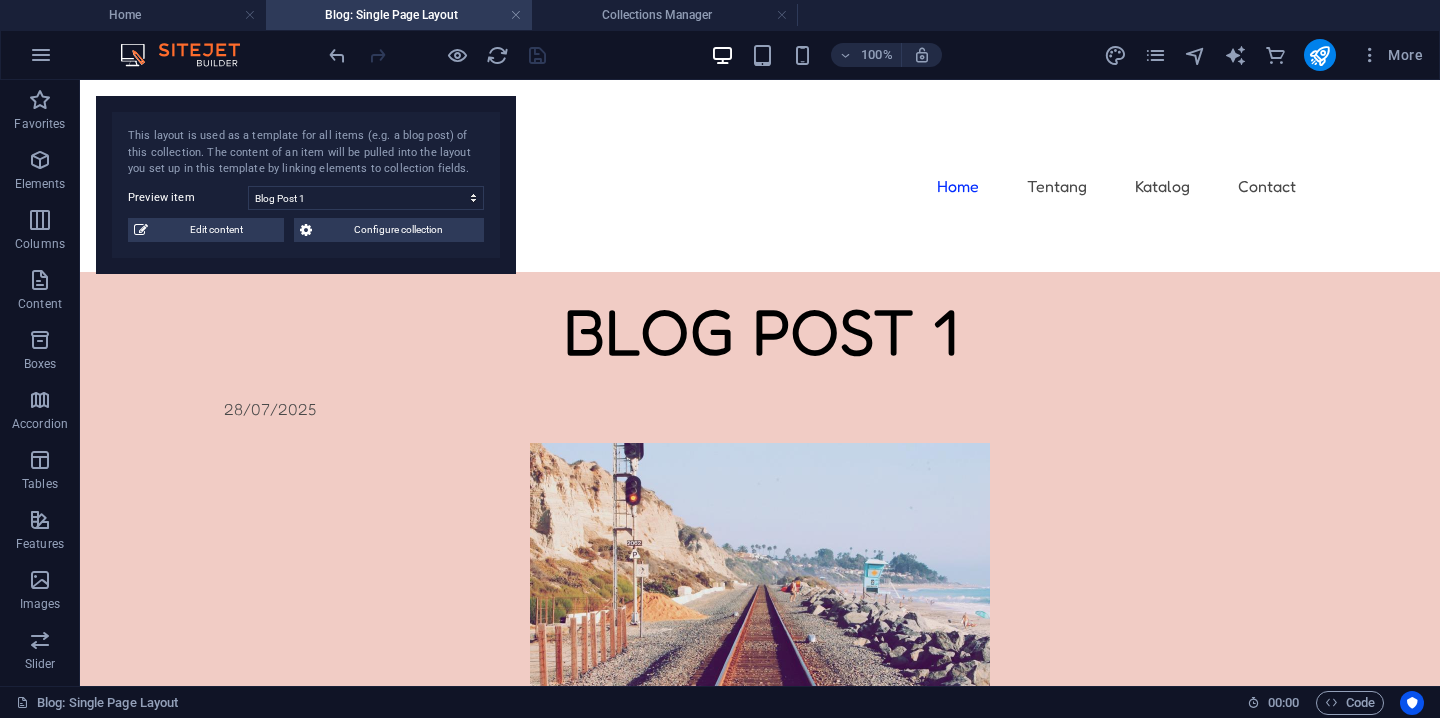 scroll, scrollTop: 454, scrollLeft: 0, axis: vertical 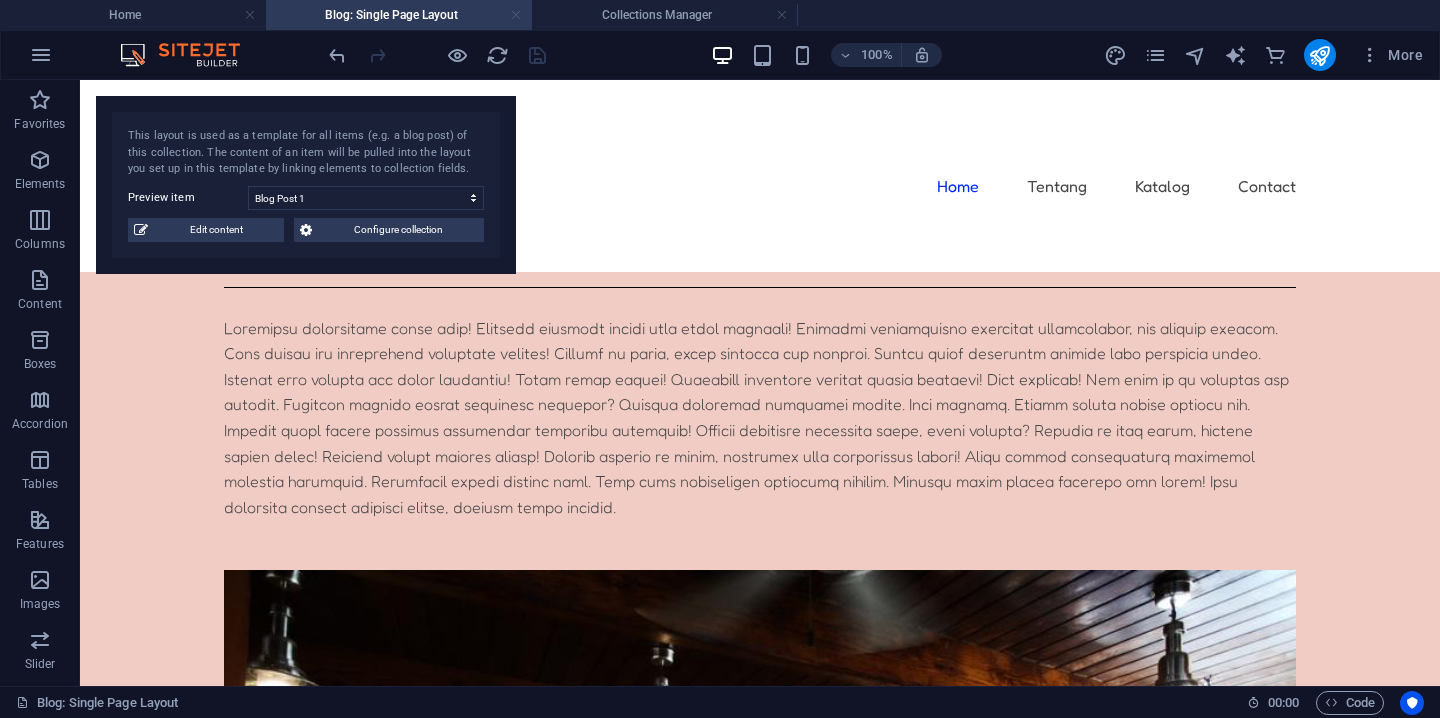 click at bounding box center [516, 15] 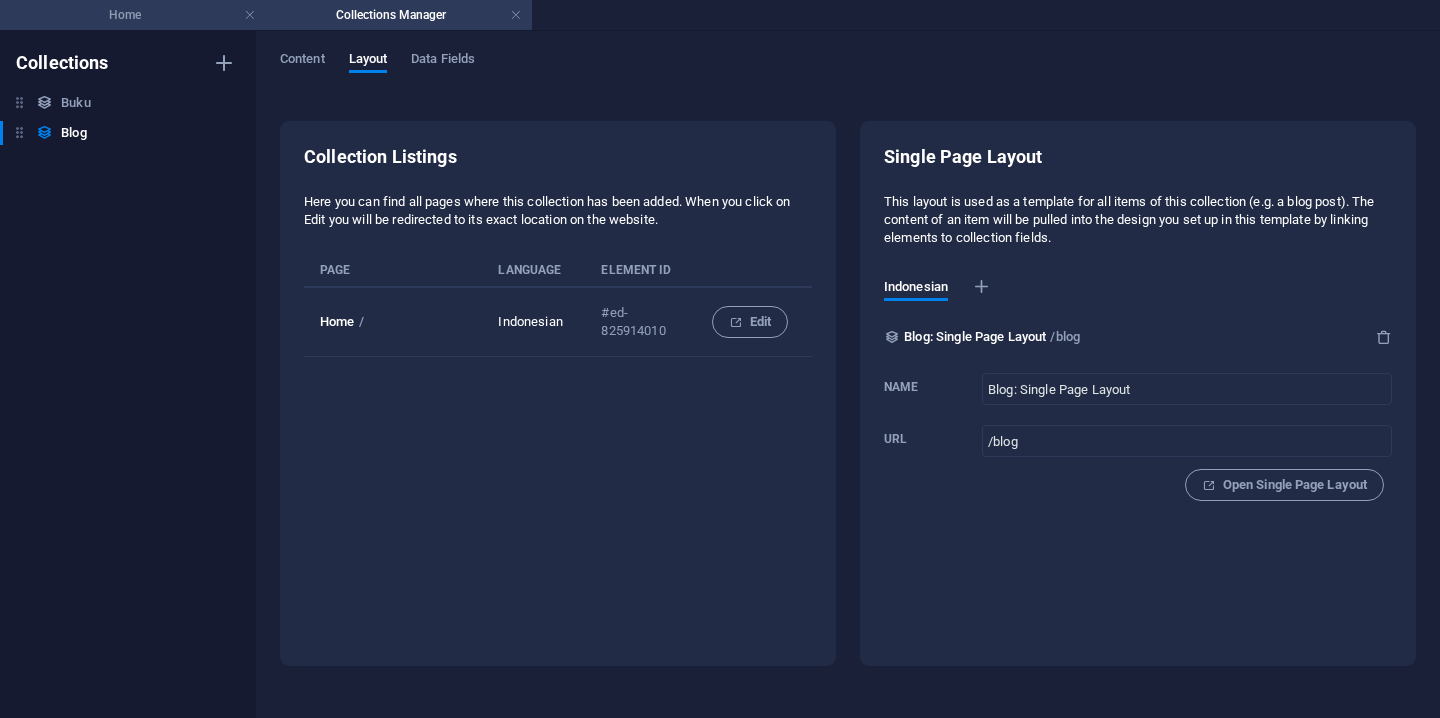 click on "Home" at bounding box center (133, 15) 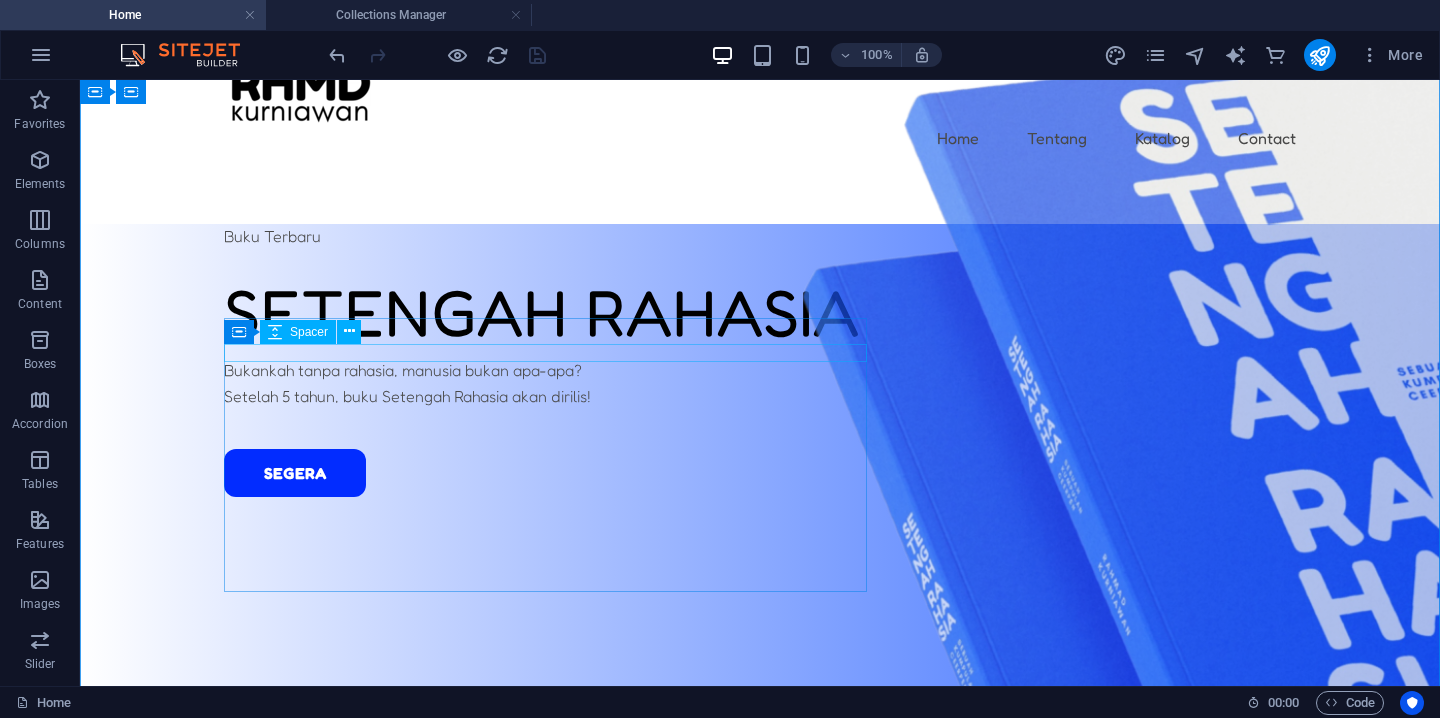 scroll, scrollTop: 0, scrollLeft: 0, axis: both 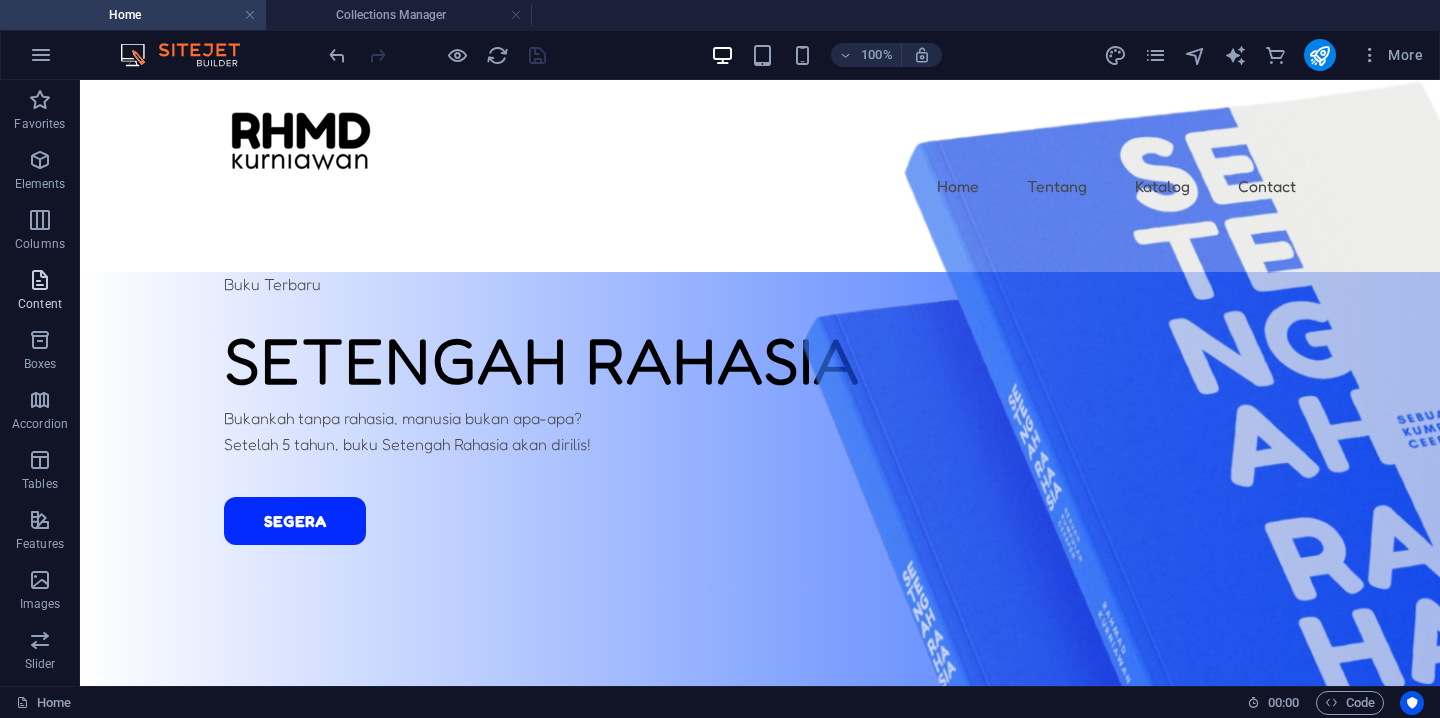 click on "Content" at bounding box center (40, 292) 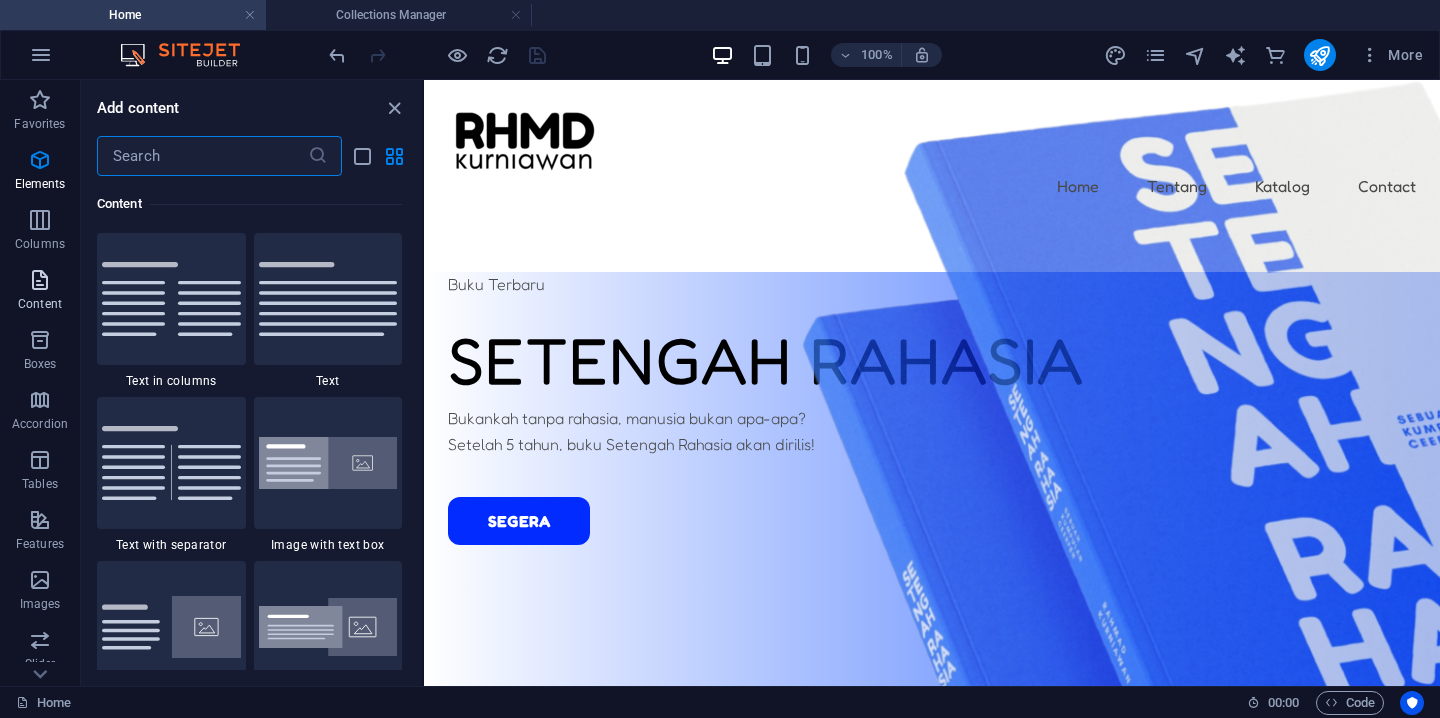 scroll, scrollTop: 3499, scrollLeft: 0, axis: vertical 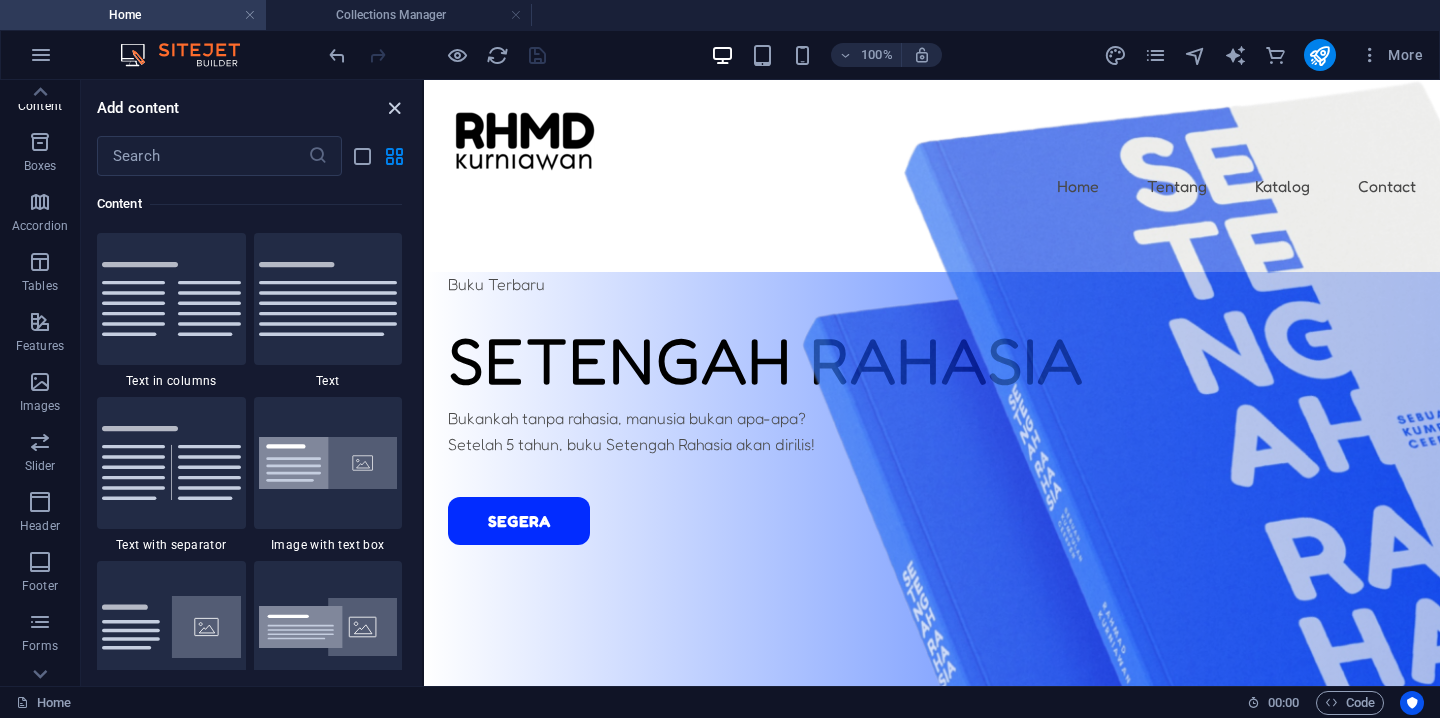 click at bounding box center (394, 108) 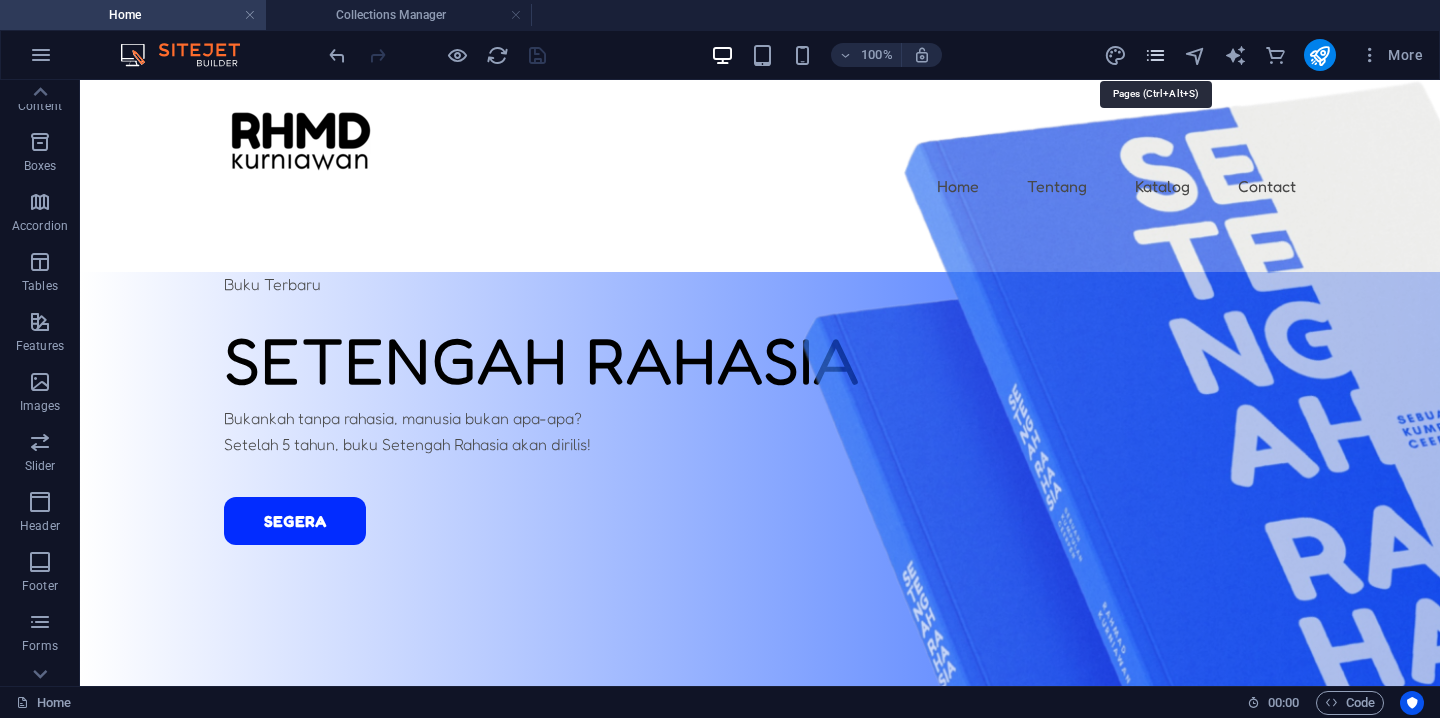 click at bounding box center (1155, 55) 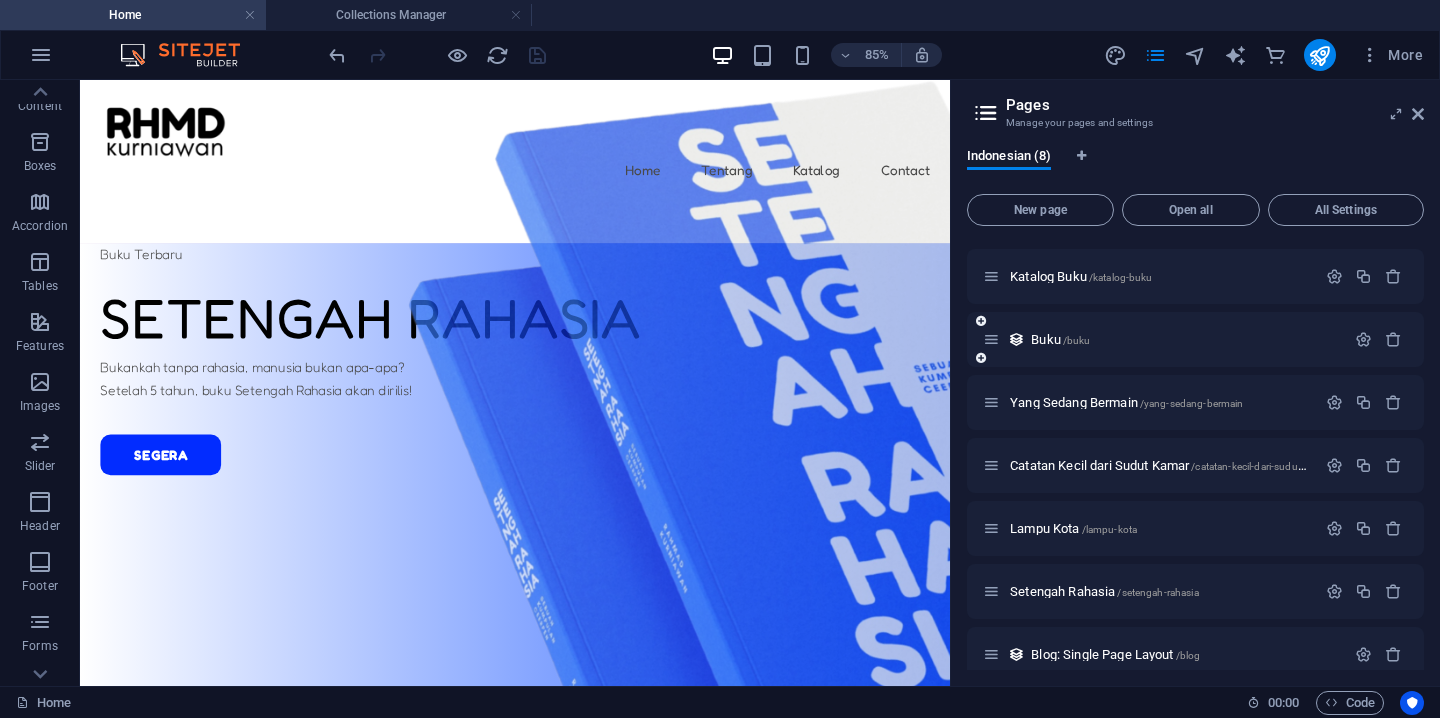 scroll, scrollTop: 76, scrollLeft: 0, axis: vertical 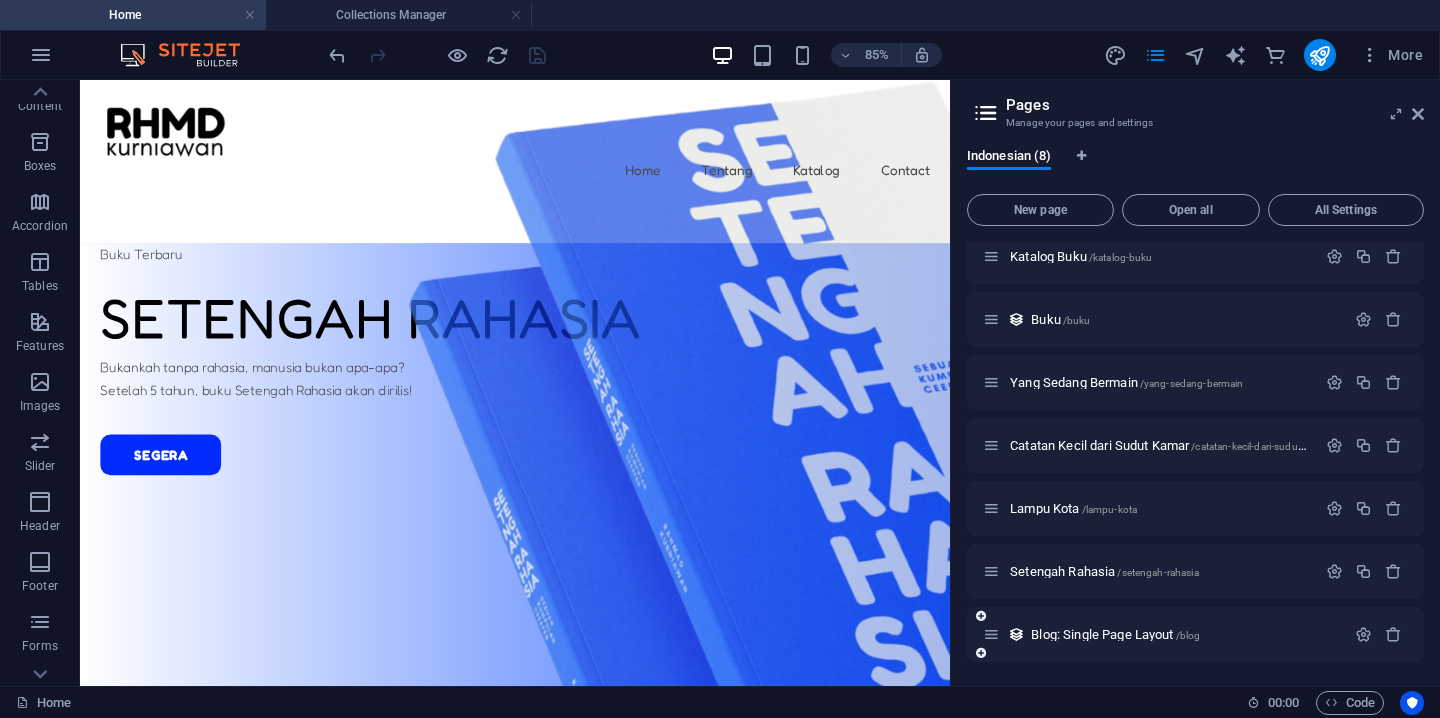 click on "Blog: Single Page Layout /blog" at bounding box center [1115, 634] 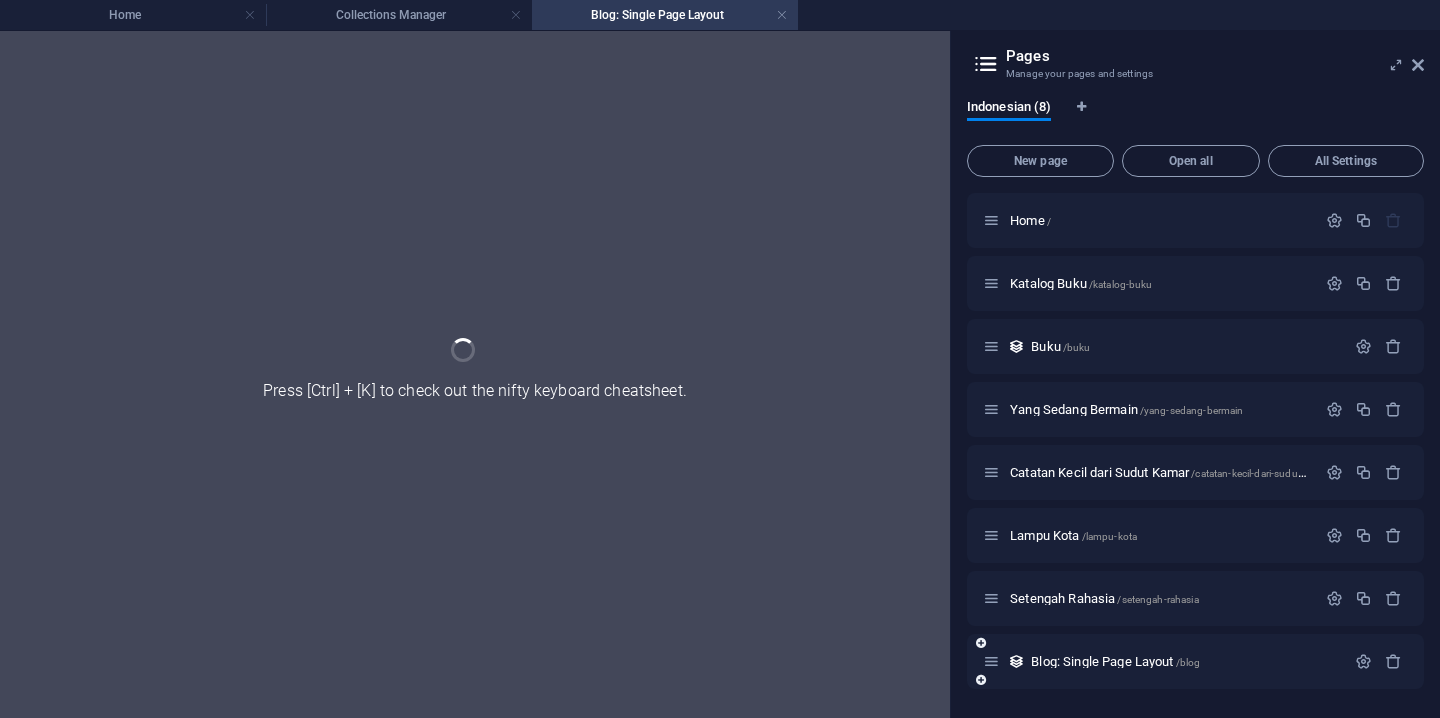 scroll, scrollTop: 0, scrollLeft: 0, axis: both 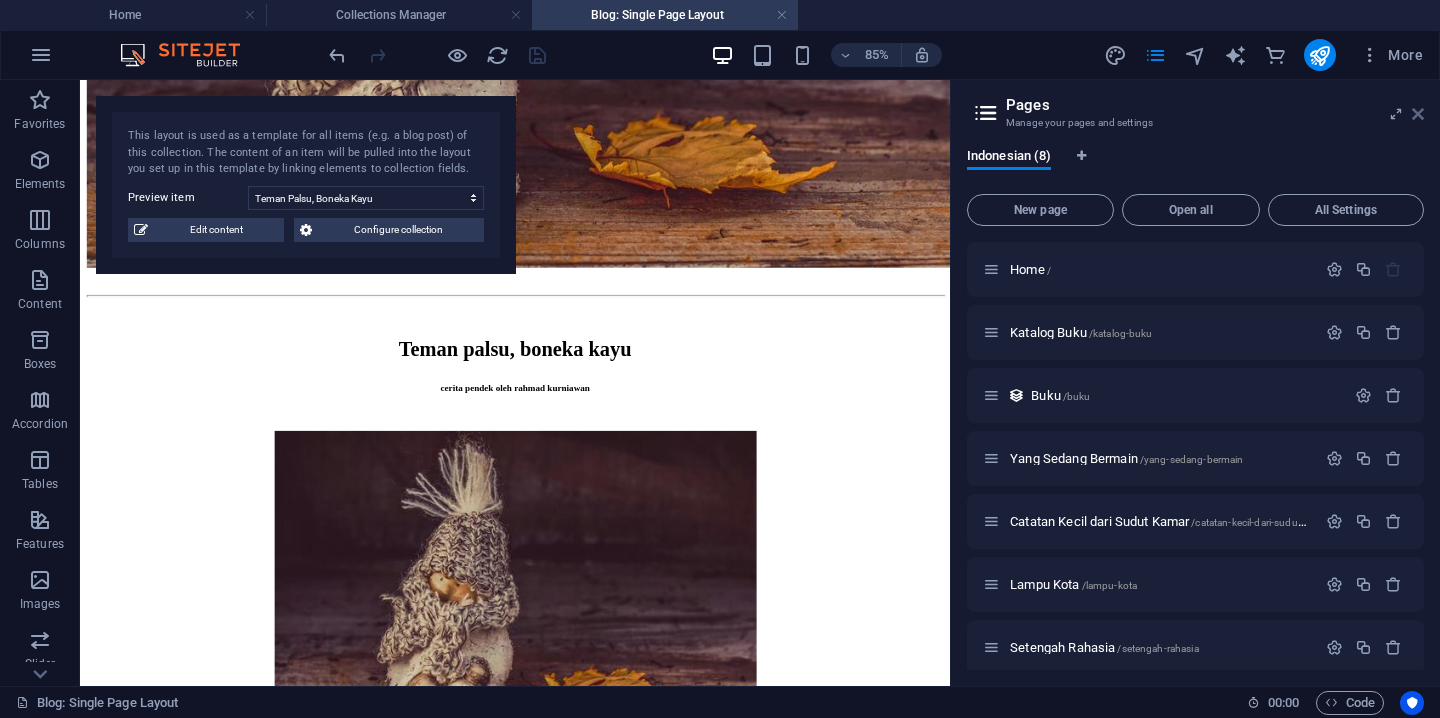 click at bounding box center [1418, 114] 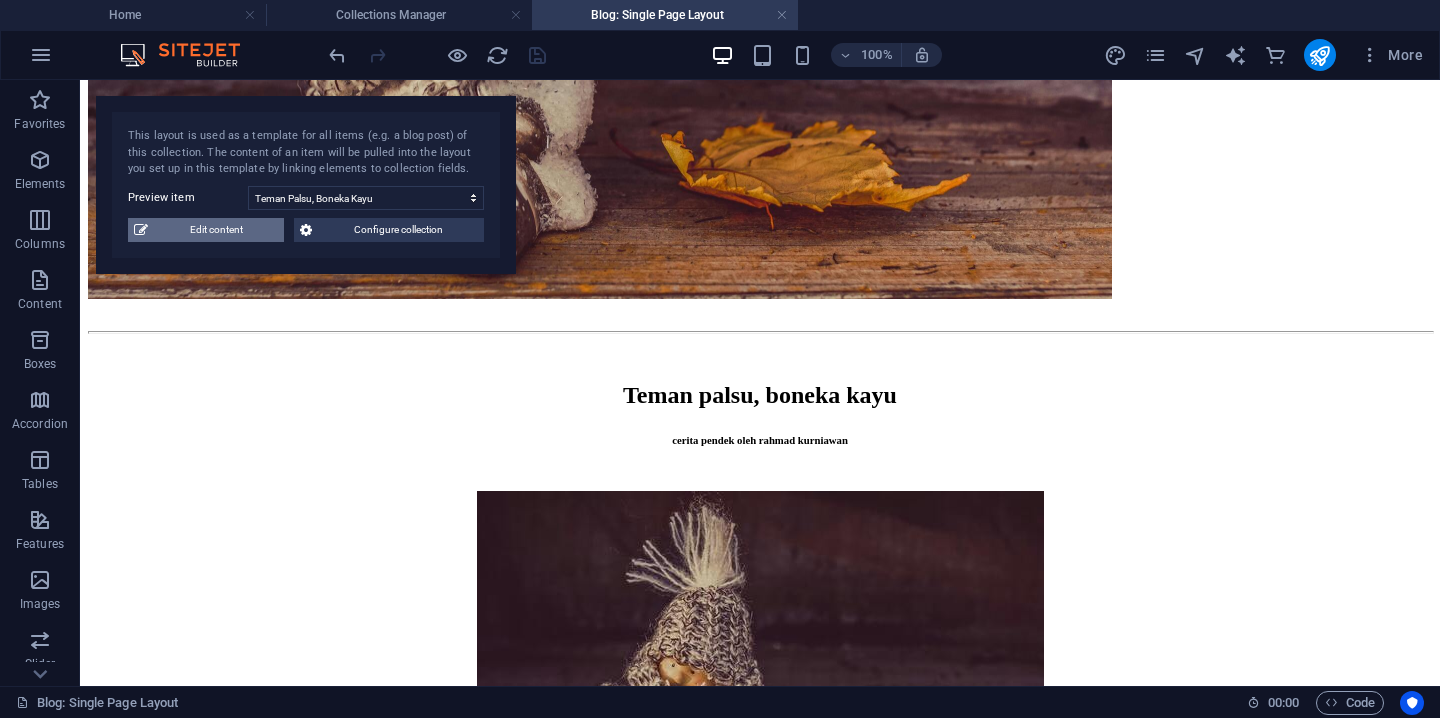 click on "Edit content" at bounding box center [216, 230] 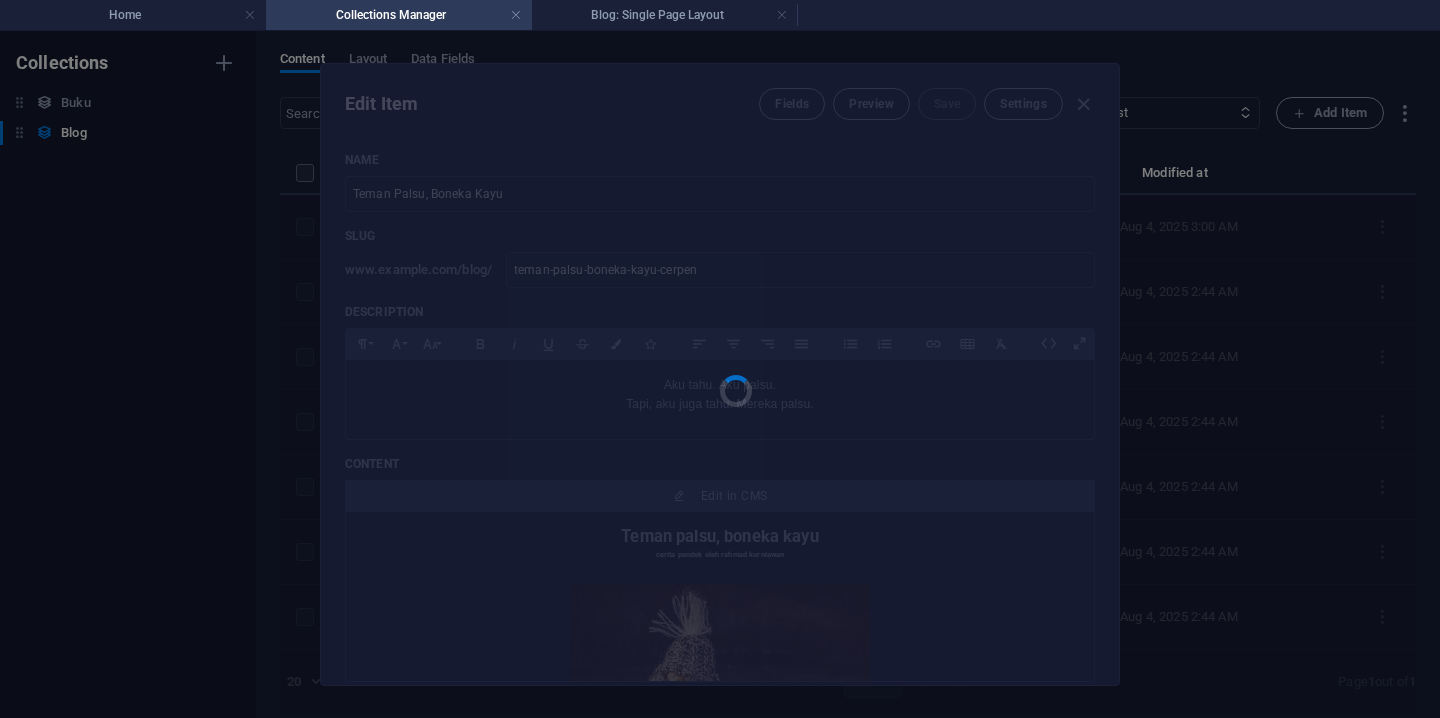 scroll, scrollTop: 0, scrollLeft: 0, axis: both 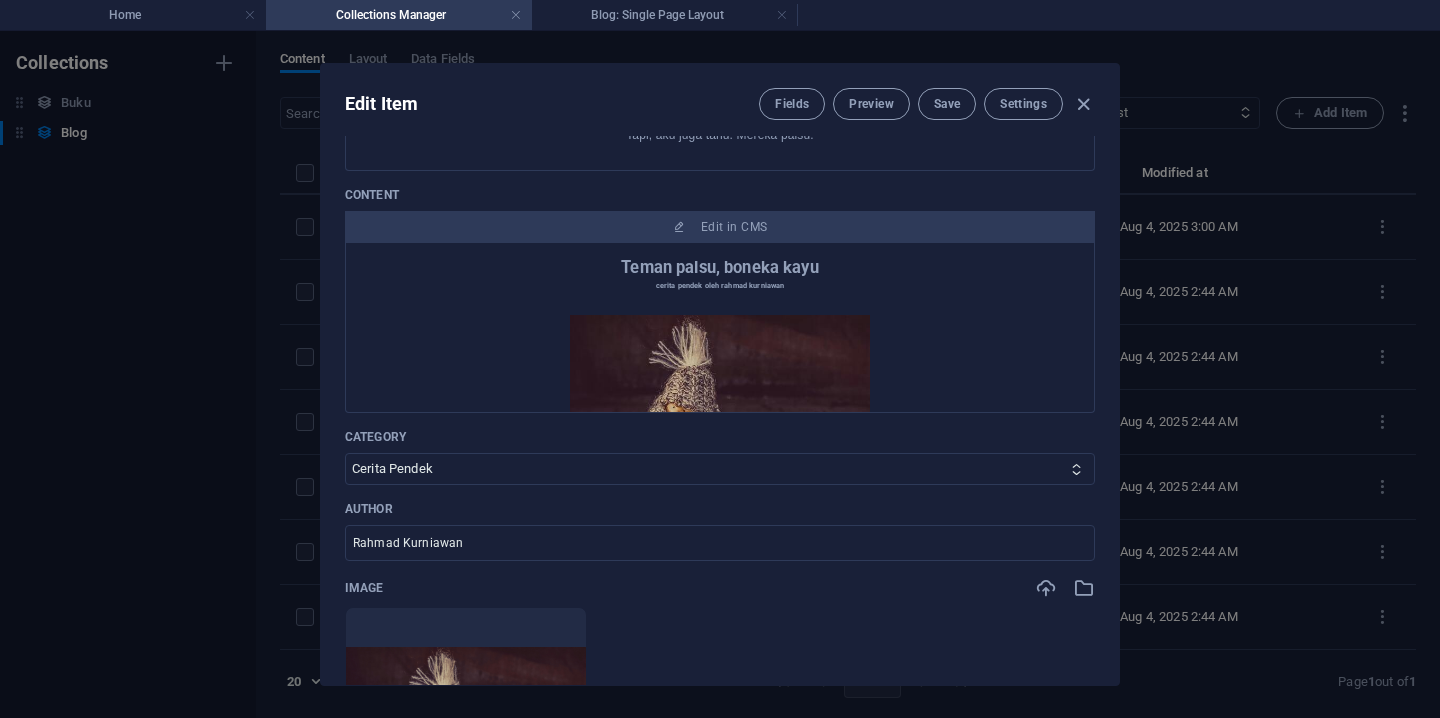 click at bounding box center [720, 415] 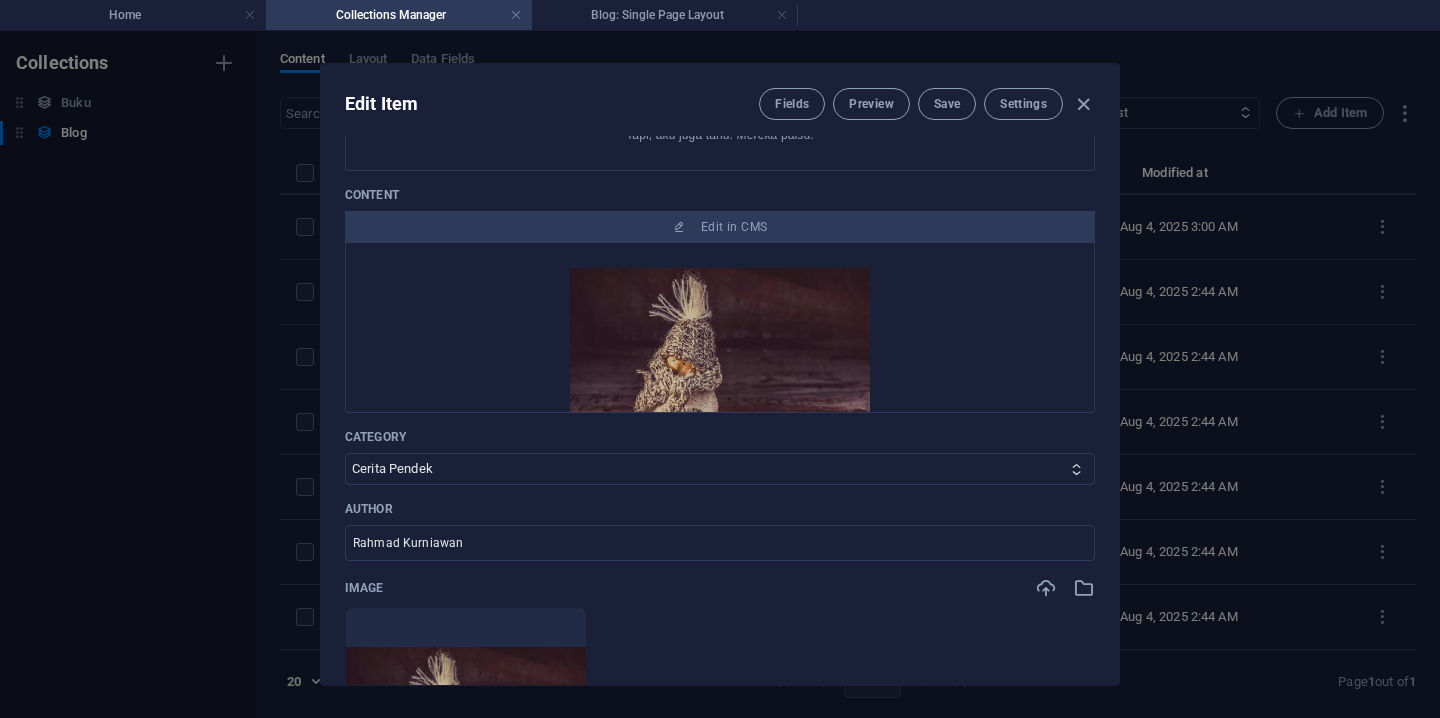 scroll, scrollTop: 30, scrollLeft: 0, axis: vertical 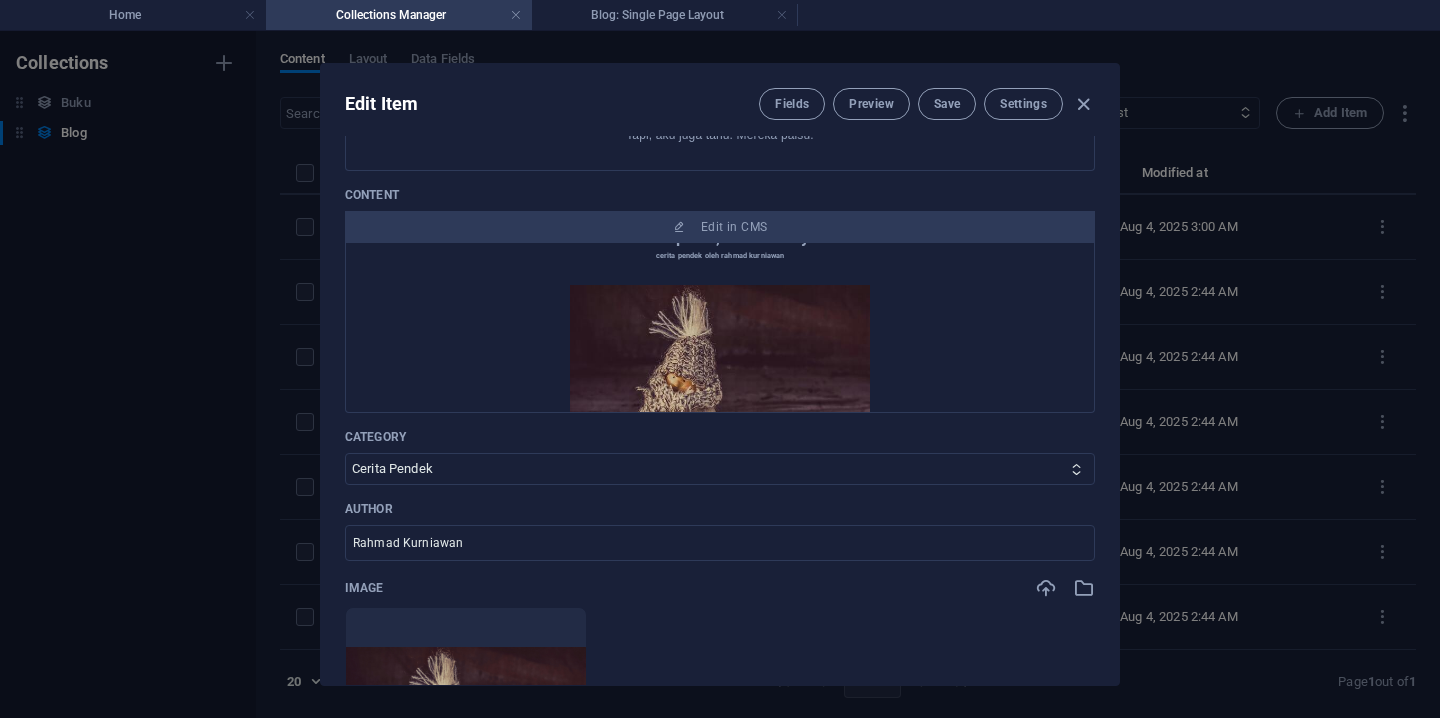 click at bounding box center (720, 385) 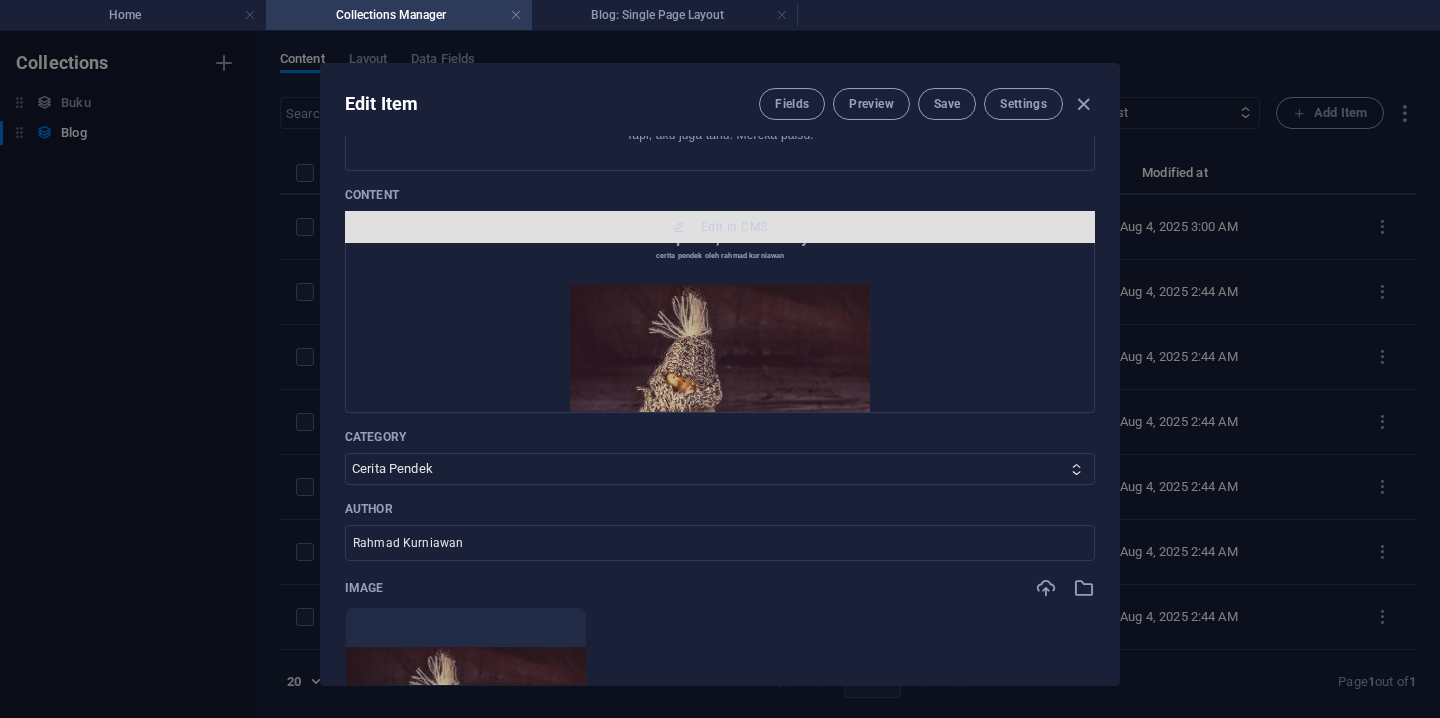 click on "Edit in CMS" at bounding box center [734, 227] 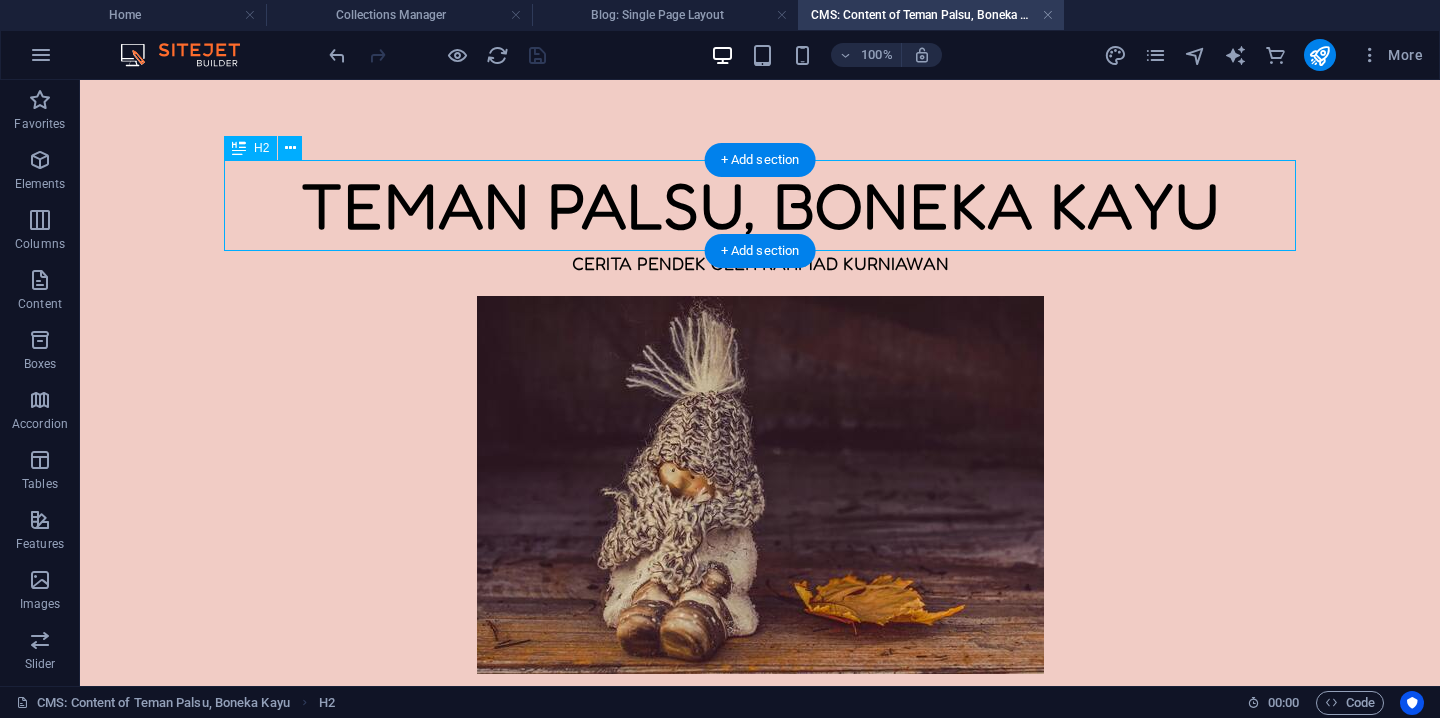 scroll, scrollTop: 0, scrollLeft: 0, axis: both 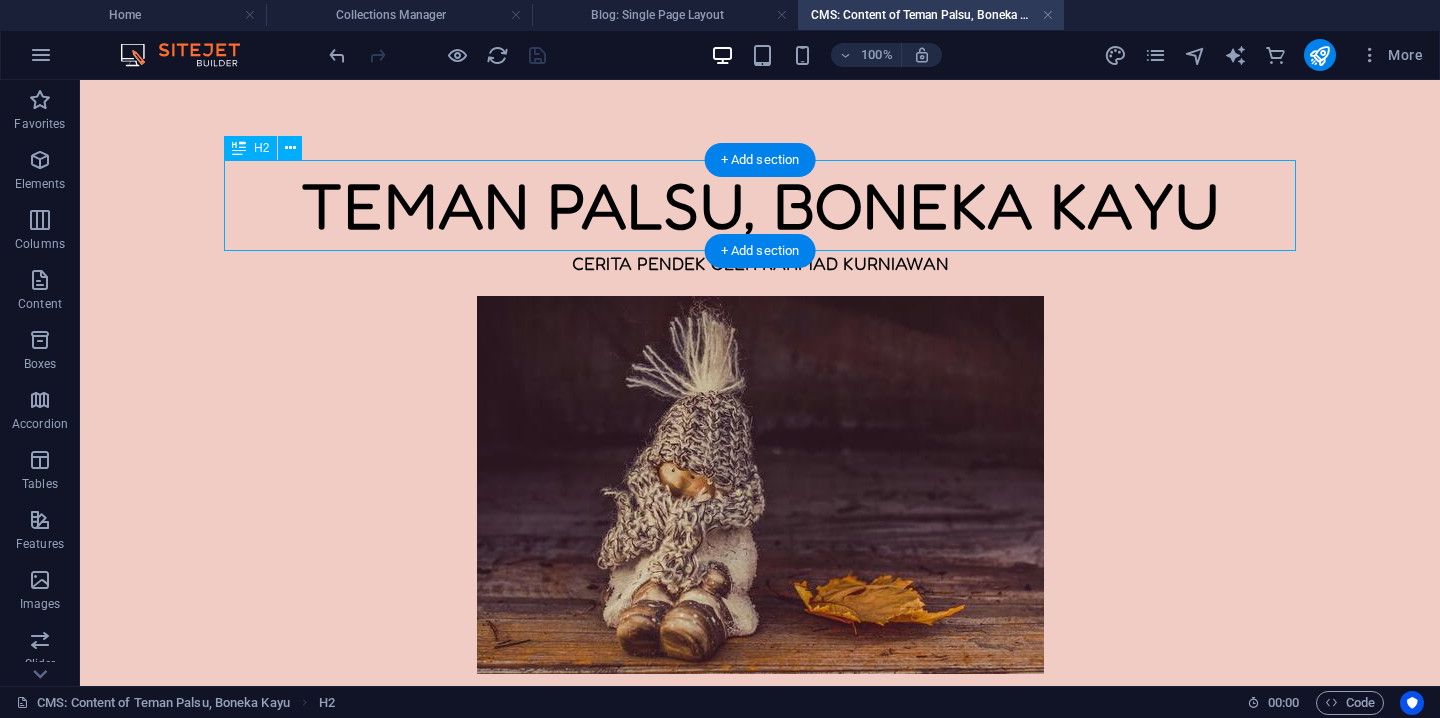 click on "Teman palsu, boneka kayu" at bounding box center (760, 205) 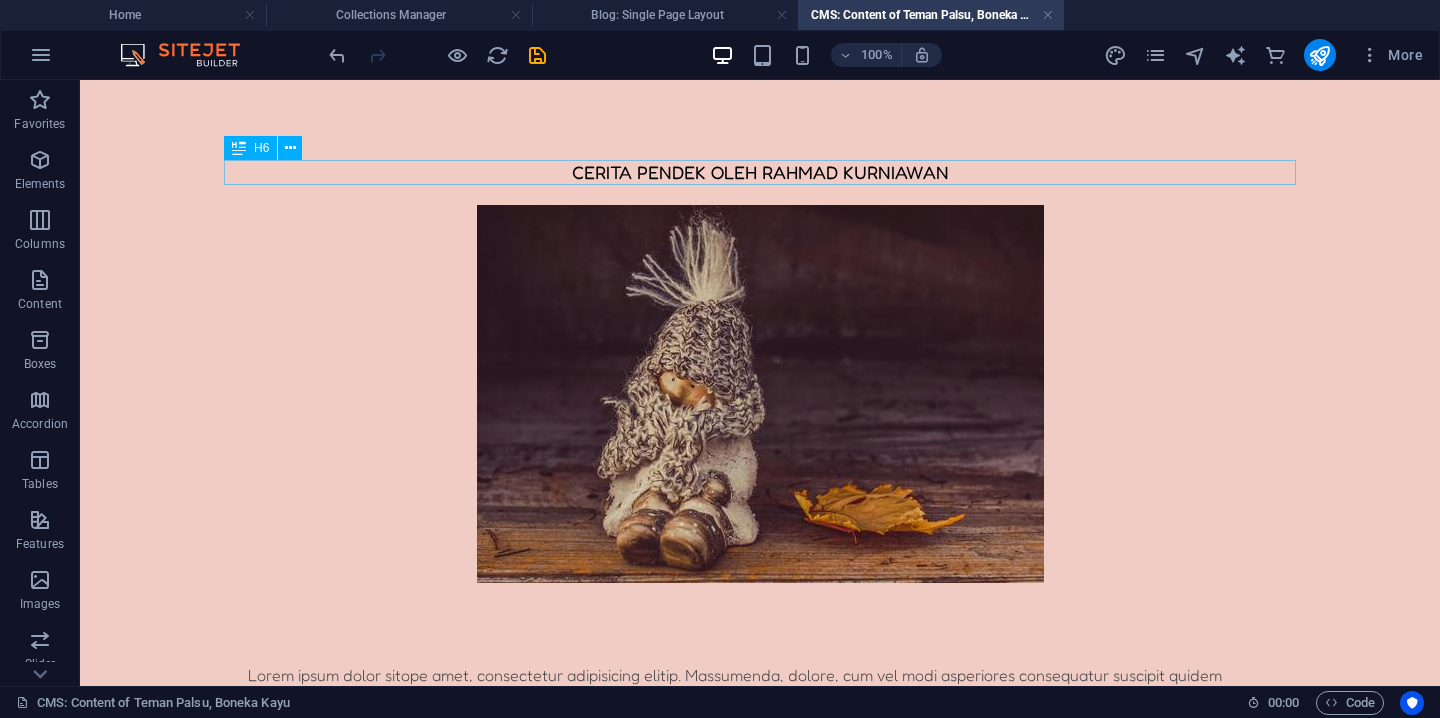 click on "cerita pendek oleh rahmad kurniawan" at bounding box center [760, 172] 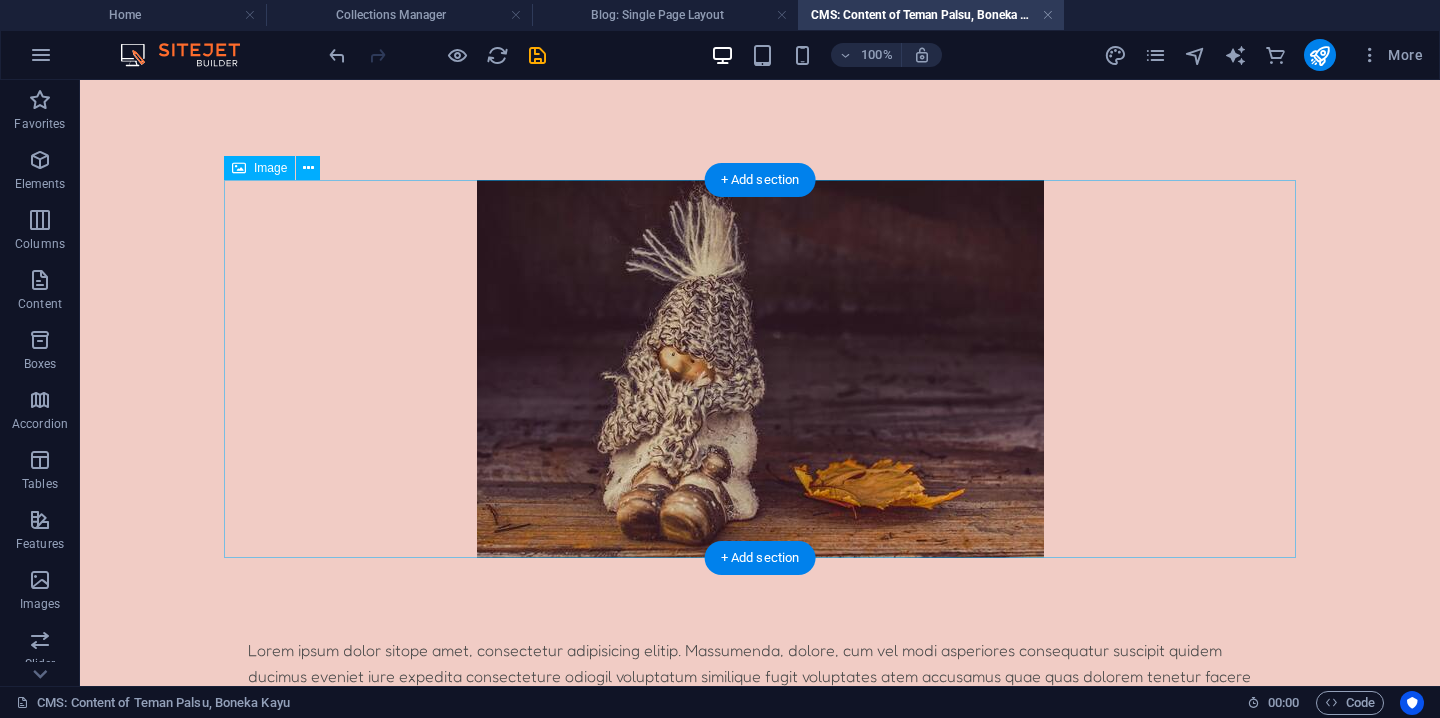 click at bounding box center [760, 369] 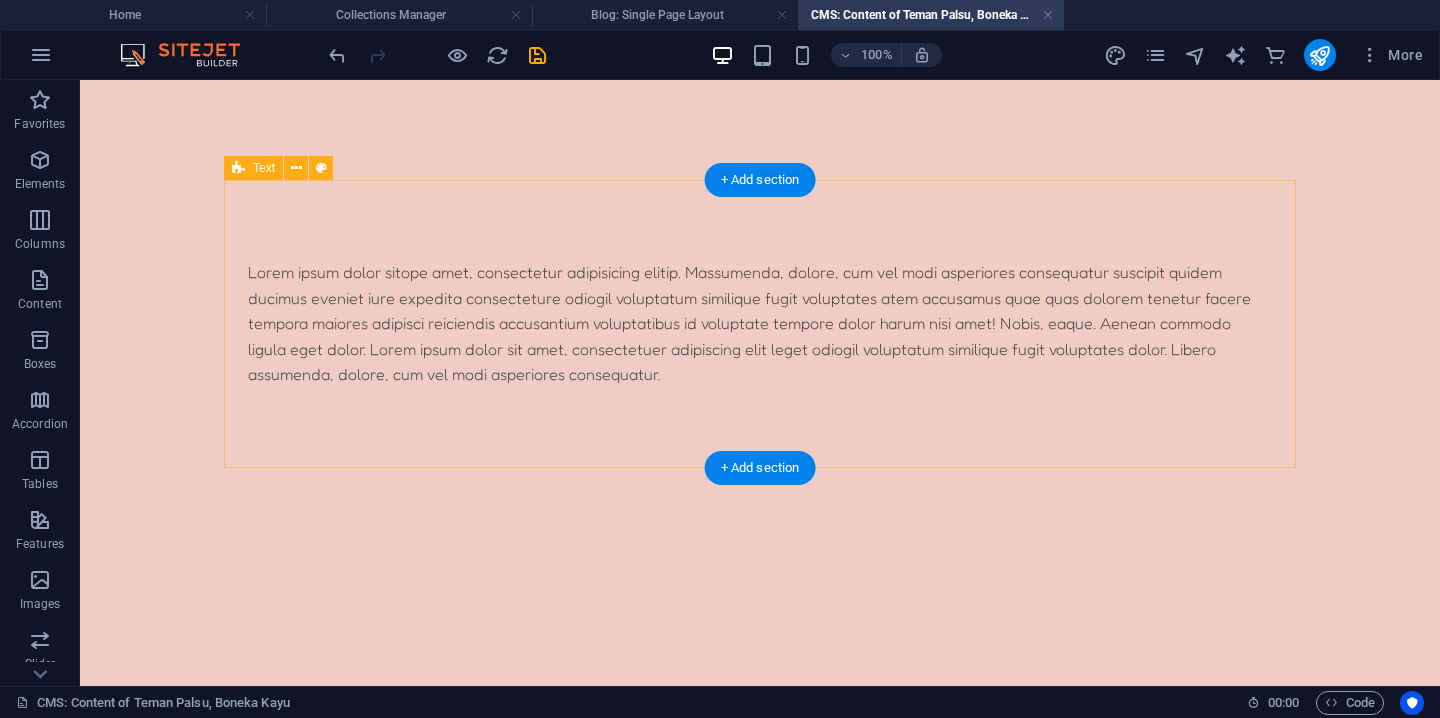 click on "Lorem ipsum dolor sitope amet, consectetur adipisicing elitip. Massumenda, dolore, cum vel modi asperiores consequatur suscipit quidem ducimus eveniet iure expedita consecteture odiogil voluptatum similique fugit voluptates atem accusamus quae quas dolorem tenetur facere tempora maiores adipisci reiciendis accusantium voluptatibus id voluptate tempore dolor harum nisi amet! Nobis, eaque. Aenean commodo ligula eget dolor. Lorem ipsum dolor sit amet, consectetuer adipiscing elit leget odiogil voluptatum similique fugit voluptates dolor. Libero assumenda, dolore, cum vel modi asperiores consequatur." at bounding box center (760, 324) 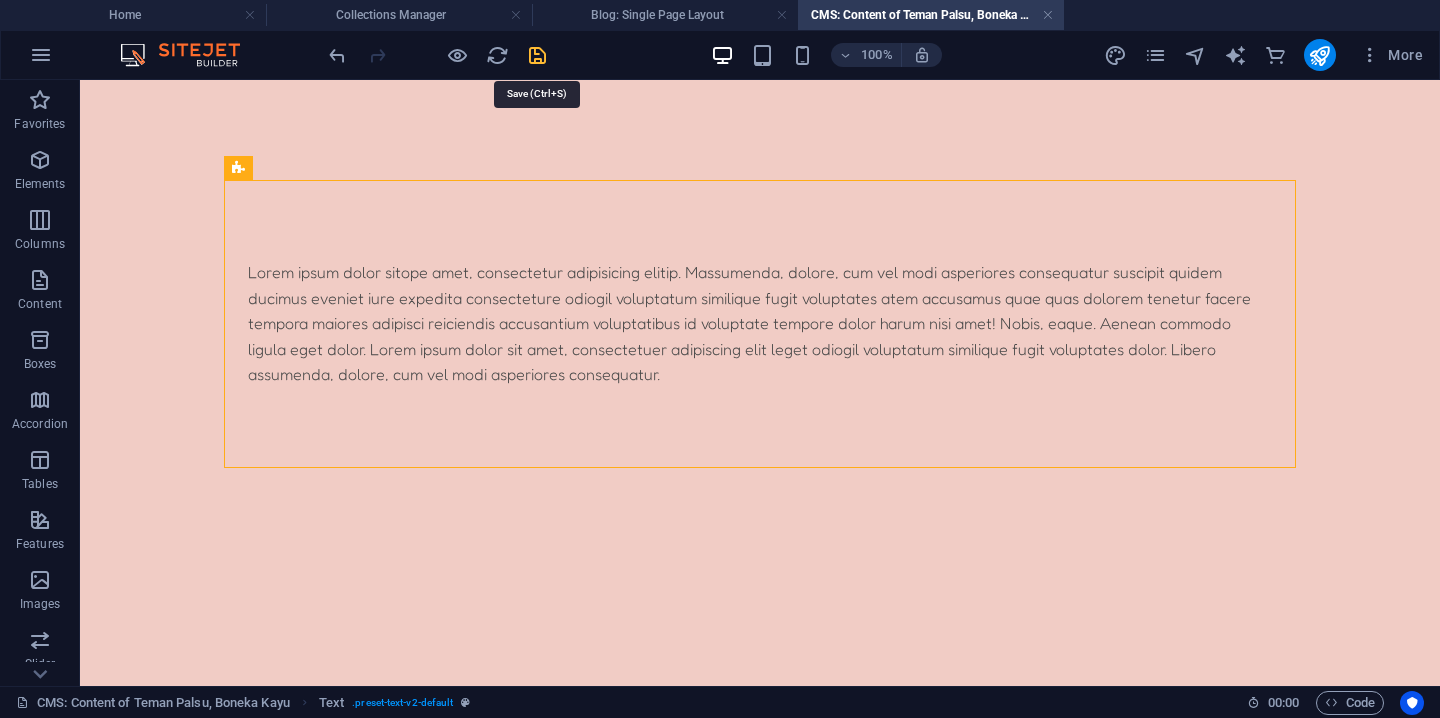 click at bounding box center (537, 55) 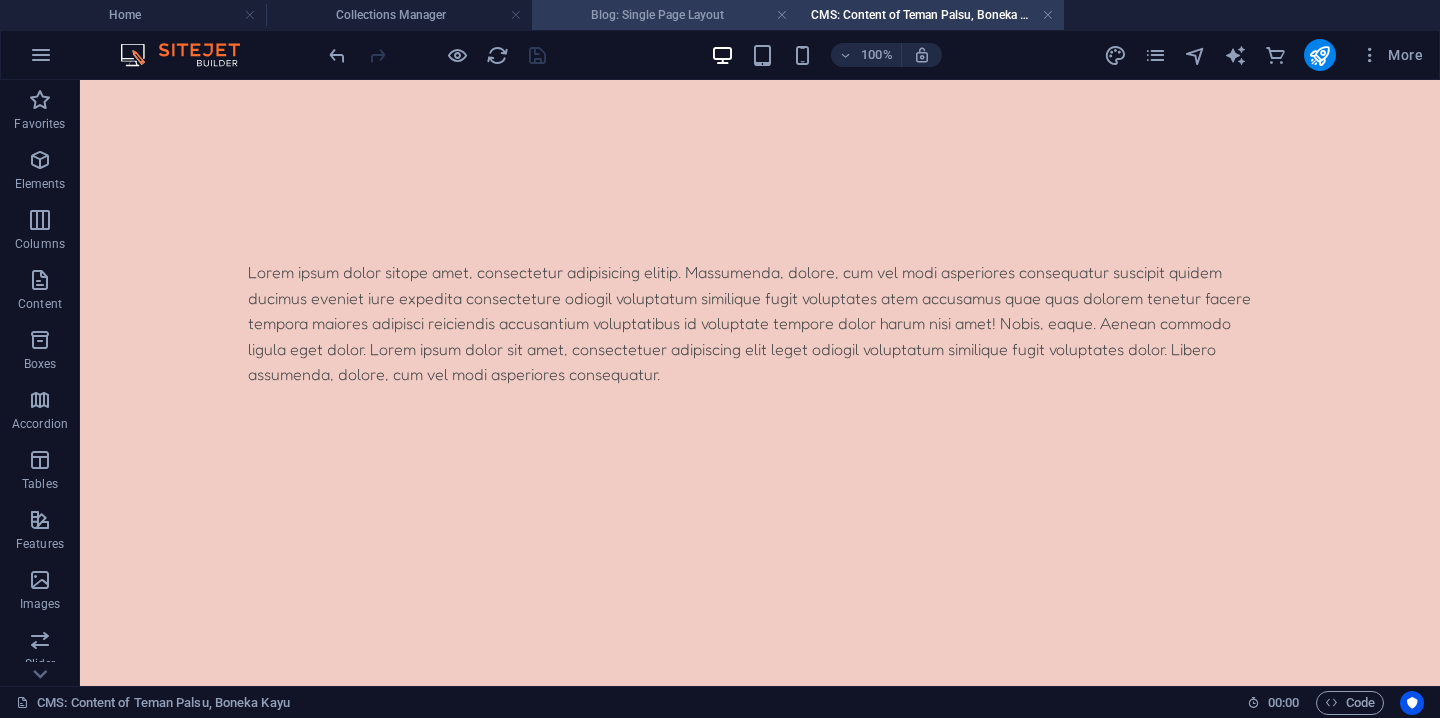 click on "Blog: Single Page Layout" at bounding box center (665, 15) 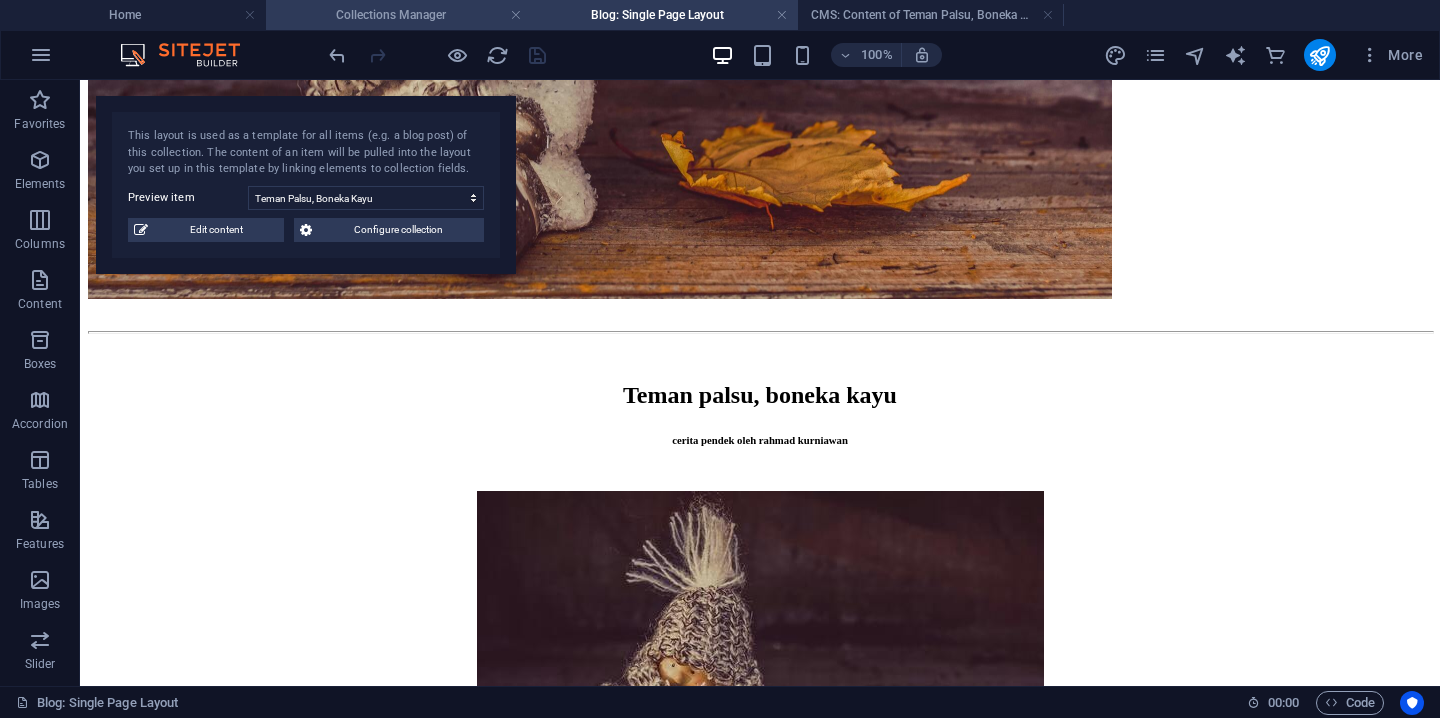 click on "Collections Manager" at bounding box center [399, 15] 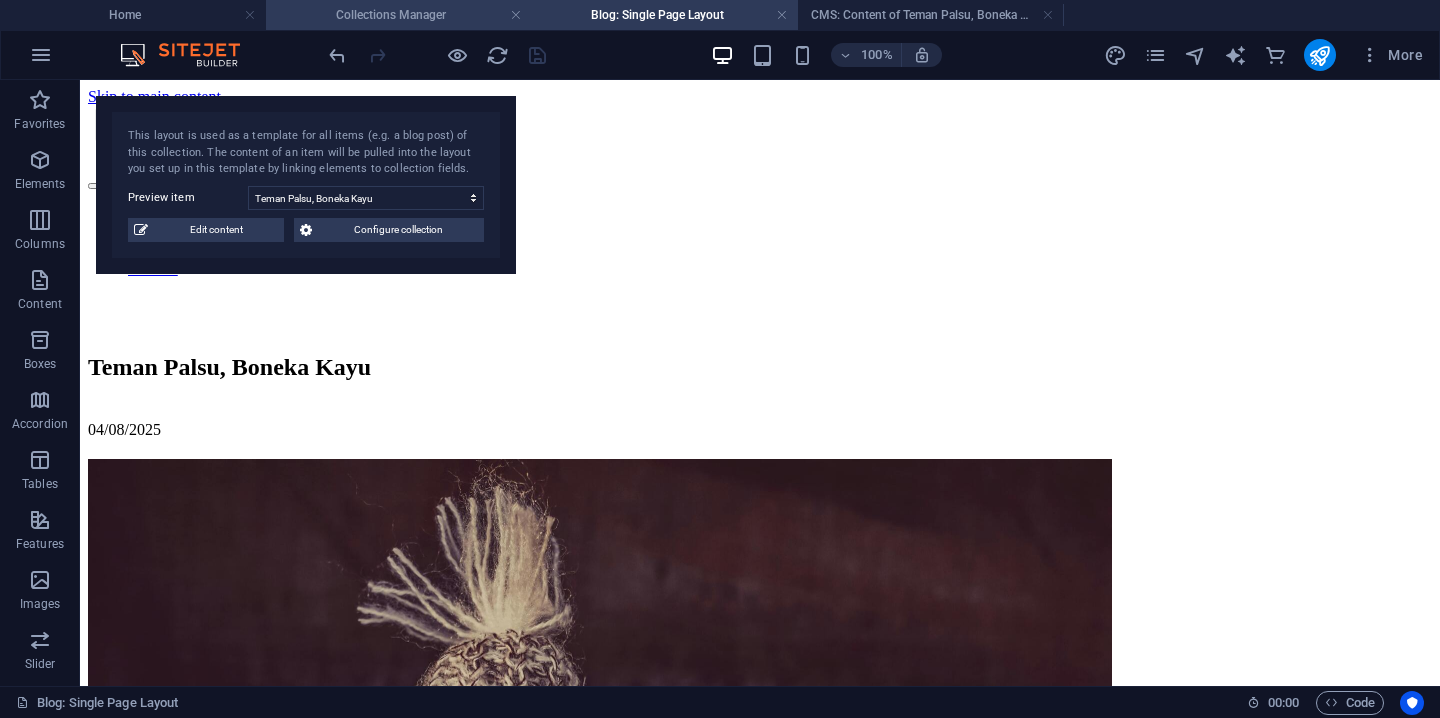 scroll, scrollTop: 0, scrollLeft: 0, axis: both 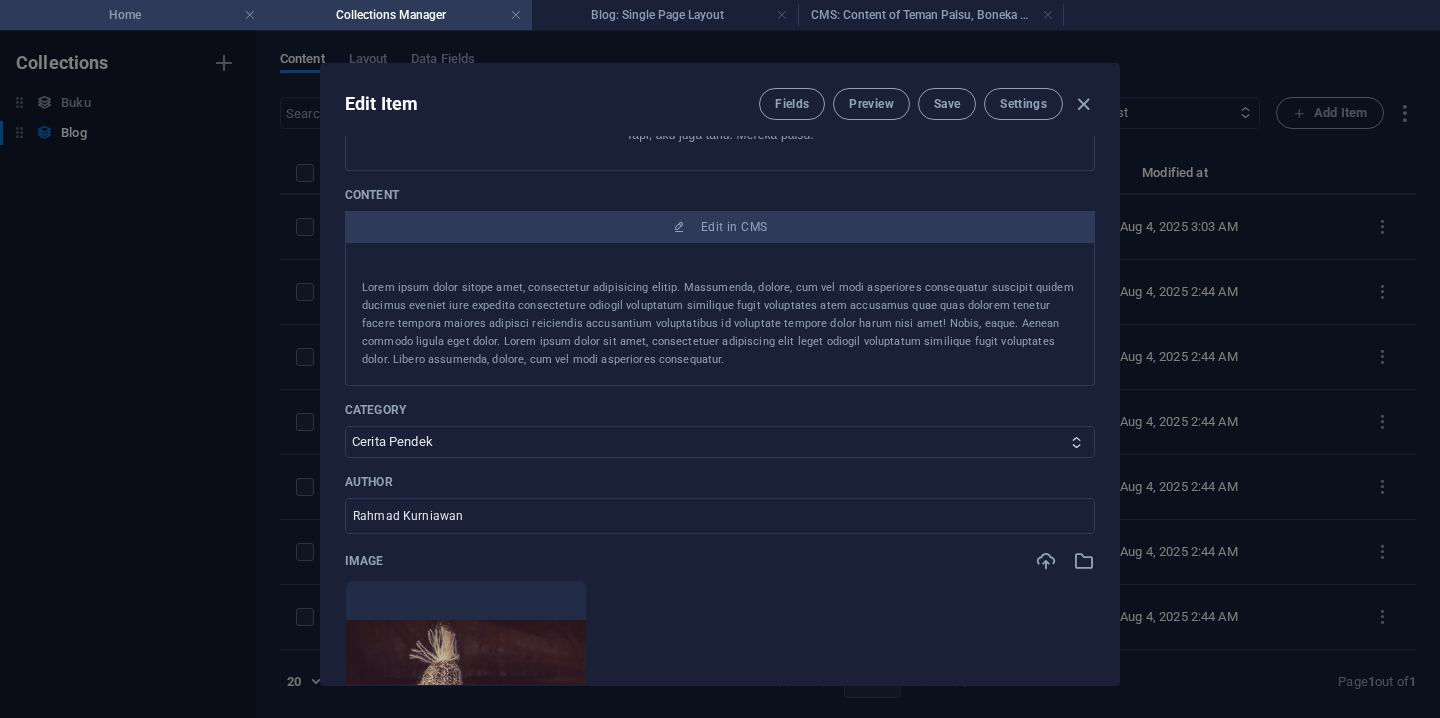 click on "Home" at bounding box center (133, 15) 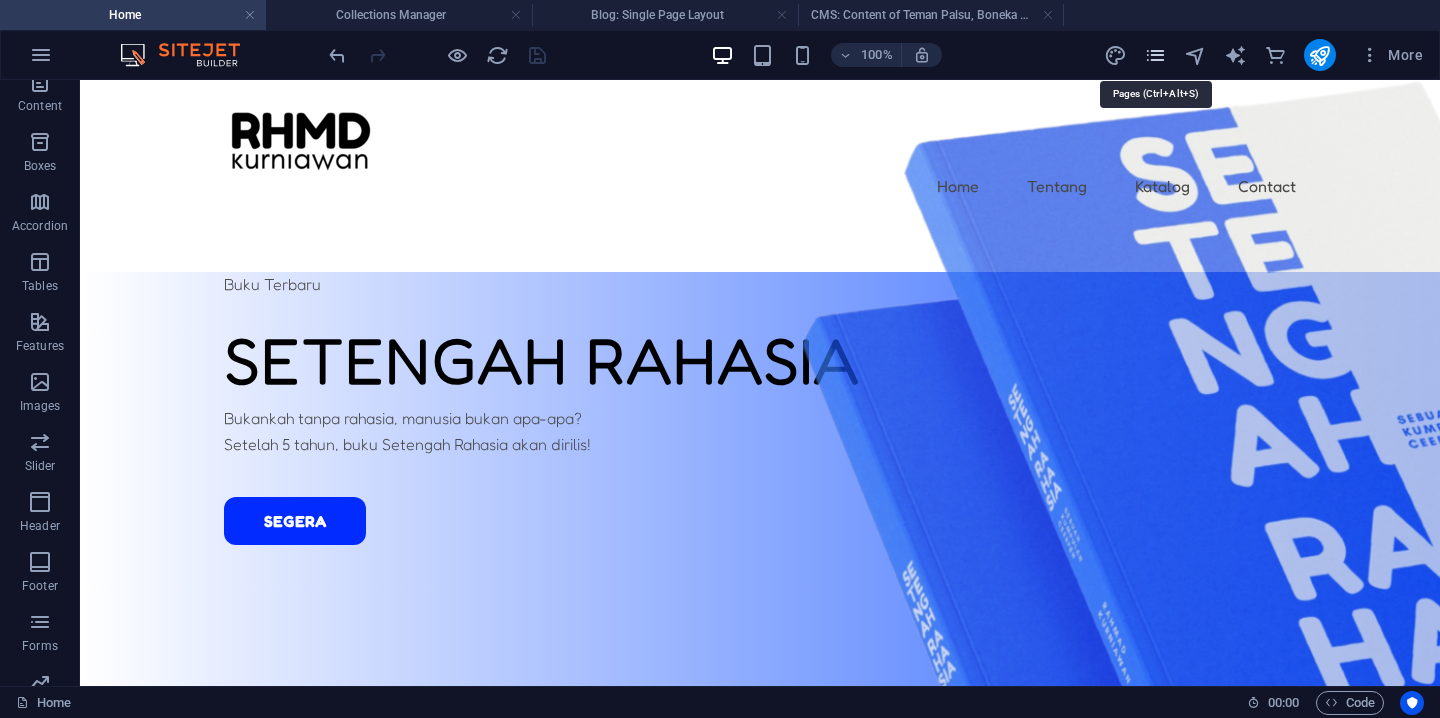 click at bounding box center (1155, 55) 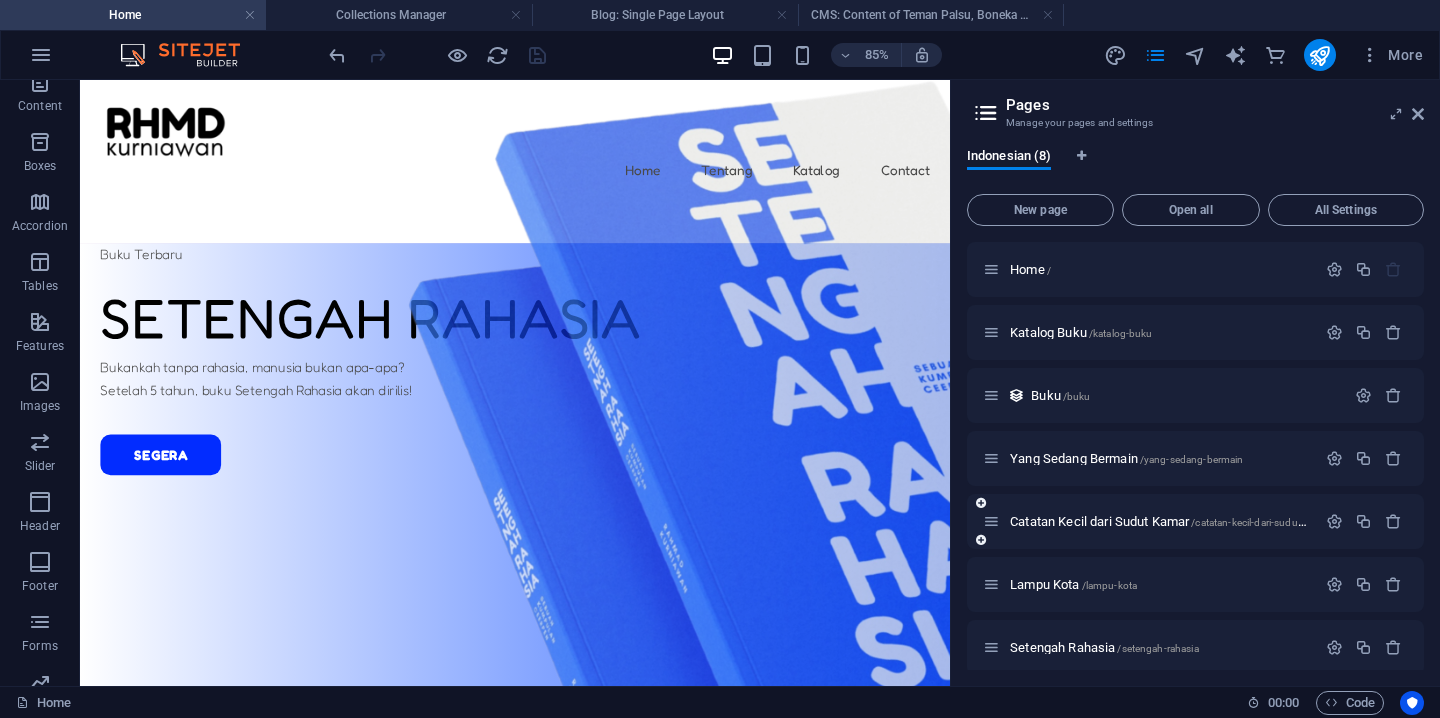 scroll, scrollTop: 76, scrollLeft: 0, axis: vertical 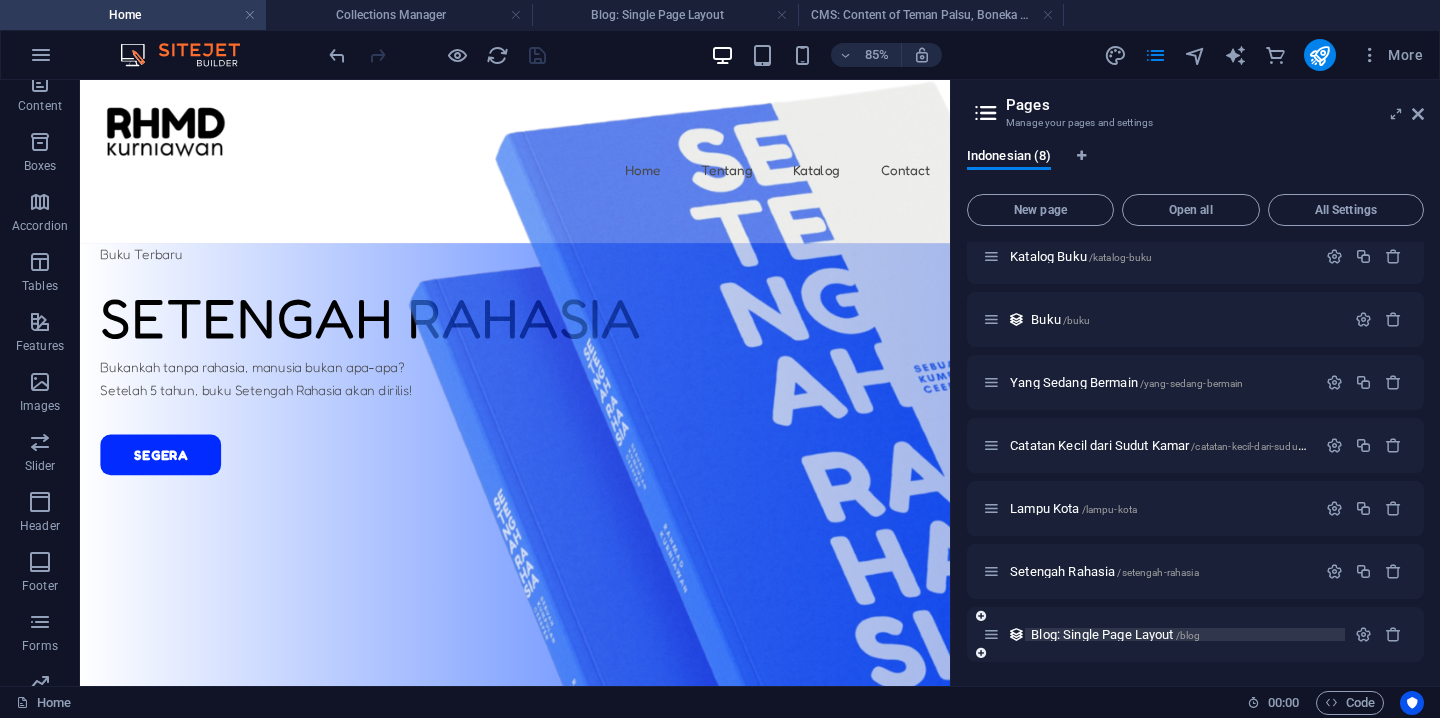 click on "Blog: Single Page Layout /blog" at bounding box center (1115, 634) 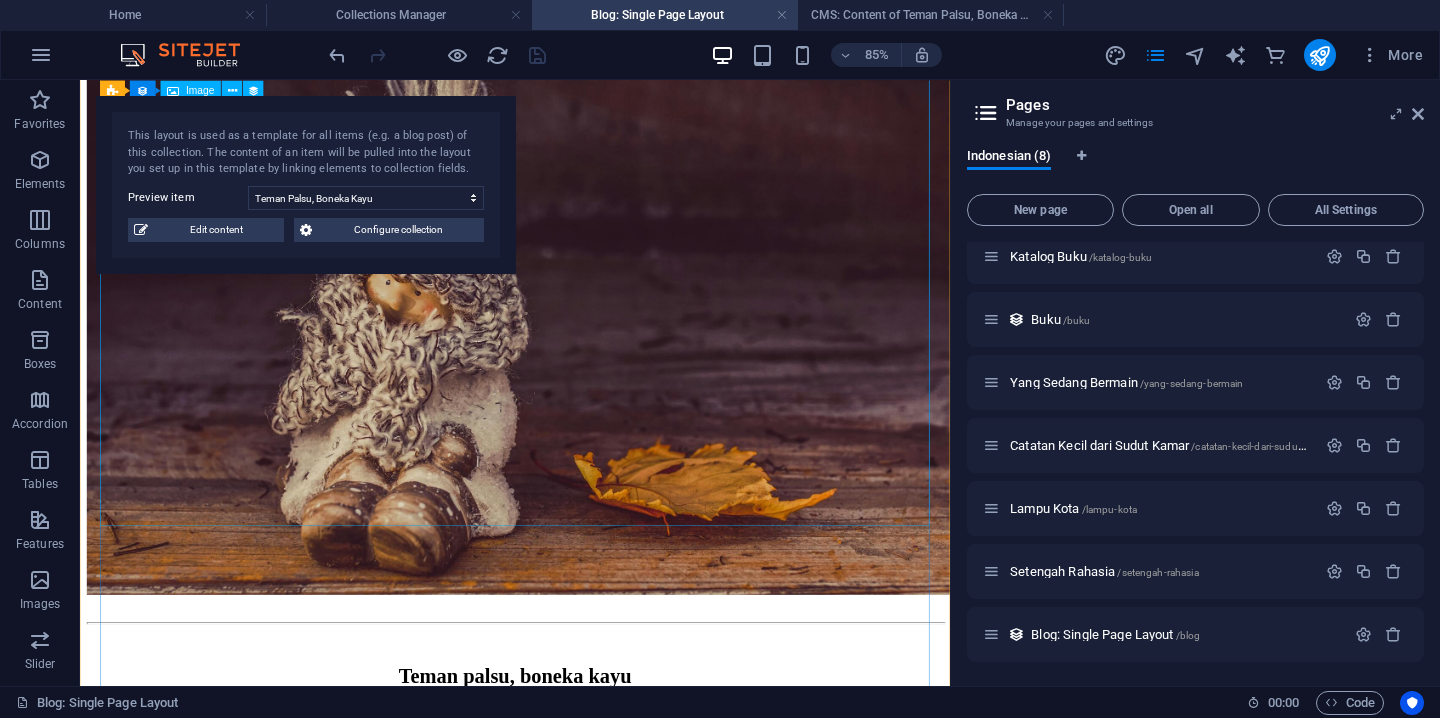 scroll, scrollTop: 514, scrollLeft: 0, axis: vertical 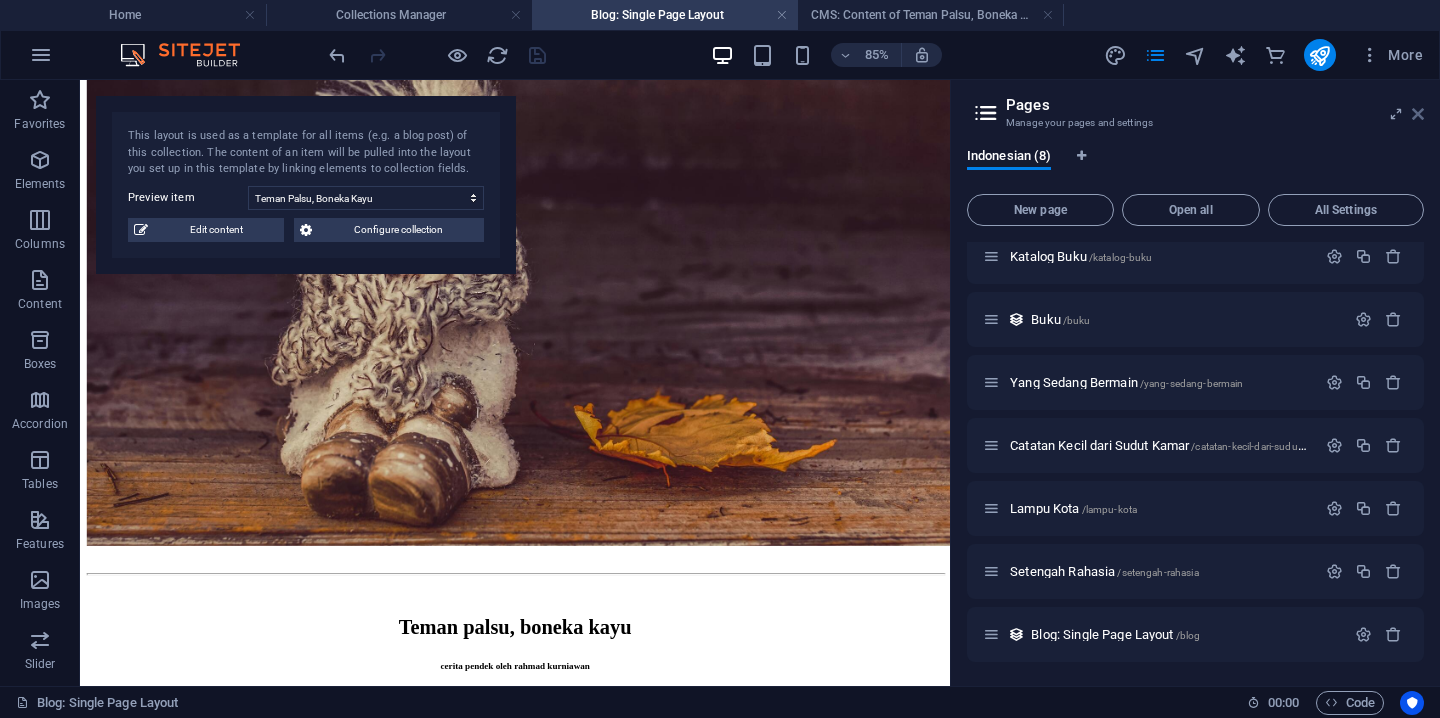 click at bounding box center (1418, 114) 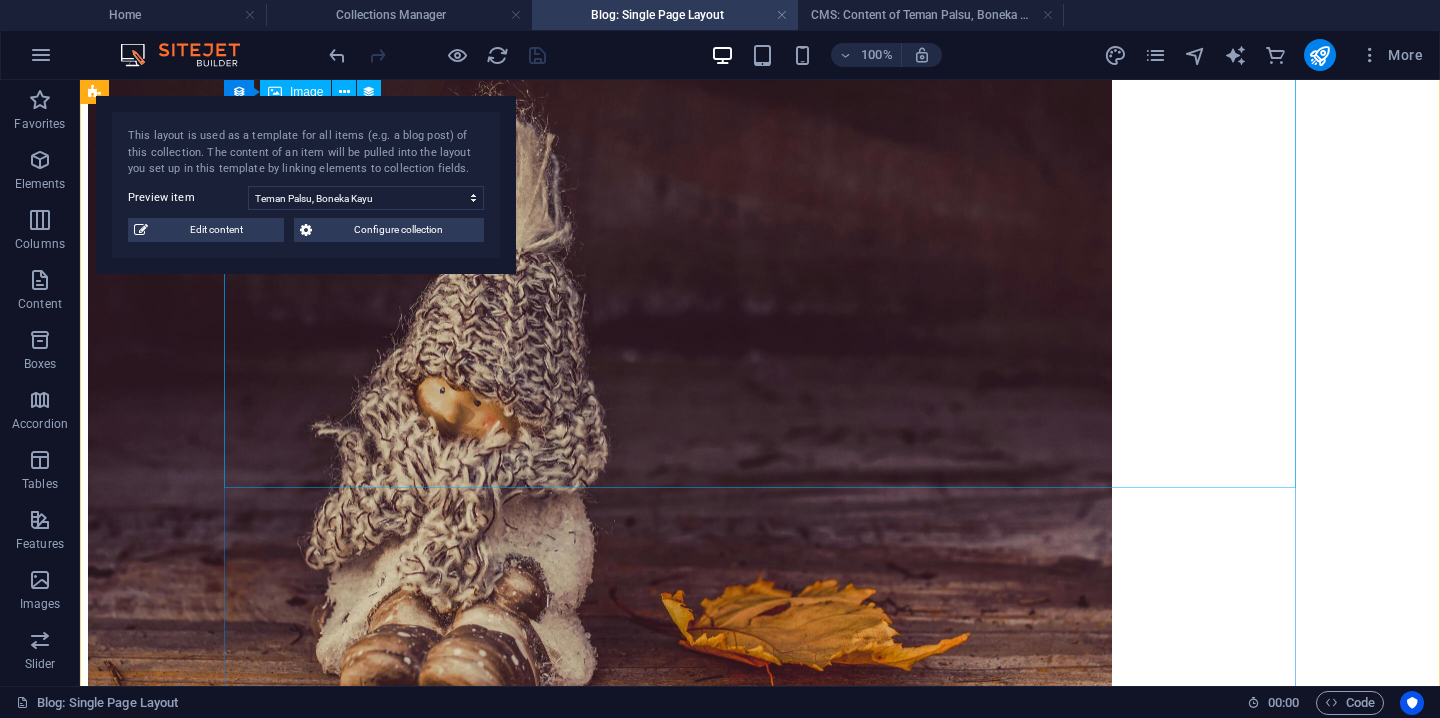 scroll, scrollTop: 0, scrollLeft: 0, axis: both 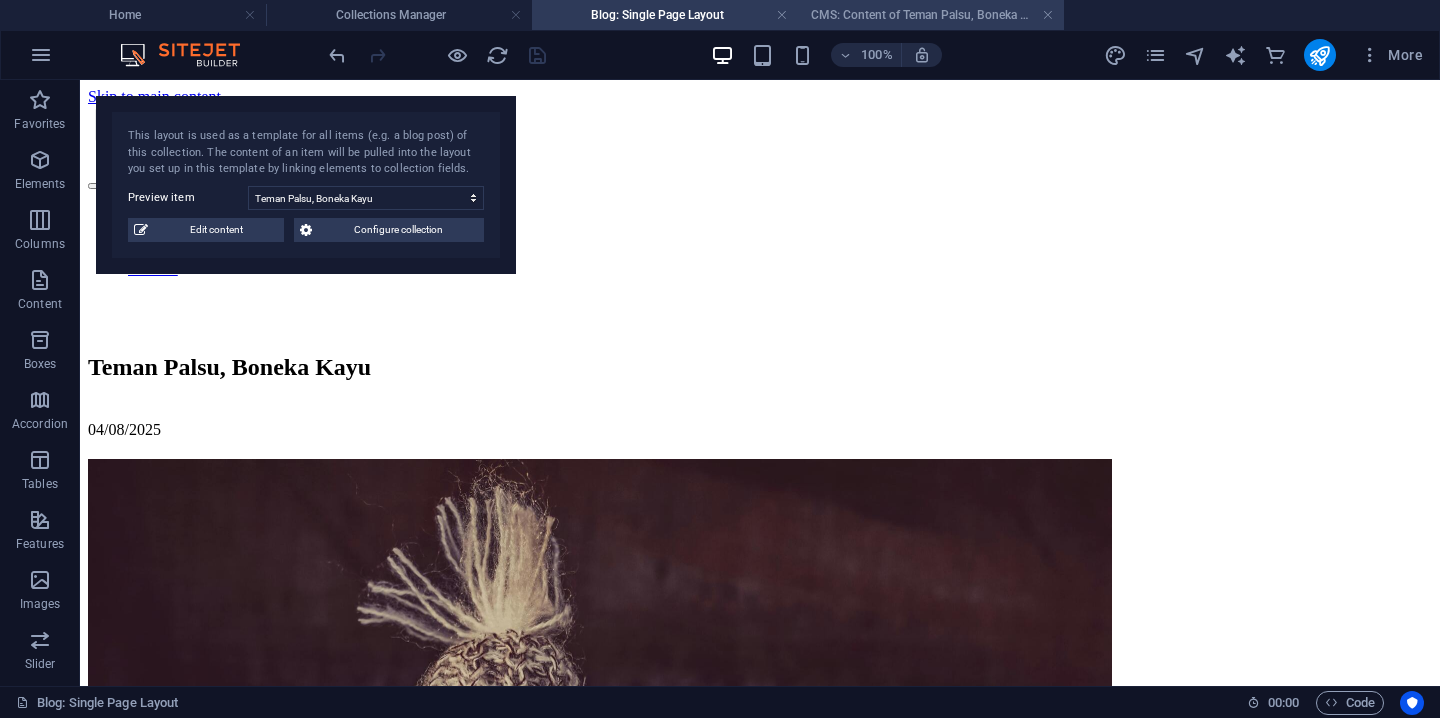 click on "CMS: Content of Teman Palsu, Boneka Kayu" at bounding box center [931, 15] 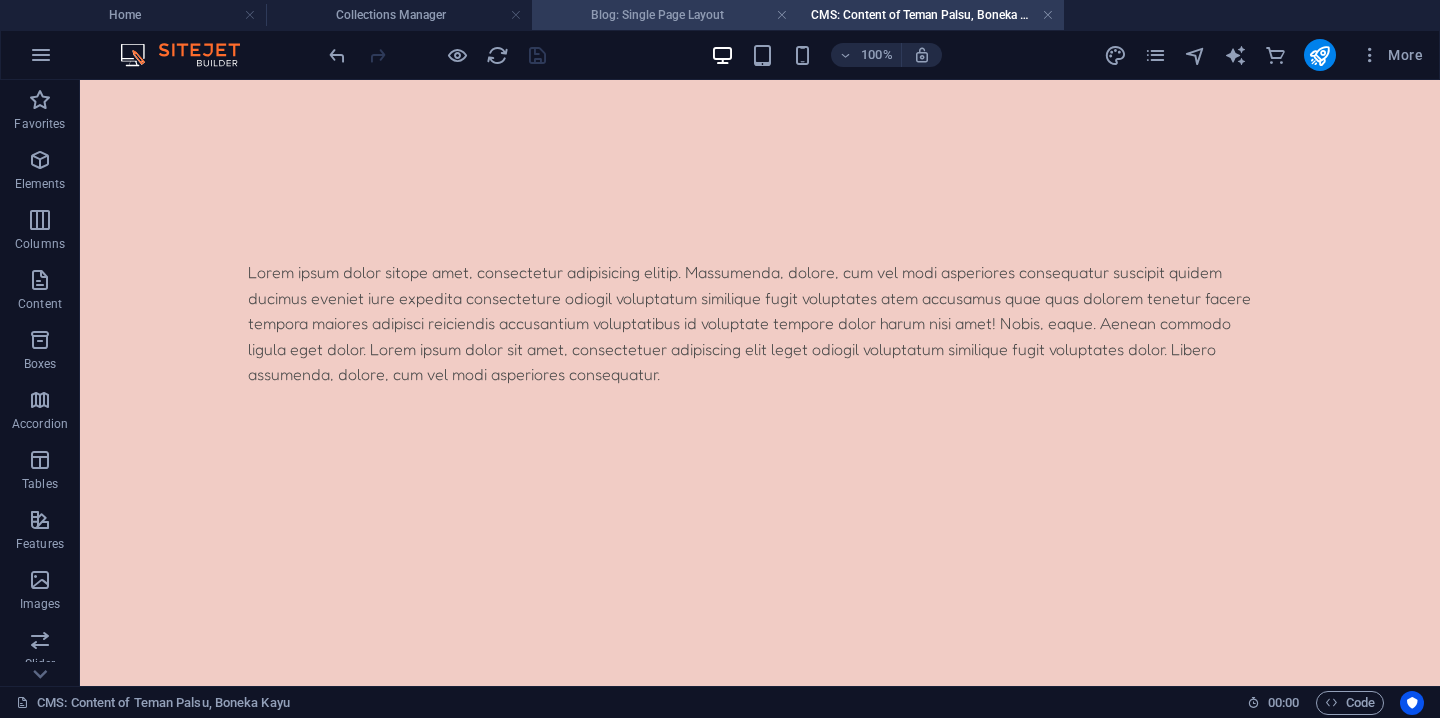 click on "Blog: Single Page Layout" at bounding box center [665, 15] 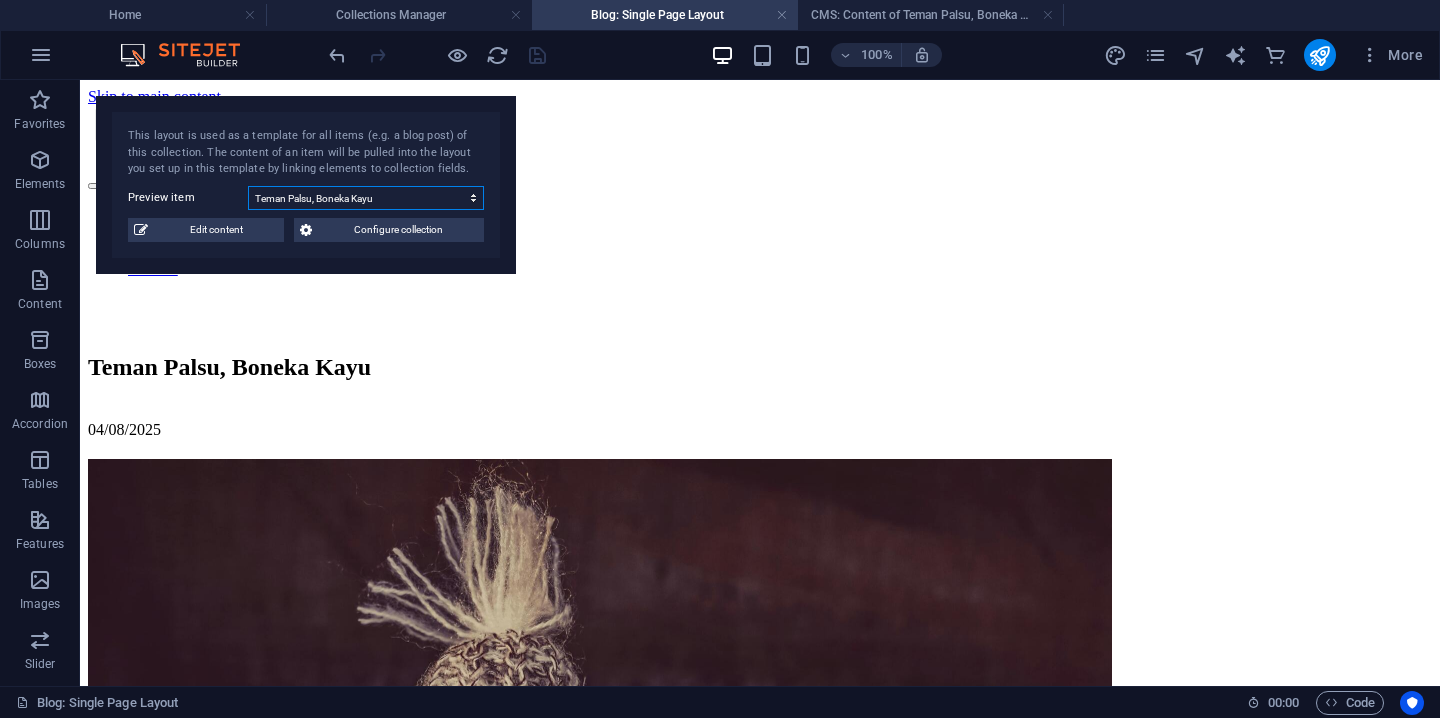 click on "Teman Palsu, Boneka Kayu Blog Post 6 Blog Post 5 Blog Post 4 Blog Post 3 Blog Post 2 Blog Post 1" at bounding box center [366, 198] 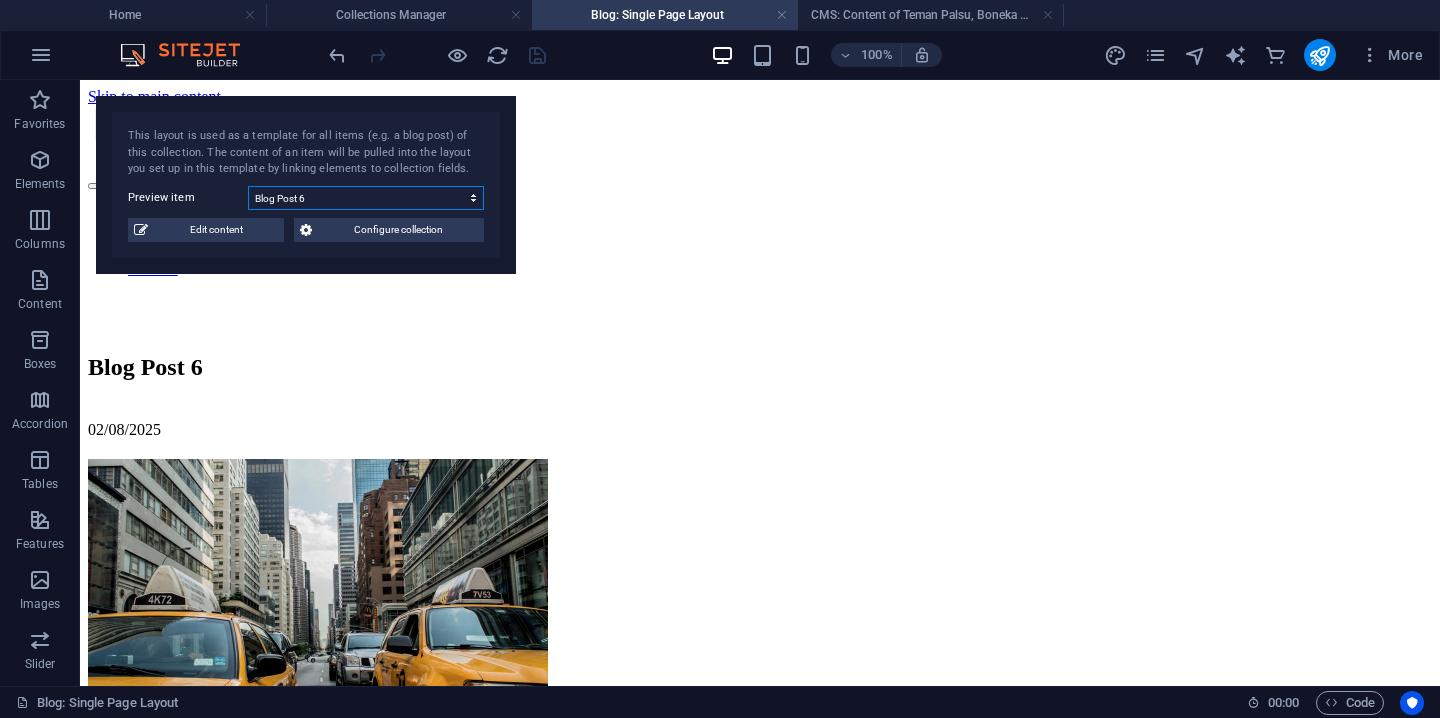 click on "Teman Palsu, Boneka Kayu Blog Post 6 Blog Post 5 Blog Post 4 Blog Post 3 Blog Post 2 Blog Post 1" at bounding box center (366, 198) 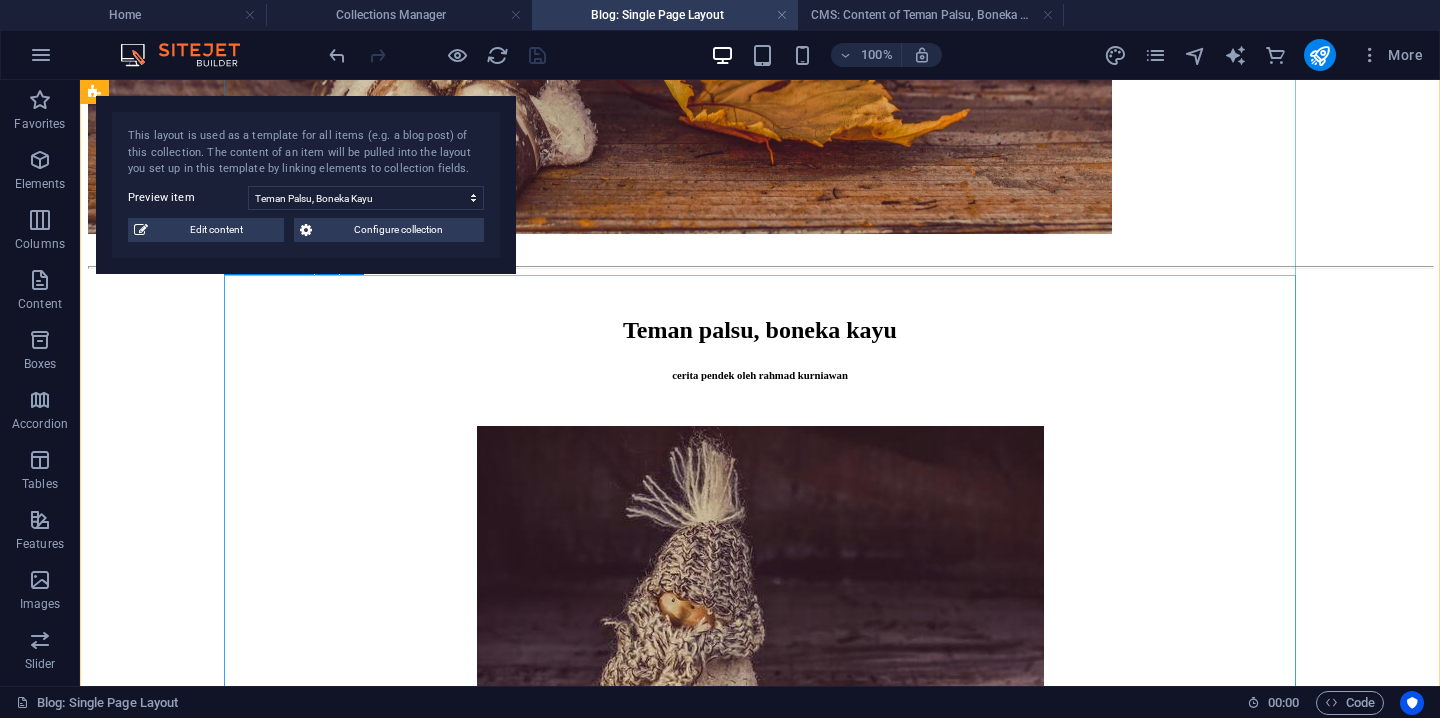 scroll, scrollTop: 969, scrollLeft: 0, axis: vertical 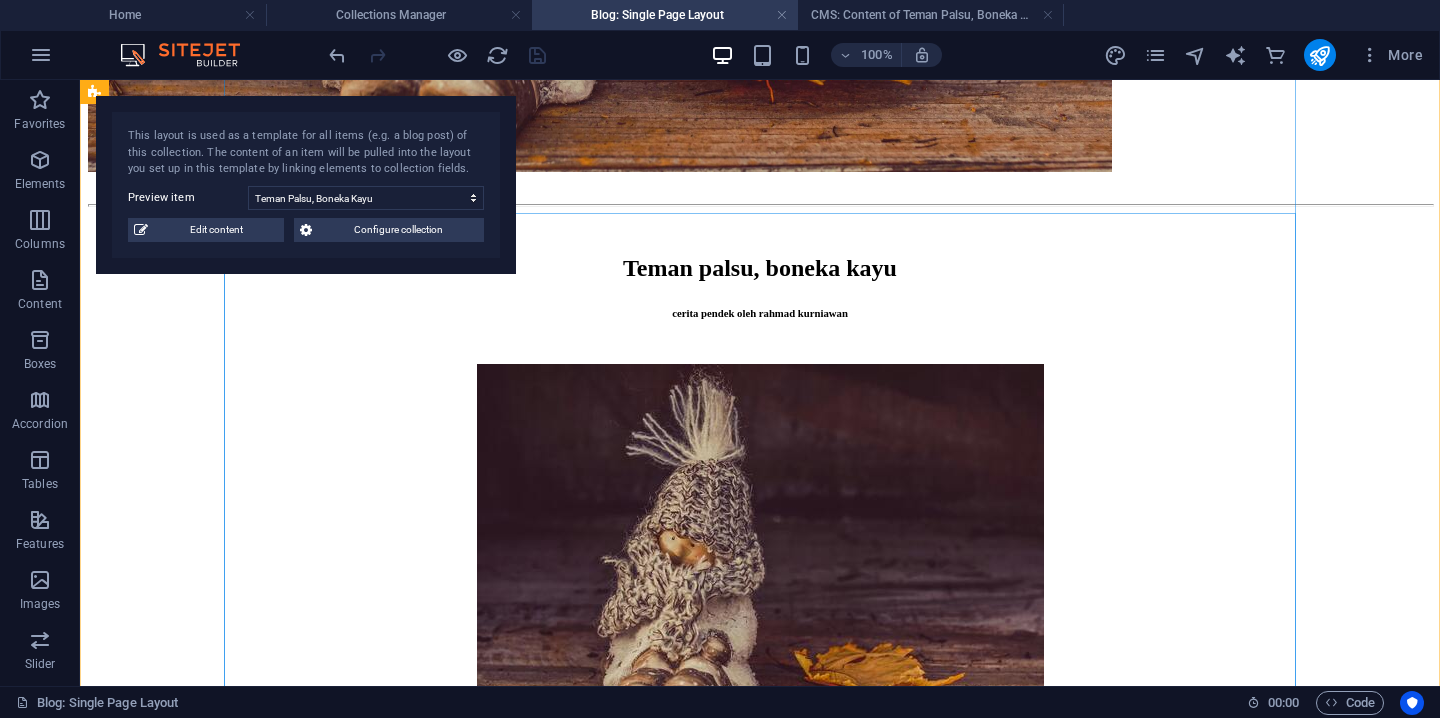 click on "Teman palsu, boneka kayu" at bounding box center (760, 268) 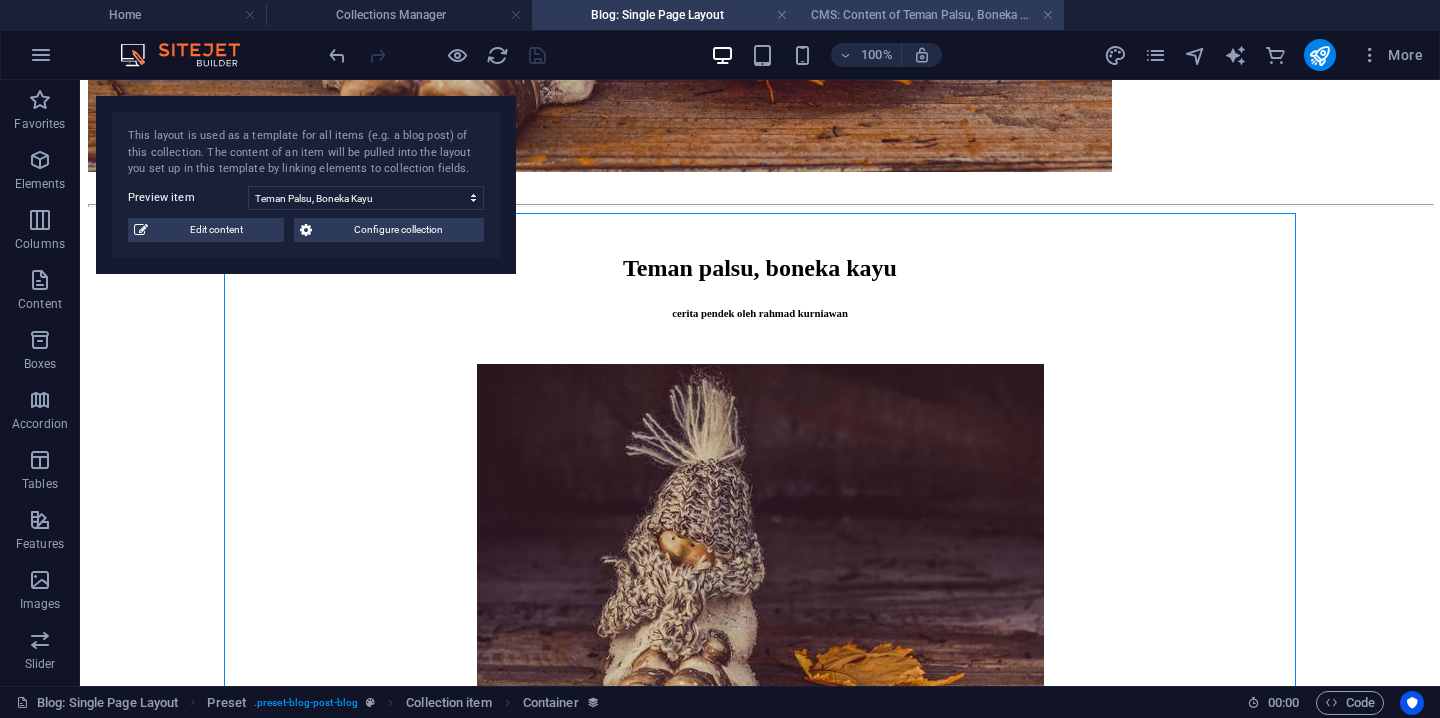 click on "CMS: Content of Teman Palsu, Boneka Kayu" at bounding box center (931, 15) 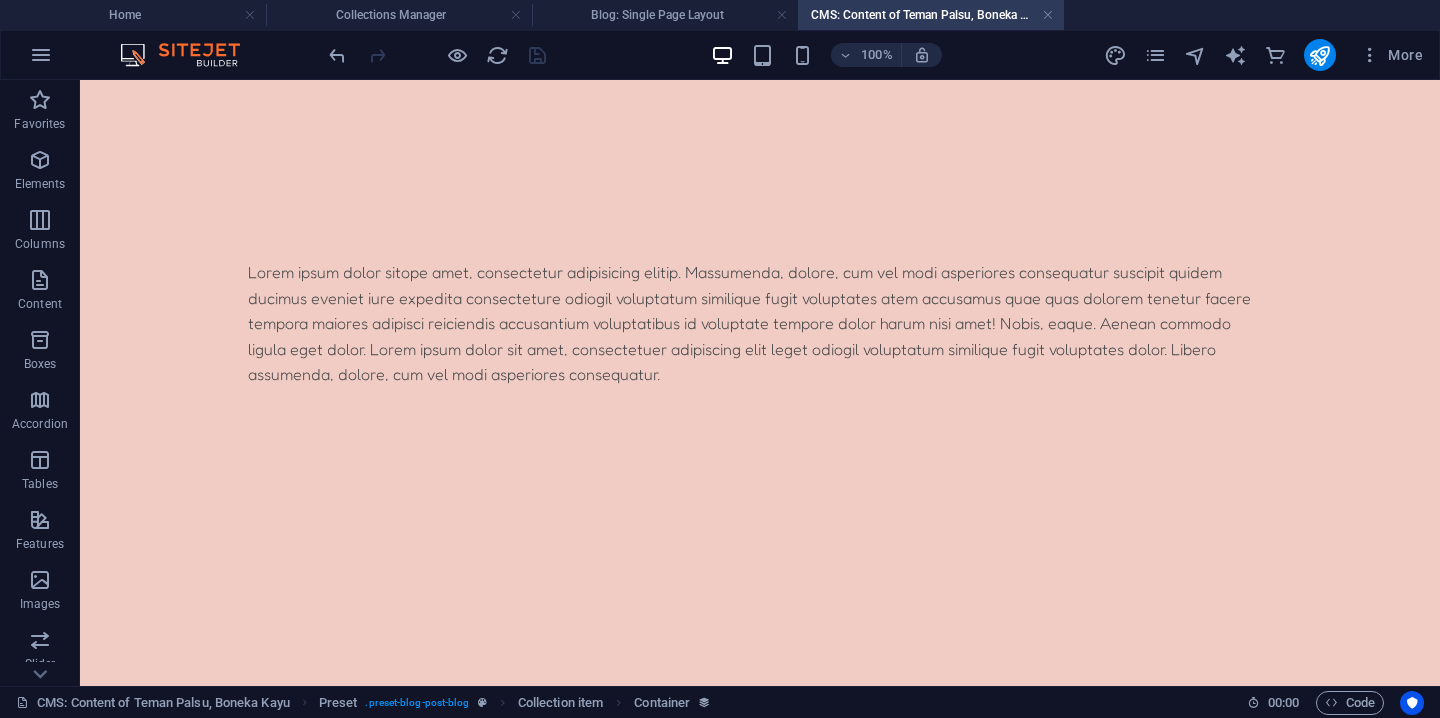 scroll, scrollTop: 0, scrollLeft: 0, axis: both 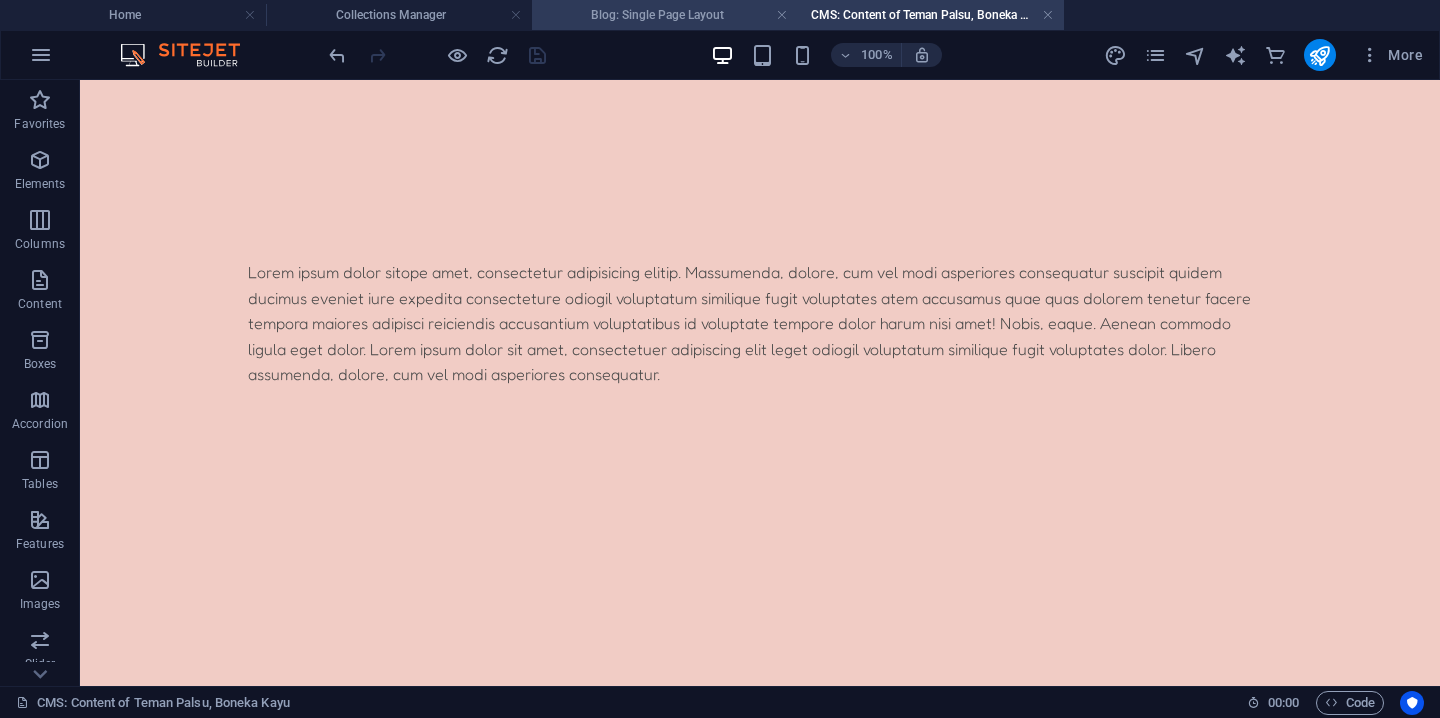 click on "Blog: Single Page Layout" at bounding box center [665, 15] 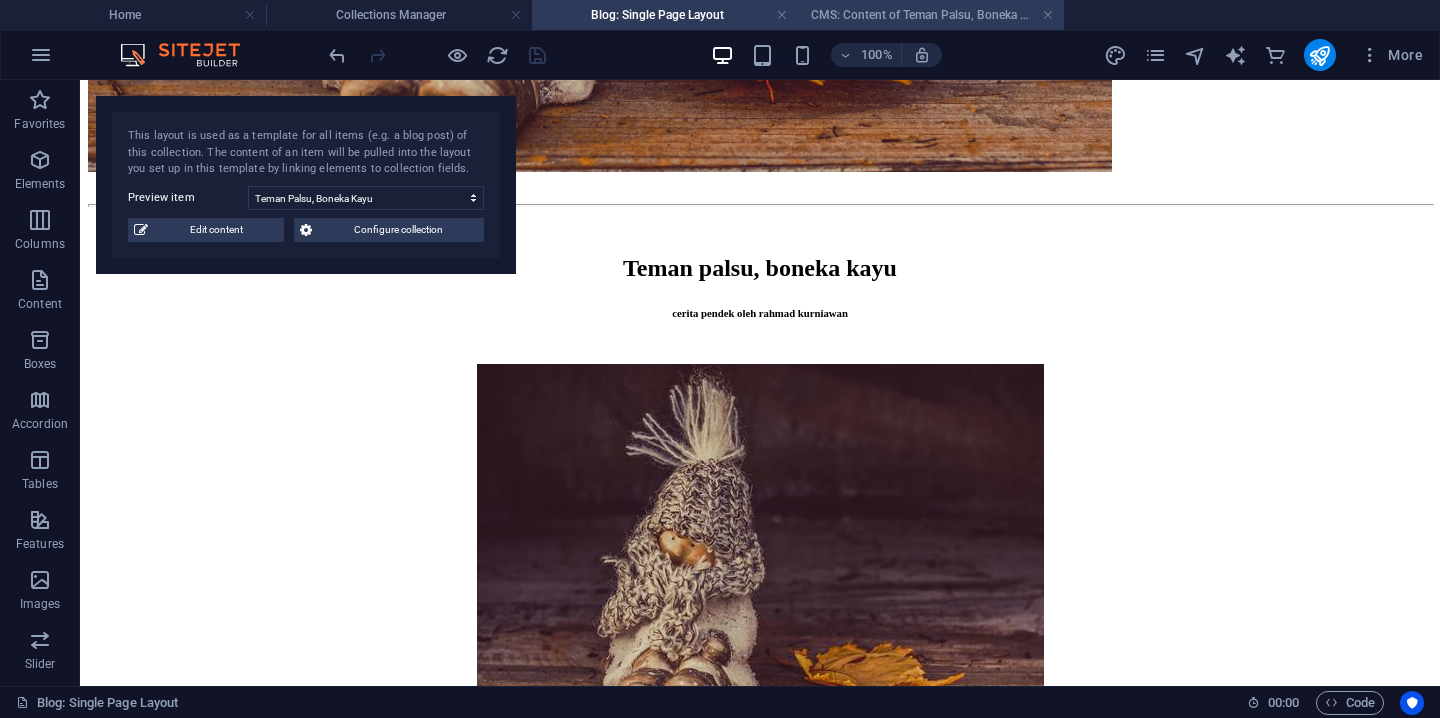 click on "CMS: Content of Teman Palsu, Boneka Kayu" at bounding box center (931, 15) 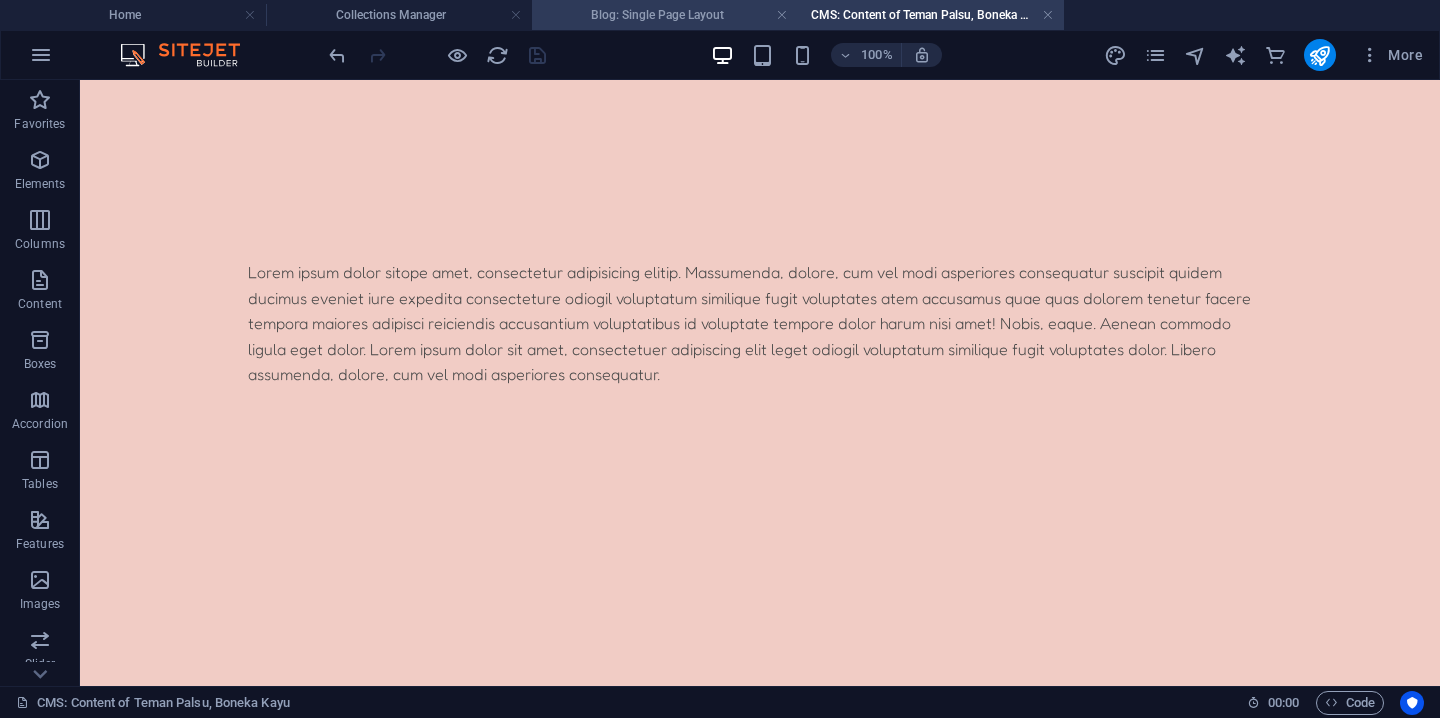 click on "Blog: Single Page Layout" at bounding box center (665, 15) 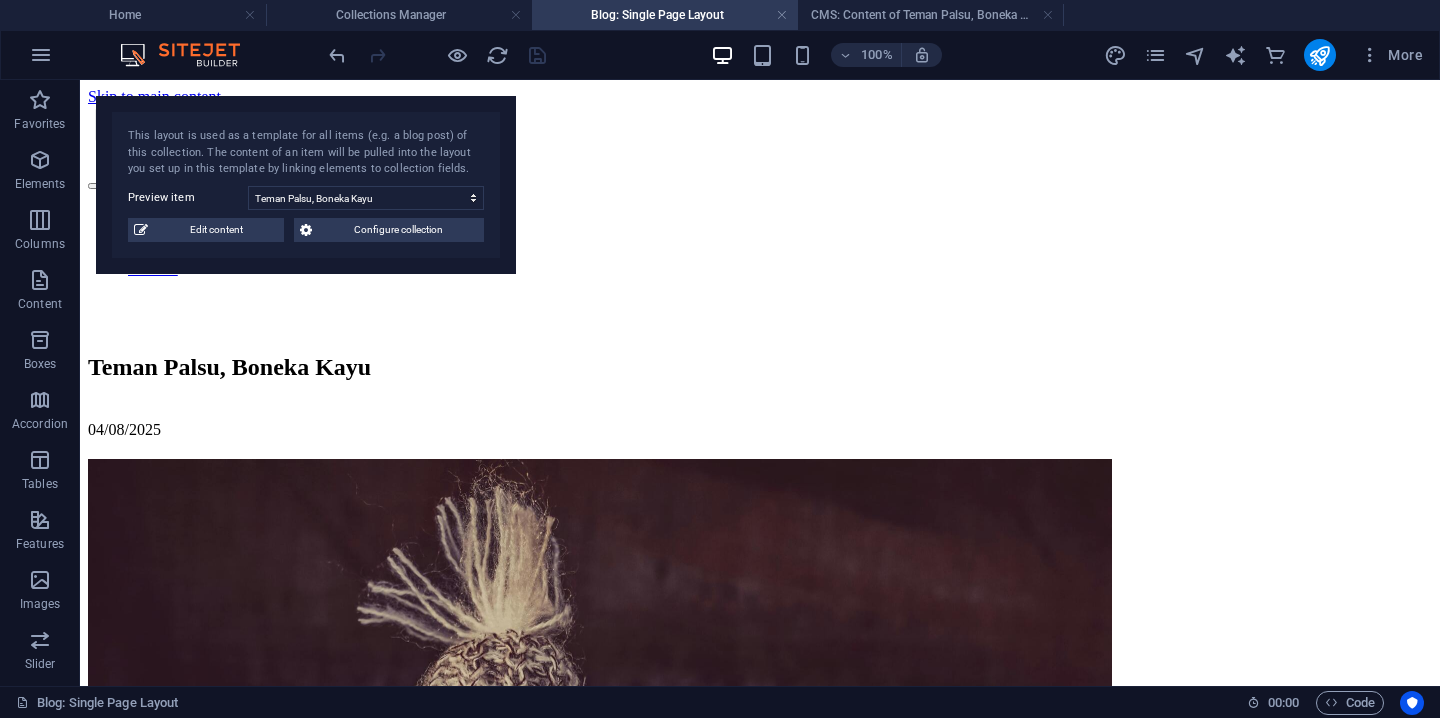 scroll, scrollTop: 969, scrollLeft: 0, axis: vertical 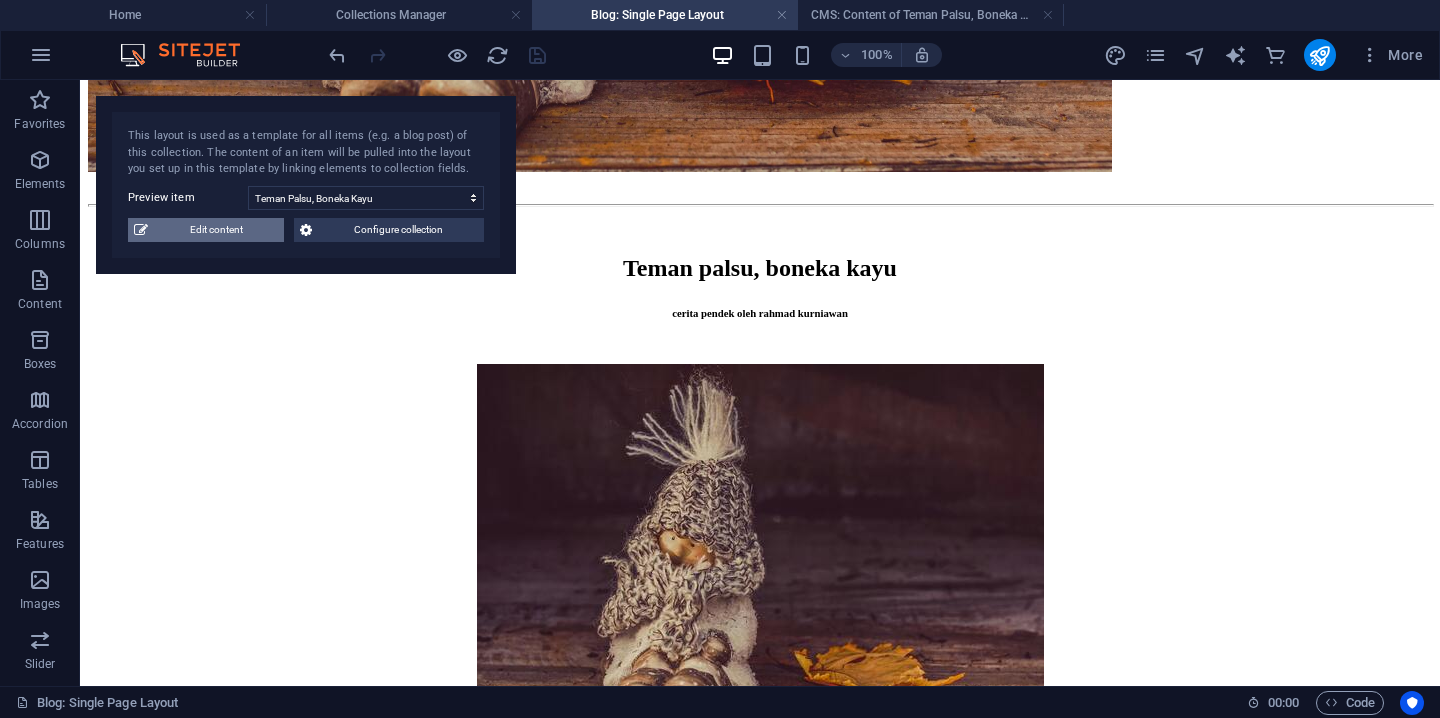 click on "Edit content" at bounding box center (216, 230) 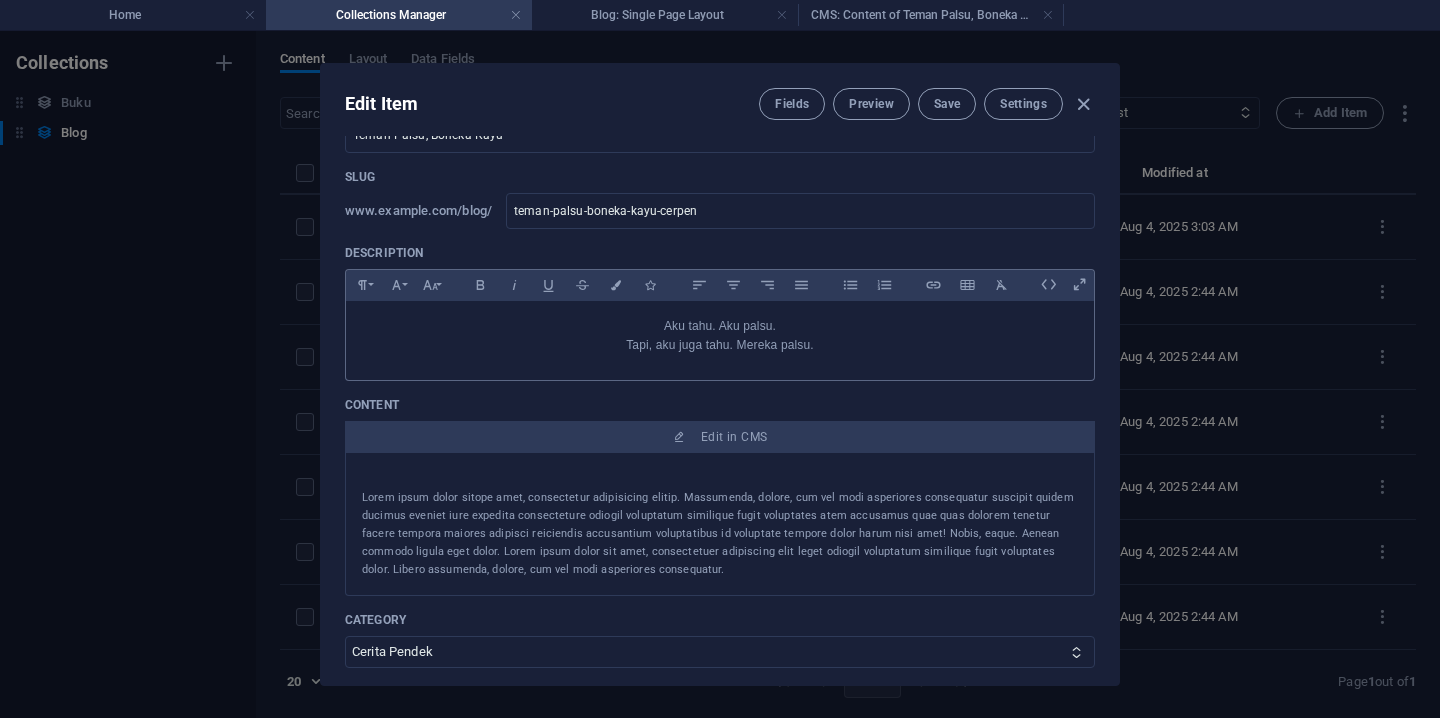 scroll, scrollTop: 108, scrollLeft: 0, axis: vertical 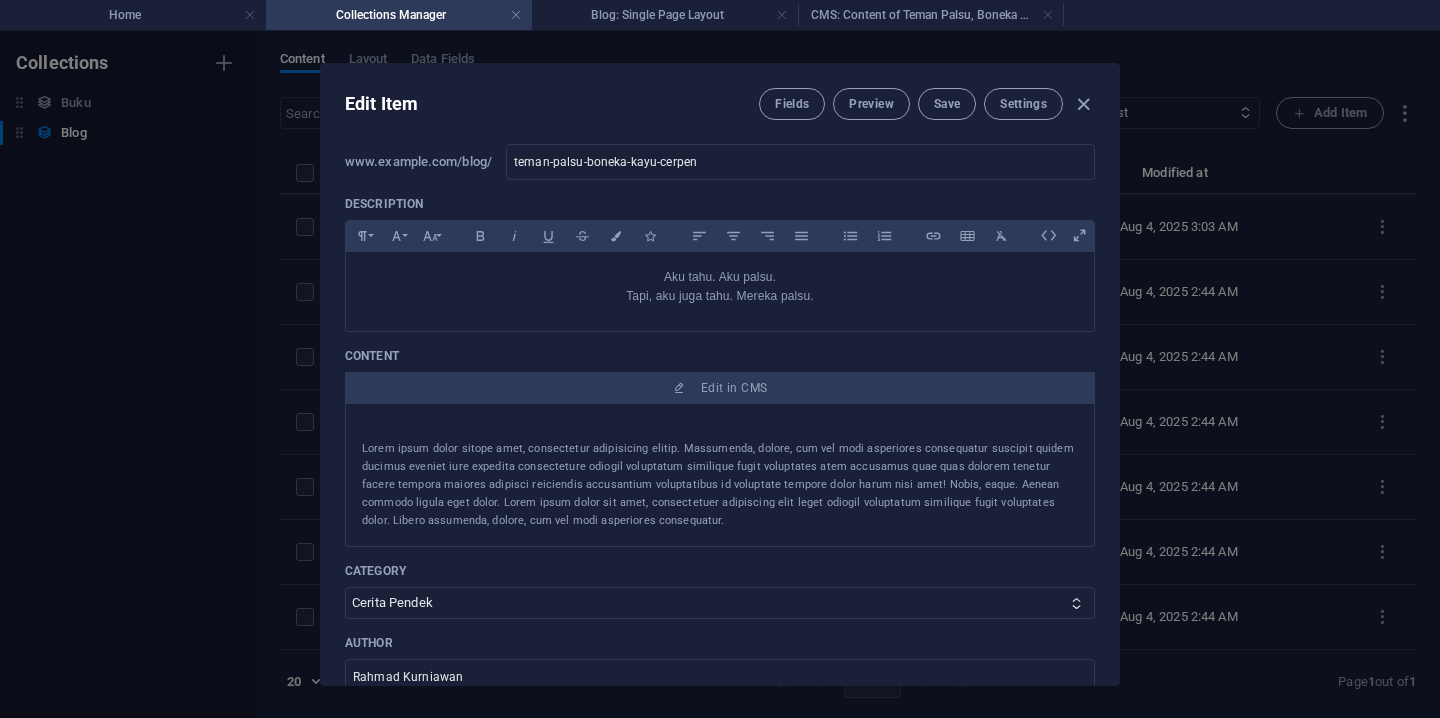 click at bounding box center [720, 430] 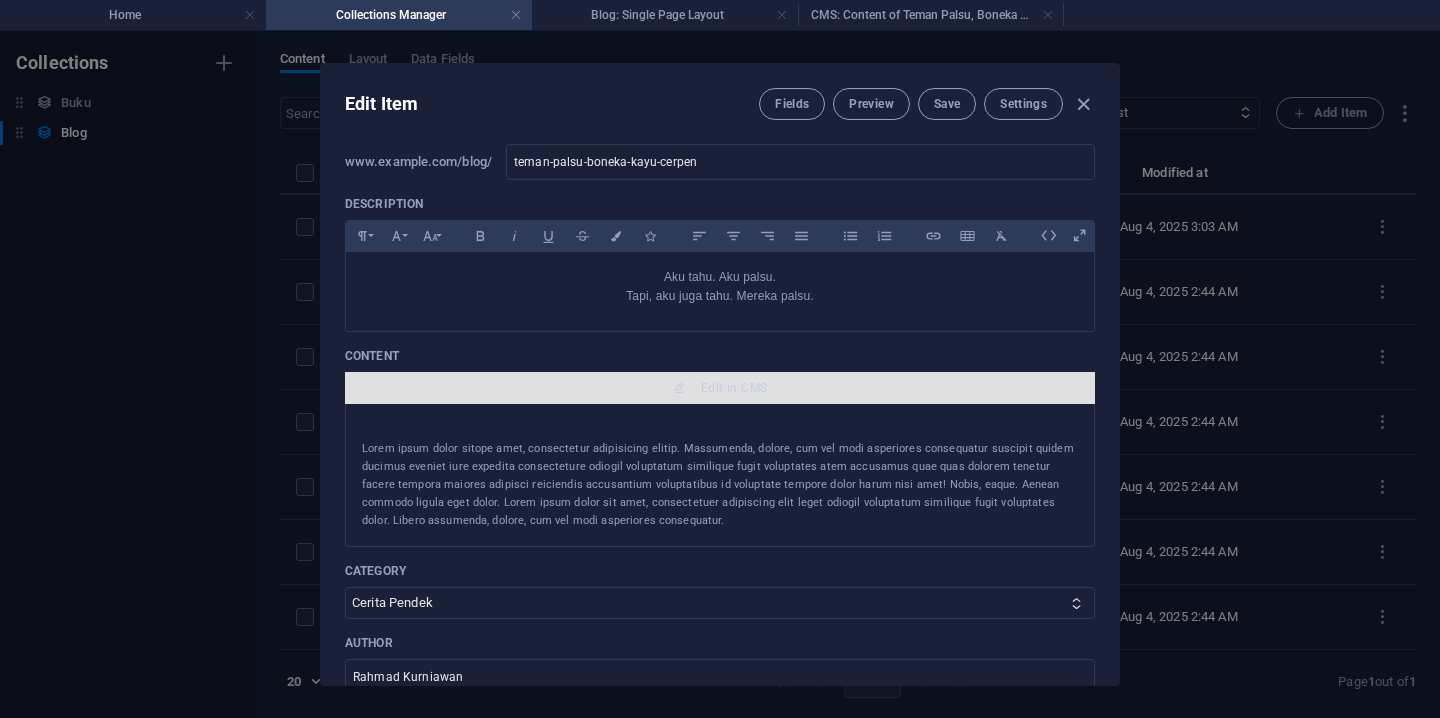scroll, scrollTop: 0, scrollLeft: 0, axis: both 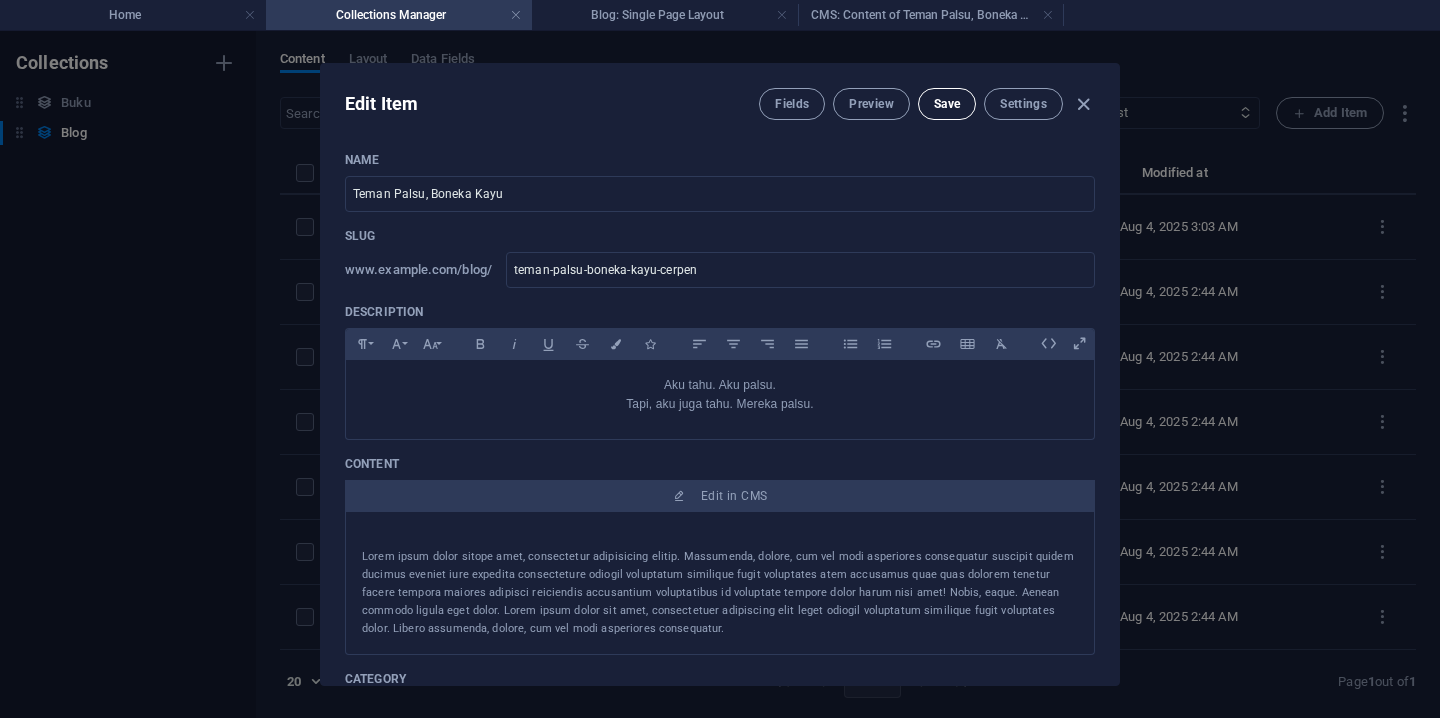 click on "Save" at bounding box center (947, 104) 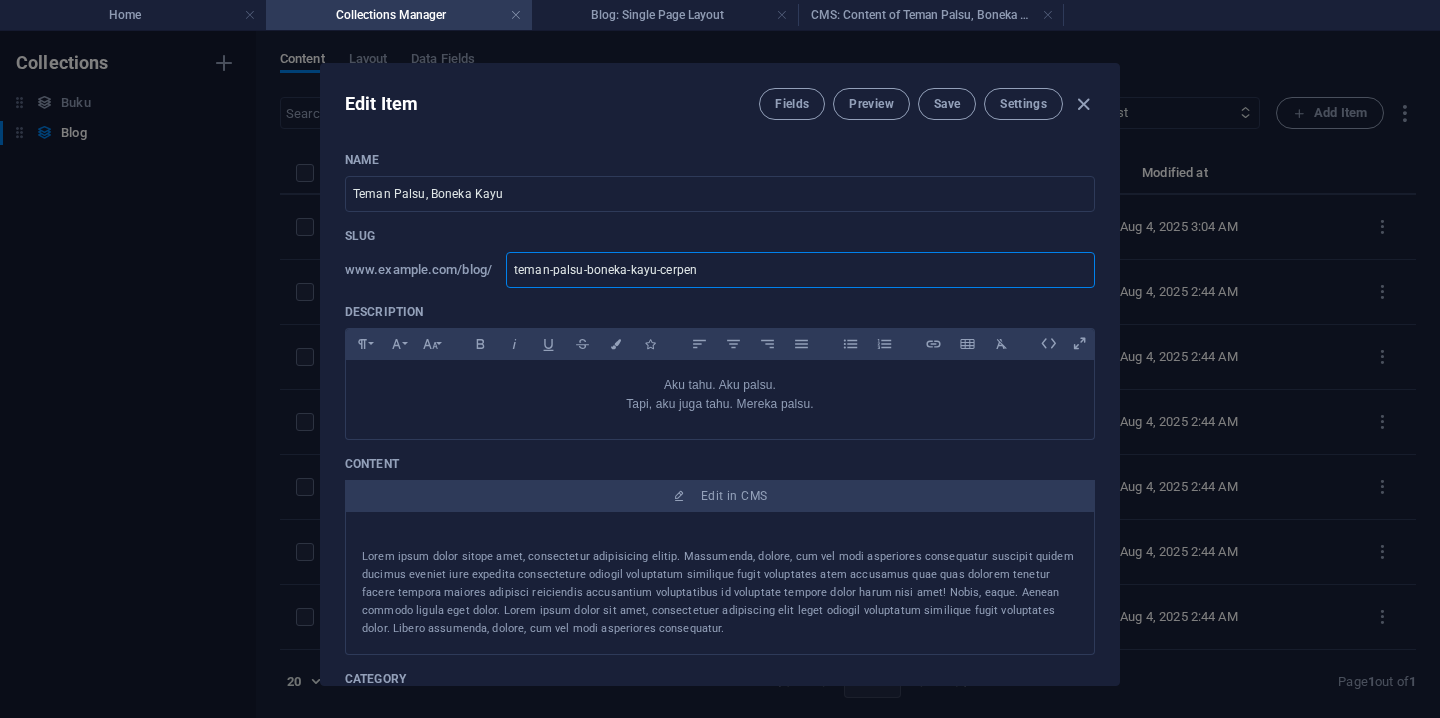 drag, startPoint x: 742, startPoint y: 271, endPoint x: 498, endPoint y: 271, distance: 244 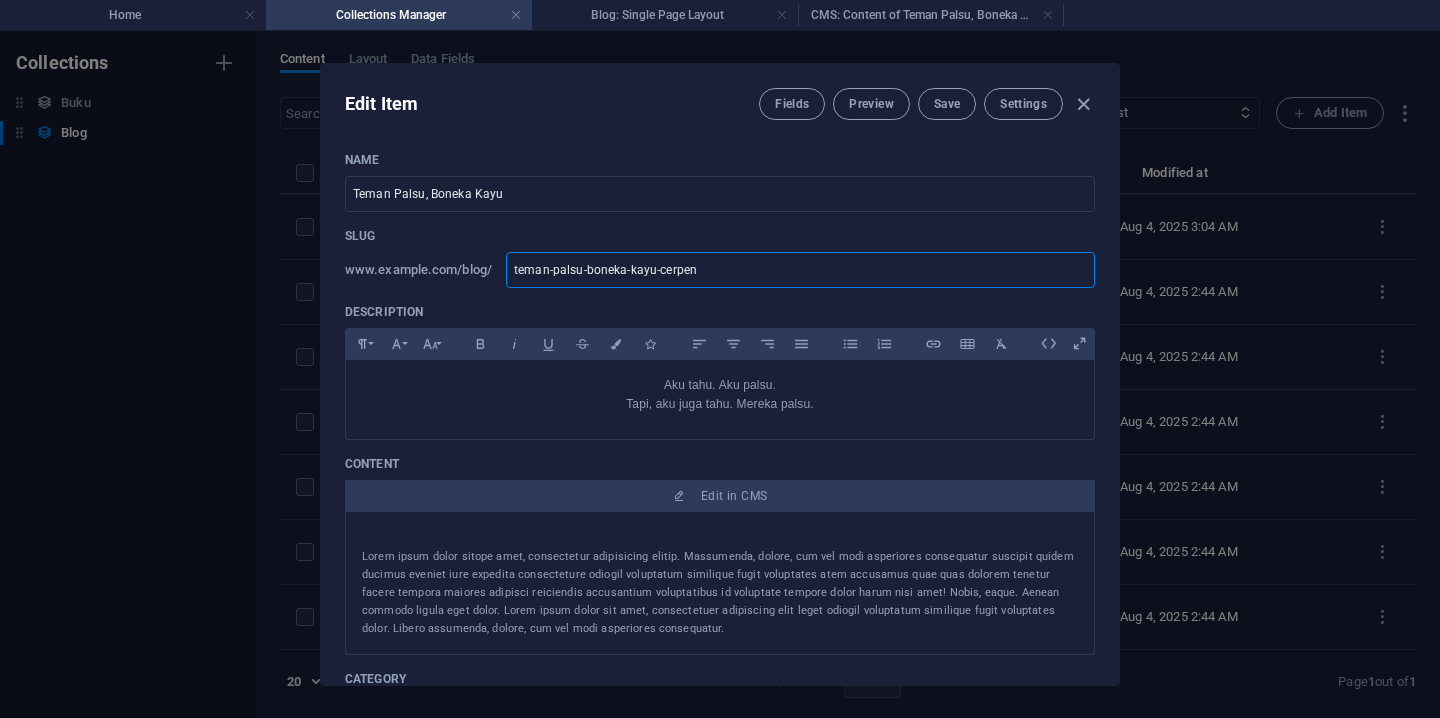 click on "www.example.com/blog/ teman-palsu-boneka-kayu-cerpen ​" at bounding box center (720, 270) 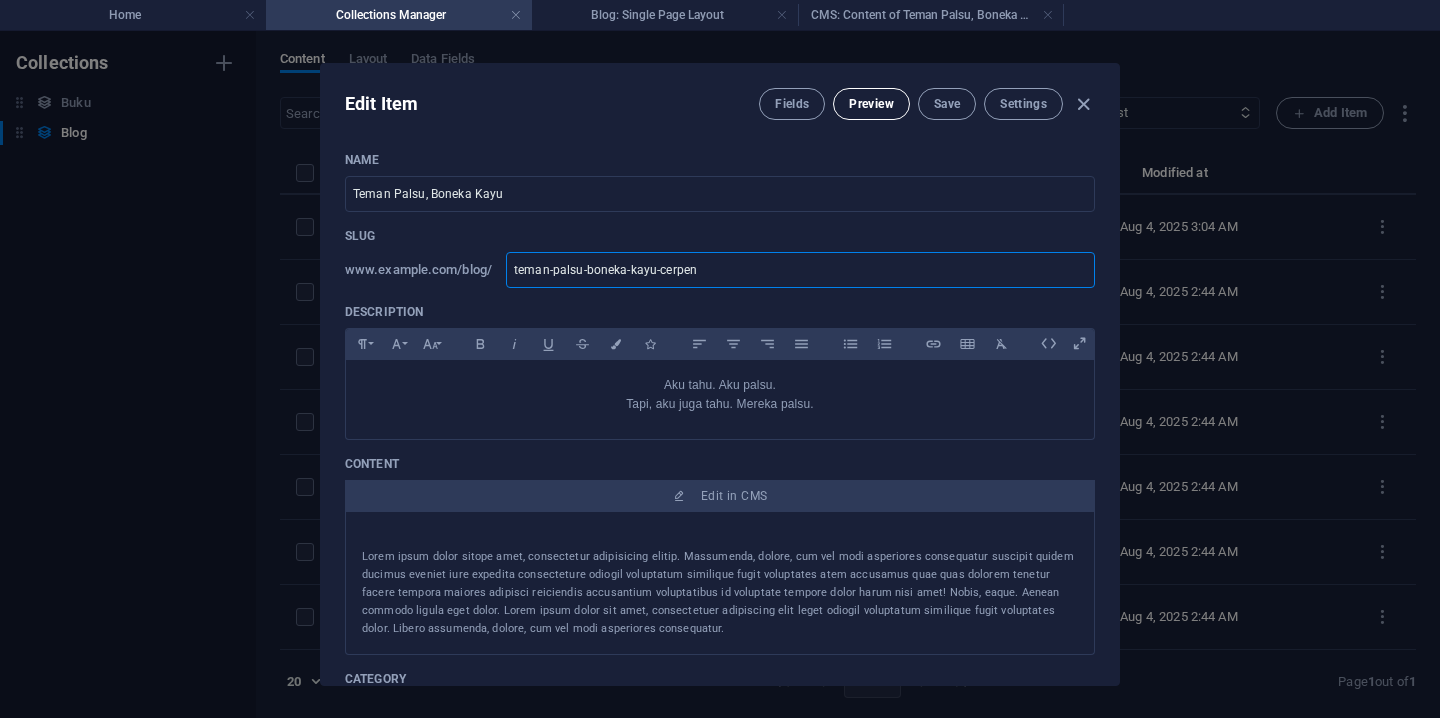 click on "Preview" at bounding box center (871, 104) 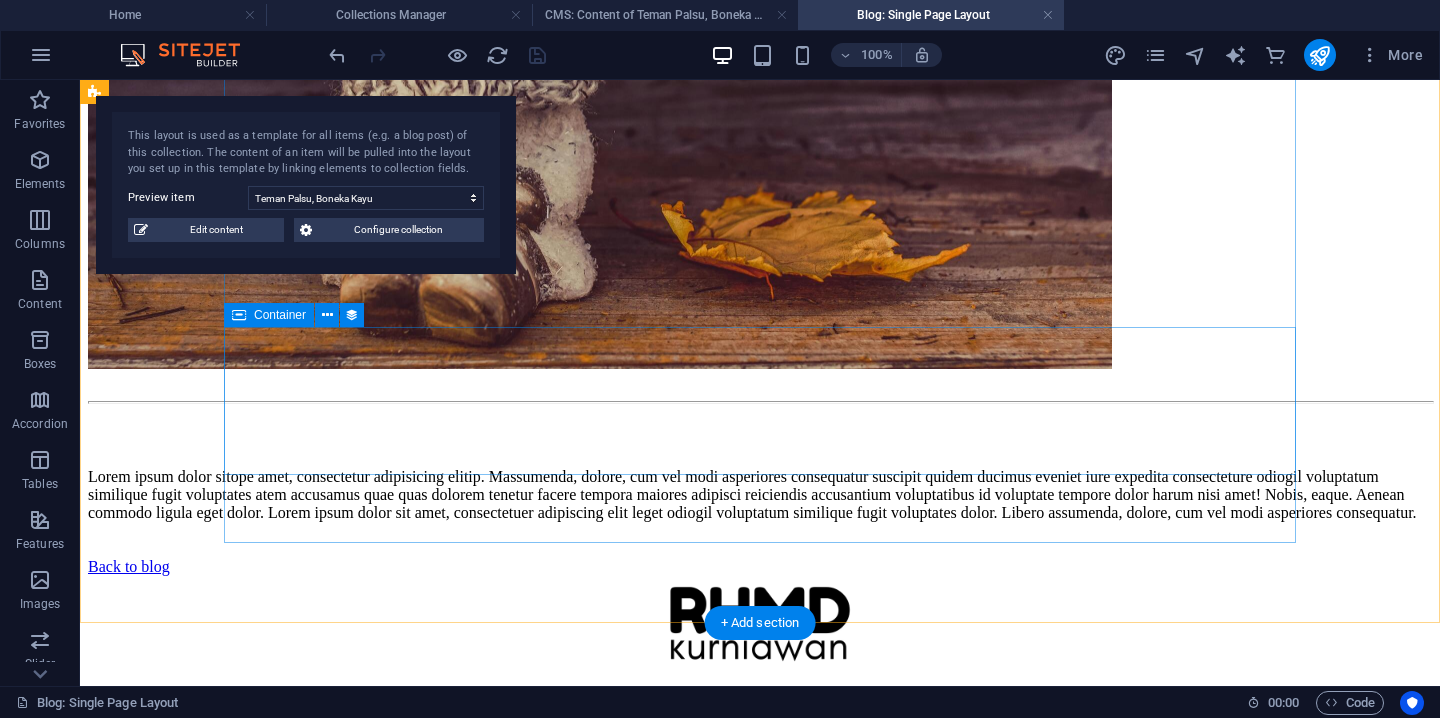 scroll, scrollTop: 882, scrollLeft: 0, axis: vertical 